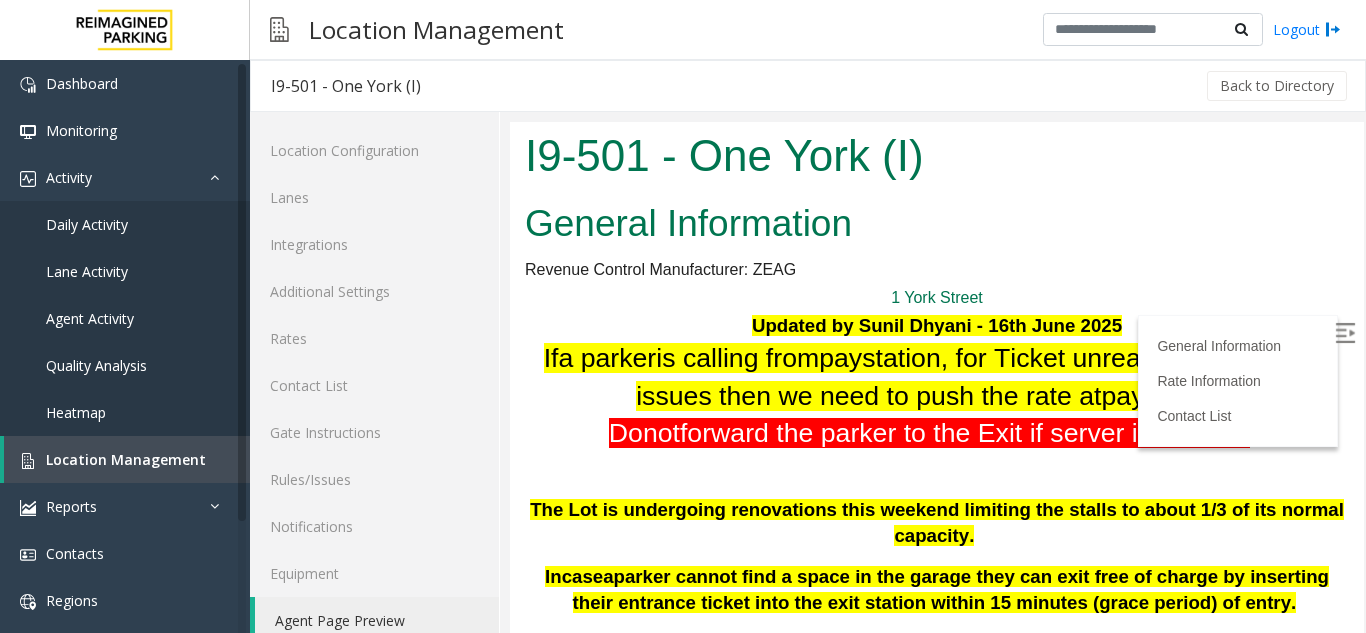 scroll, scrollTop: 508, scrollLeft: 0, axis: vertical 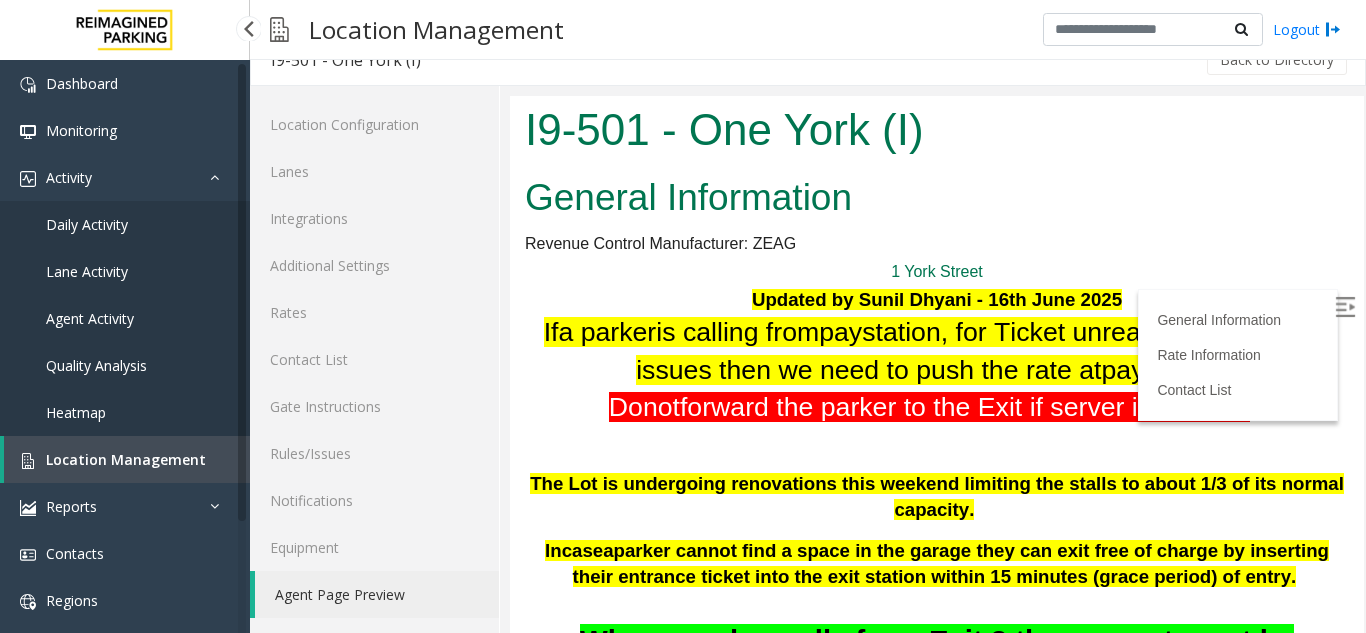 click on "Location Management" at bounding box center (126, 459) 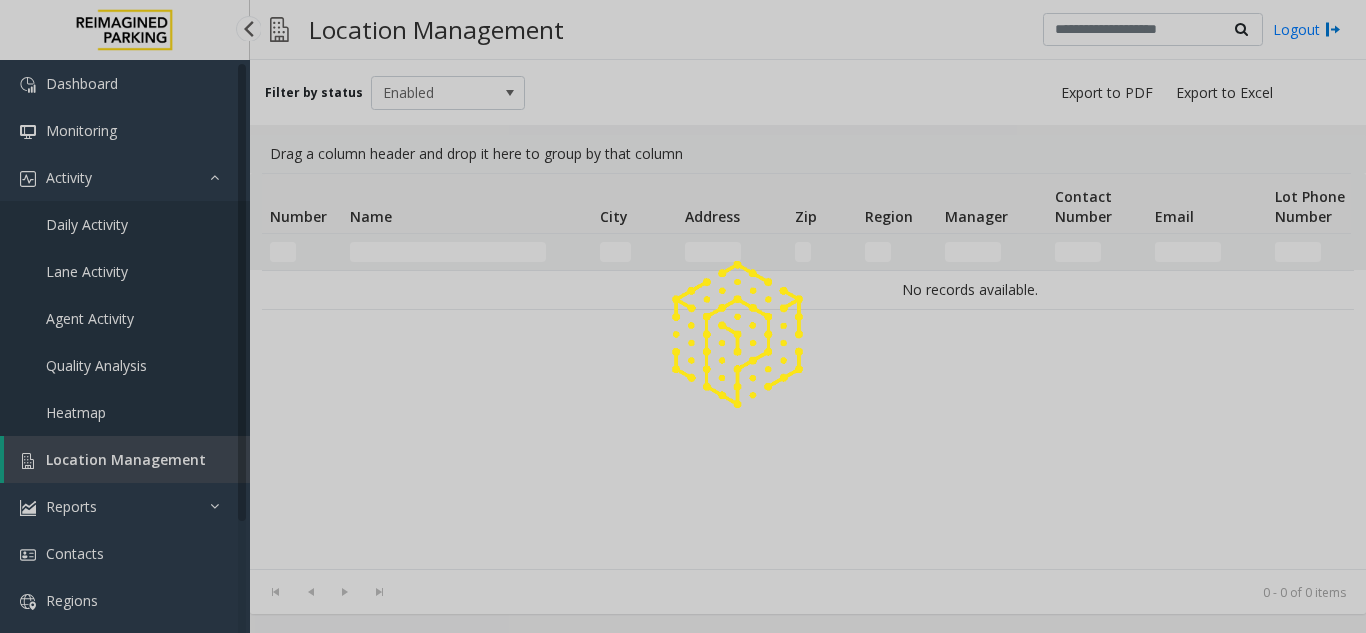 scroll, scrollTop: 0, scrollLeft: 0, axis: both 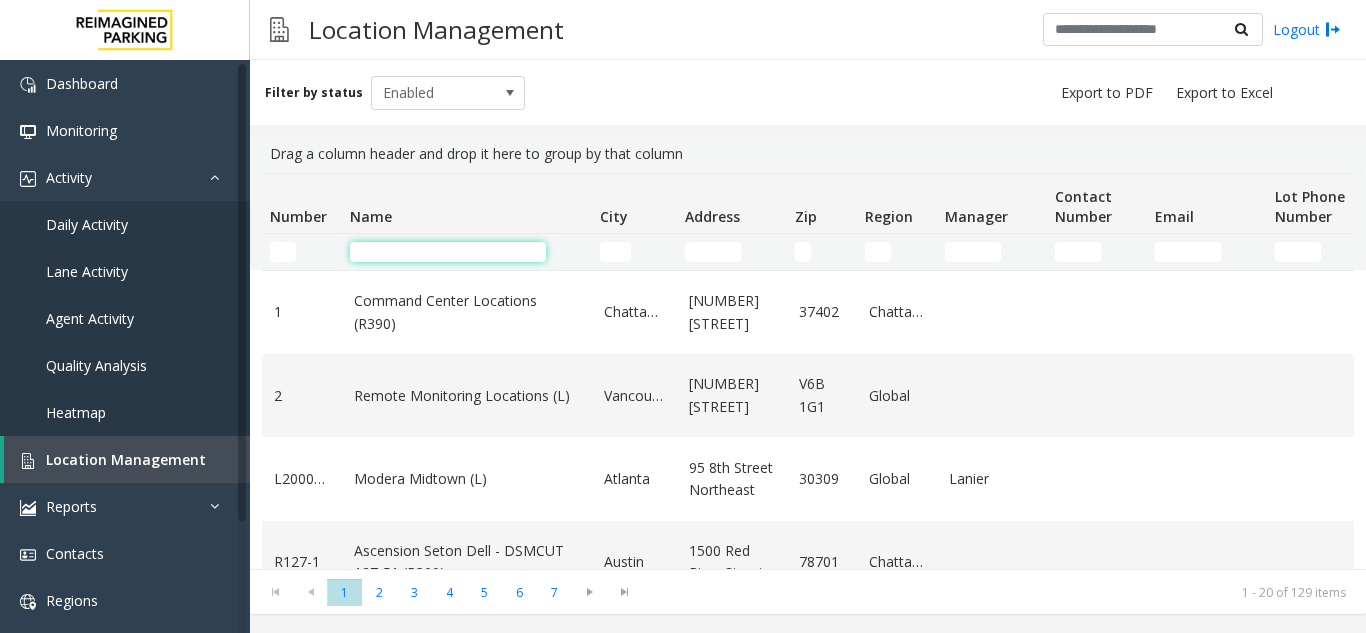 click 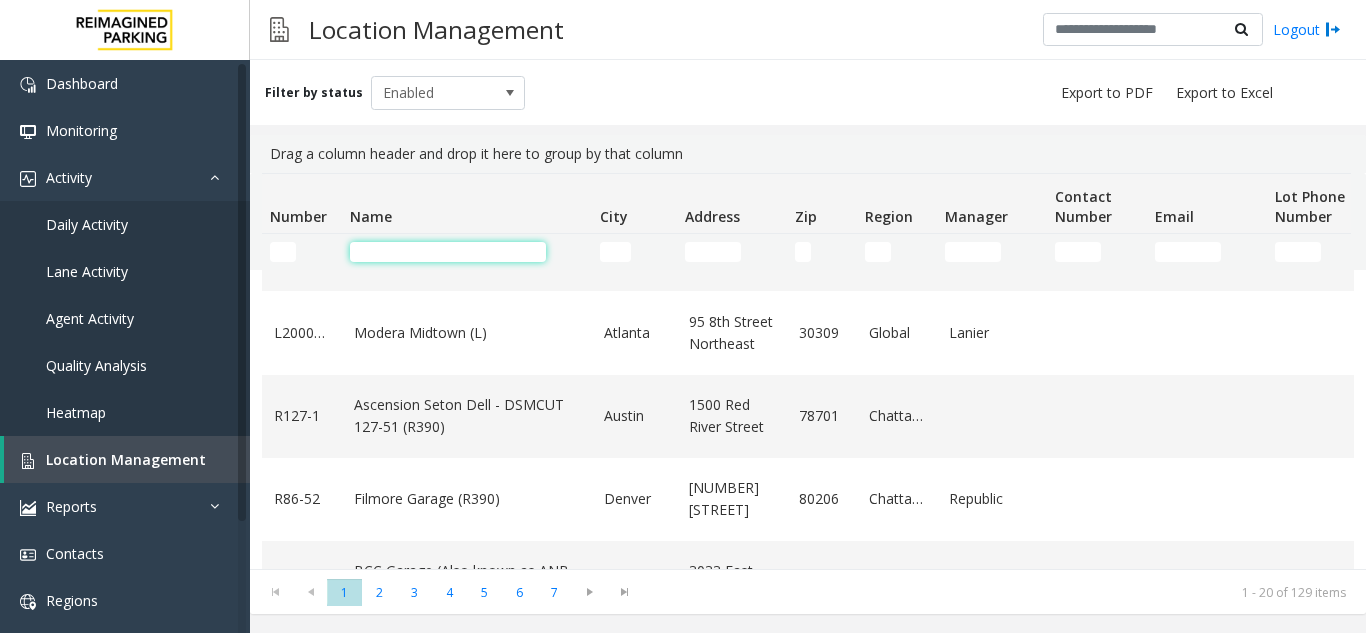 scroll, scrollTop: 400, scrollLeft: 0, axis: vertical 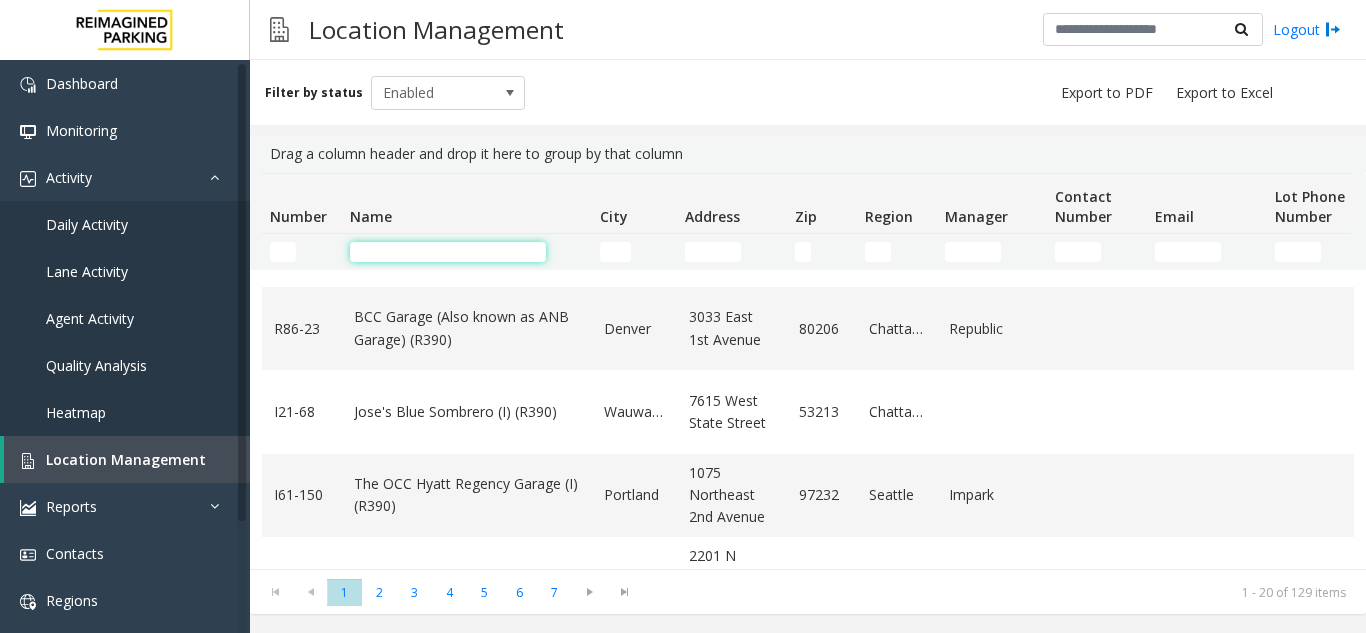 click 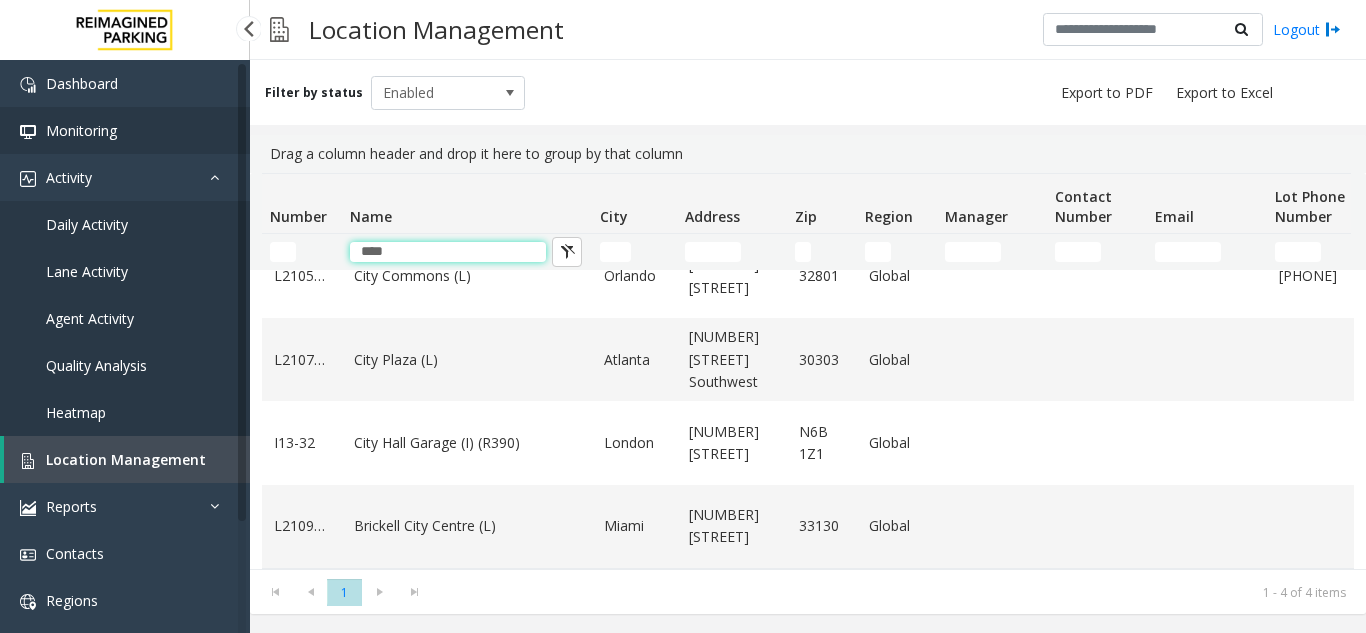 scroll, scrollTop: 51, scrollLeft: 0, axis: vertical 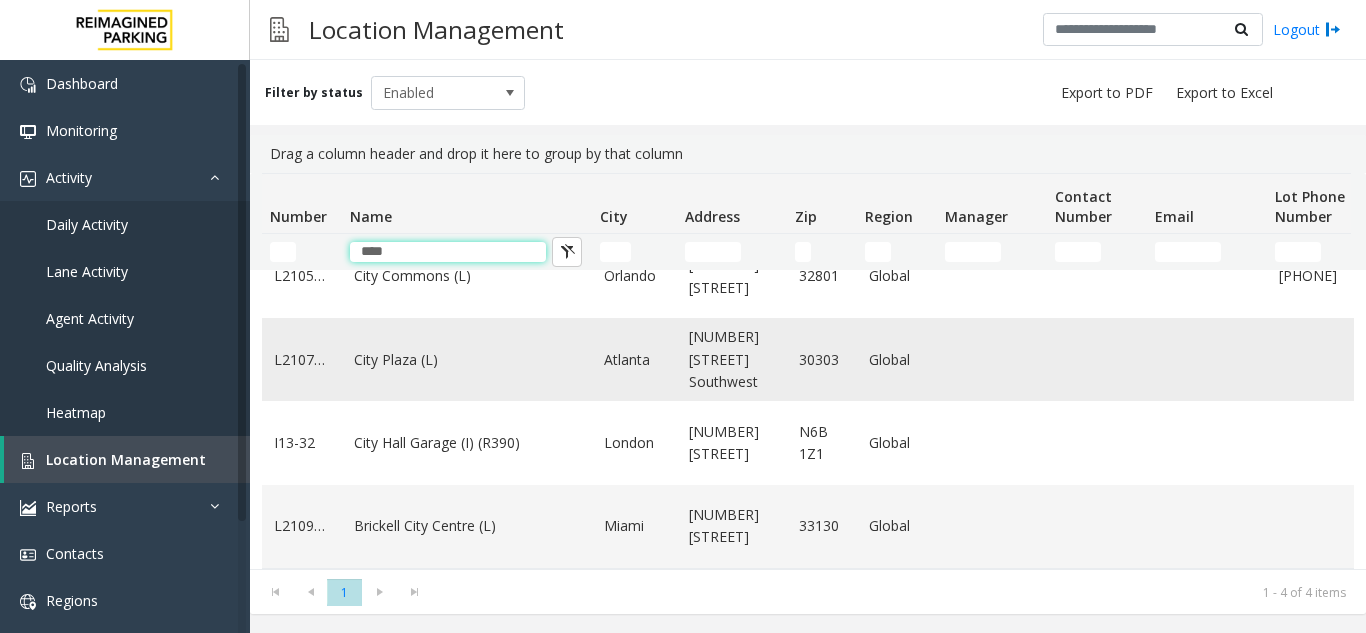 type on "****" 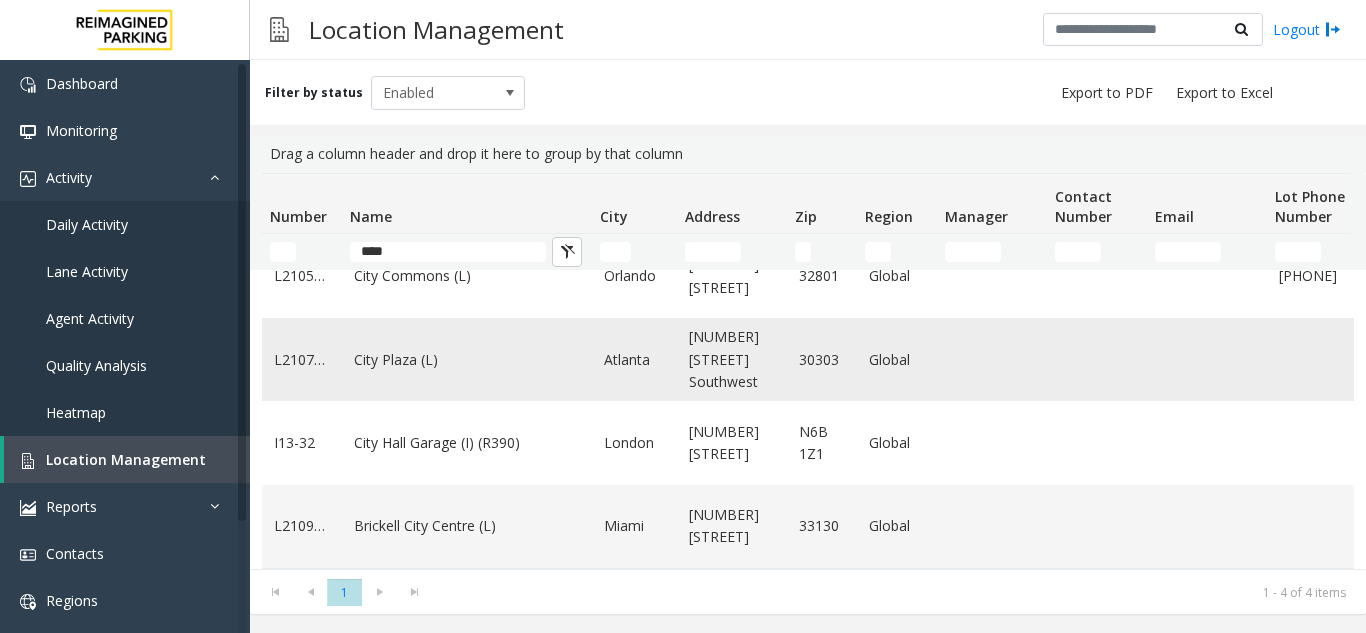click on "City Plaza (L)" 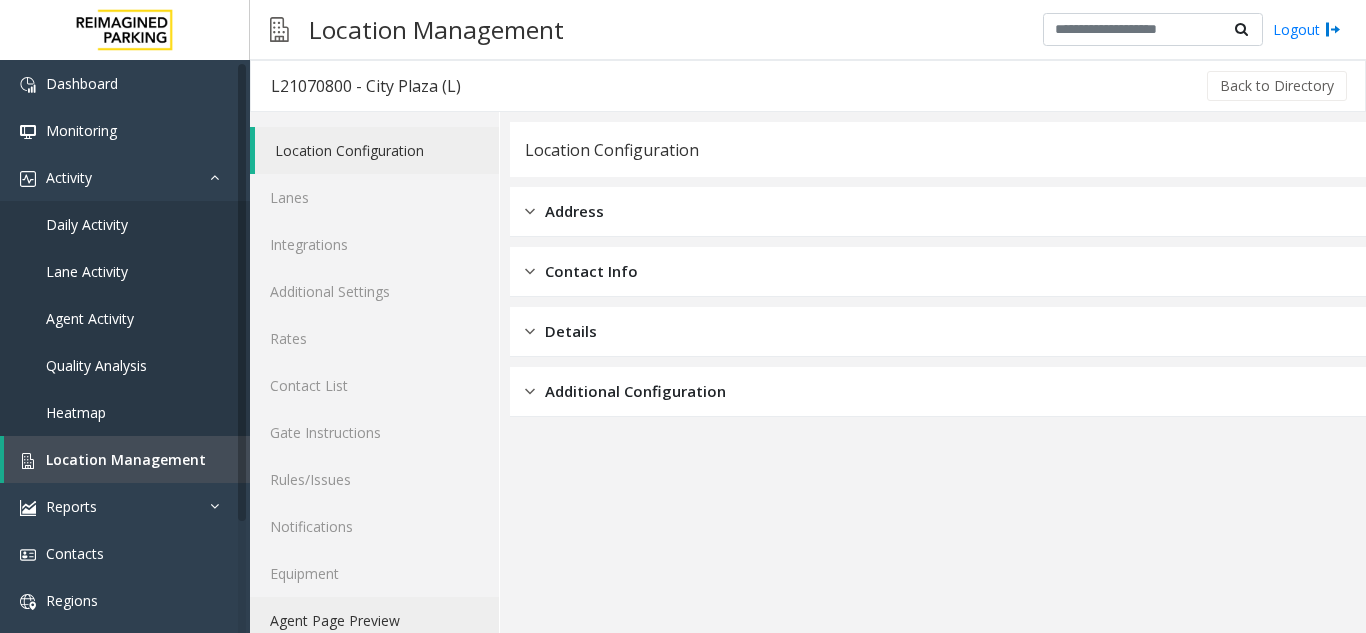 click on "Agent Page Preview" 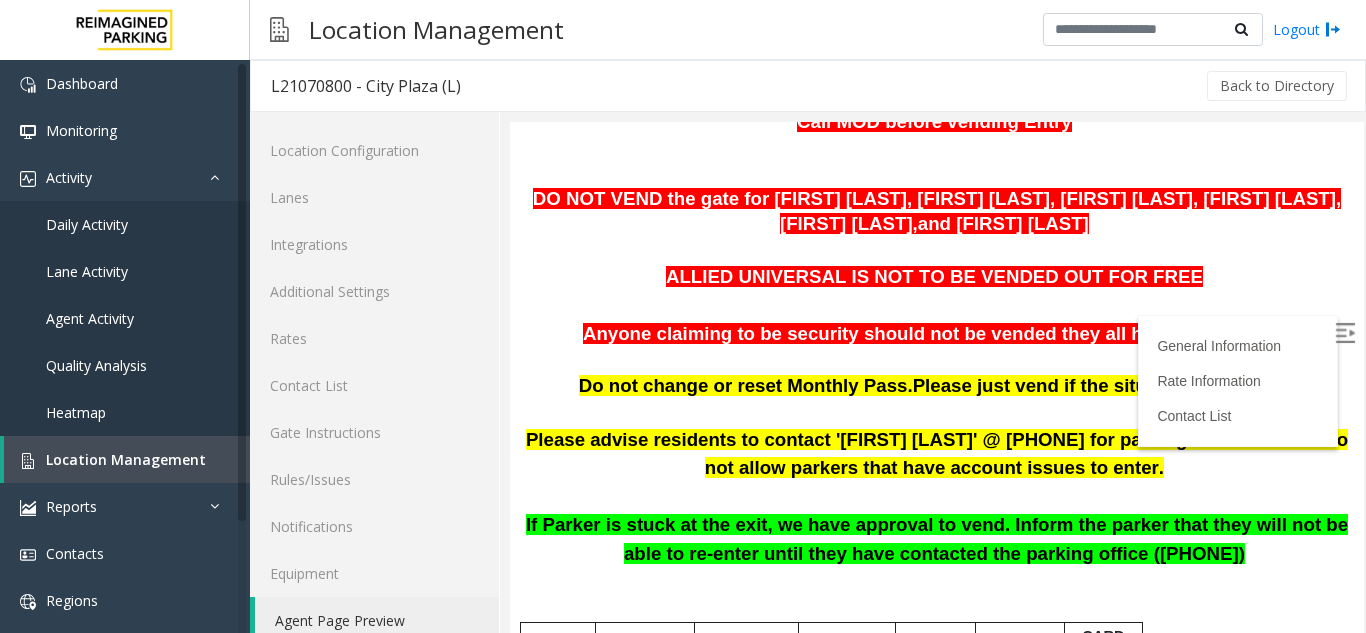 click at bounding box center (1345, 333) 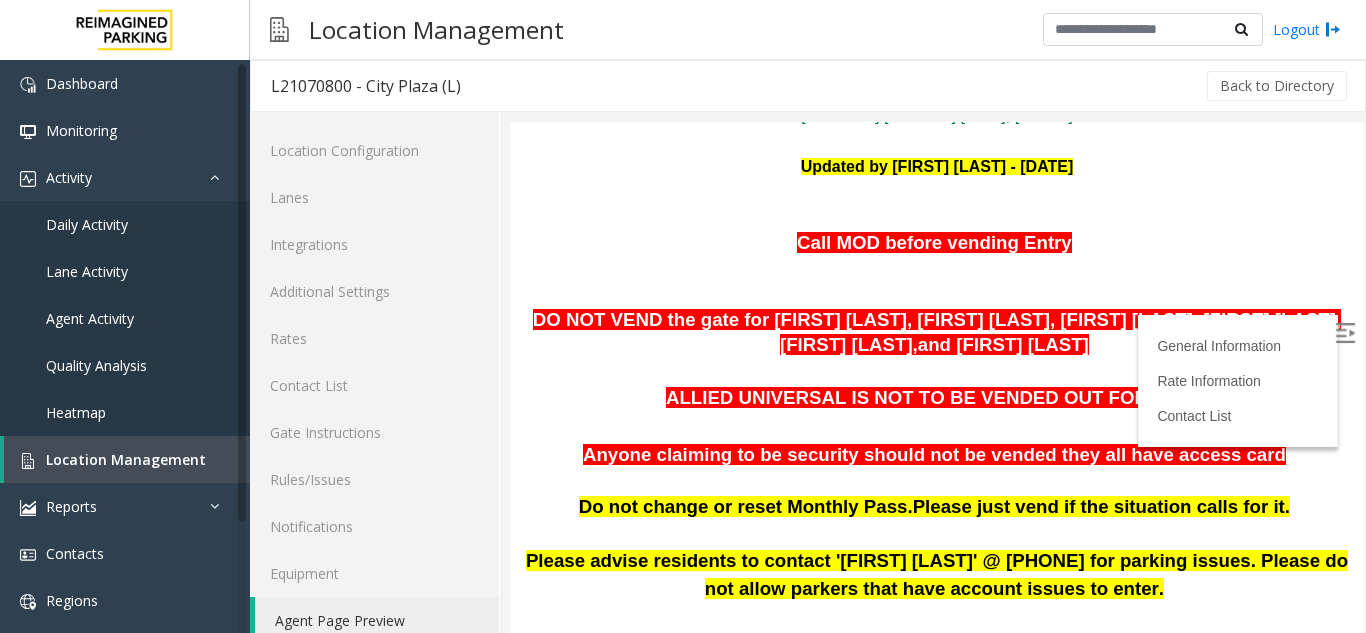 scroll, scrollTop: 200, scrollLeft: 0, axis: vertical 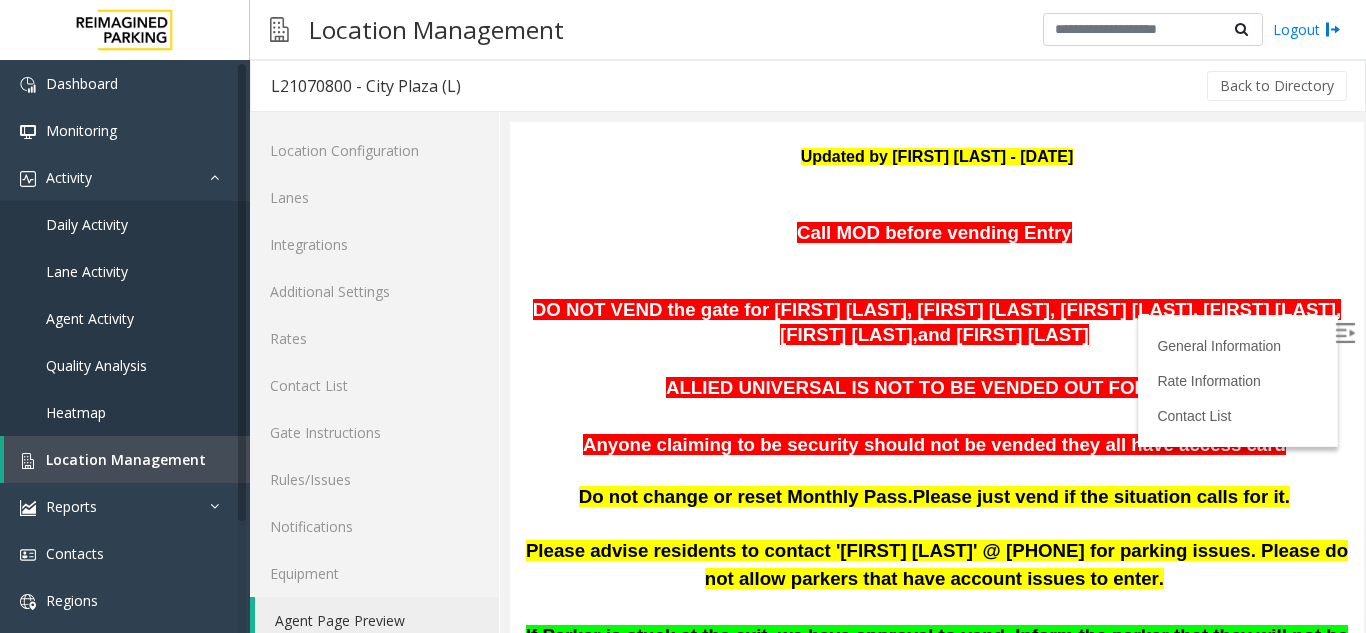 drag, startPoint x: 1860, startPoint y: 404, endPoint x: 1867, endPoint y: 366, distance: 38.63936 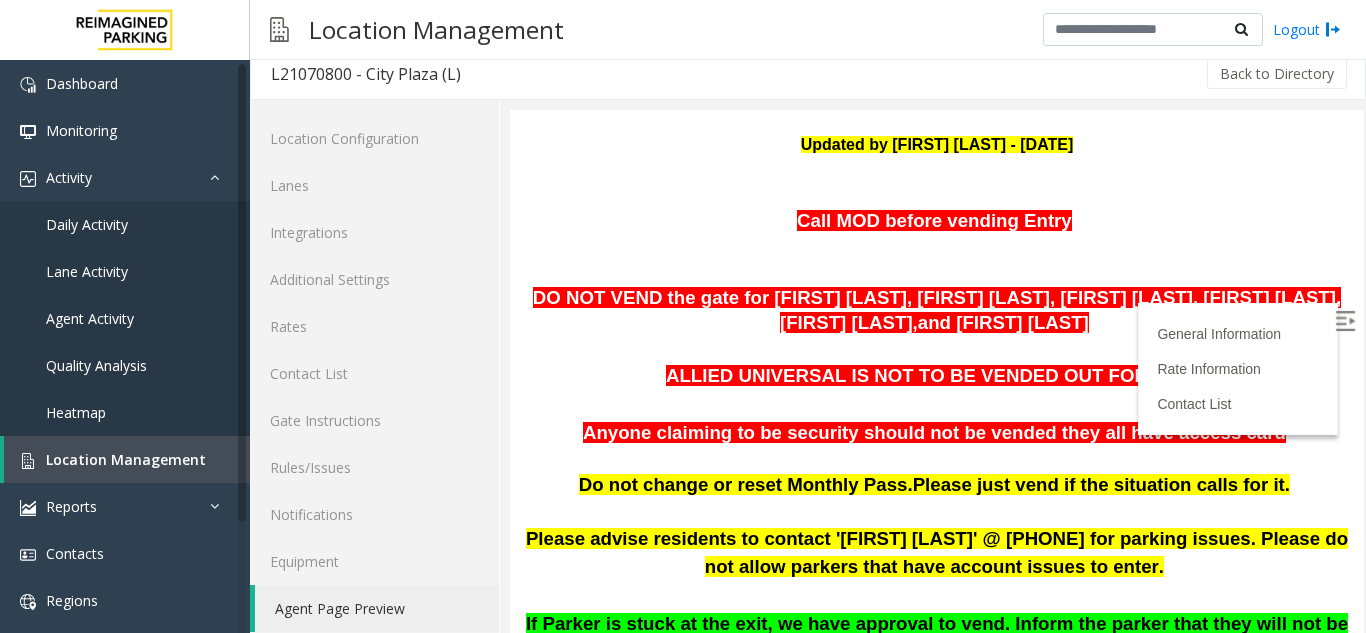 scroll, scrollTop: 26, scrollLeft: 0, axis: vertical 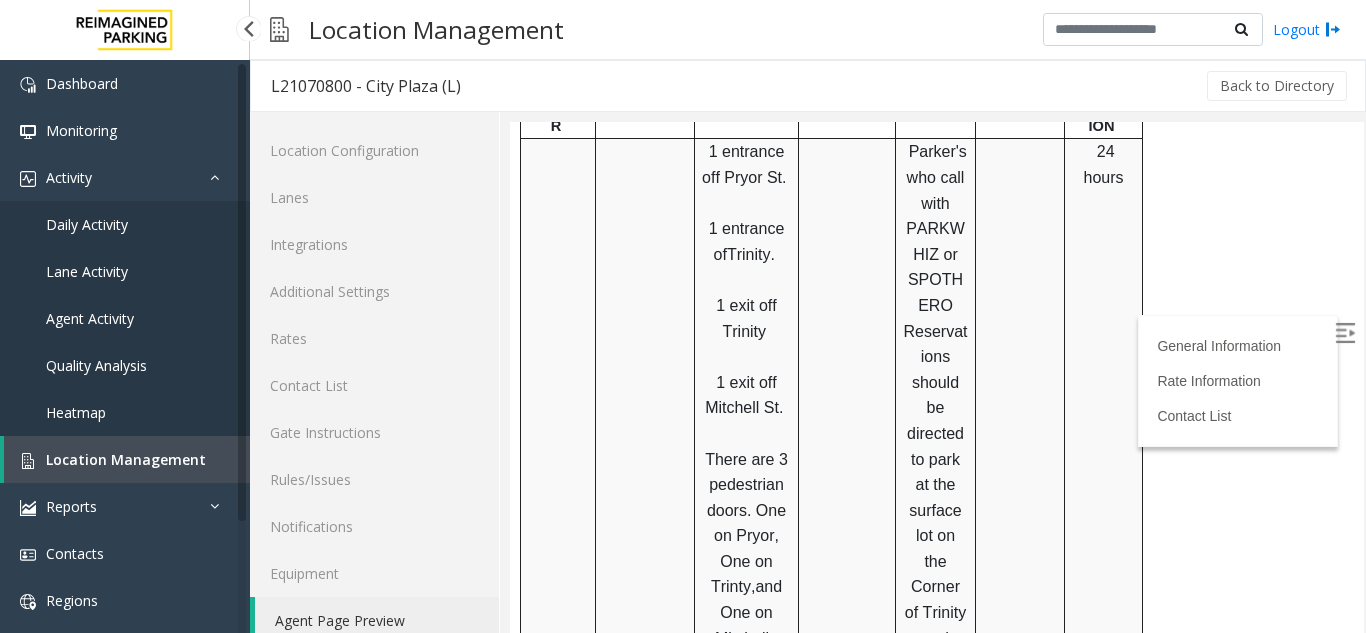 click on "Location Management" at bounding box center [127, 459] 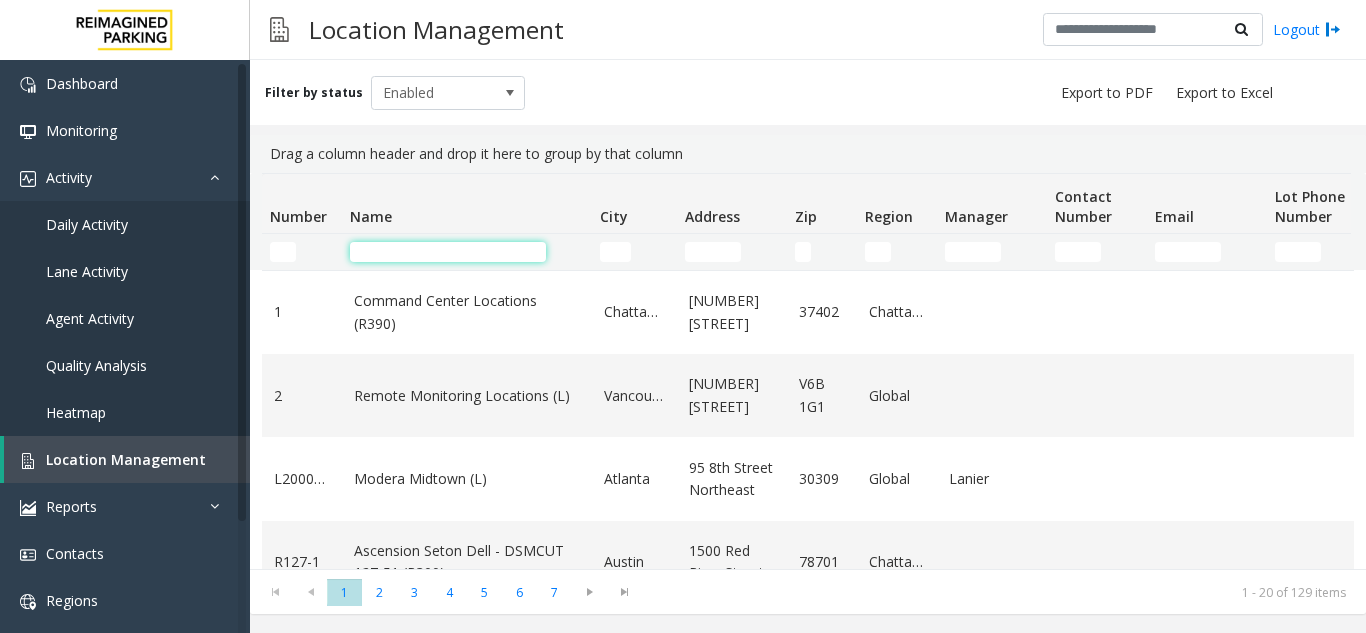 drag, startPoint x: 438, startPoint y: 245, endPoint x: 331, endPoint y: 220, distance: 109.88175 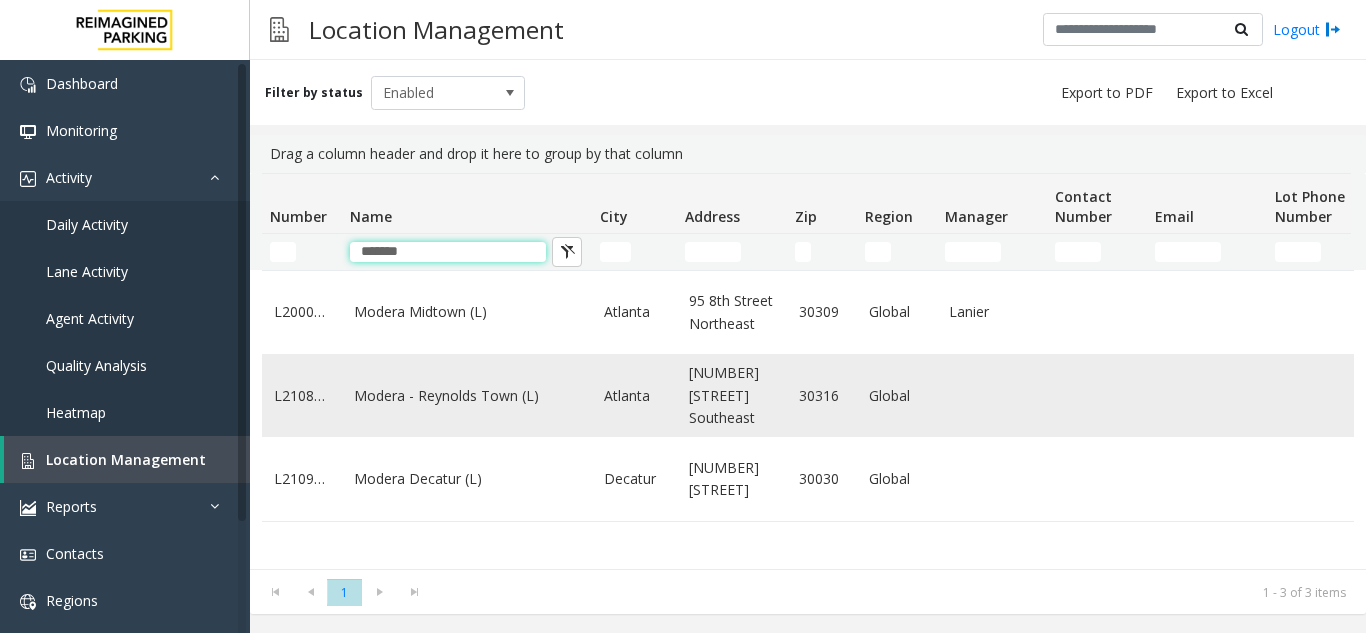 type on "******" 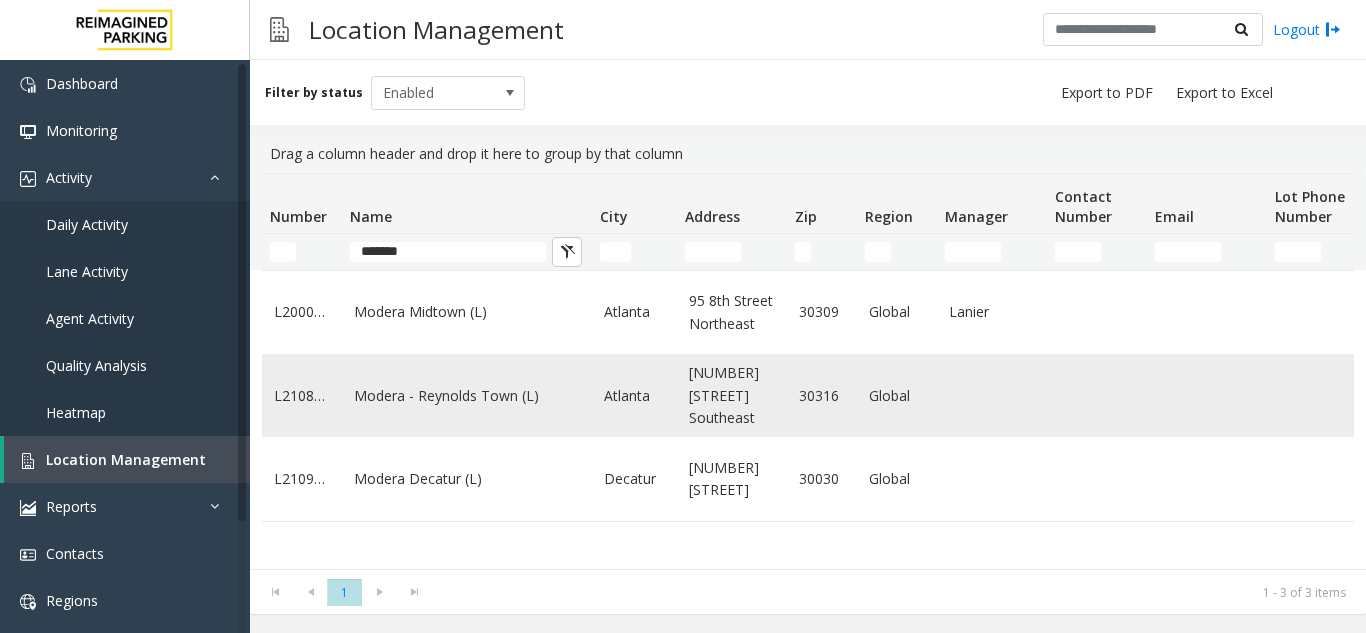 click on "Modera - Reynolds Town (L)" 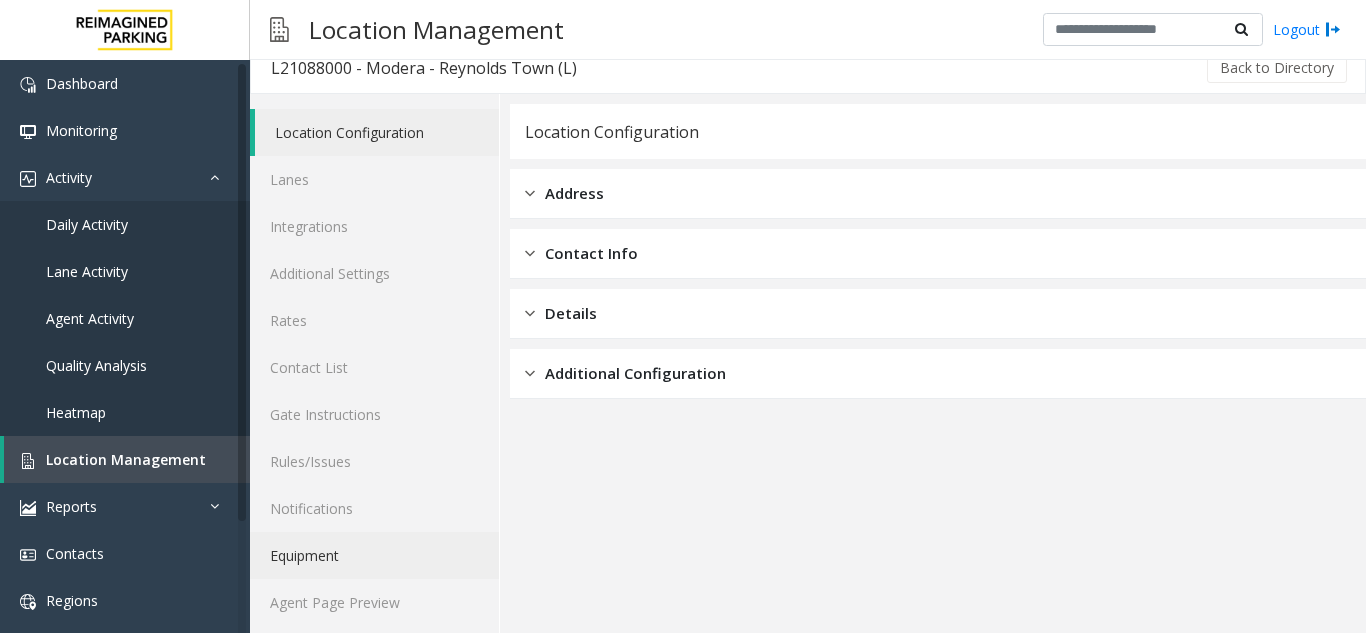 scroll, scrollTop: 26, scrollLeft: 0, axis: vertical 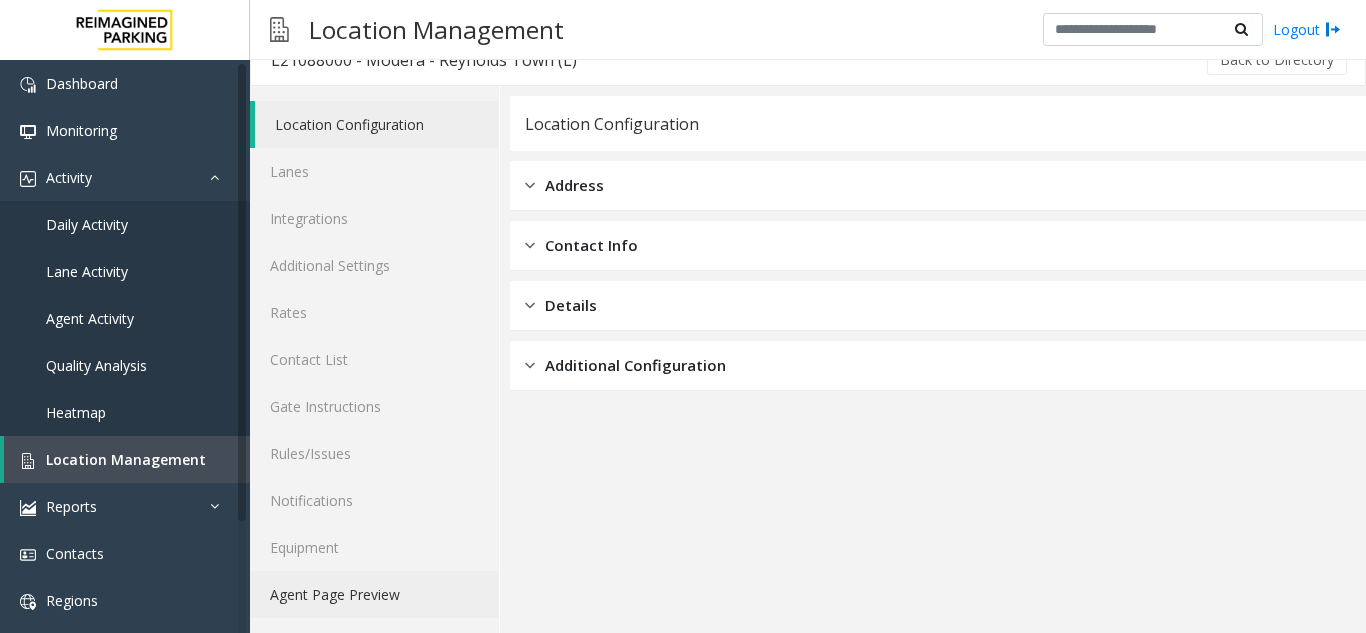 click on "Agent Page Preview" 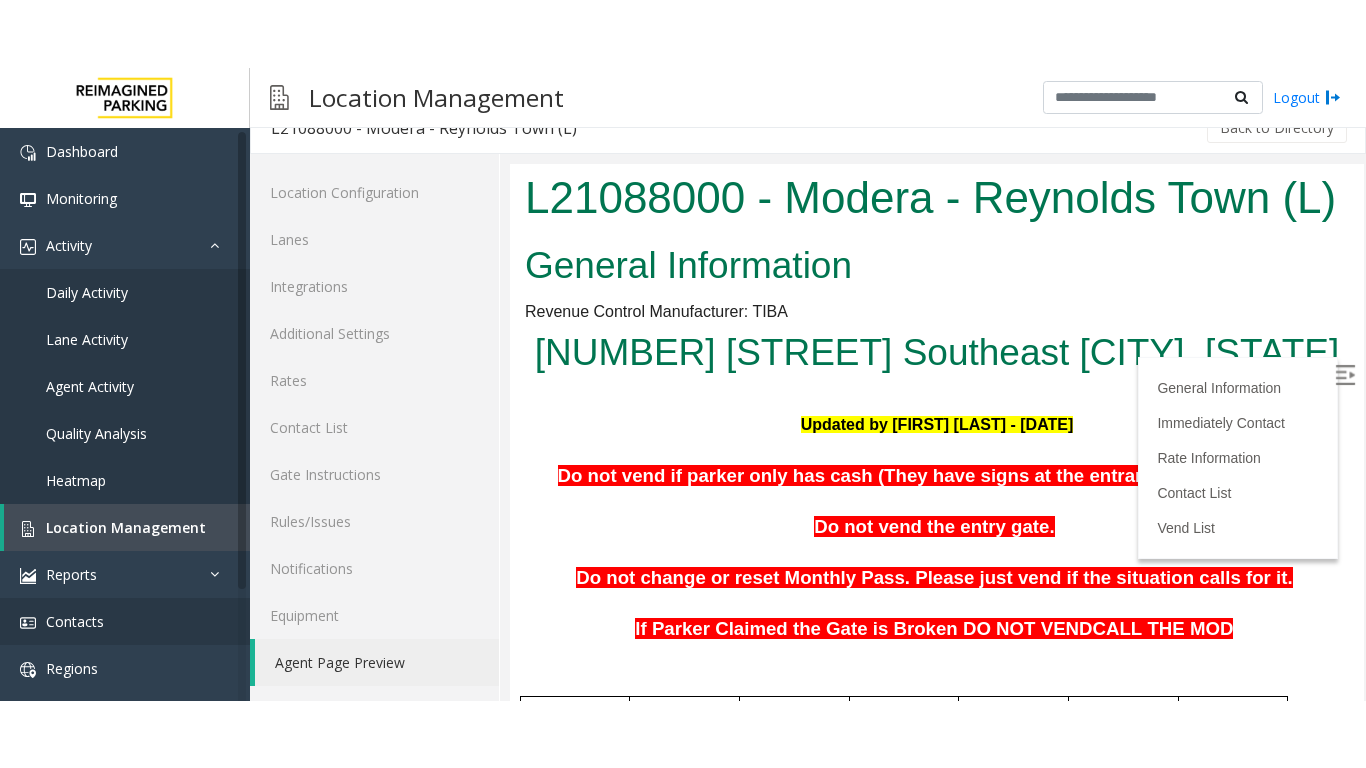 scroll, scrollTop: 1999, scrollLeft: 0, axis: vertical 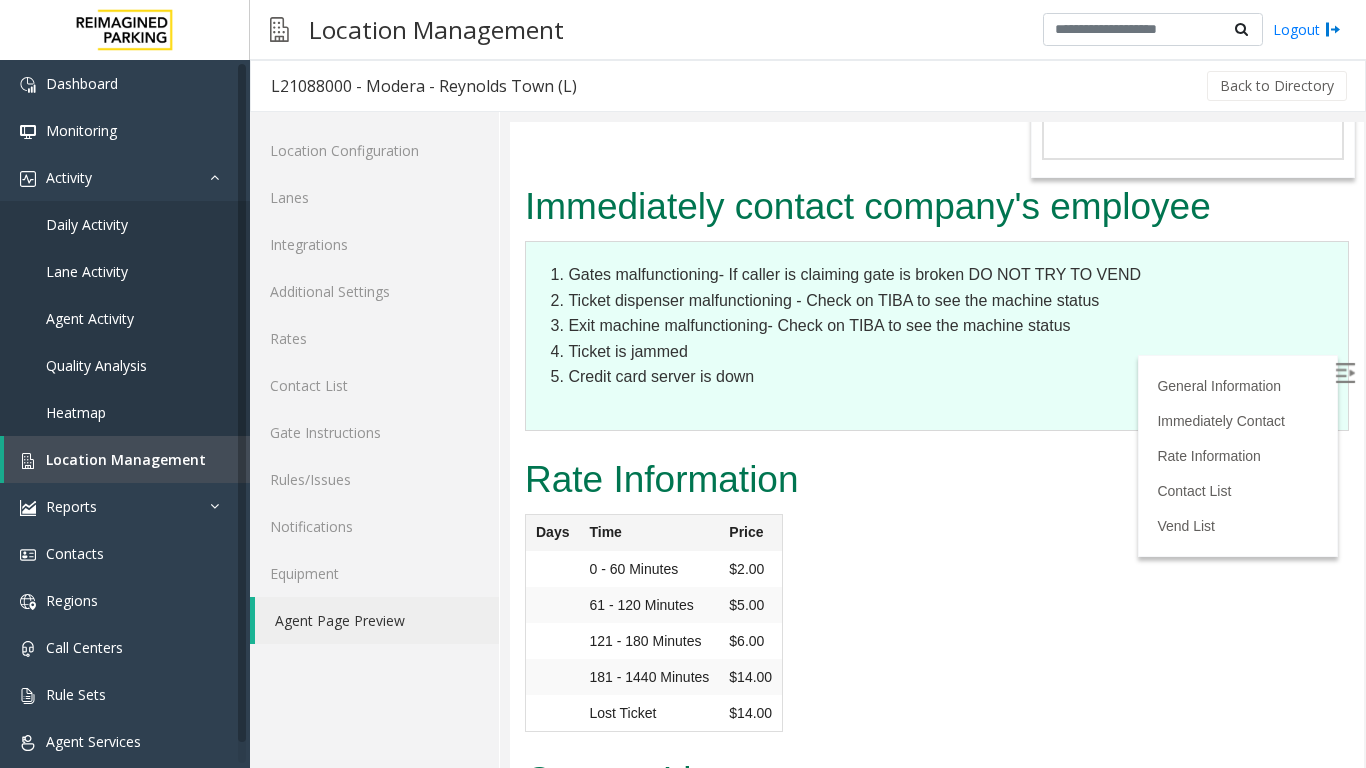 click on "General Information
Immediately Contact
Rate Information
Contact List
Vend List" at bounding box center (1238, 456) 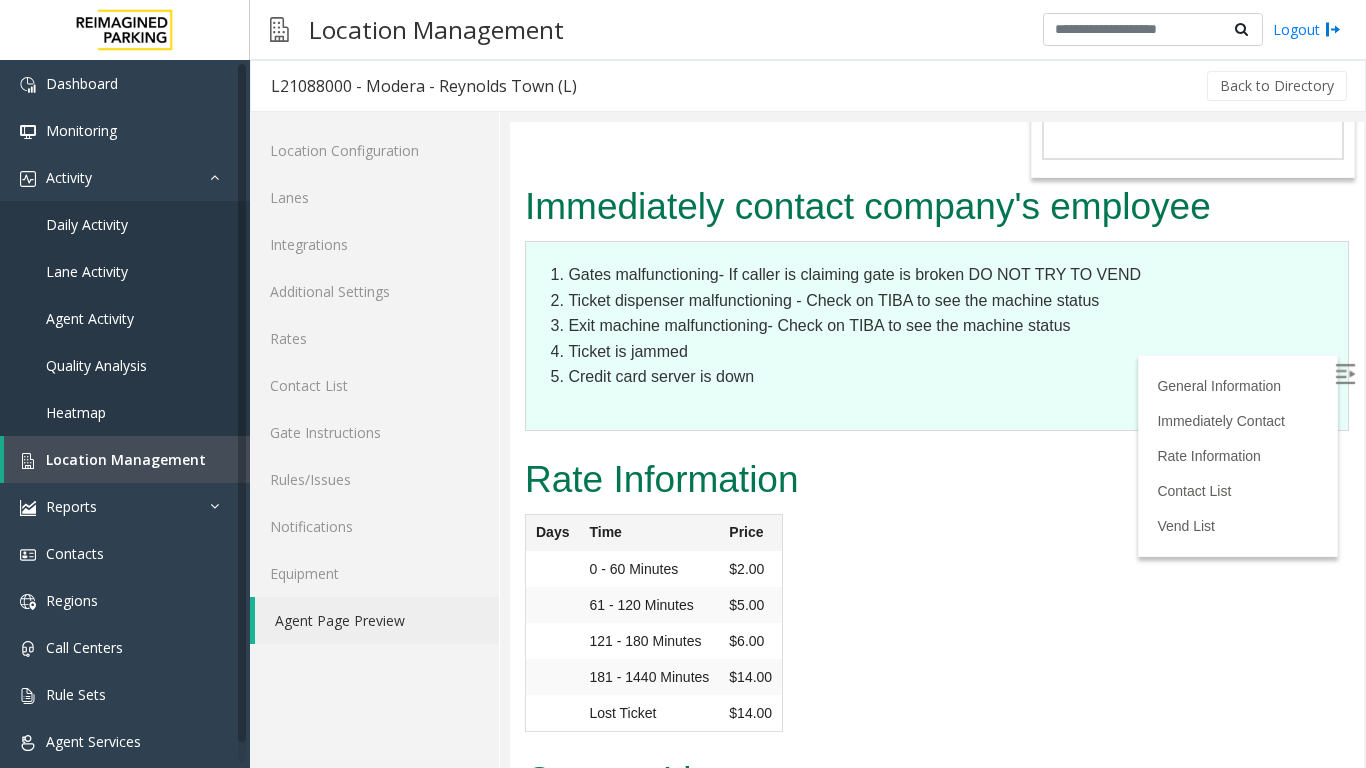 click on "Back to Directory" 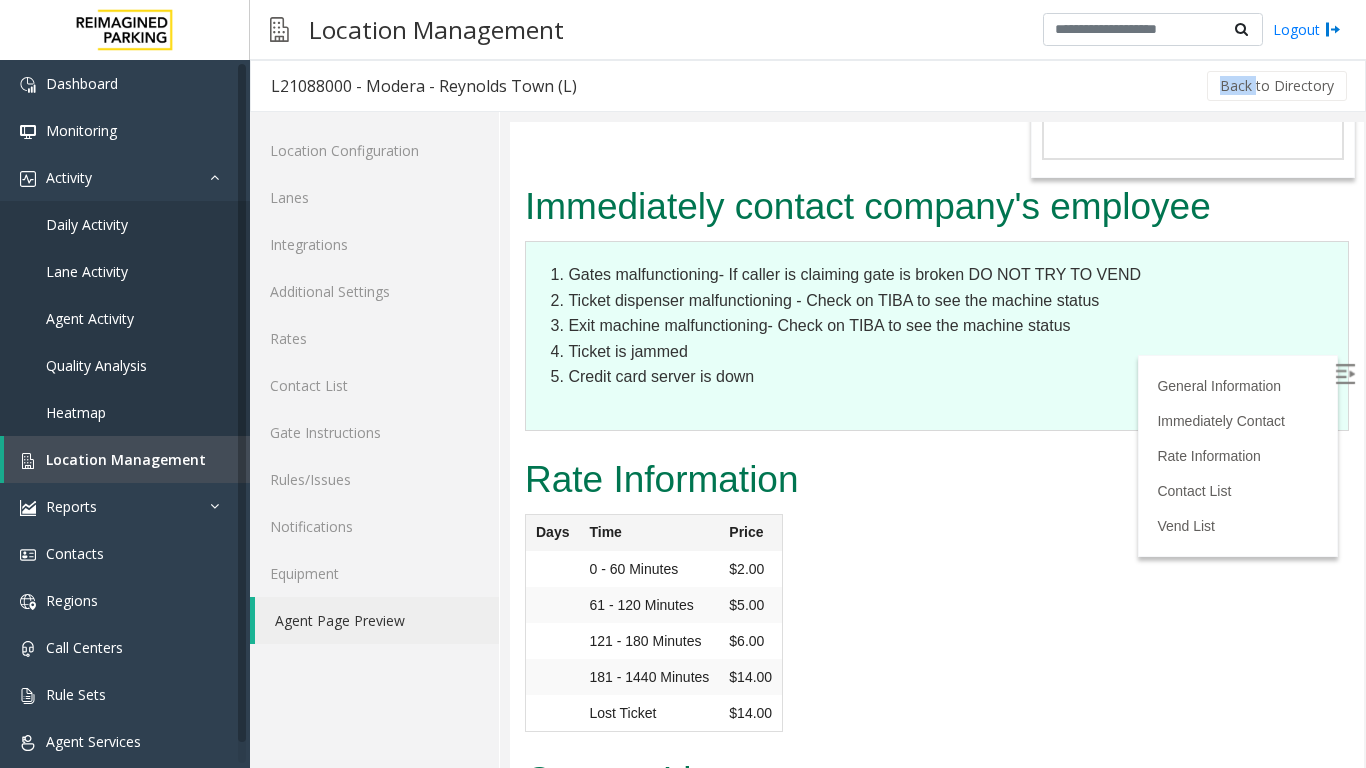 click on "Back to Directory" 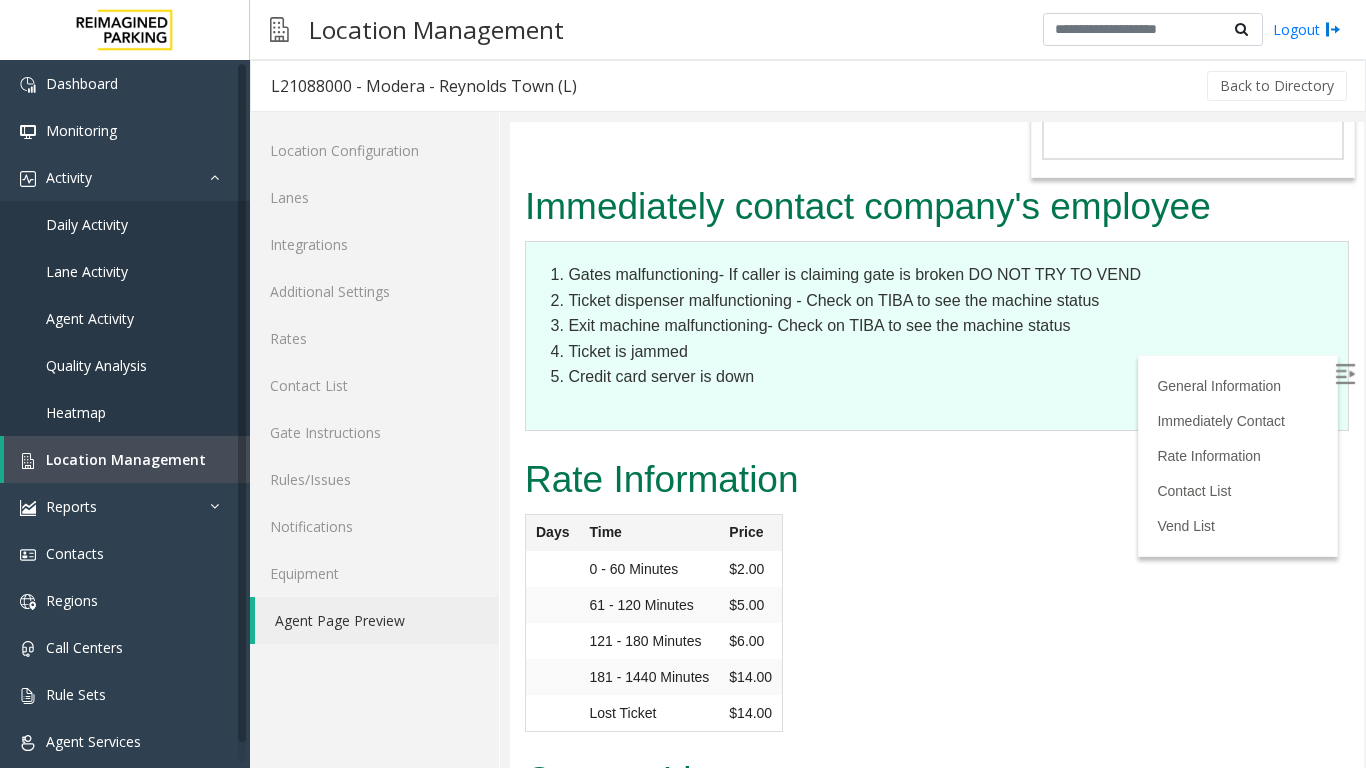 drag, startPoint x: 820, startPoint y: 106, endPoint x: 837, endPoint y: 112, distance: 18.027756 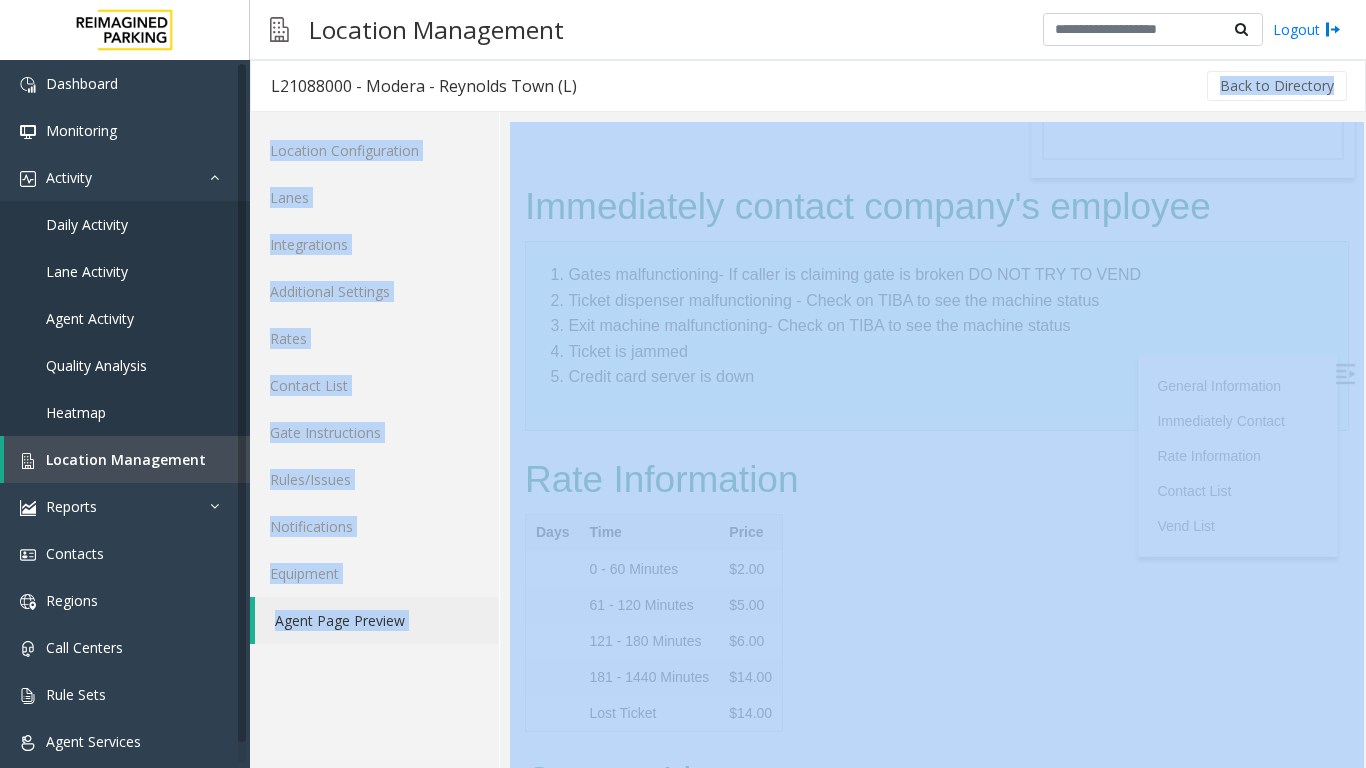 click 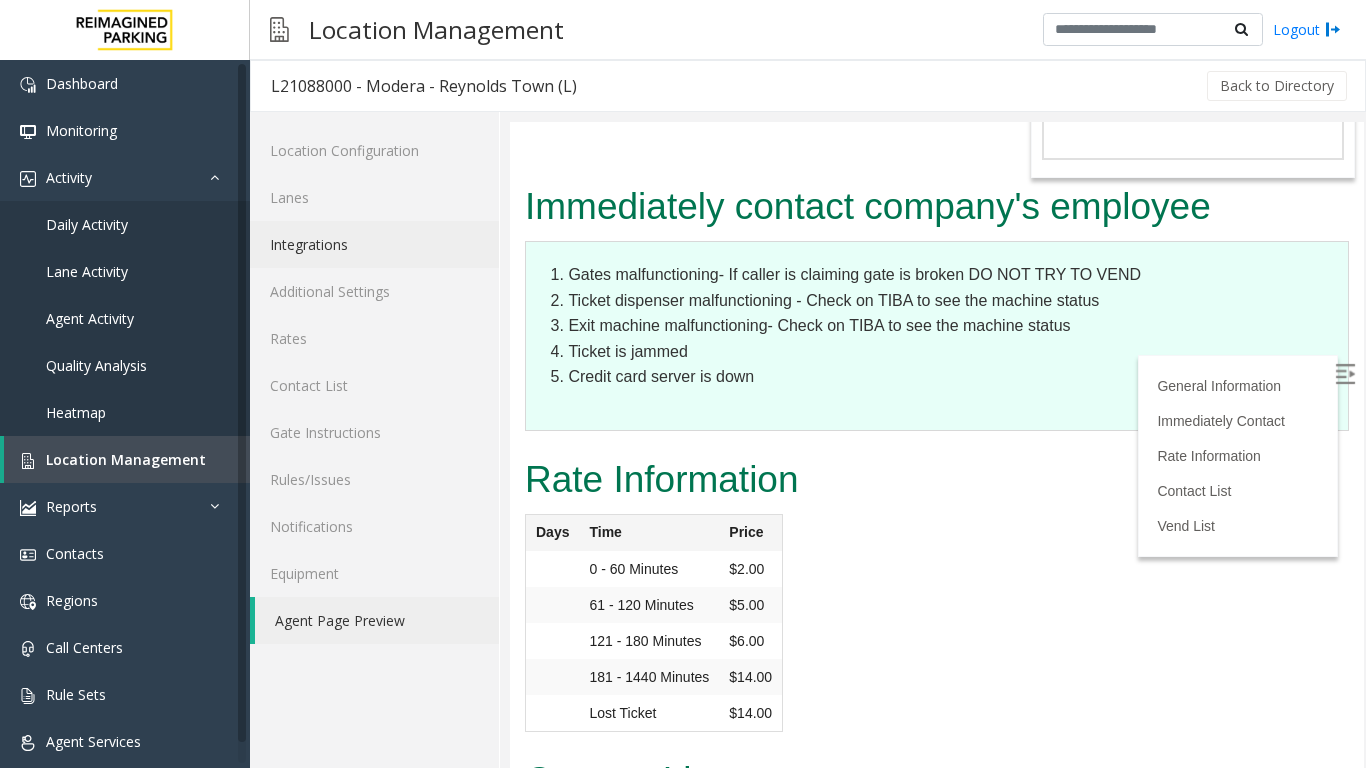 click on "Integrations" 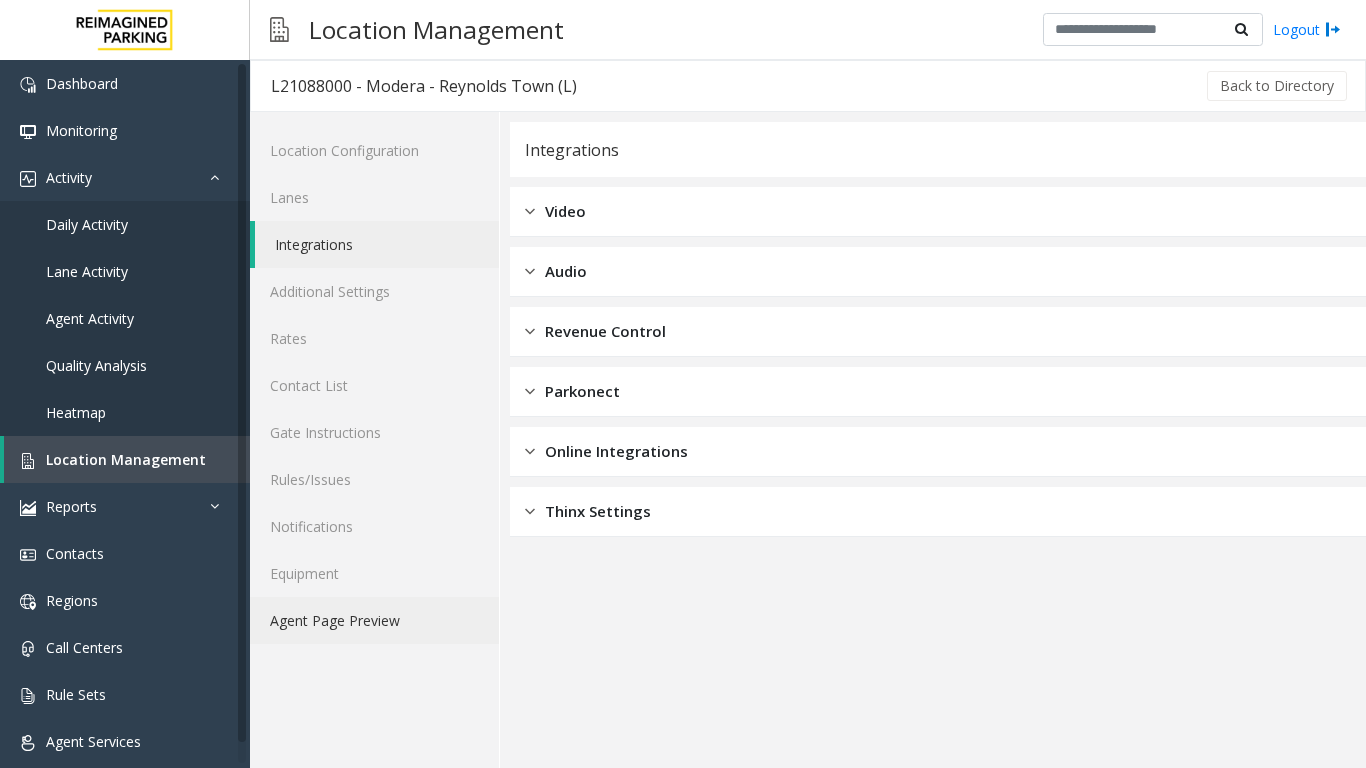 click on "Agent Page Preview" 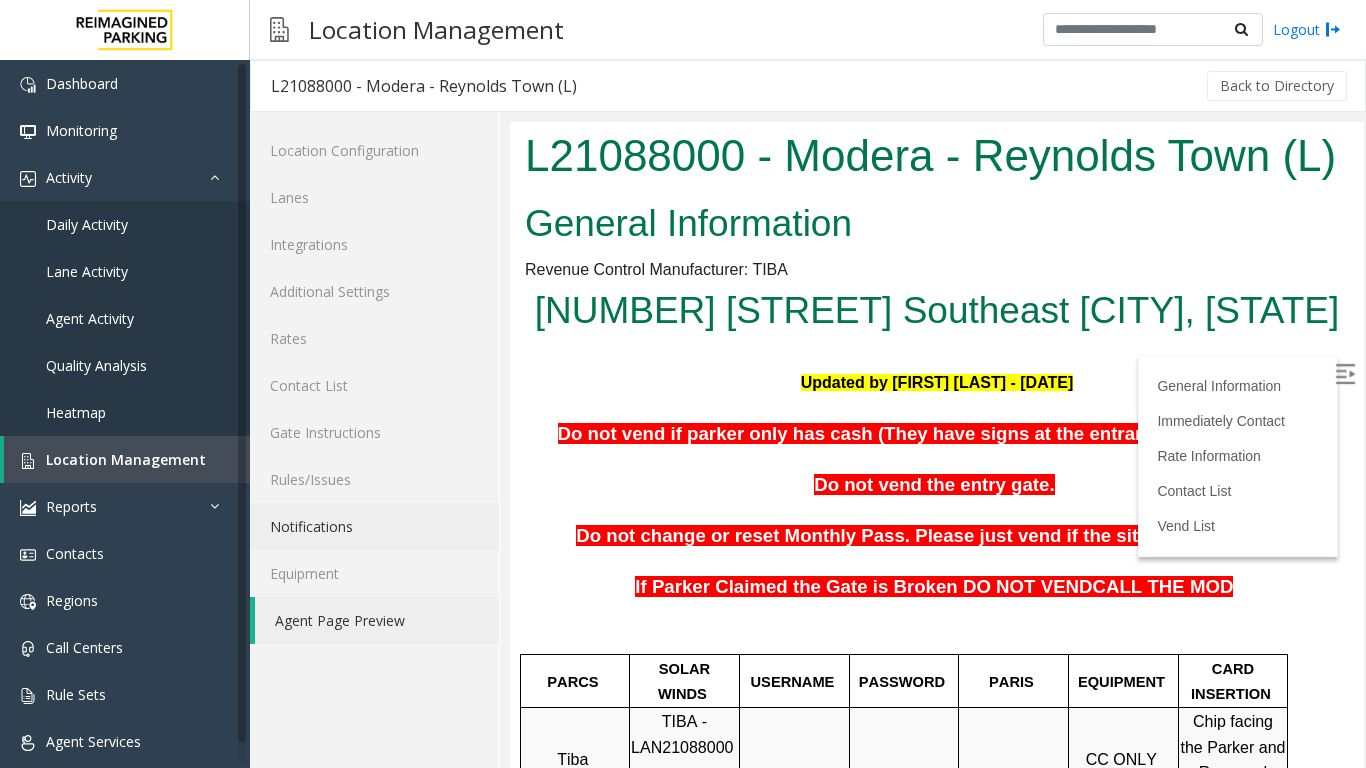 scroll, scrollTop: 0, scrollLeft: 0, axis: both 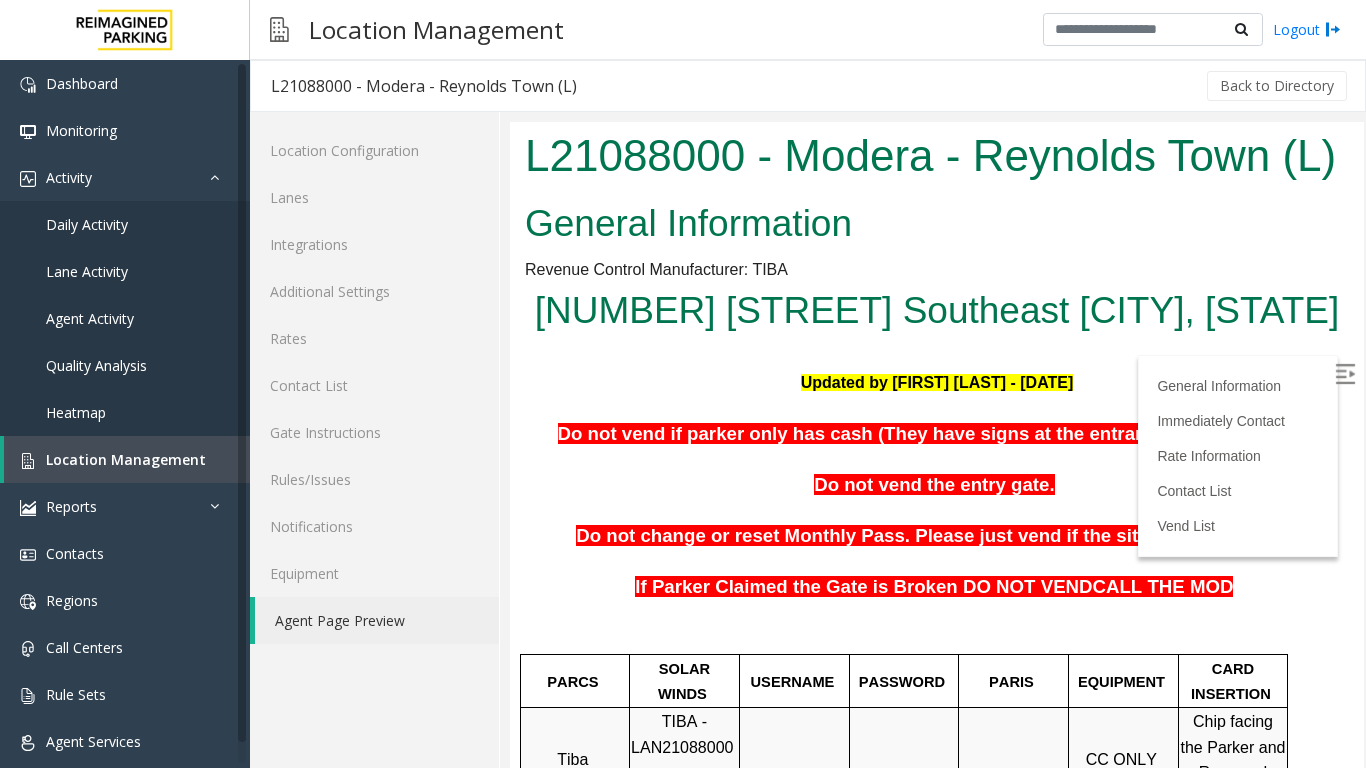 click at bounding box center [1345, 374] 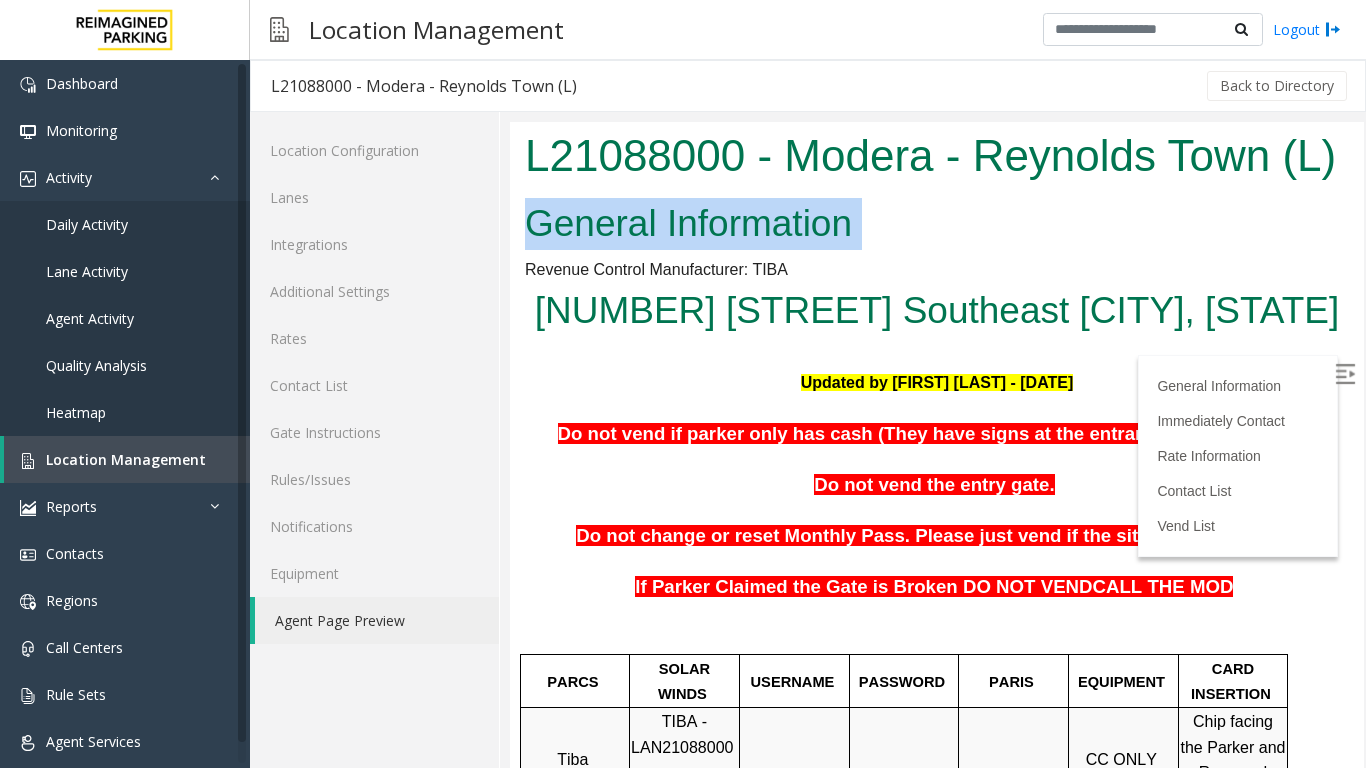 click on "General Information" at bounding box center [937, 224] 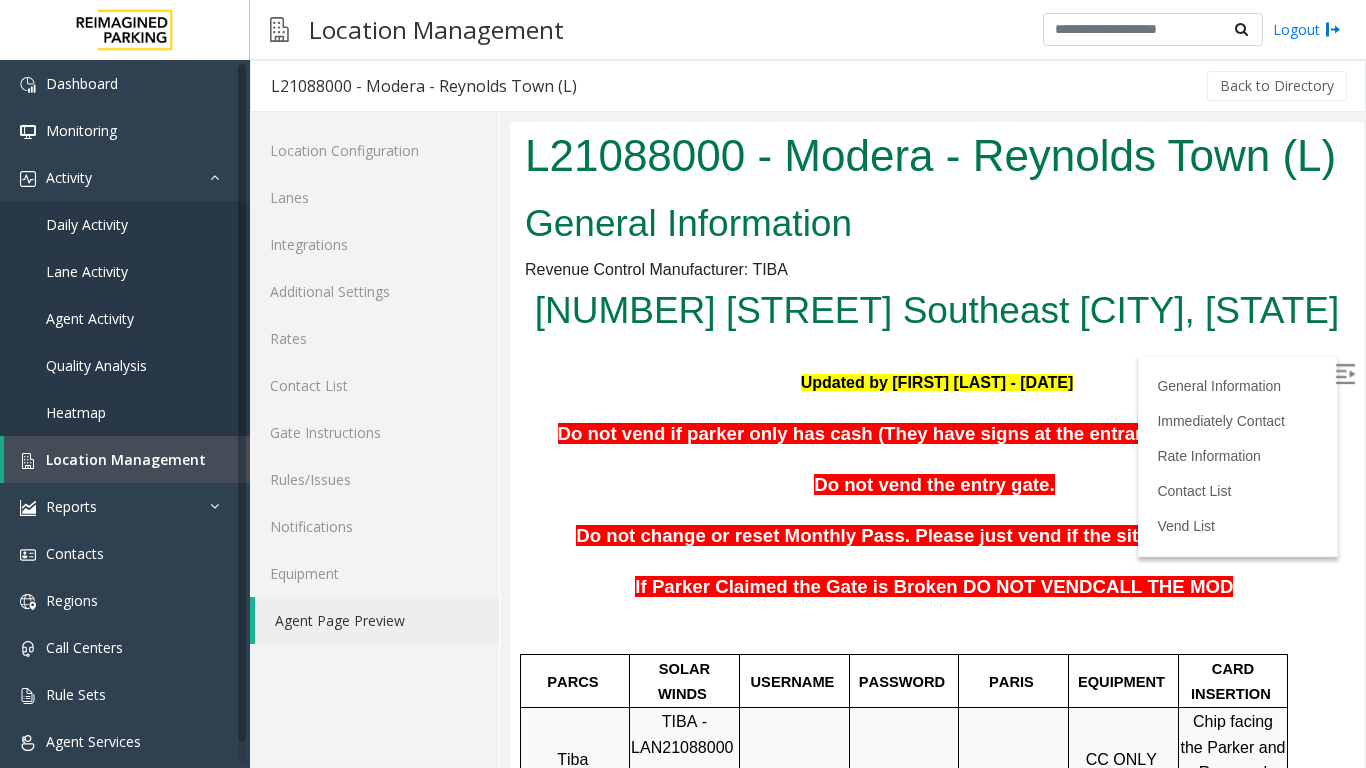 drag, startPoint x: 1249, startPoint y: 260, endPoint x: 1104, endPoint y: 200, distance: 156.92355 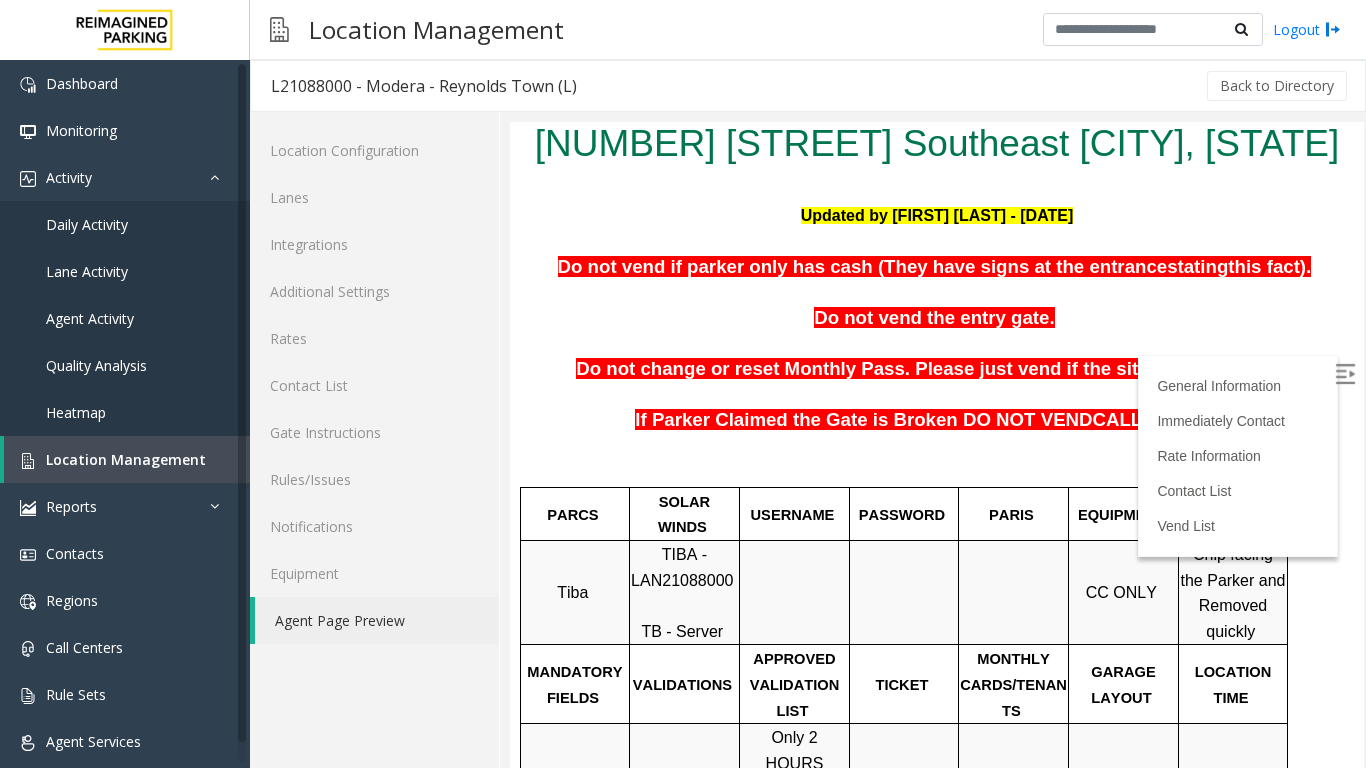 scroll, scrollTop: 0, scrollLeft: 0, axis: both 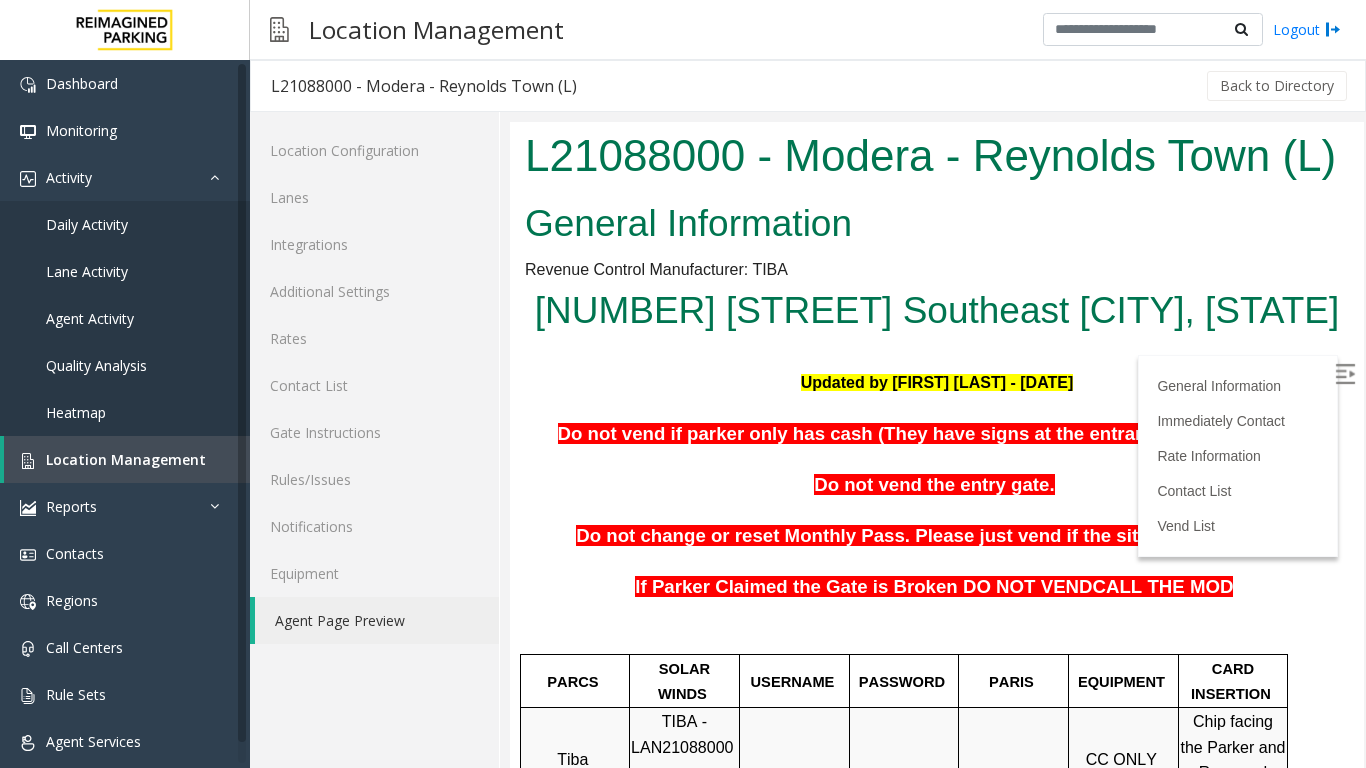 drag, startPoint x: 1357, startPoint y: 306, endPoint x: 1875, endPoint y: 323, distance: 518.2789 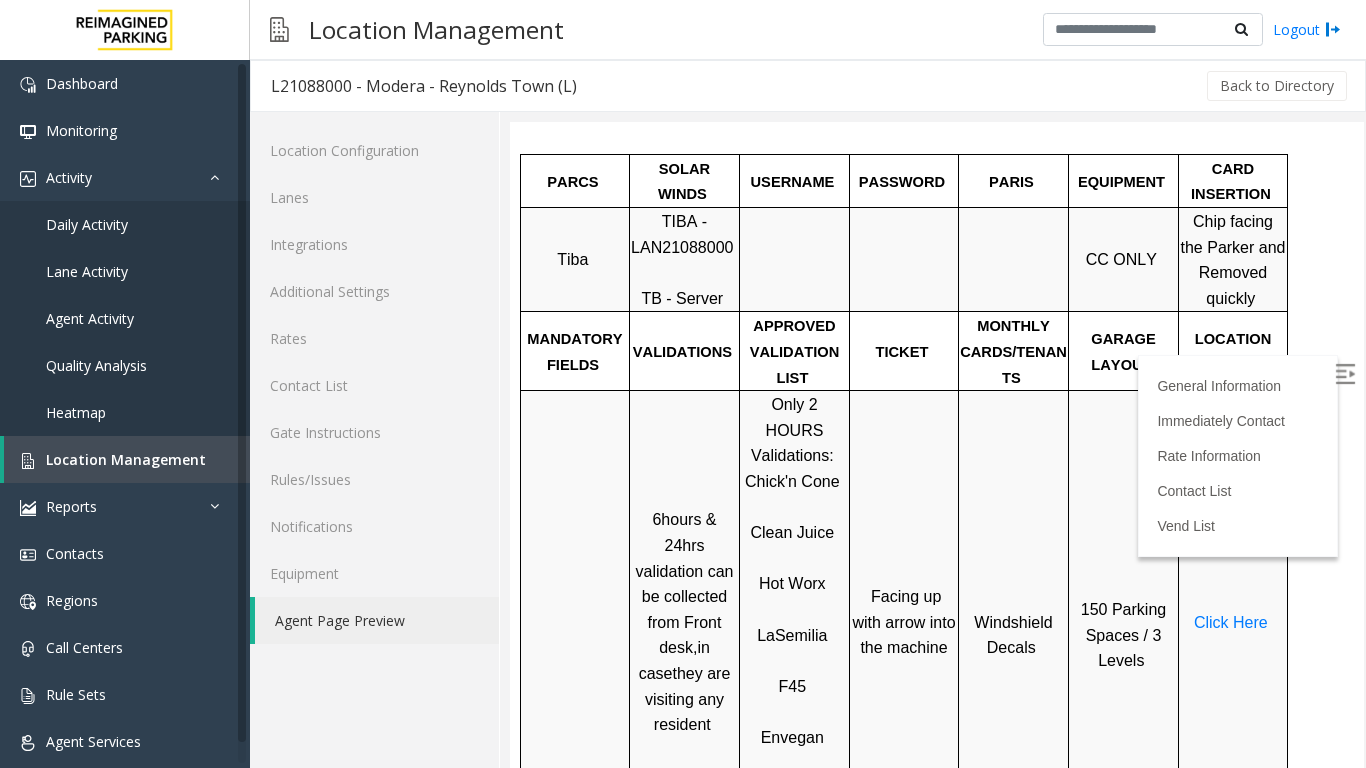 scroll, scrollTop: 300, scrollLeft: 0, axis: vertical 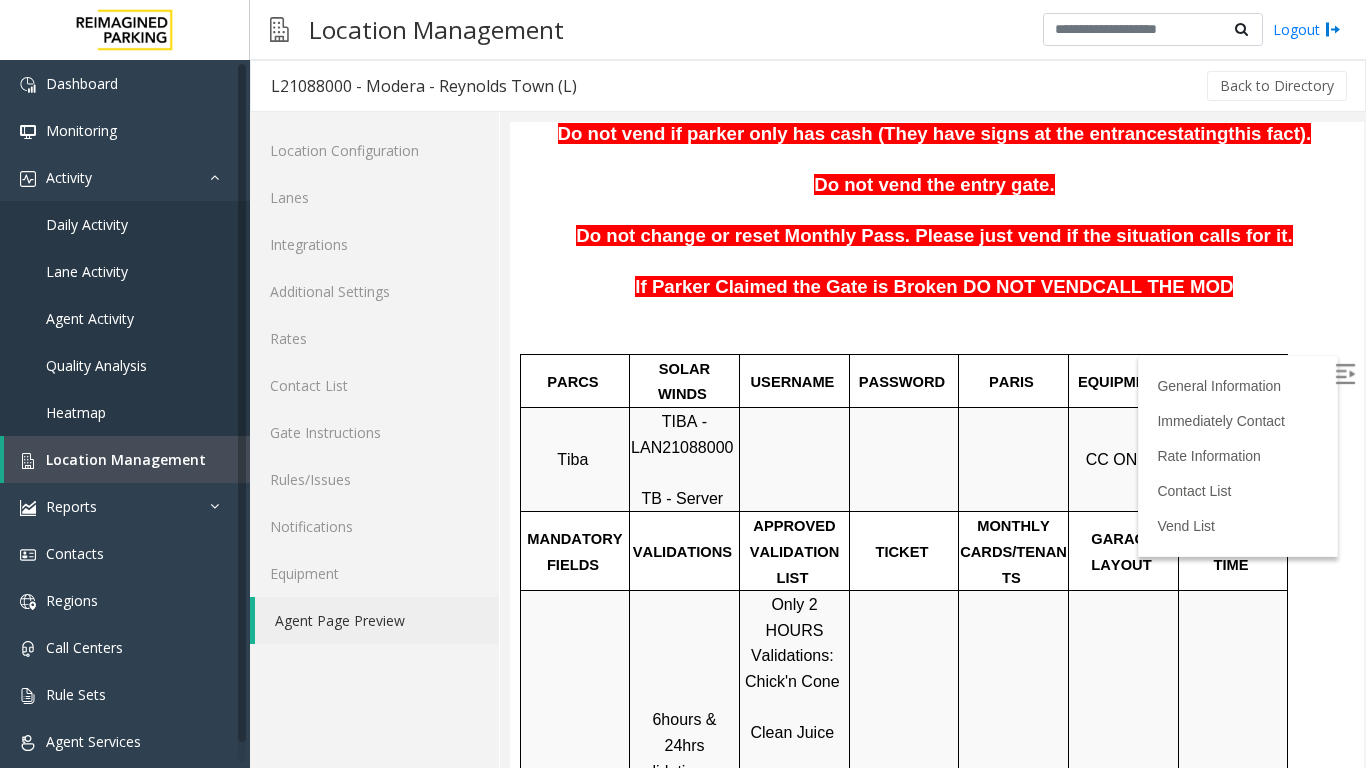 click on "Location Management Logout" at bounding box center [808, 30] 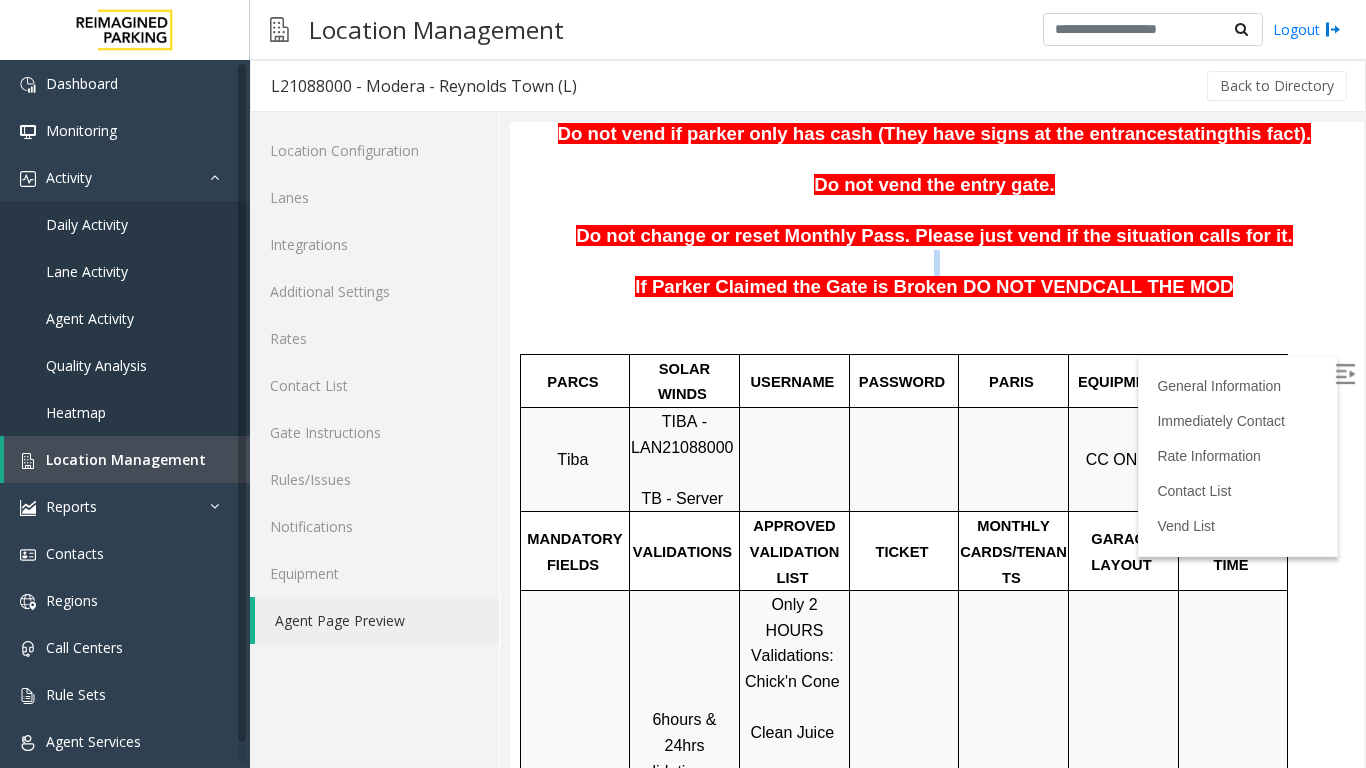 click on "Do not change or reset Monthly Pass. Please just vend if the situation calls for it." at bounding box center [937, 237] 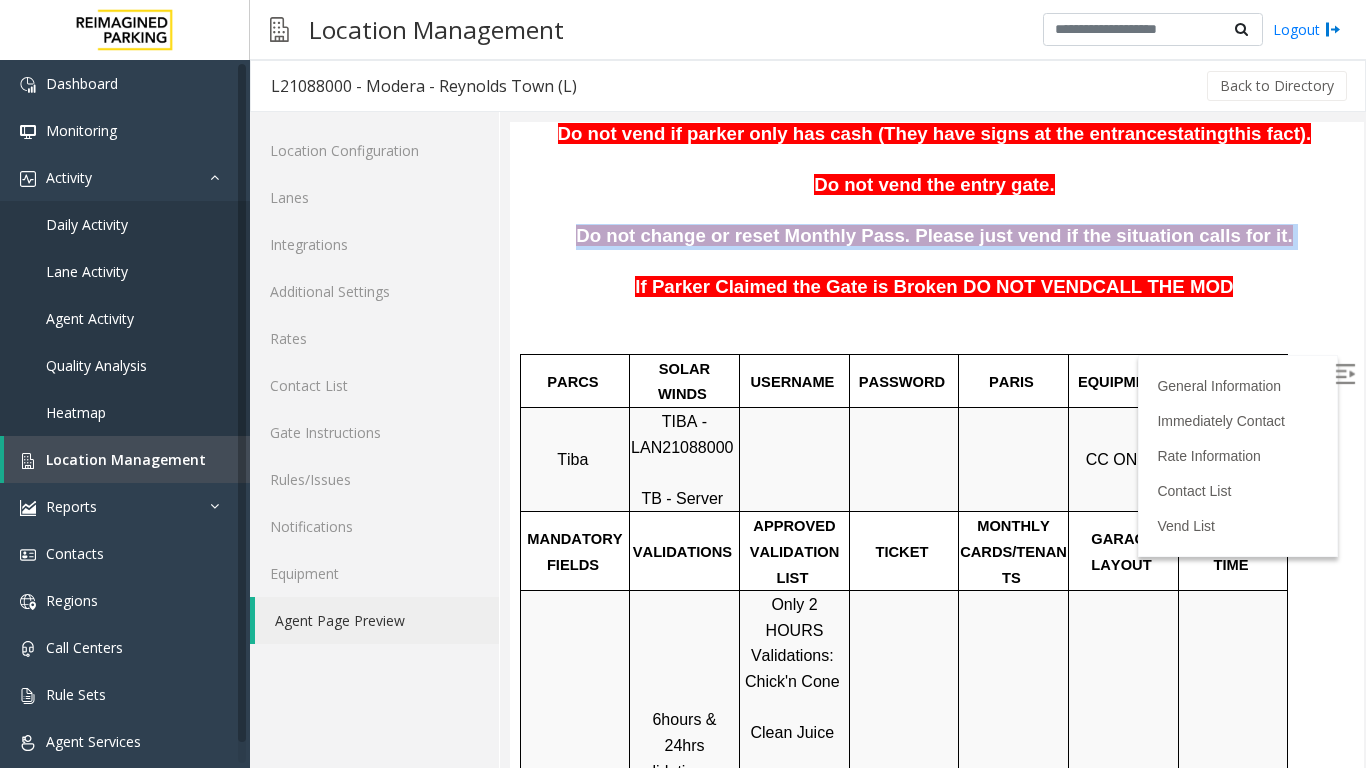 click on "Do not change or reset Monthly Pass. Please just vend if the situation calls for it." at bounding box center [937, 237] 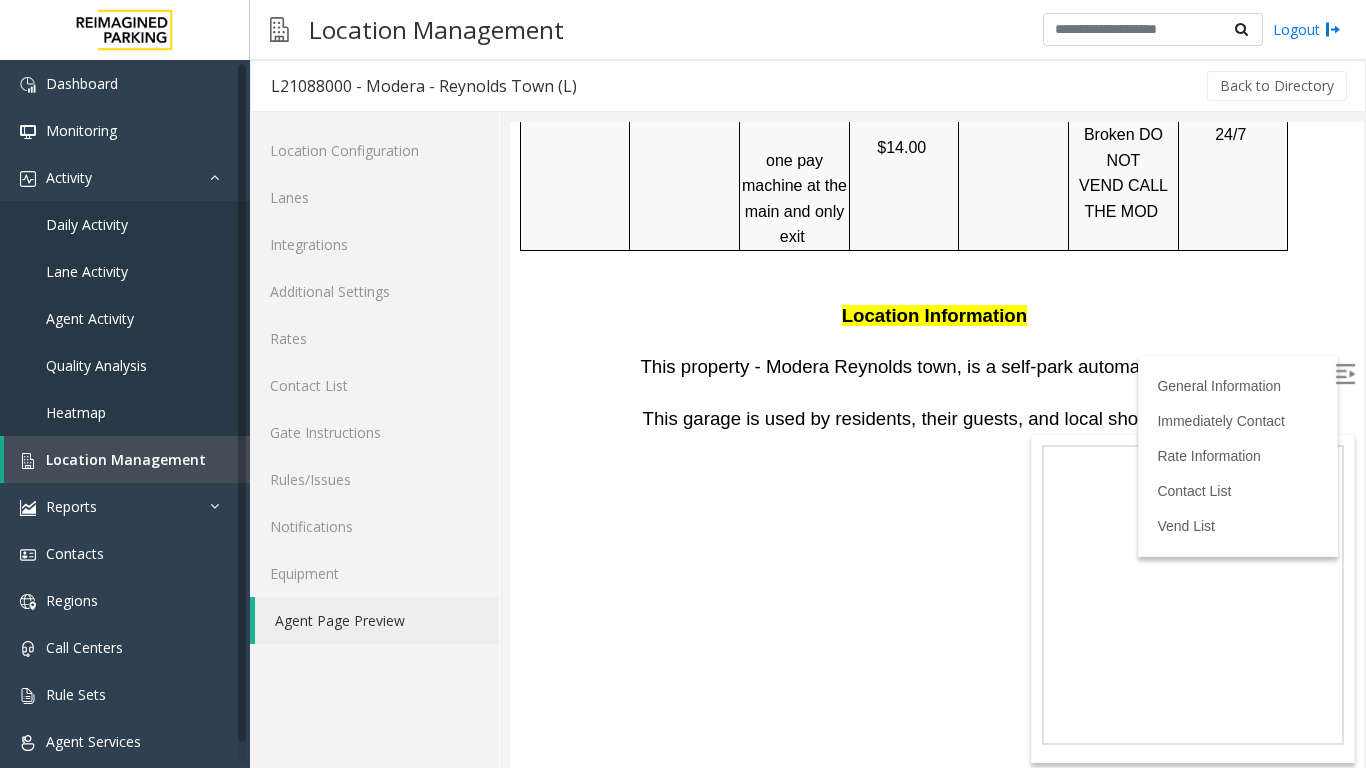 scroll, scrollTop: 1391, scrollLeft: 0, axis: vertical 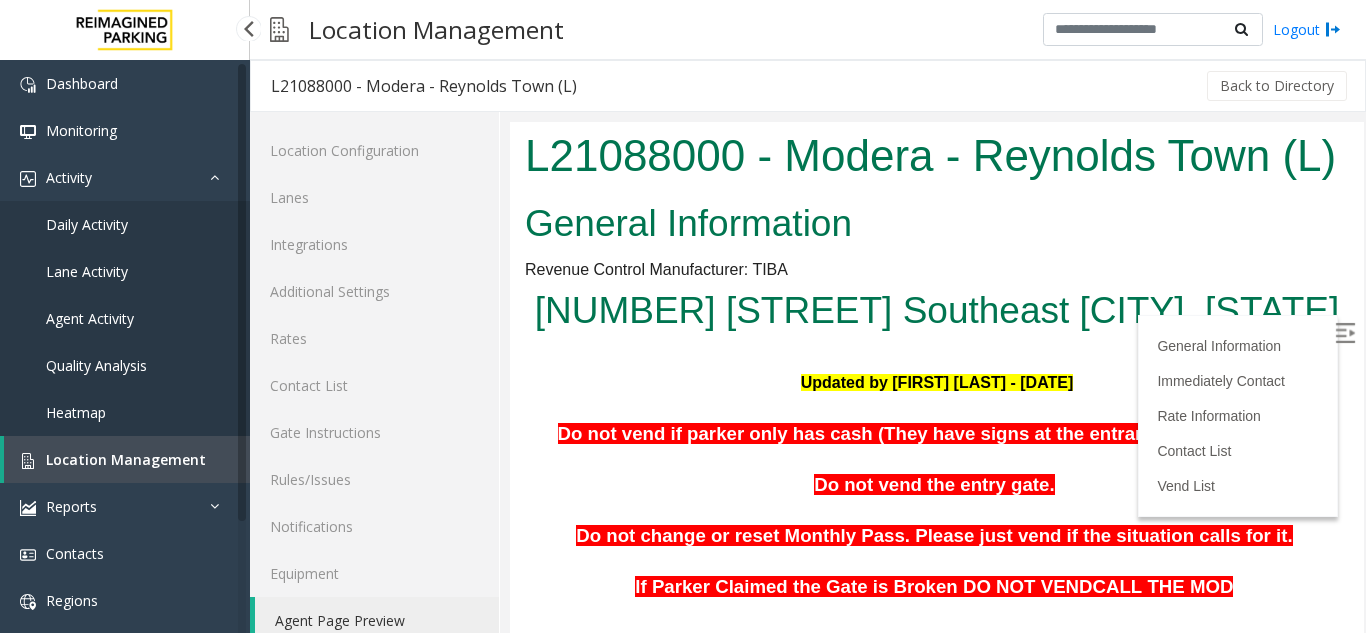 click on "Location Management" at bounding box center [127, 459] 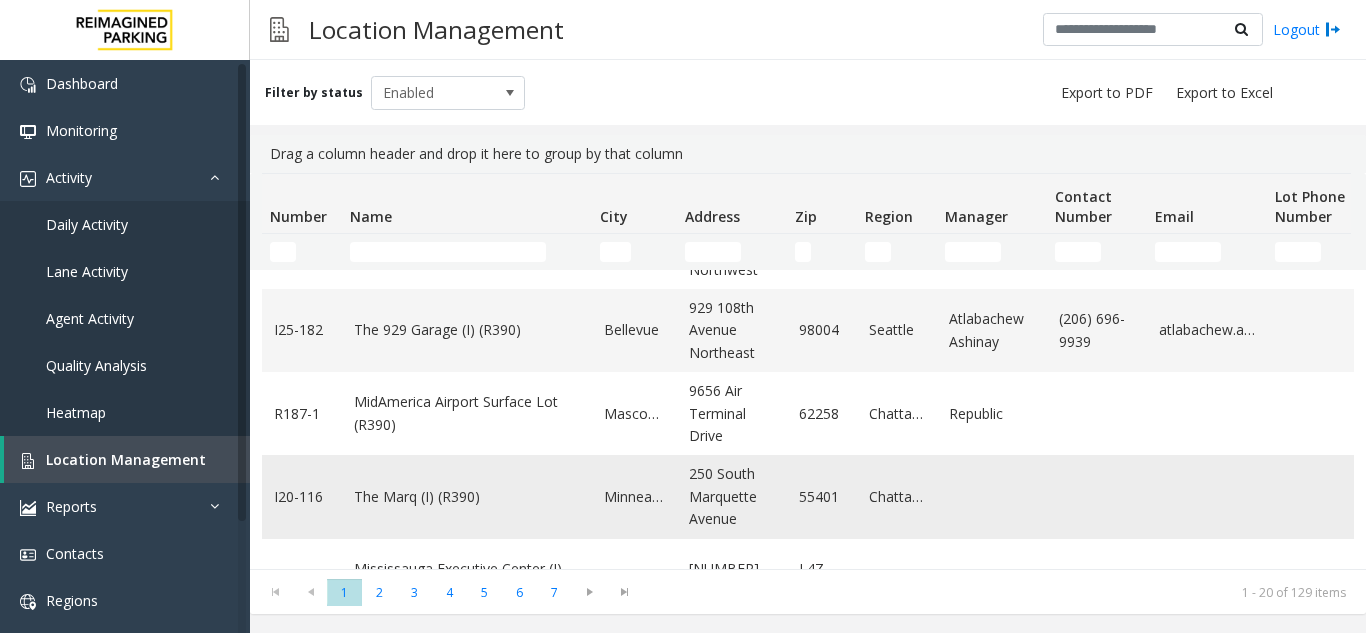 scroll, scrollTop: 700, scrollLeft: 0, axis: vertical 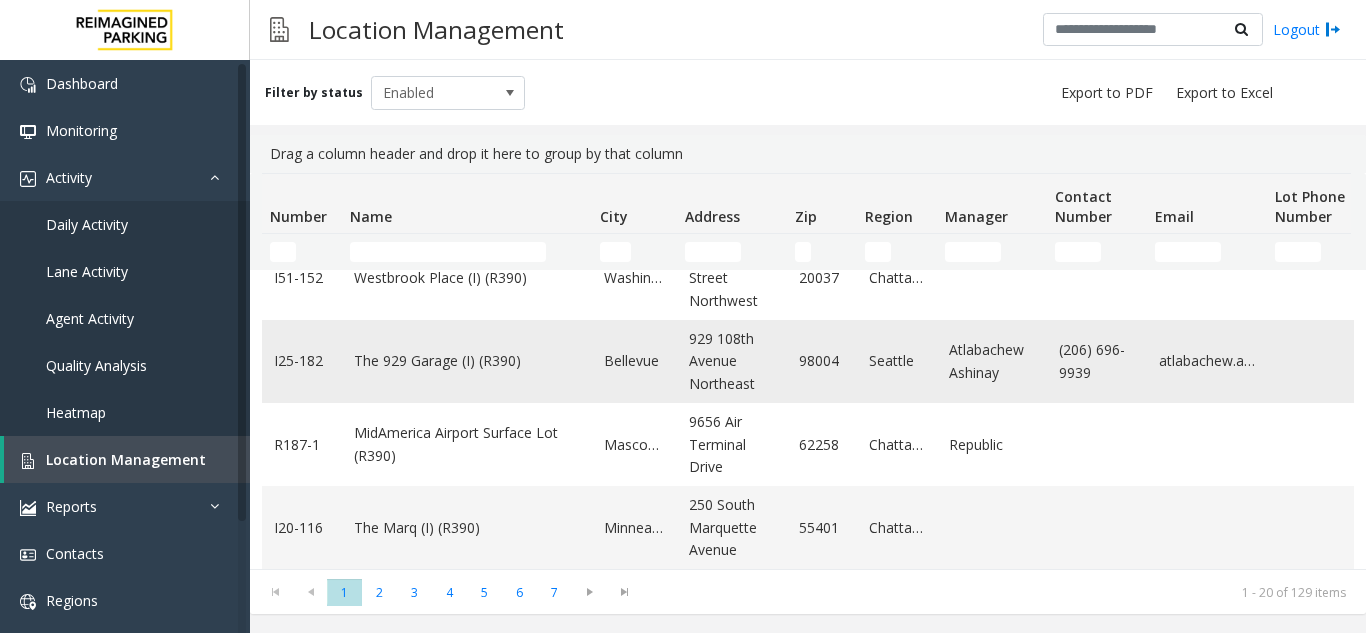 click on "The 929 Garage (I) (R390)" 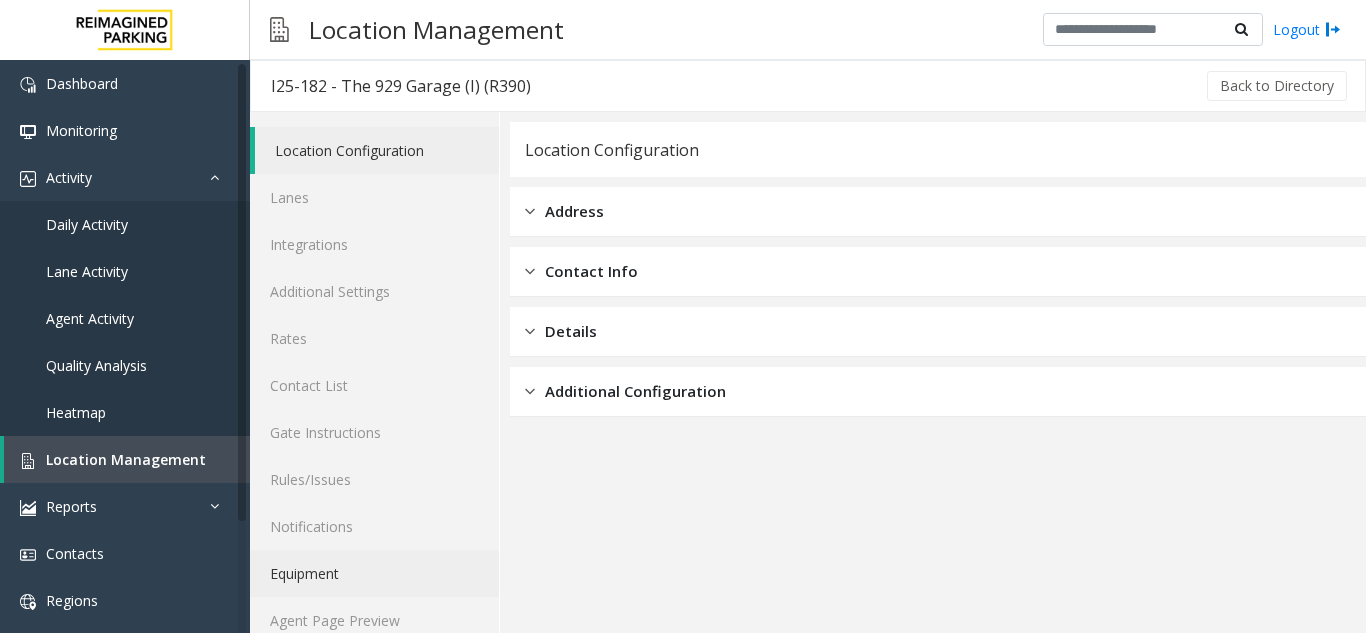 scroll, scrollTop: 26, scrollLeft: 0, axis: vertical 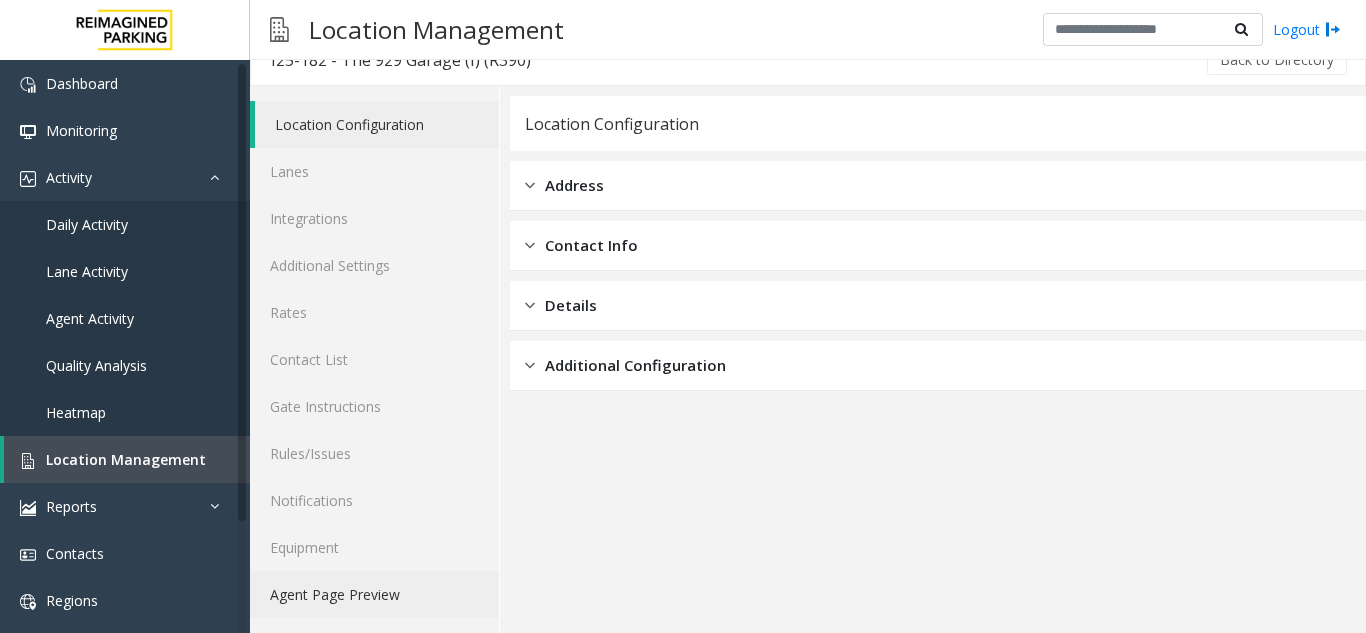 click on "Agent Page Preview" 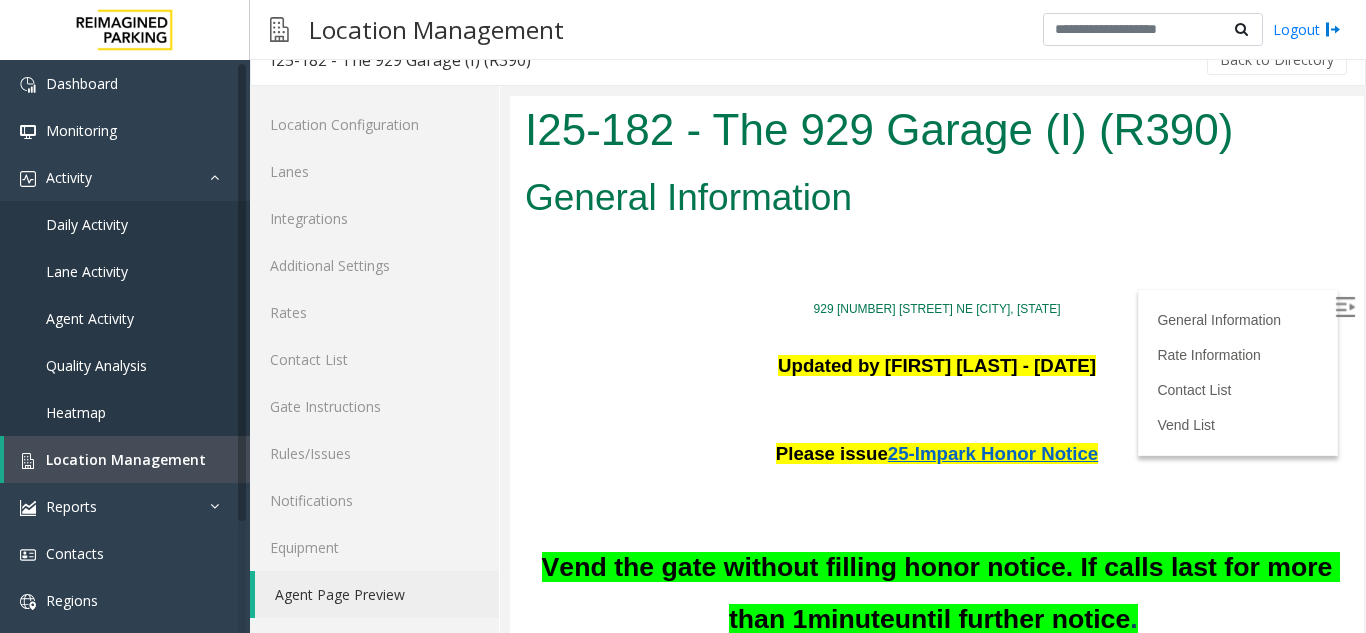 scroll, scrollTop: 0, scrollLeft: 0, axis: both 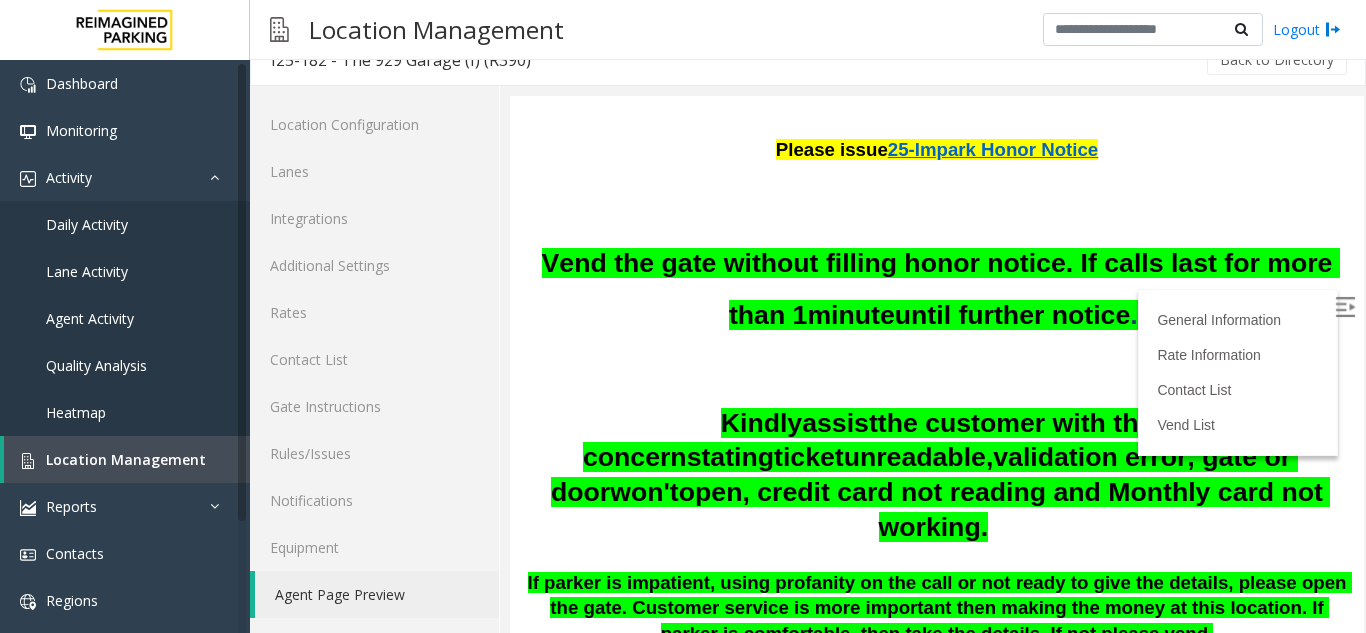 drag, startPoint x: 1339, startPoint y: 193, endPoint x: 1866, endPoint y: 274, distance: 533.18854 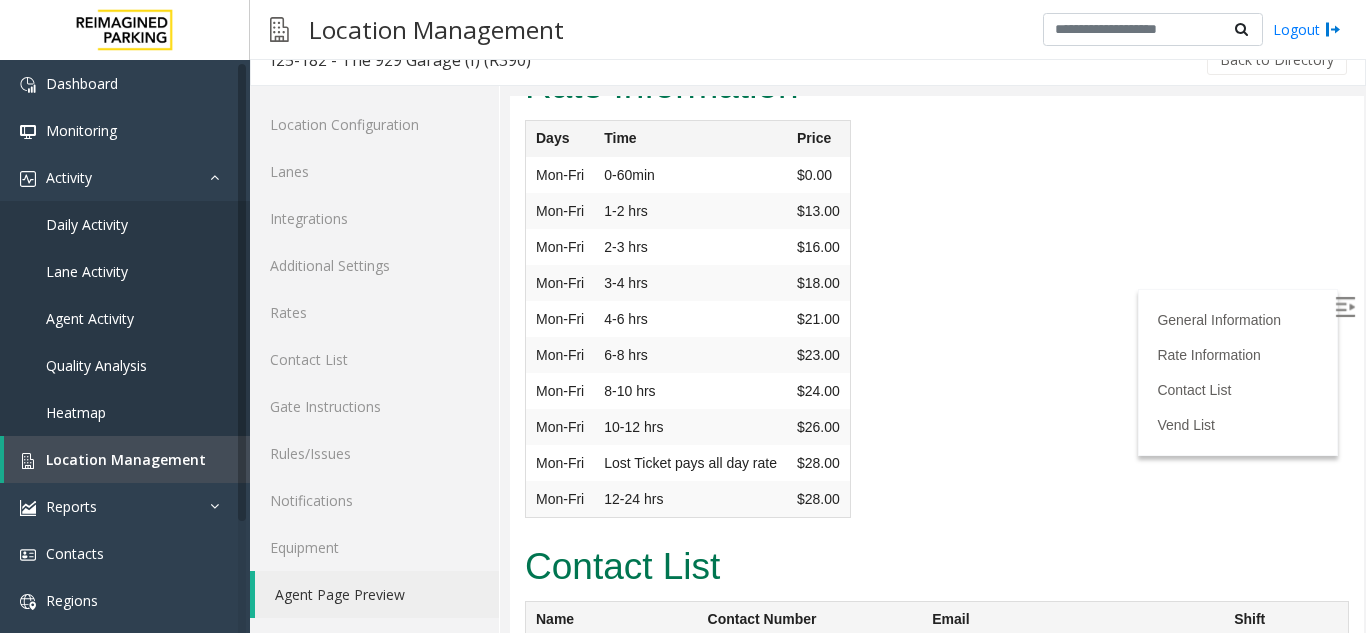 scroll, scrollTop: 5552, scrollLeft: 0, axis: vertical 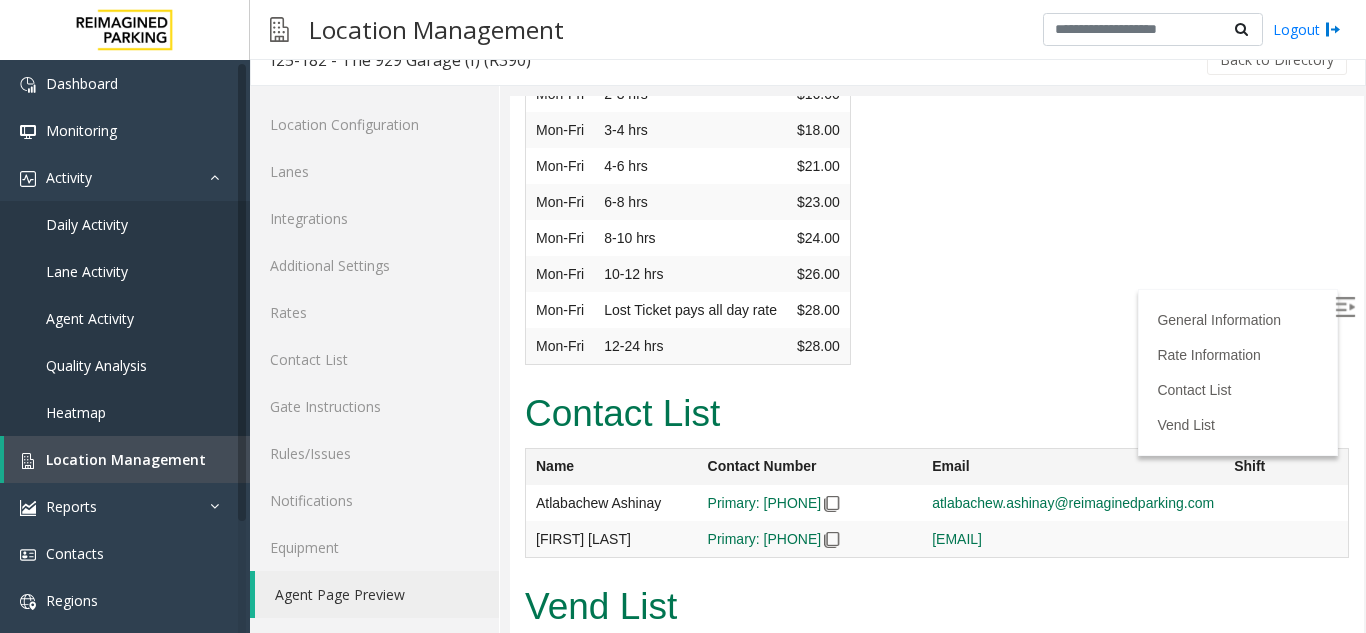 click on "Do NOT Vend" at bounding box center (937, 915) 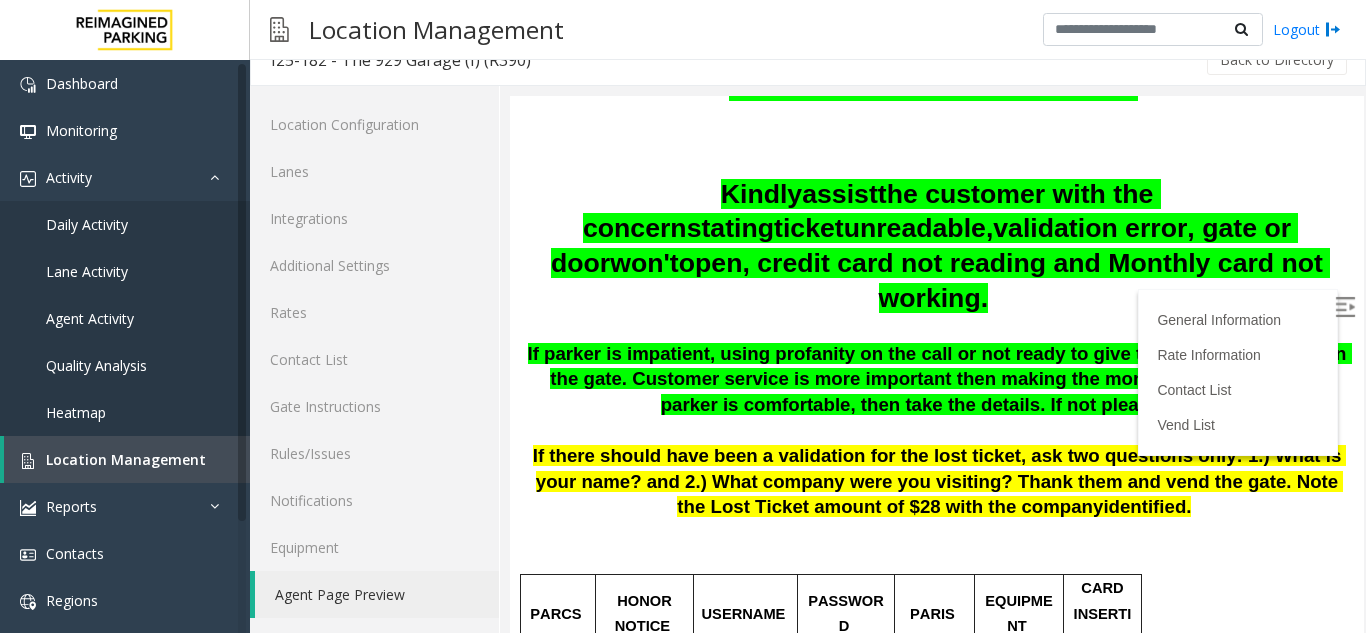 scroll, scrollTop: 500, scrollLeft: 0, axis: vertical 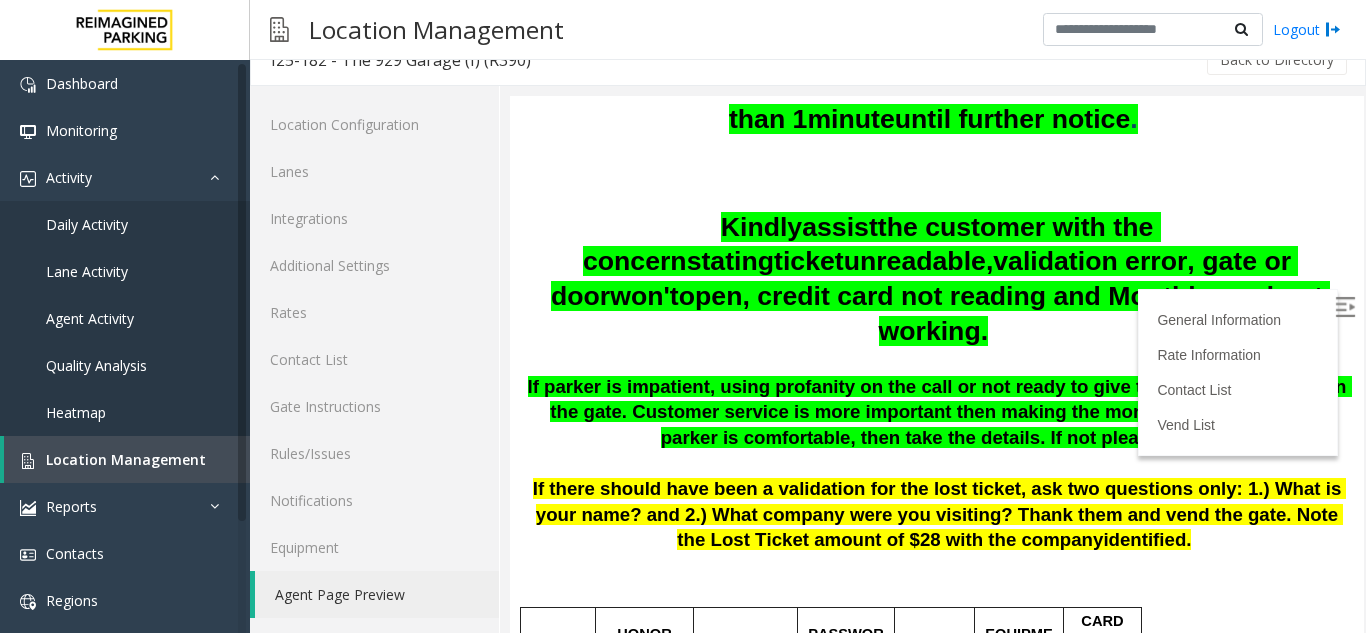 click on "until further notice" at bounding box center [1012, 119] 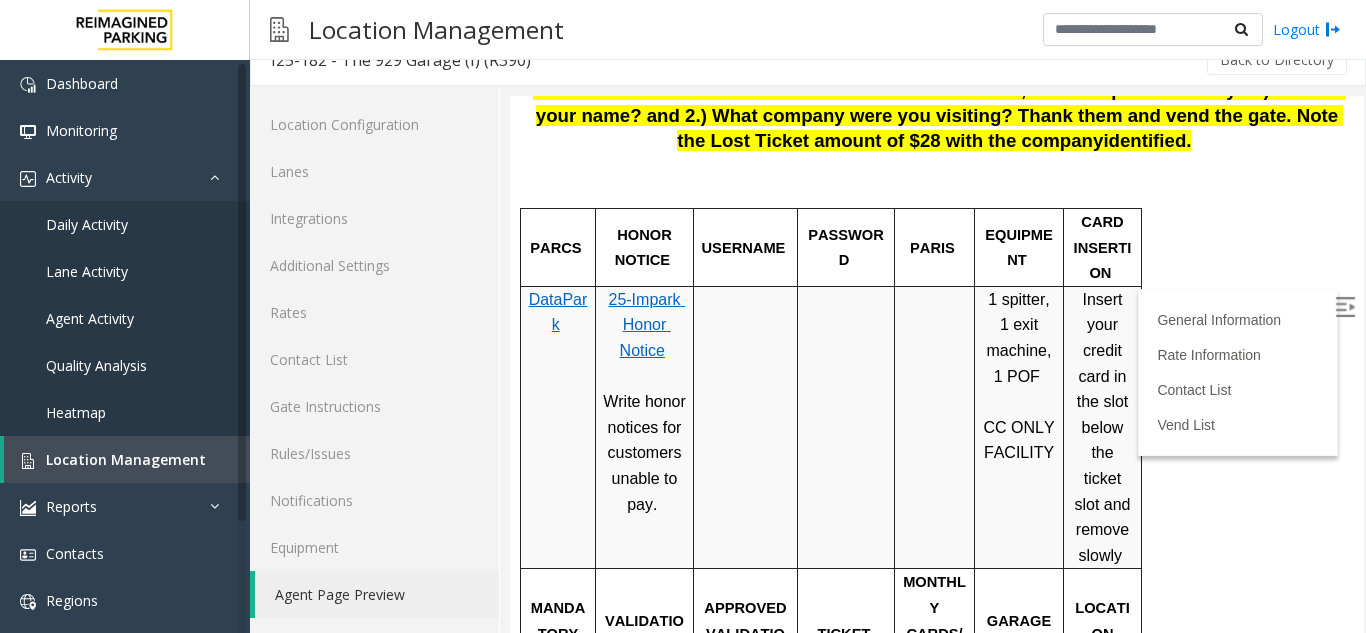 scroll, scrollTop: 1142, scrollLeft: 0, axis: vertical 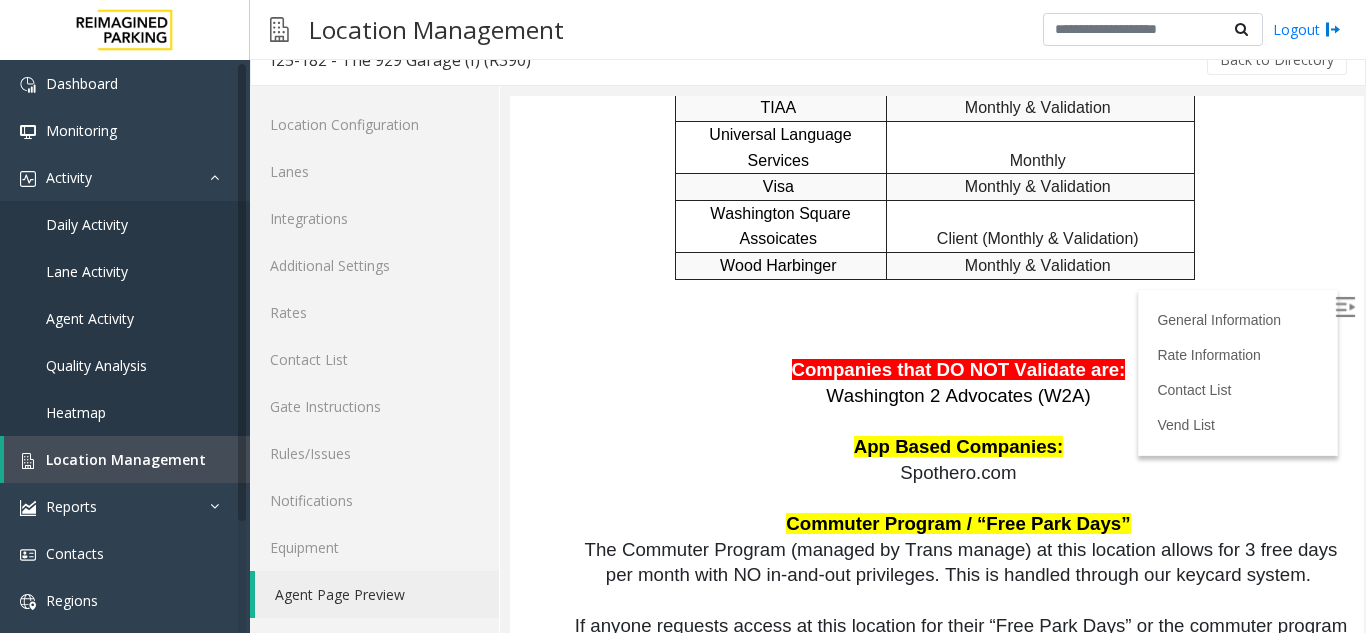 click on "General Information
929 108th Ave. NE Bellevue, WA Updated by Jyoti Teotia  - 8th March, 2025 Please issue  25-Impark Honor Notice   Vend the gate without filling honor notice. If calls last for more than 1  minute  until further notice .   Kindly  assist  the customer with the concern  stating  ticket  unreadable,  validation error, gate or door  won't  open, credit card not reading and Monthly card not working.    If parker is impatient, using profanity on the call or not ready to give the details, please open the gate. Customer service is more important then making the money at this location. If parker is comfortable, then take the details. If not please vend. If there should have been a validation for the lost ticket, ask two questions only: 1.) What is your name? and 2.) What company were you visiting? Thank them and vend the gate. Note the Lost Ticket amount of $28 with the company  identified .       PARCS   HONOR NOTICE   USERNAME   PASSWORD   PARIS   EQUIPMENT     V" at bounding box center (937, -1489) 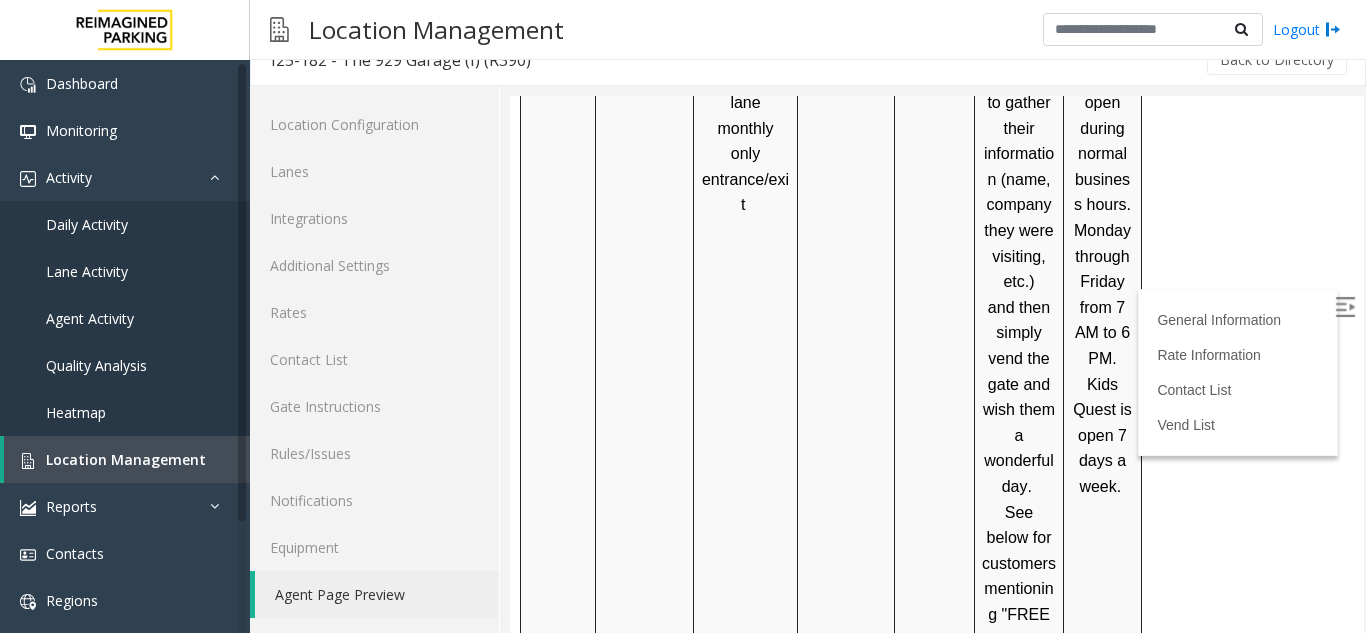 scroll, scrollTop: 2819, scrollLeft: 0, axis: vertical 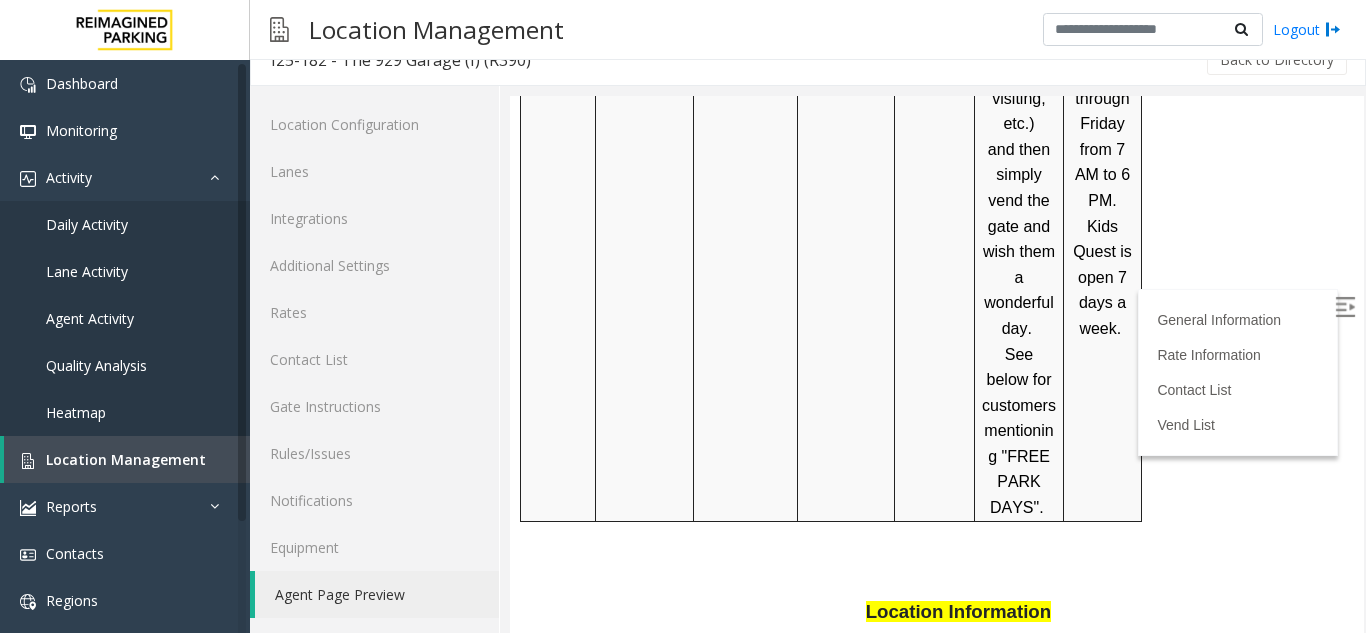 drag, startPoint x: 1336, startPoint y: 476, endPoint x: 1861, endPoint y: 461, distance: 525.21423 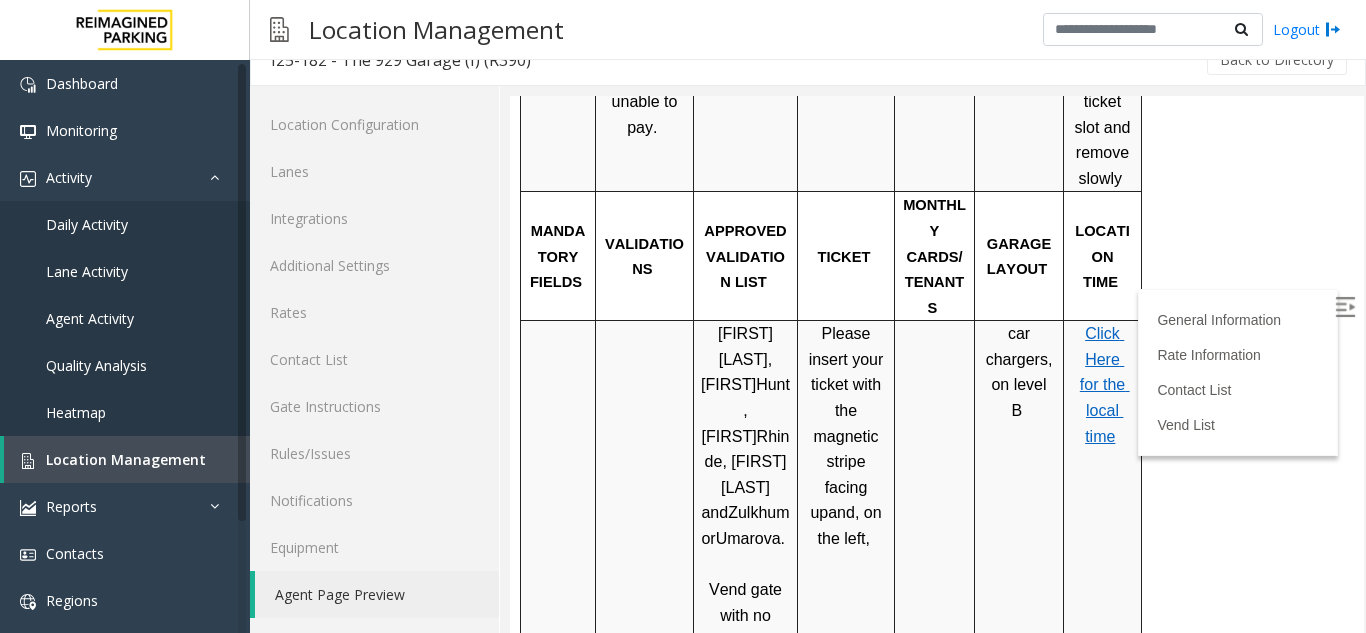 scroll, scrollTop: 1130, scrollLeft: 0, axis: vertical 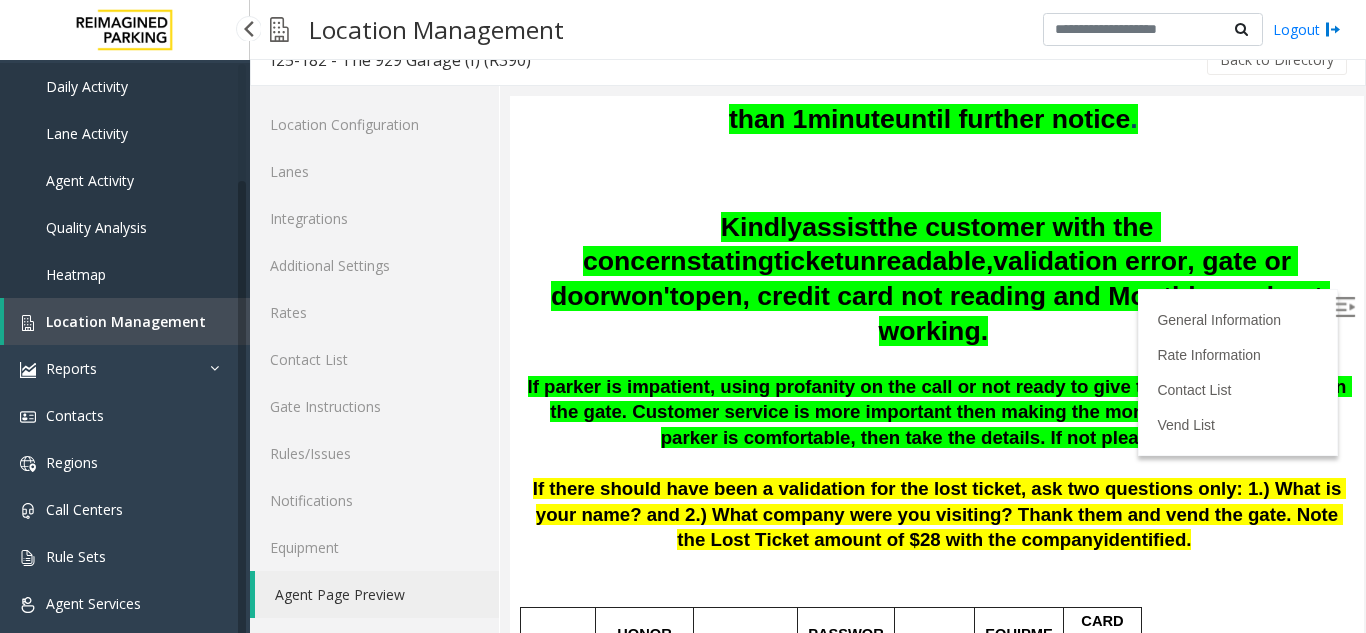 click on "Location Management" at bounding box center (127, 321) 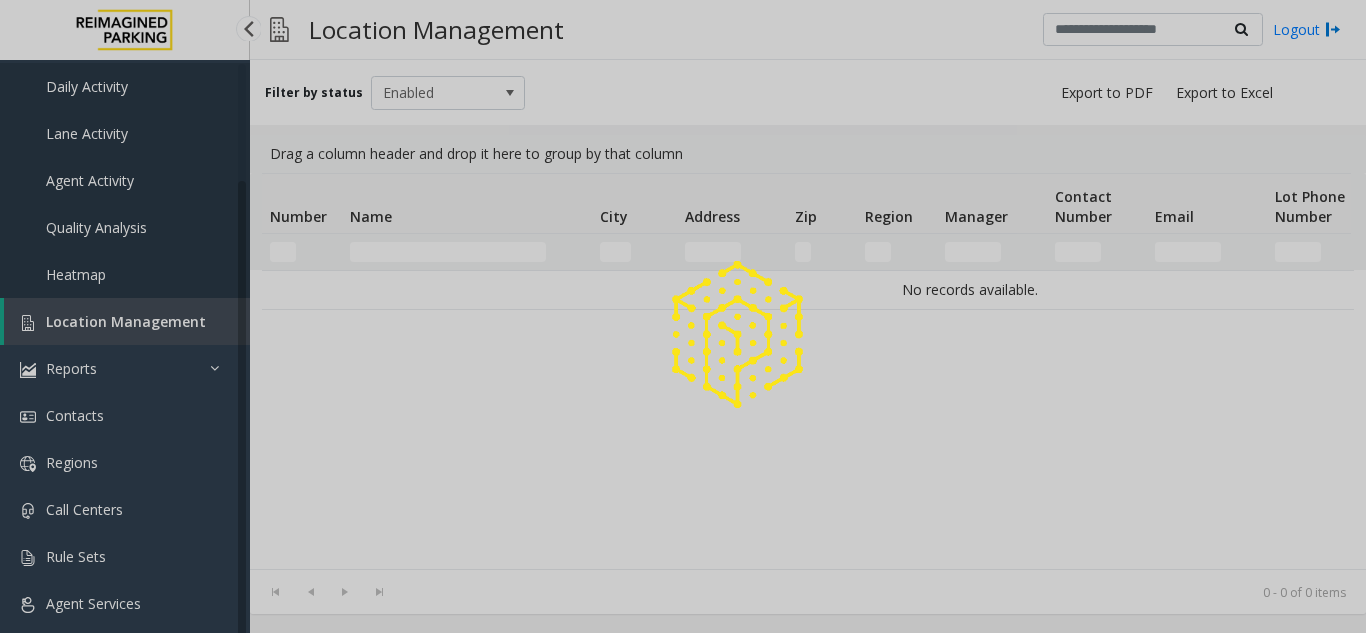 scroll, scrollTop: 0, scrollLeft: 0, axis: both 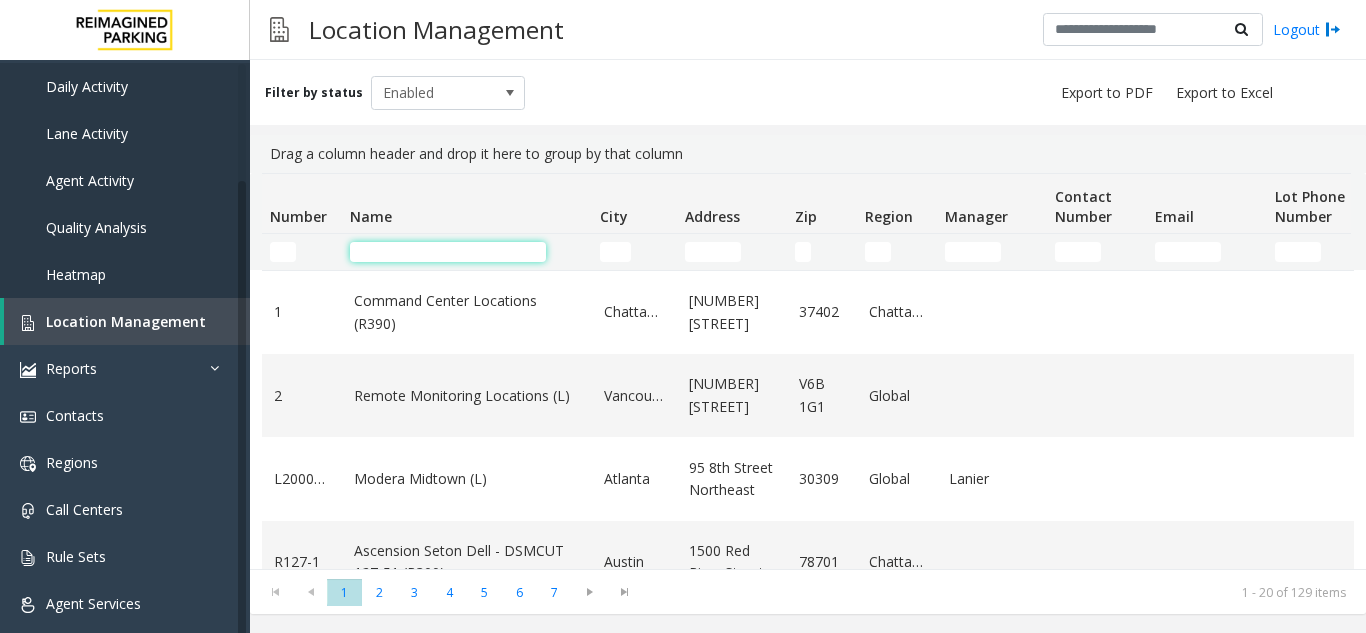 click 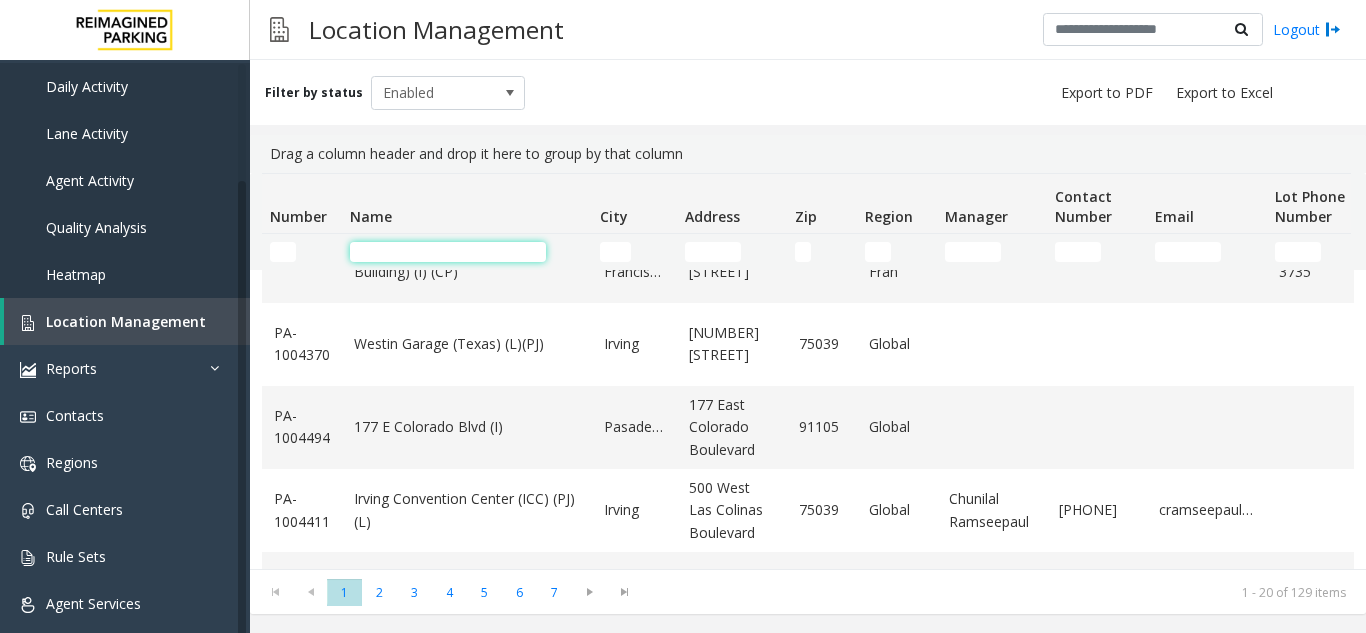 scroll, scrollTop: 1382, scrollLeft: 0, axis: vertical 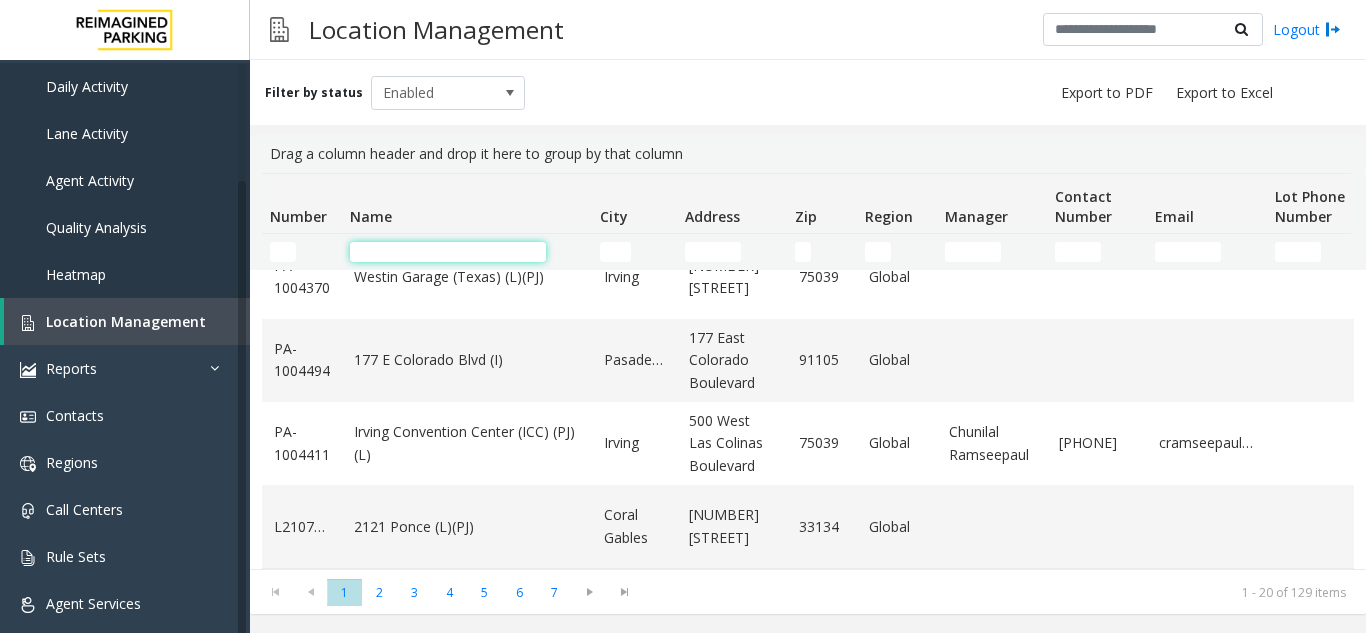 click 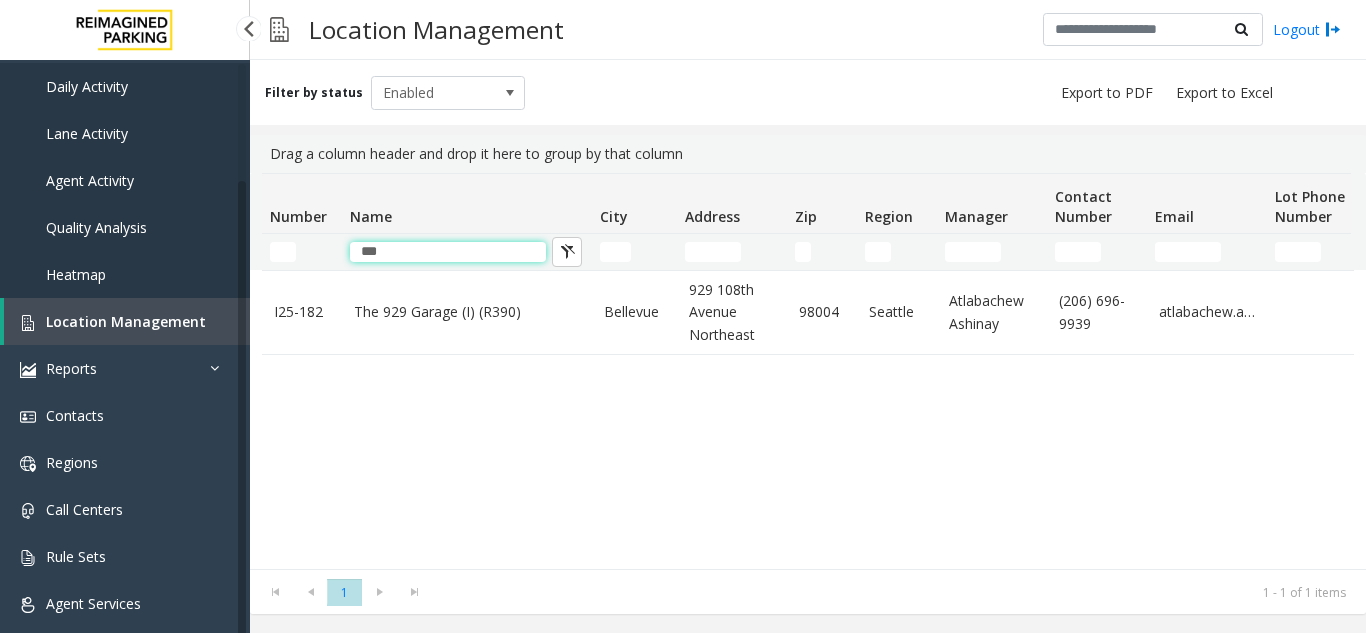 scroll, scrollTop: 0, scrollLeft: 0, axis: both 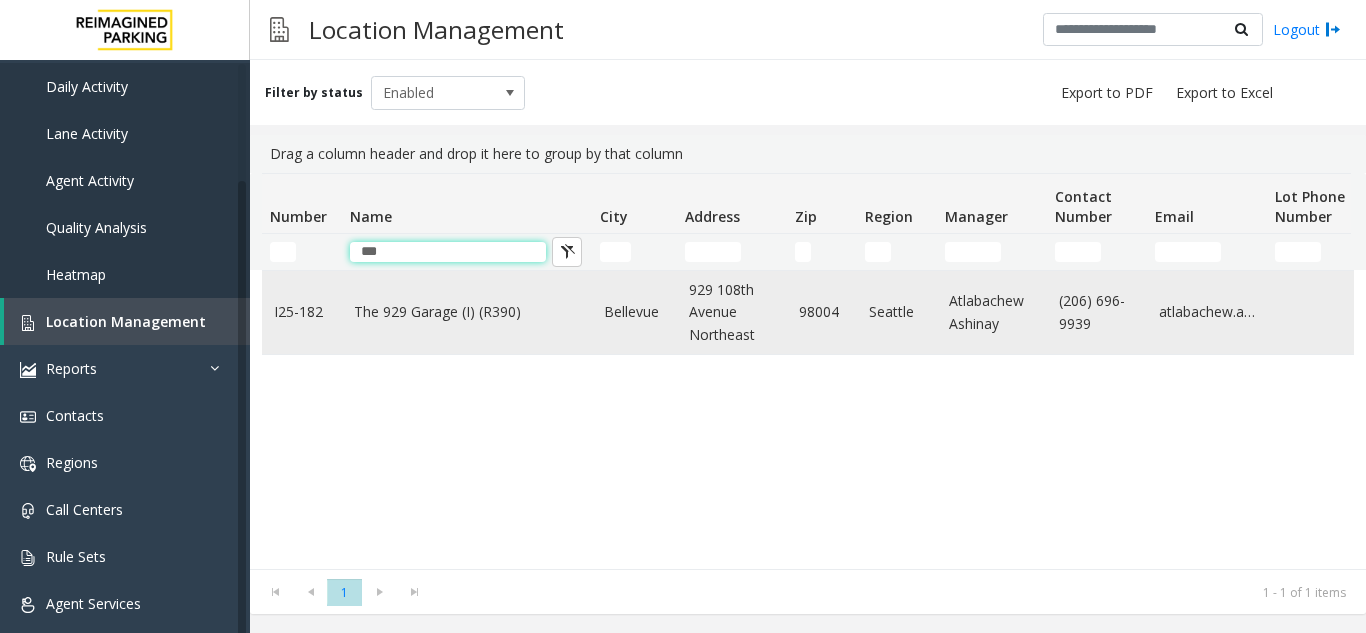 type on "***" 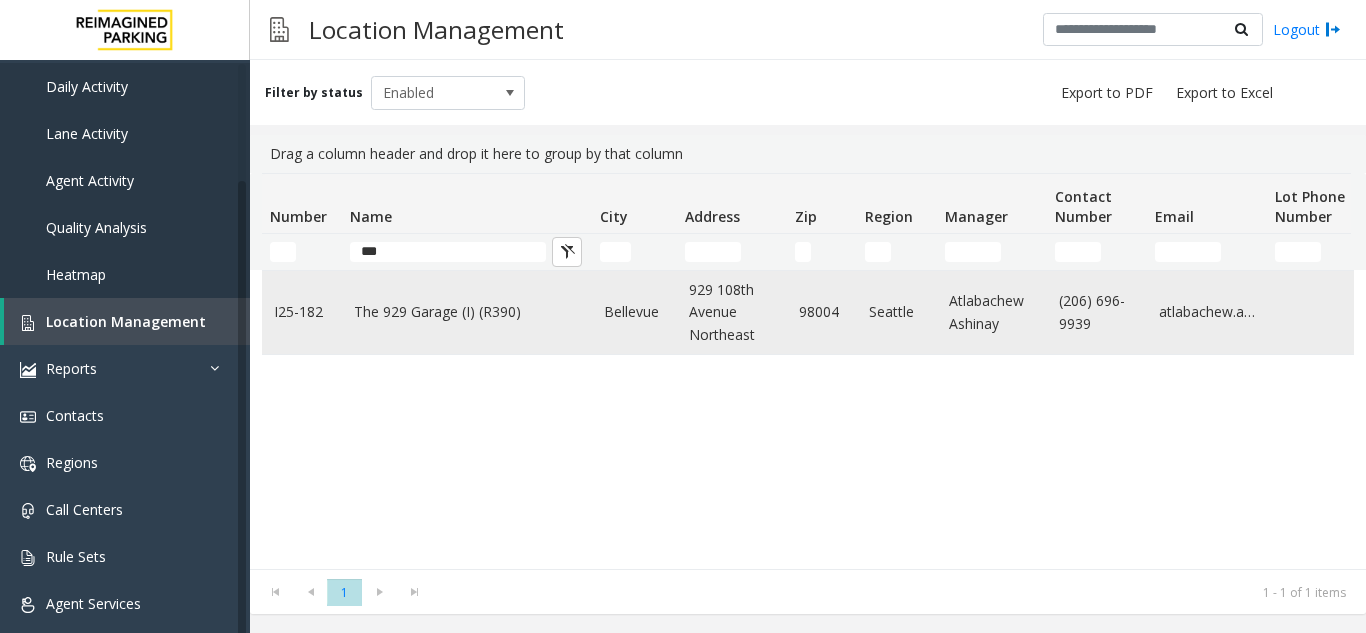 click on "The 929 Garage (I) (R390)" 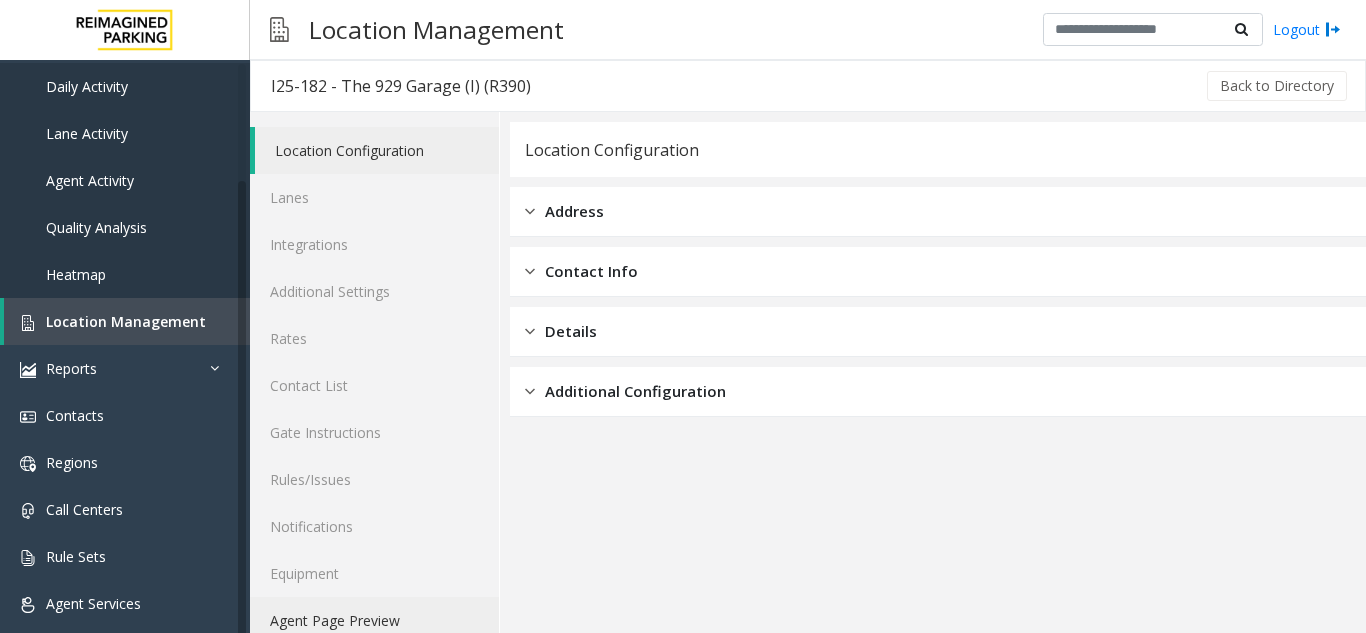click on "Agent Page Preview" 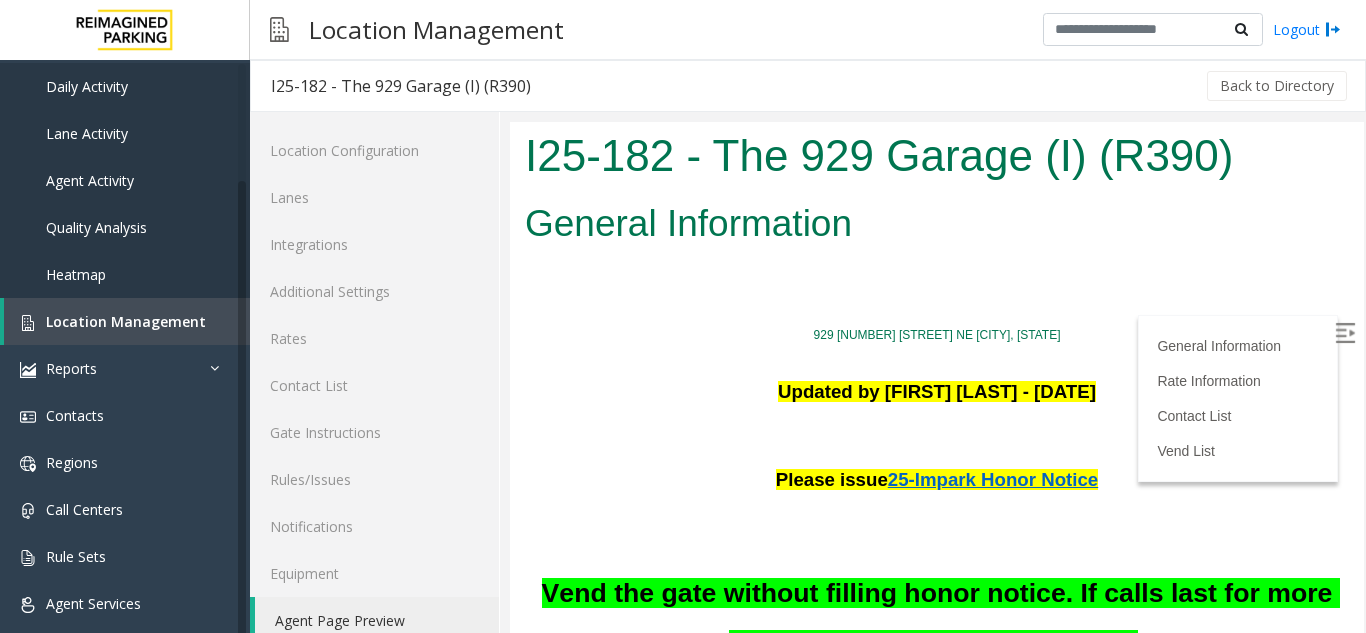 scroll, scrollTop: 700, scrollLeft: 0, axis: vertical 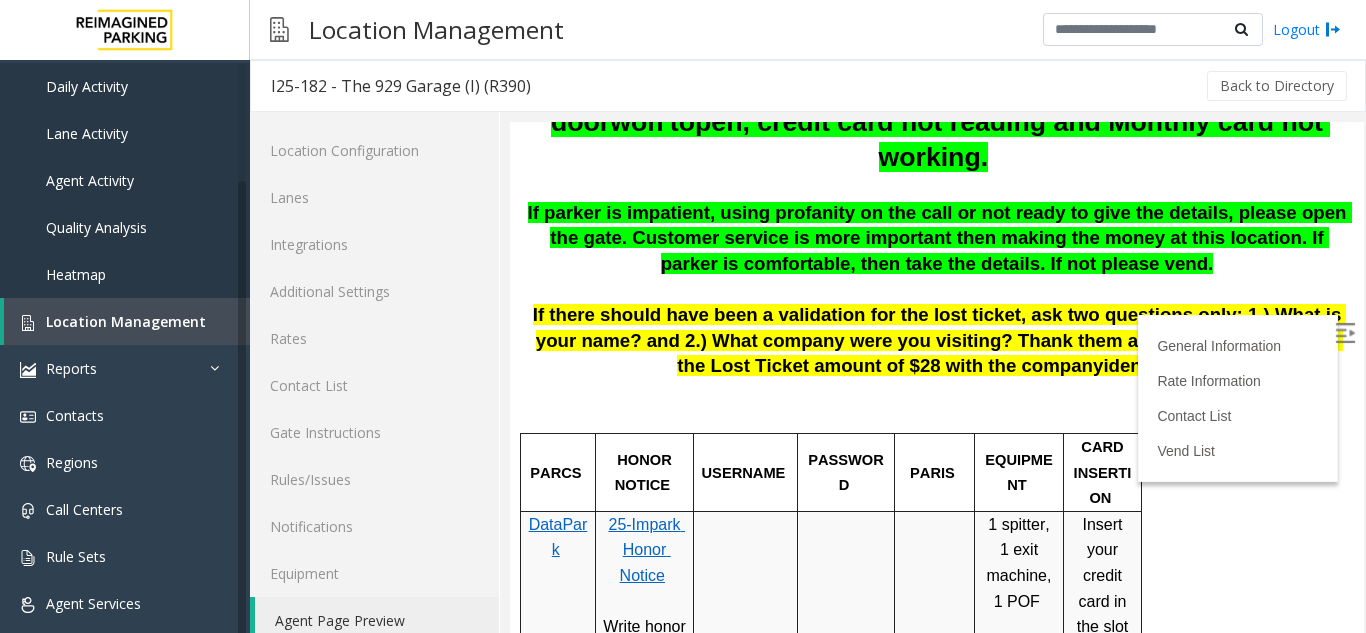 click at bounding box center [1345, 333] 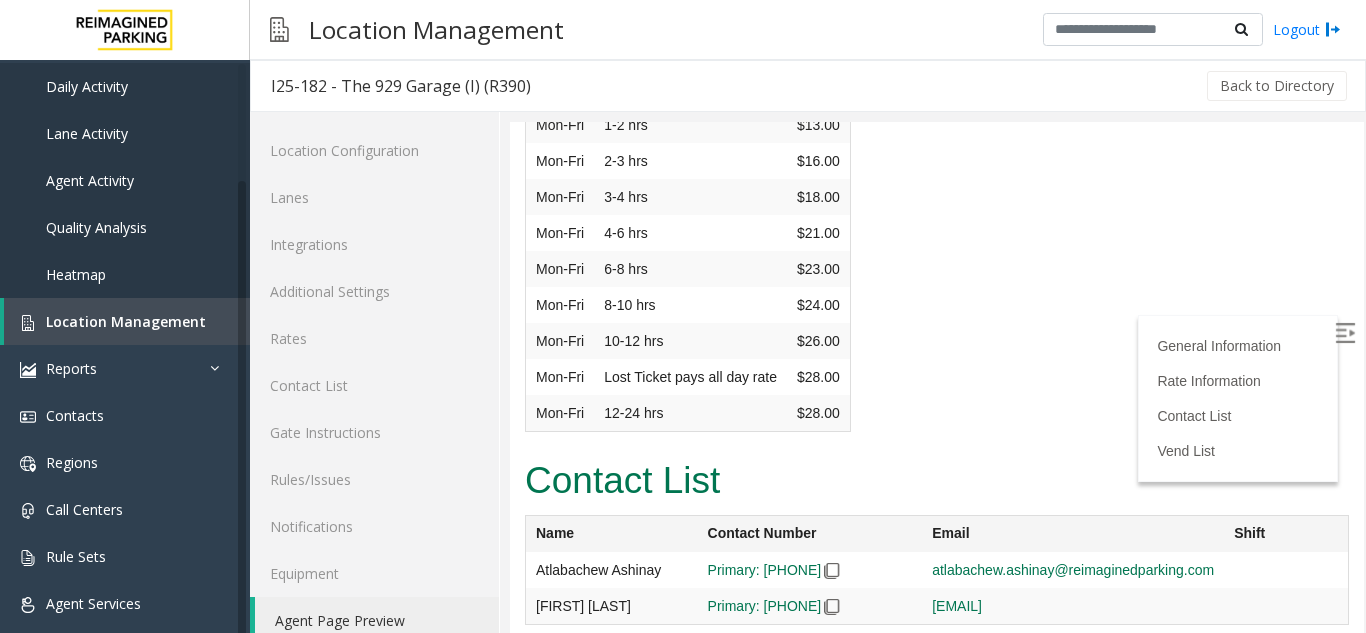 scroll, scrollTop: 5552, scrollLeft: 0, axis: vertical 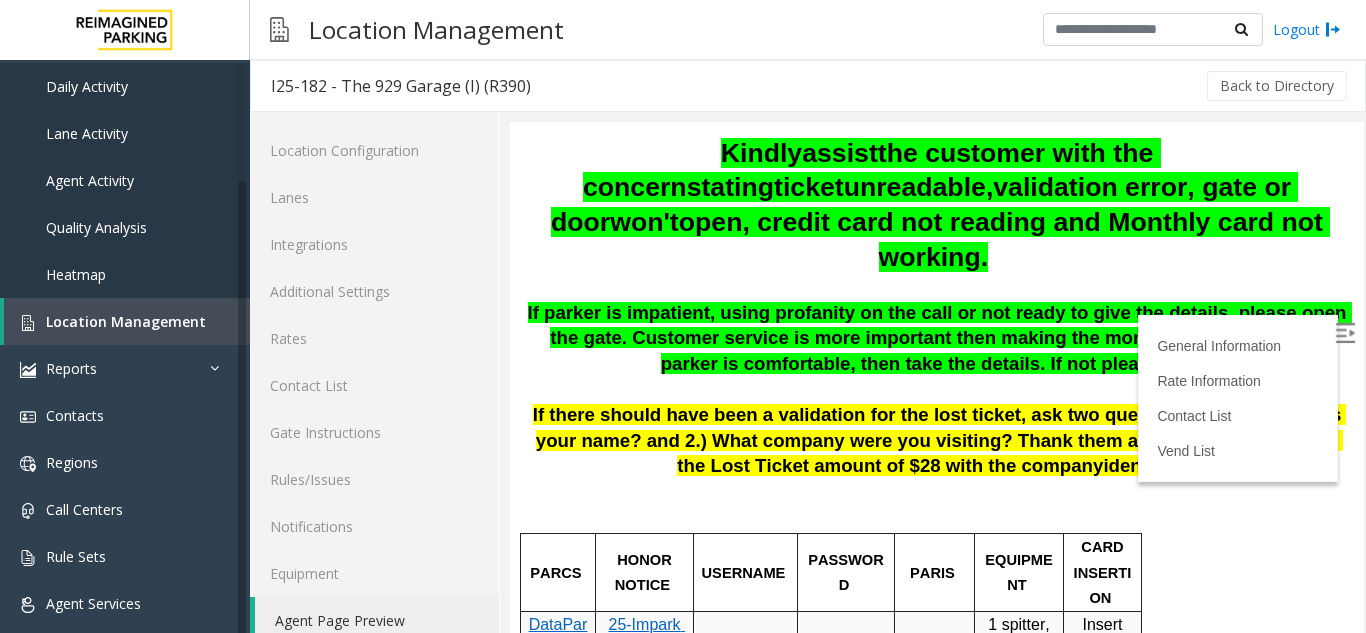 drag, startPoint x: 787, startPoint y: 281, endPoint x: 773, endPoint y: 283, distance: 14.142136 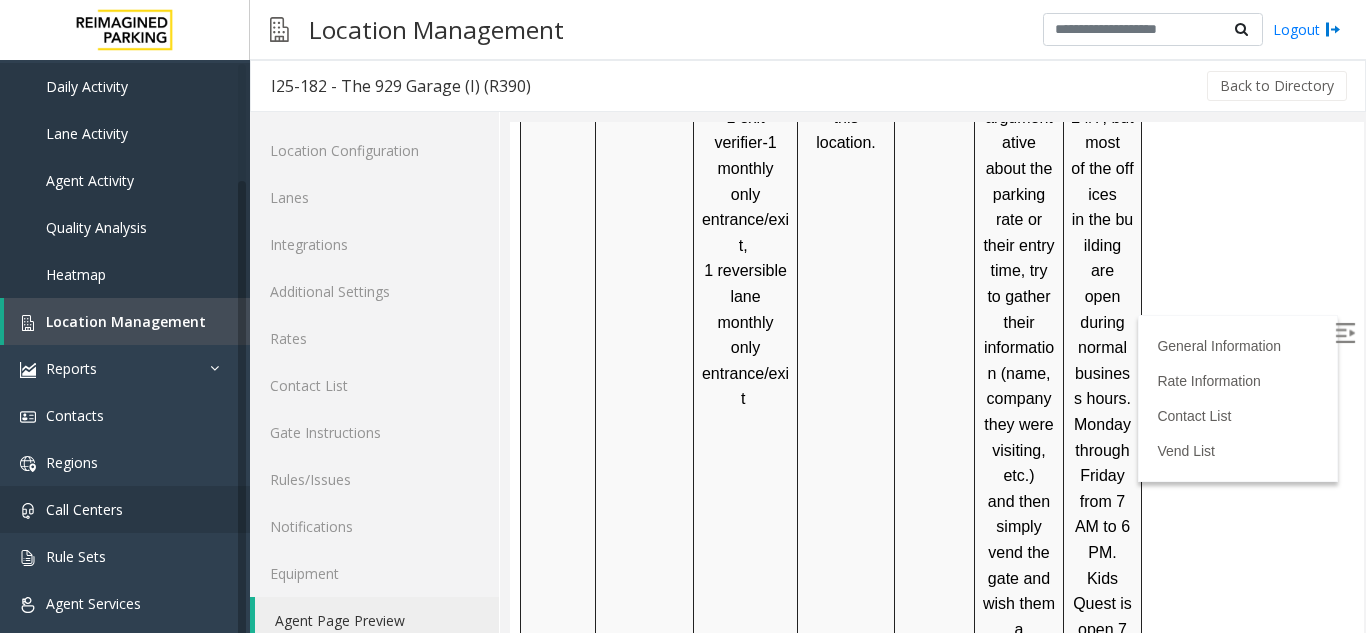 scroll, scrollTop: 2500, scrollLeft: 0, axis: vertical 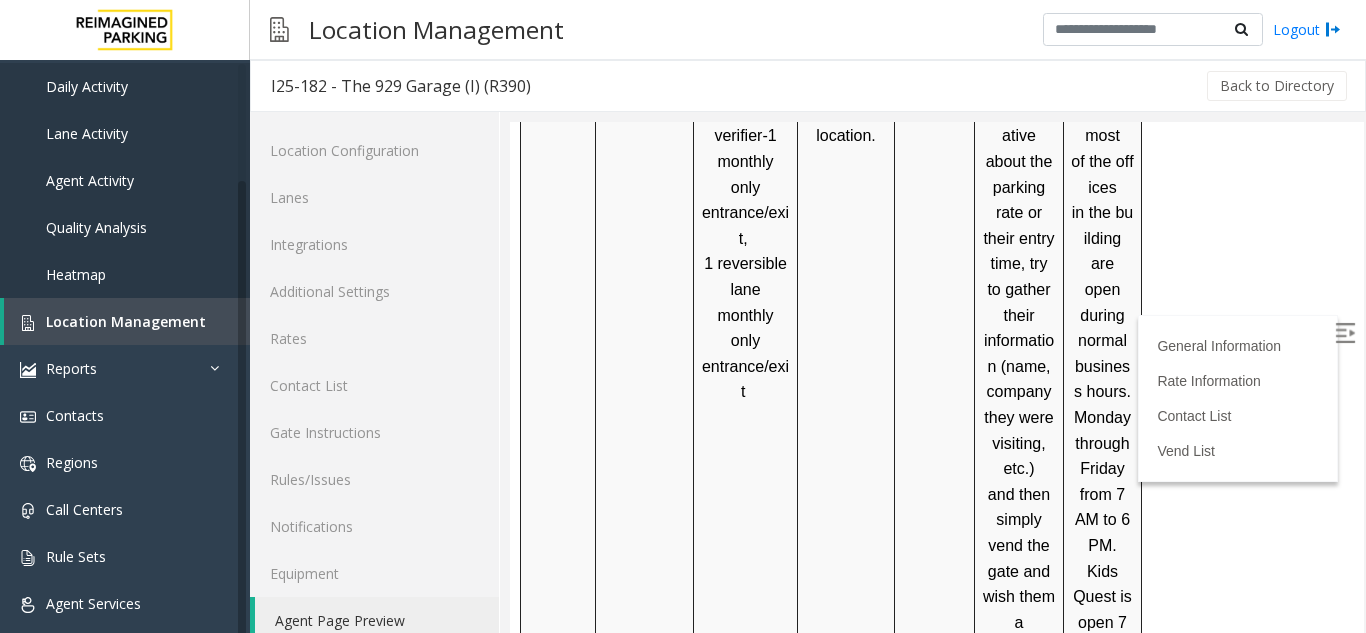 click on "There is no lost ticket button at this location." at bounding box center [846, 444] 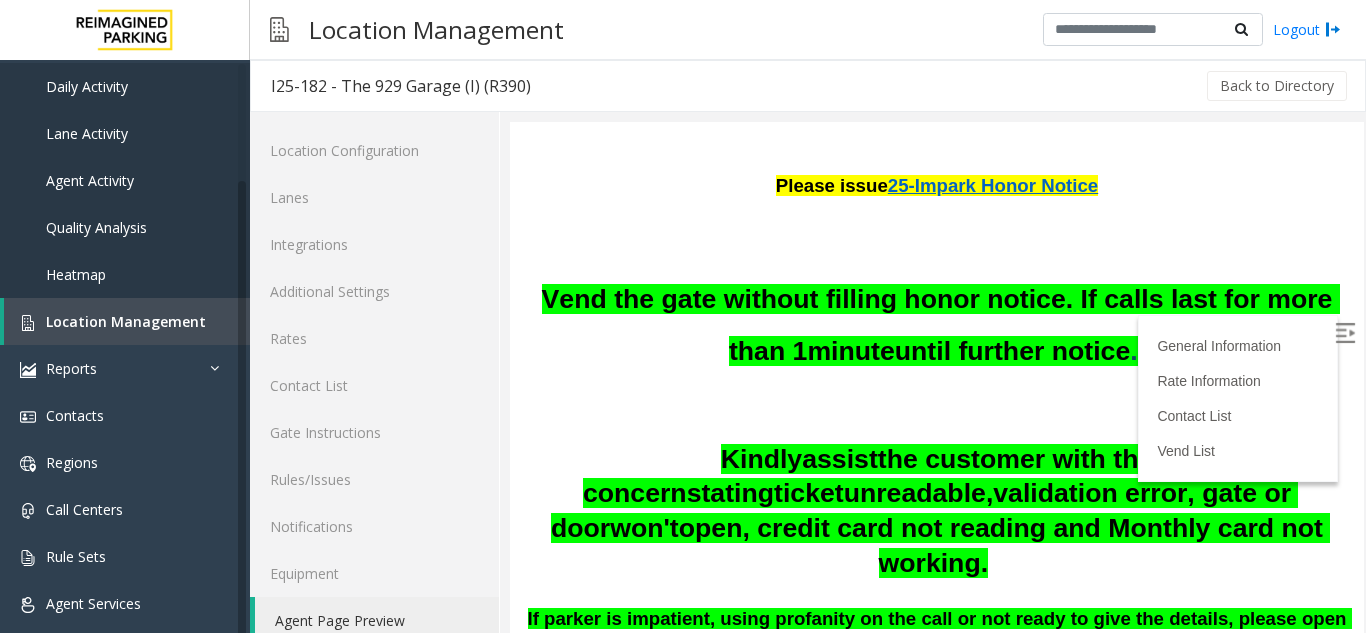 scroll, scrollTop: 200, scrollLeft: 0, axis: vertical 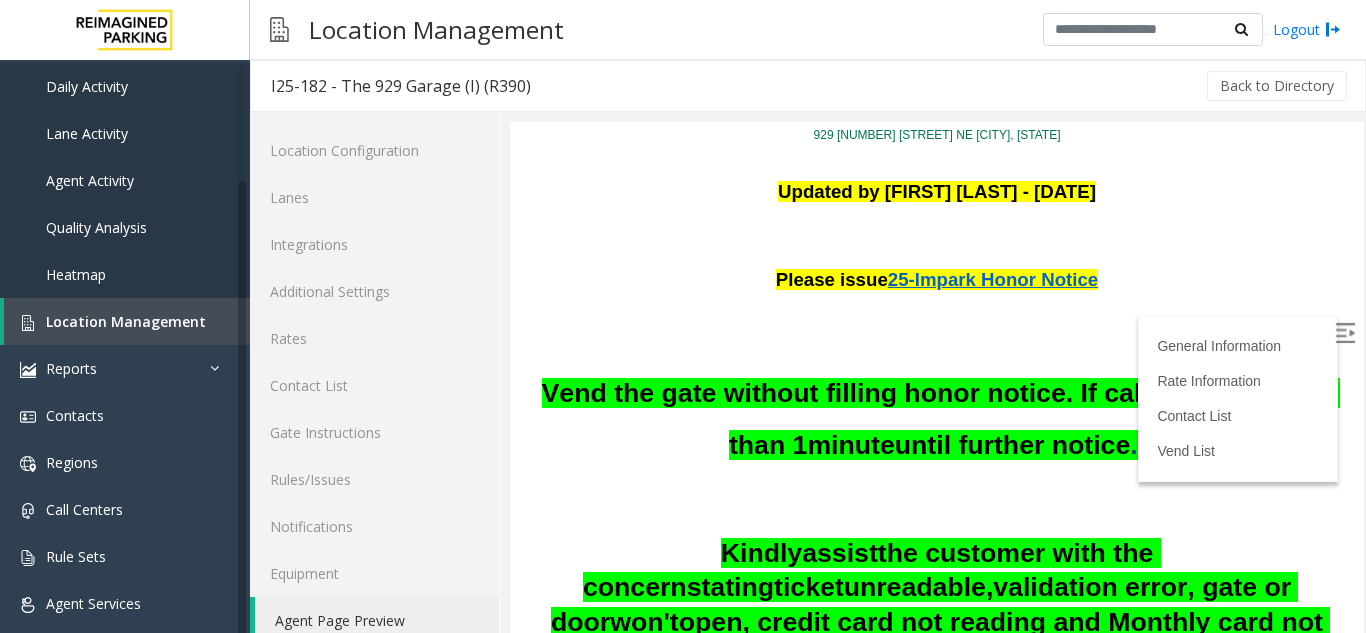 click on "Vend the gate without filling honor notice. If calls last for more than 1" at bounding box center [941, 419] 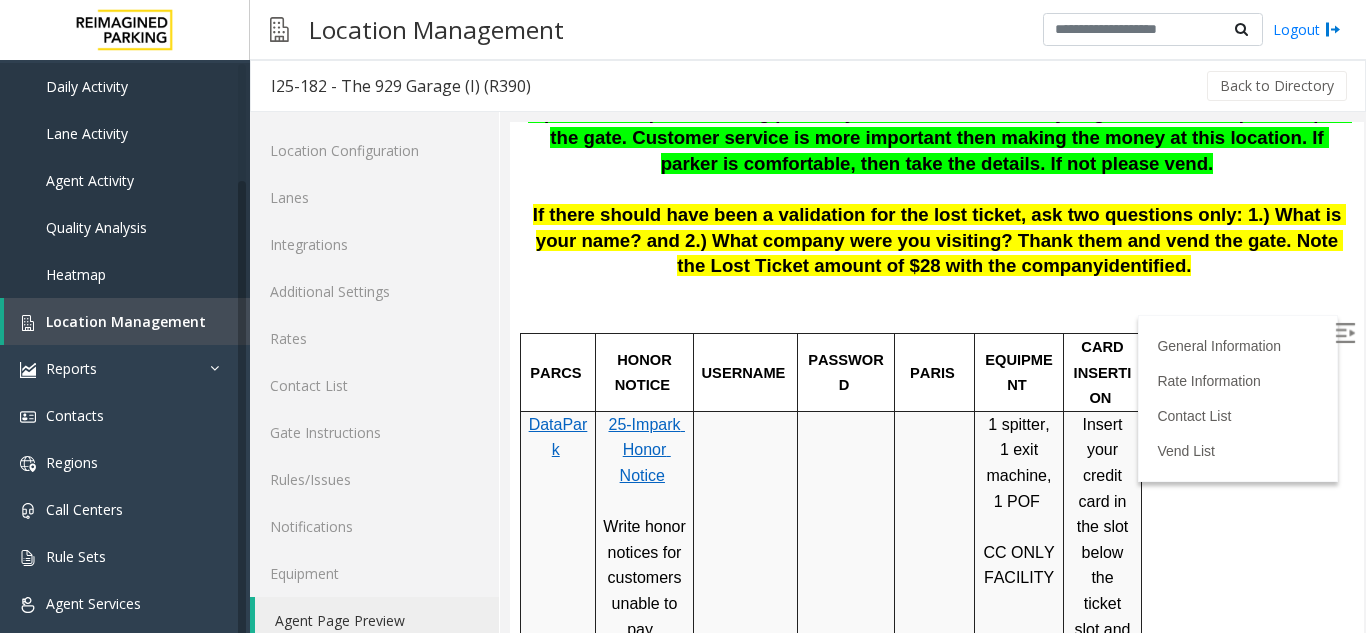 scroll, scrollTop: 700, scrollLeft: 0, axis: vertical 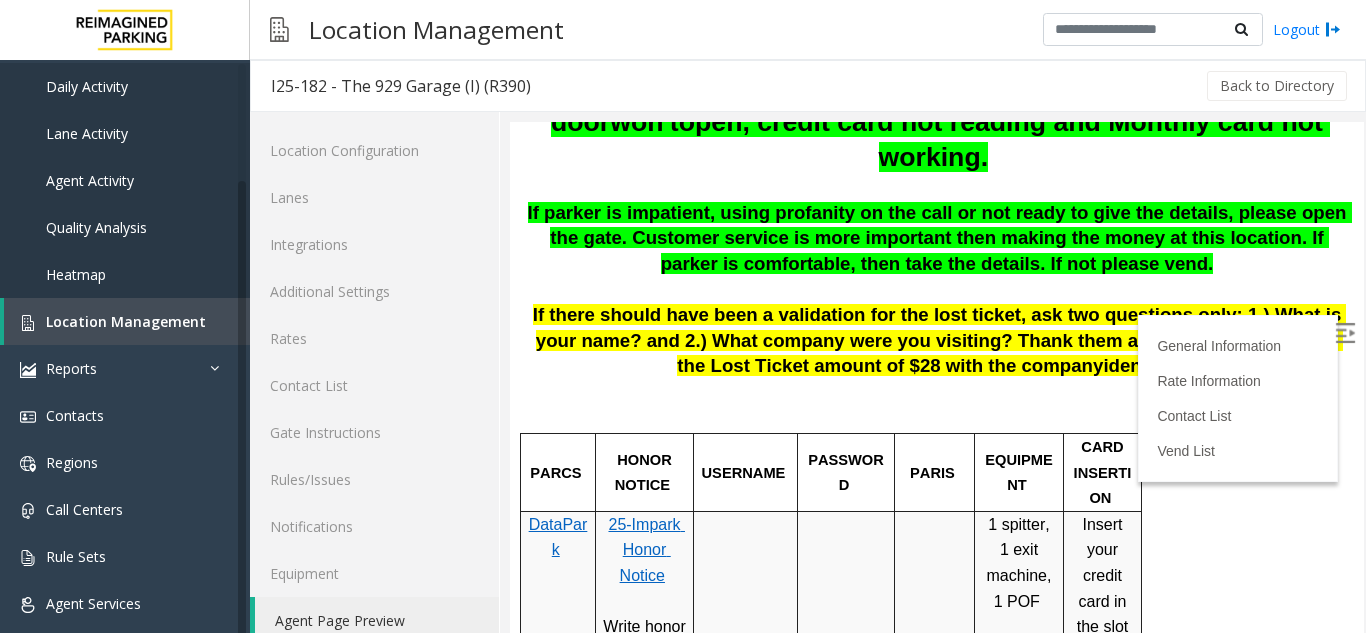 click at bounding box center (937, 393) 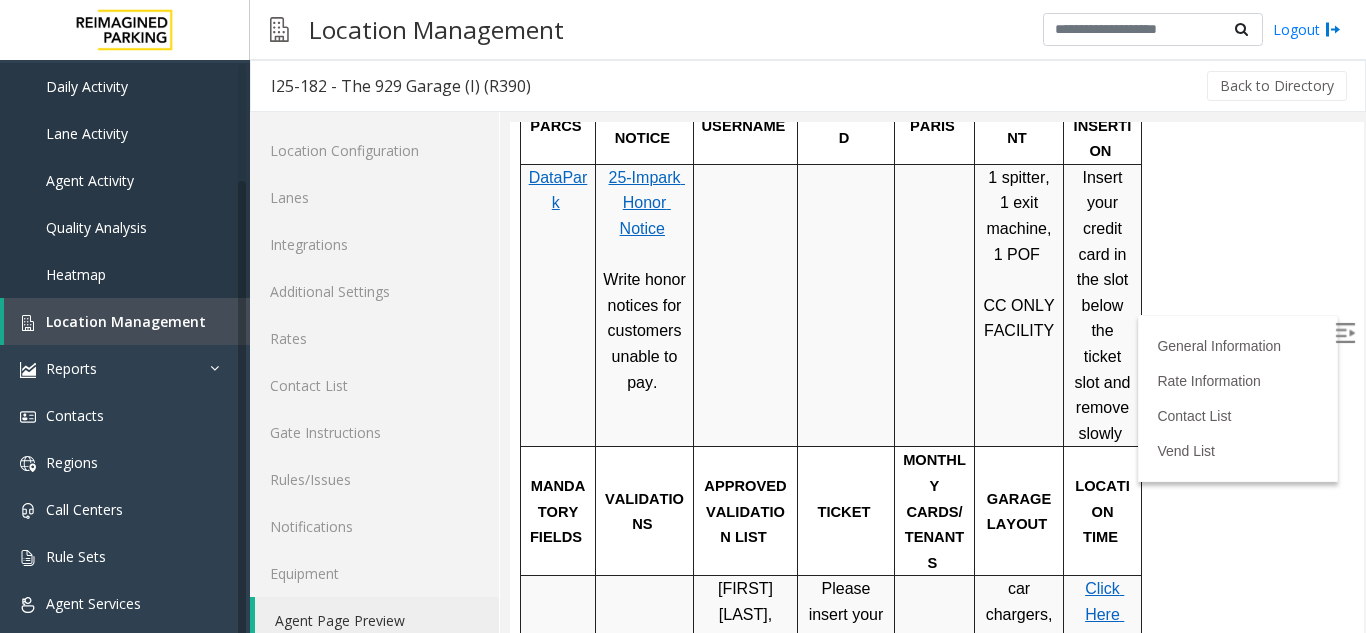 scroll, scrollTop: 1200, scrollLeft: 0, axis: vertical 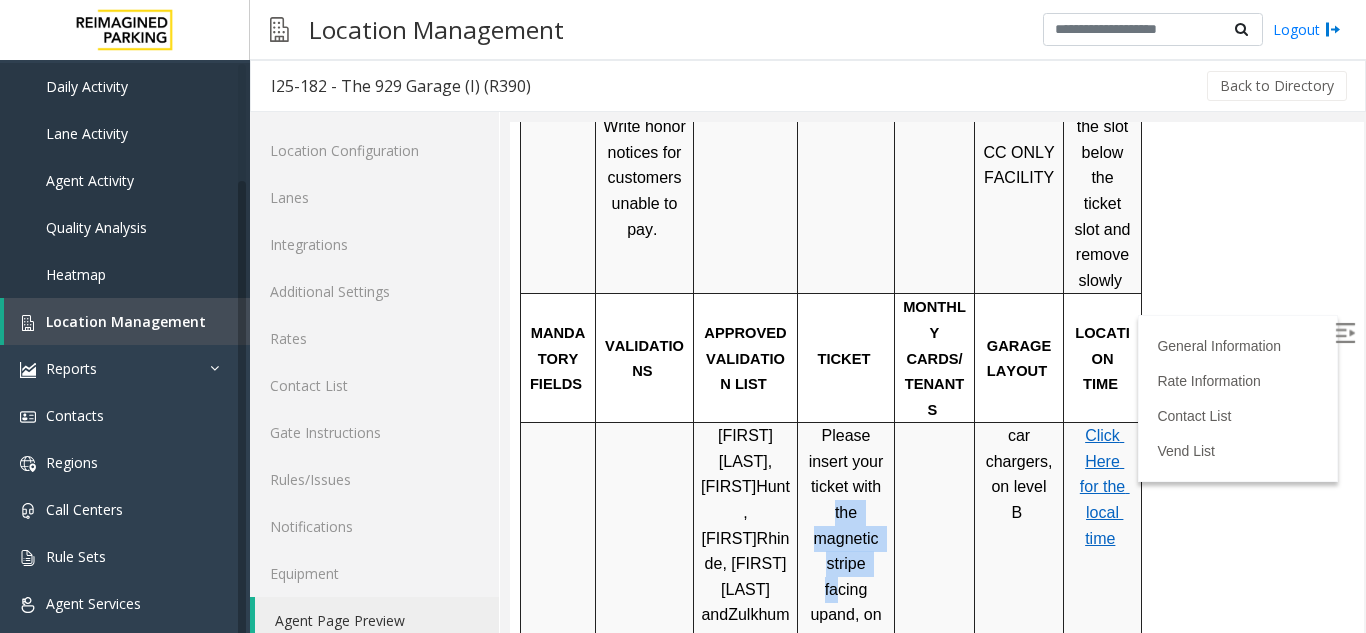drag, startPoint x: 845, startPoint y: 421, endPoint x: 862, endPoint y: 446, distance: 30.232433 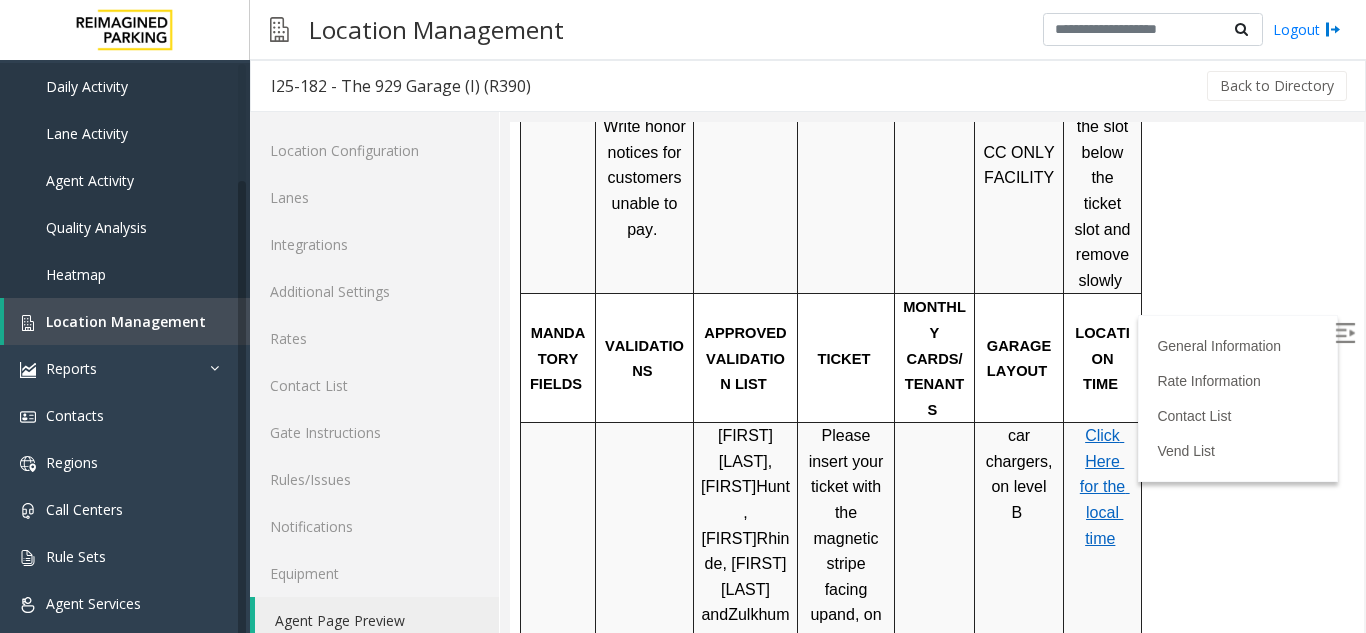 click on "Please insert your ticket with the magnetic stripe facing up  and, on the left," at bounding box center (846, 538) 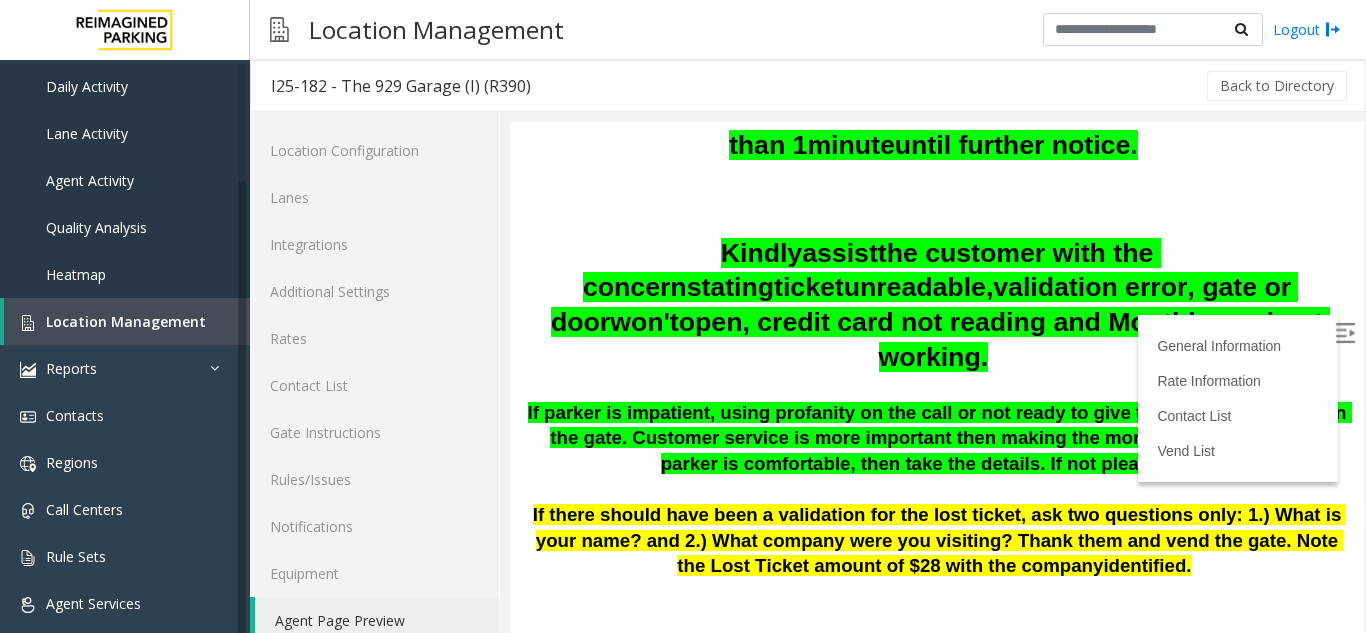 scroll, scrollTop: 400, scrollLeft: 0, axis: vertical 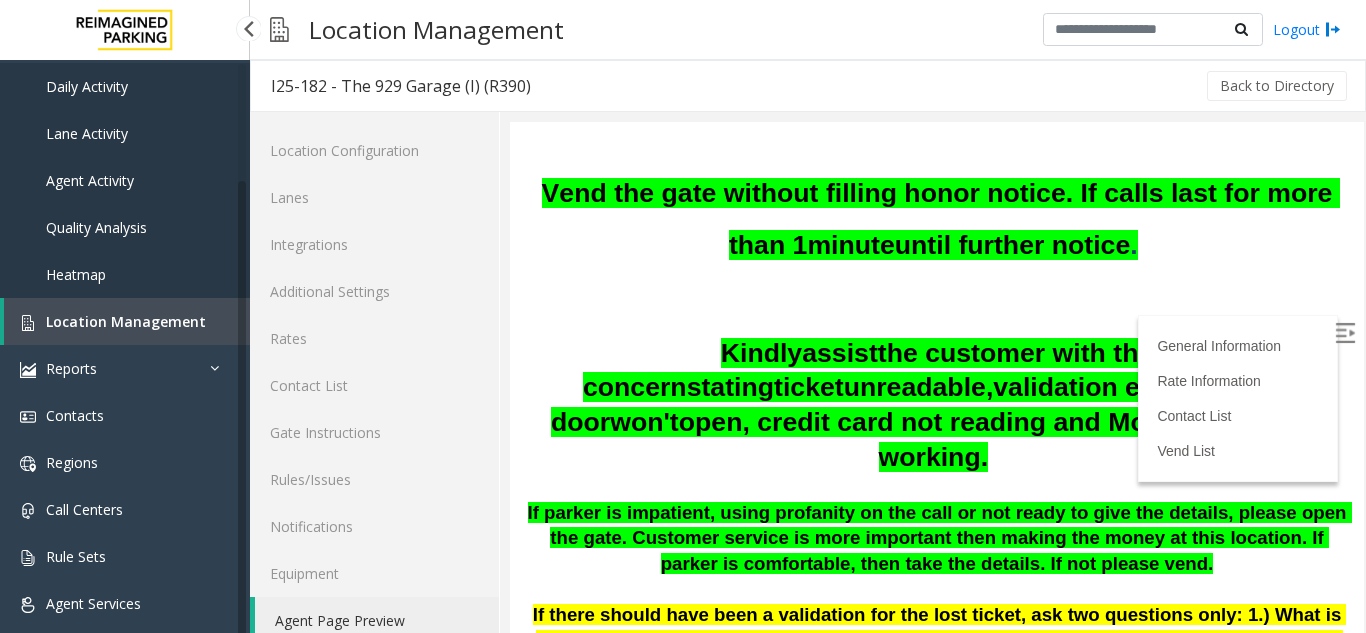 click on "Location Management" at bounding box center (126, 321) 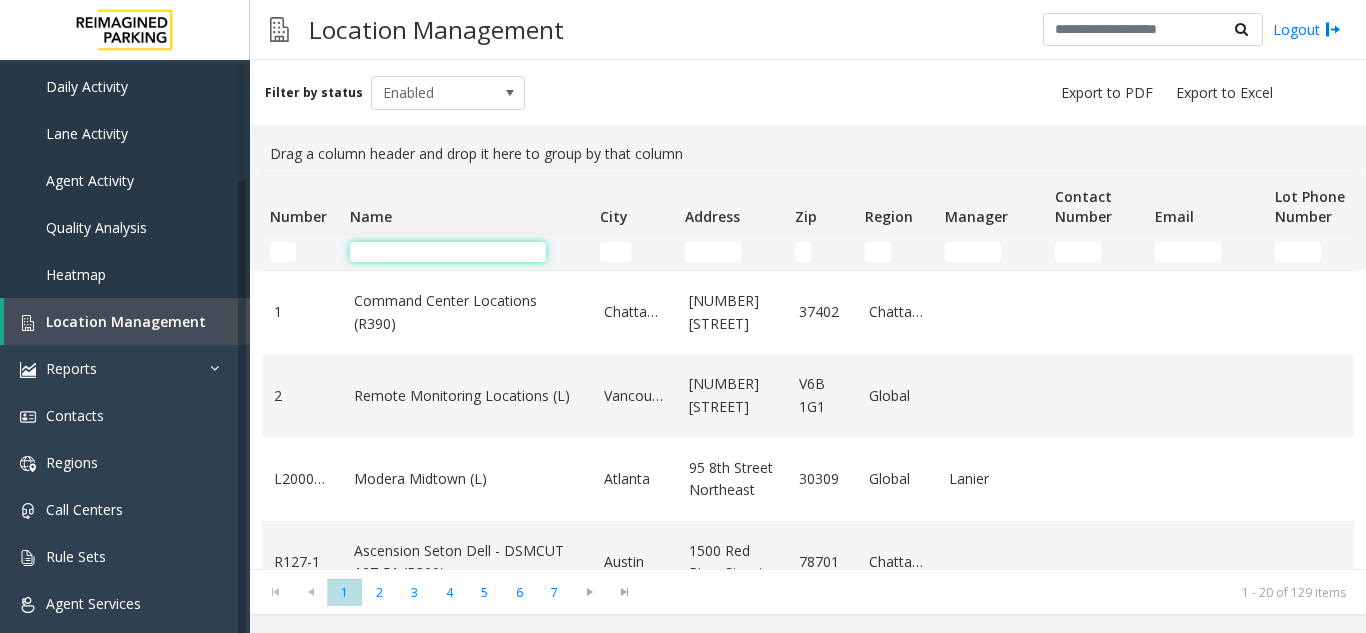 click 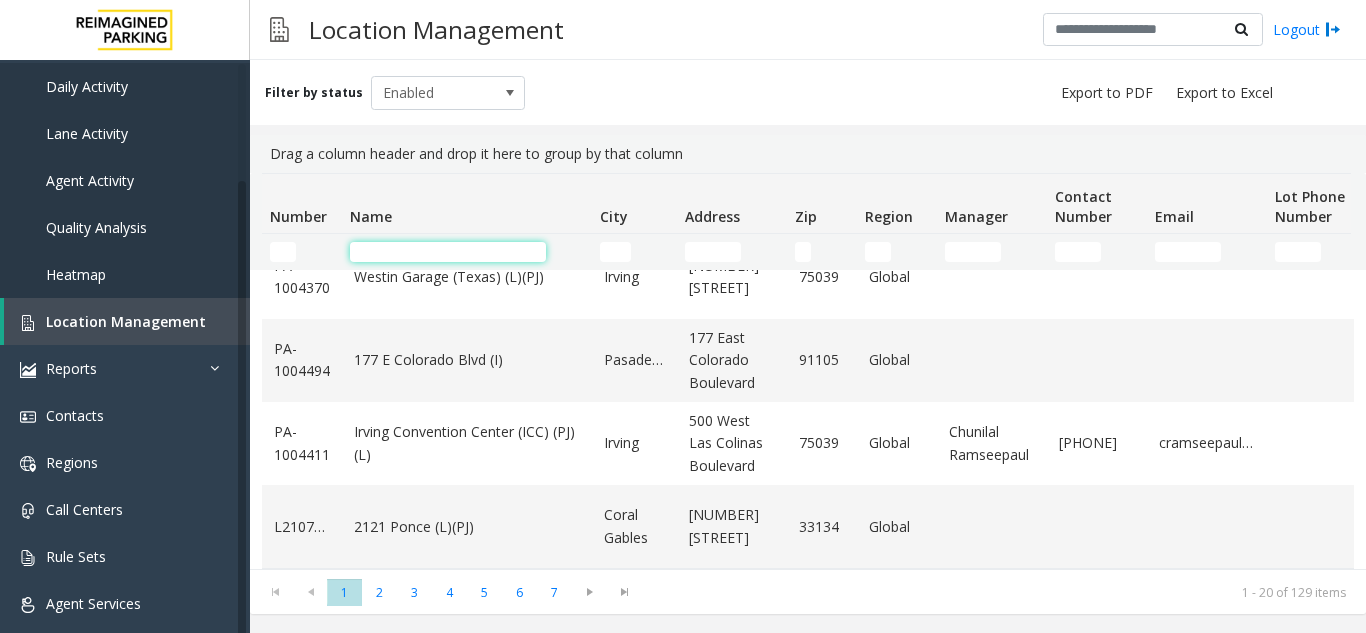 scroll, scrollTop: 1382, scrollLeft: 0, axis: vertical 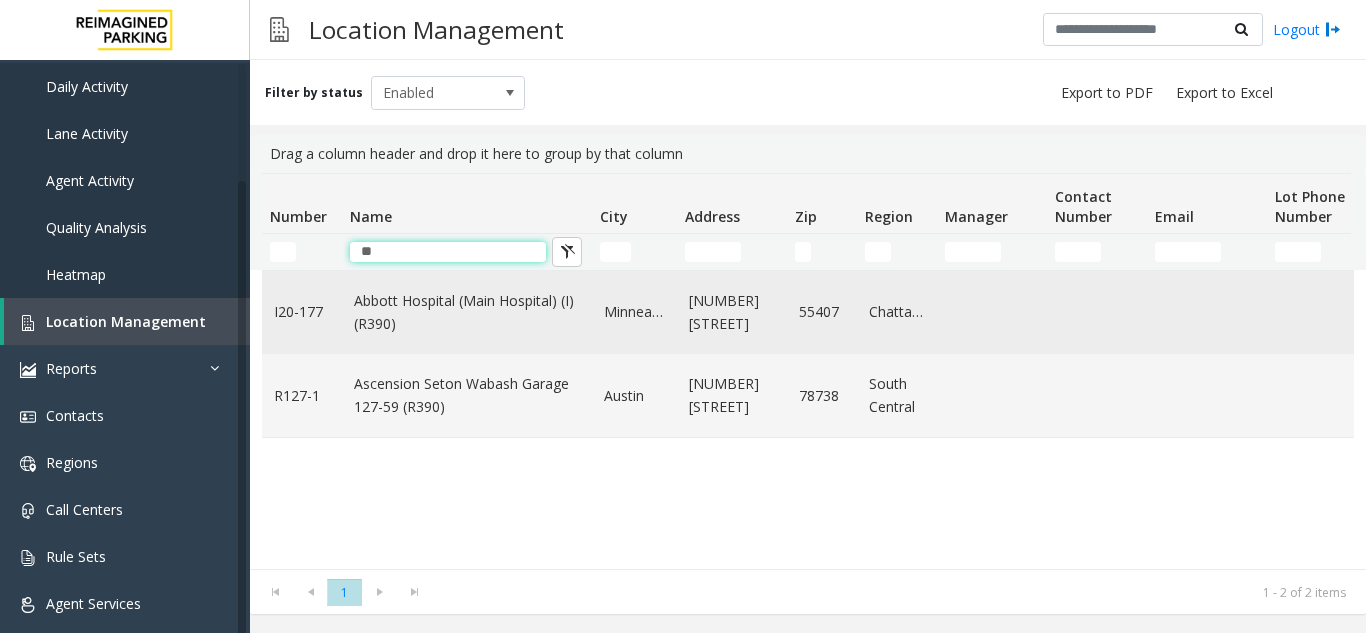type on "**" 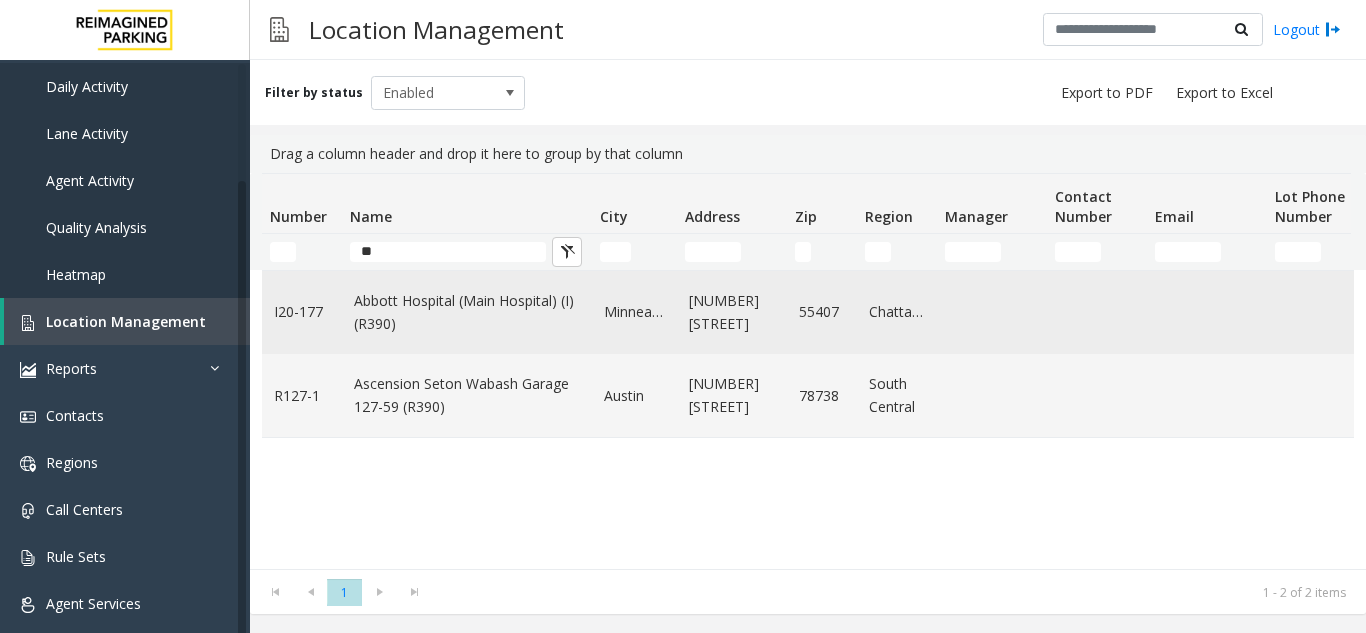 click on "Abbott Hospital (Main Hospital) (I) (R390)" 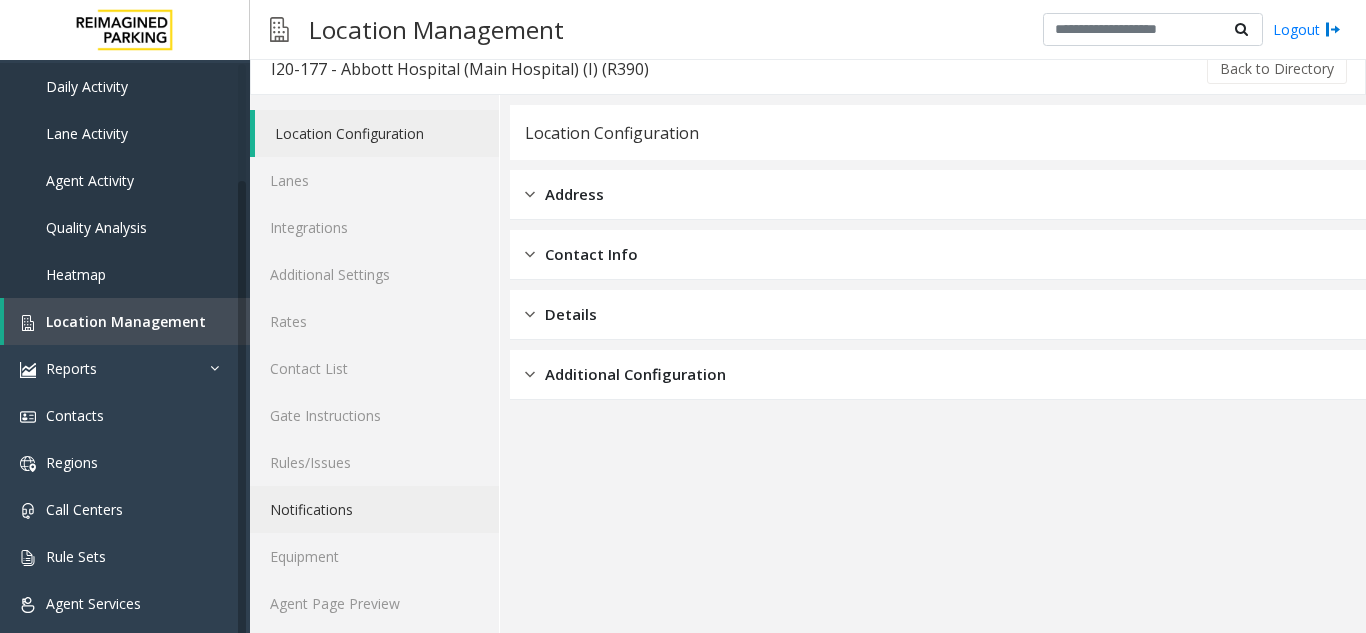 scroll, scrollTop: 26, scrollLeft: 0, axis: vertical 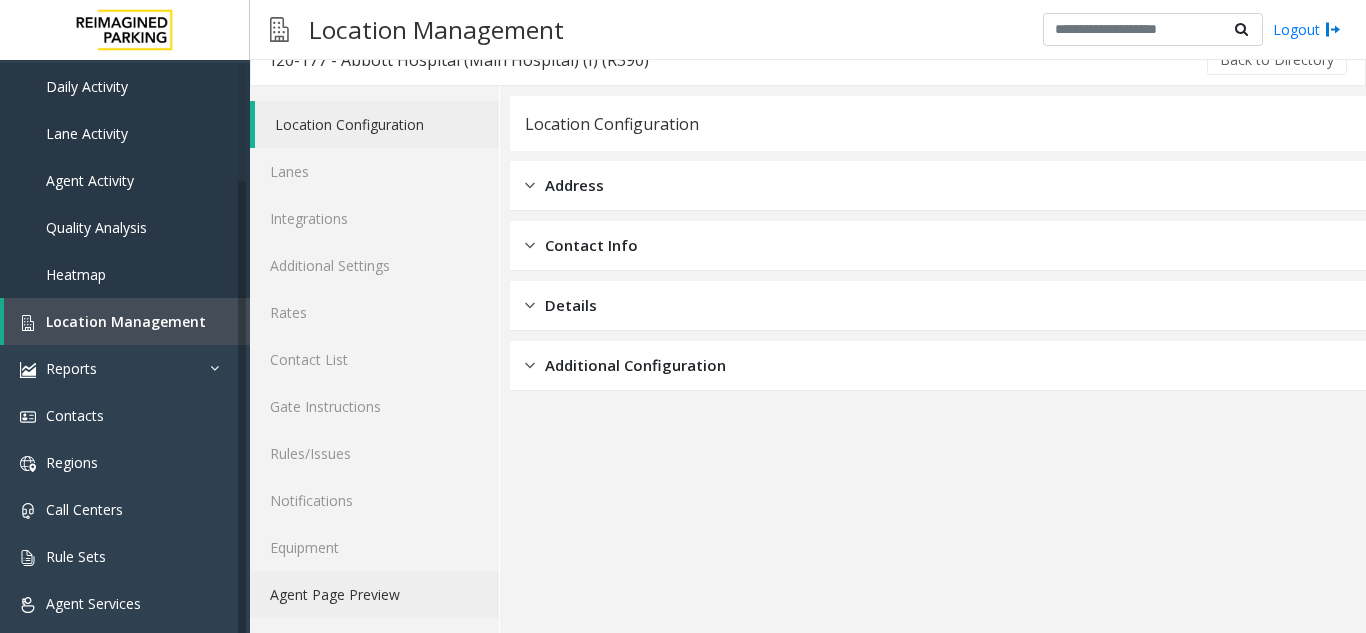 click on "Agent Page Preview" 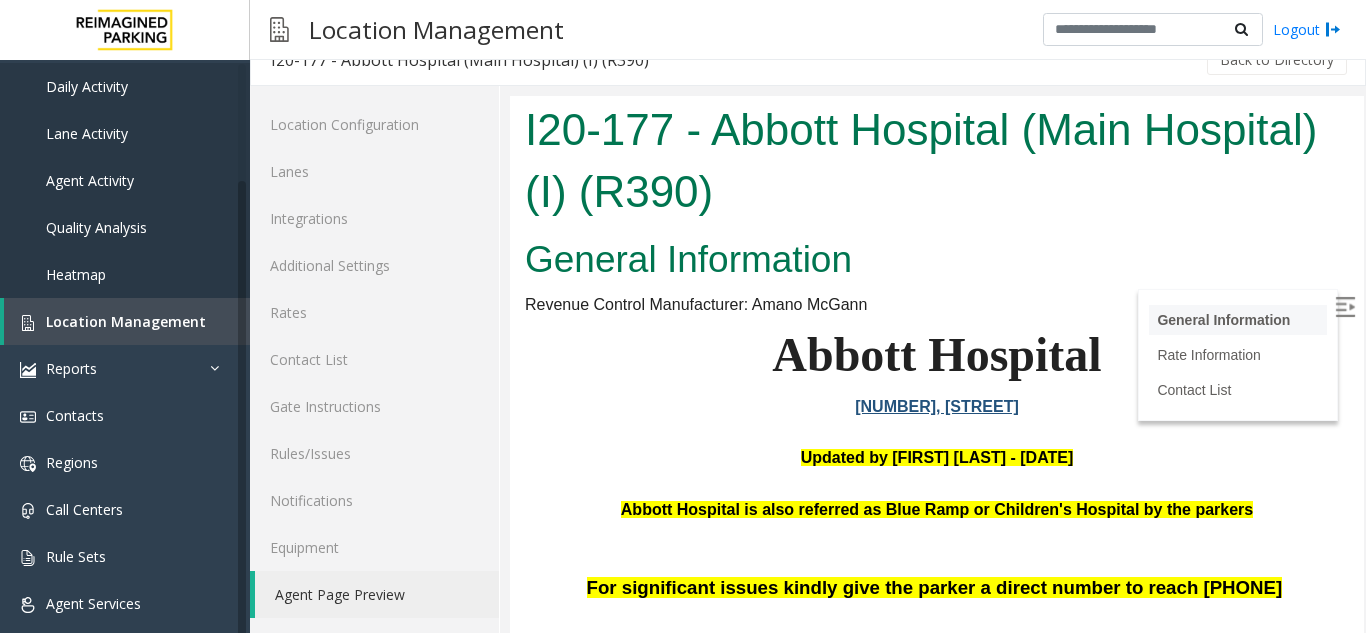 scroll, scrollTop: 300, scrollLeft: 0, axis: vertical 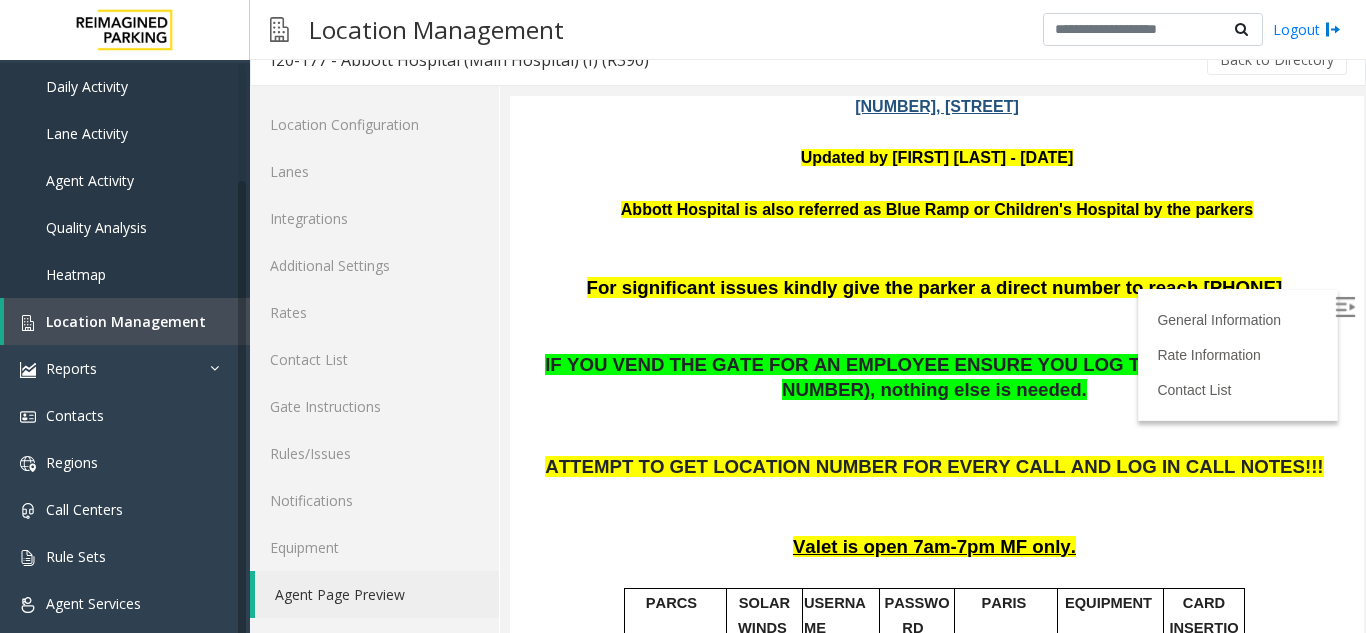 click at bounding box center [1345, 307] 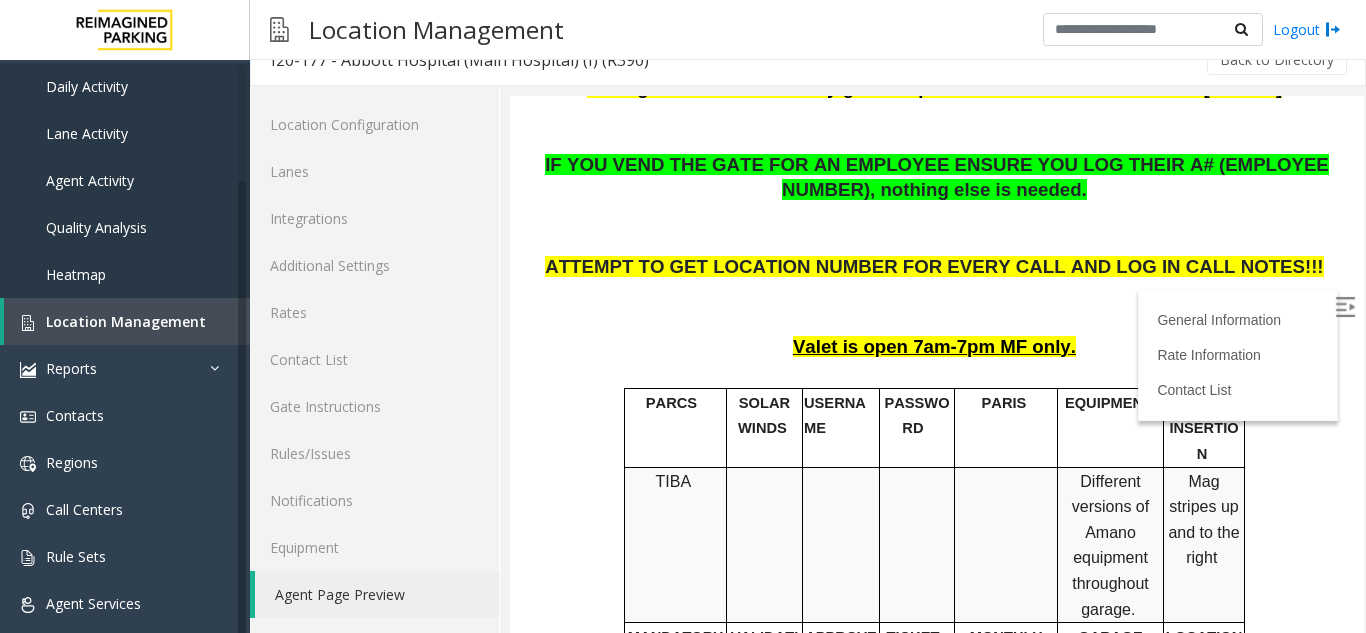 scroll, scrollTop: 400, scrollLeft: 0, axis: vertical 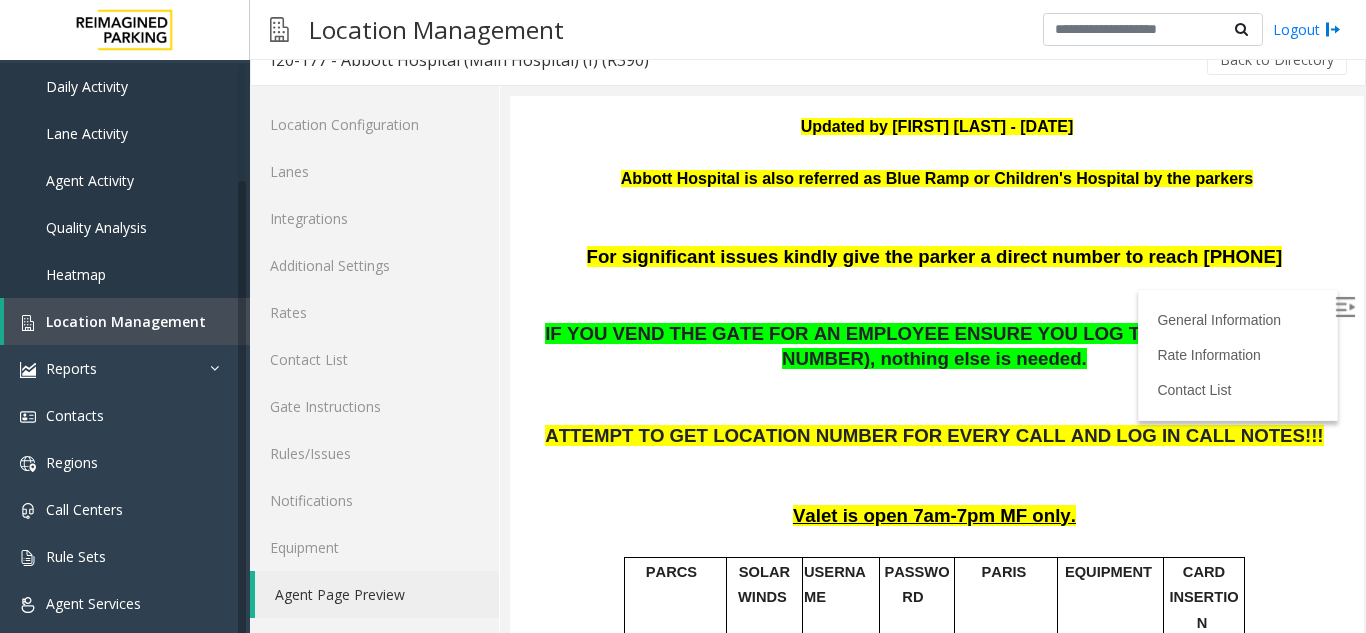 click on "Back to Directory" 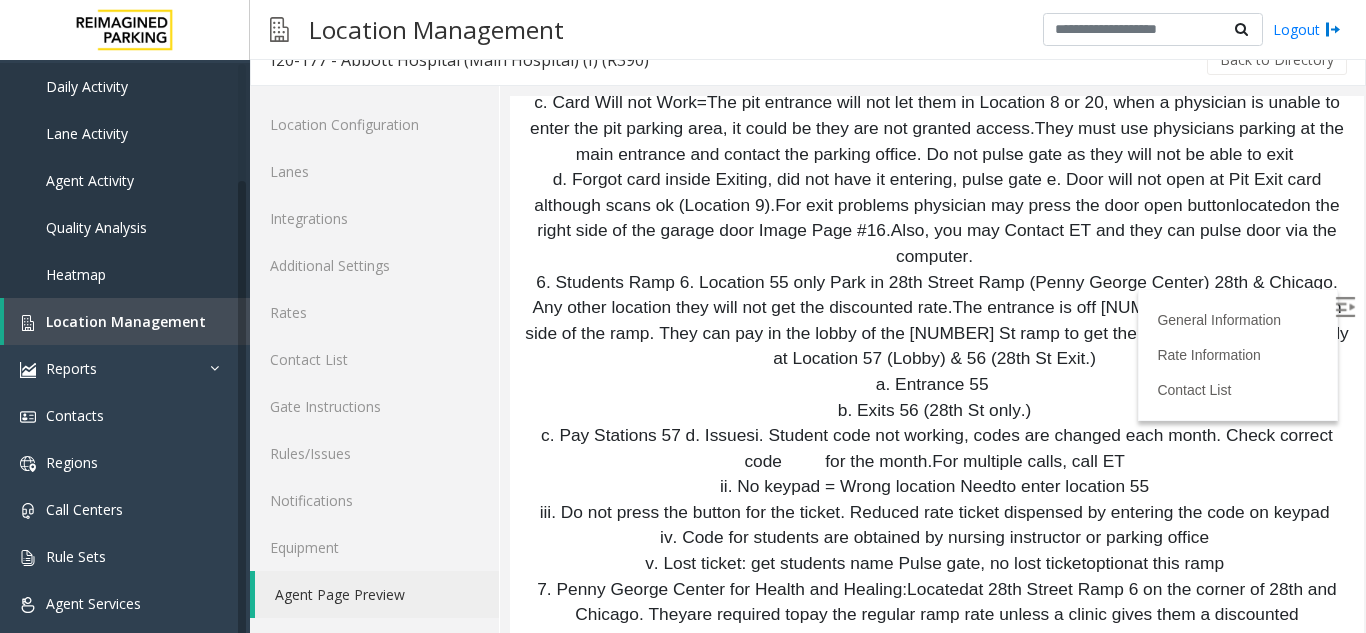 scroll, scrollTop: 4750, scrollLeft: 0, axis: vertical 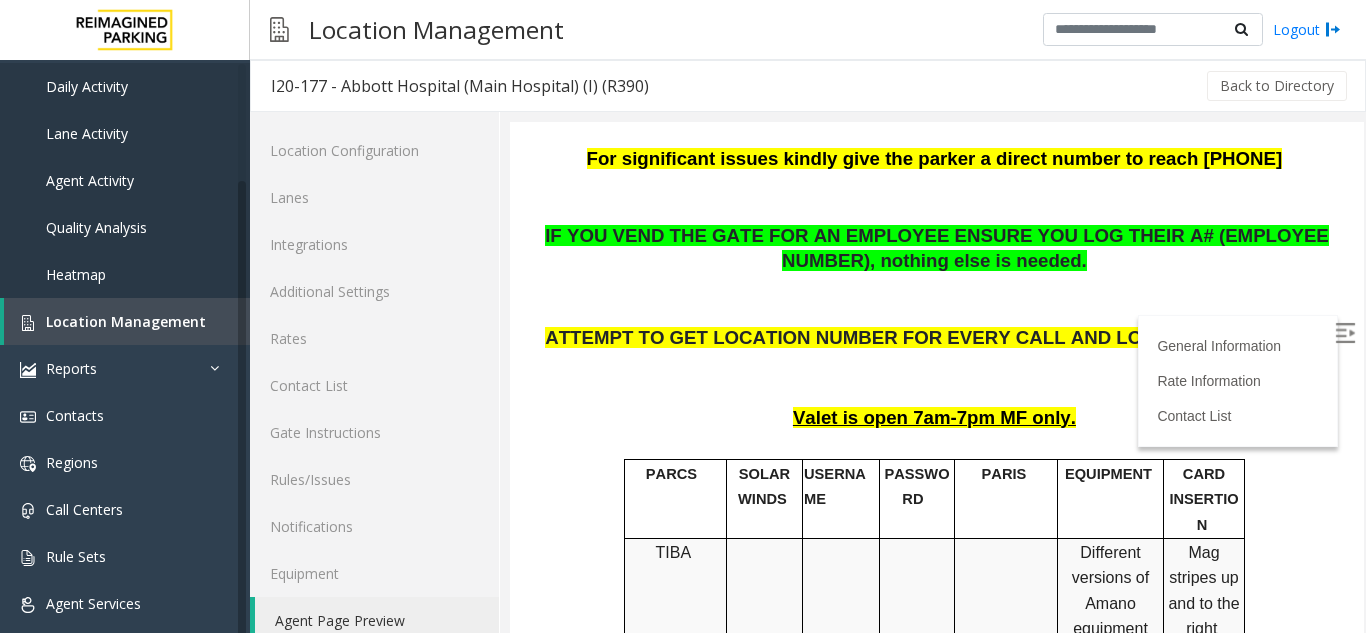 drag, startPoint x: 1344, startPoint y: 544, endPoint x: 1867, endPoint y: 280, distance: 585.85406 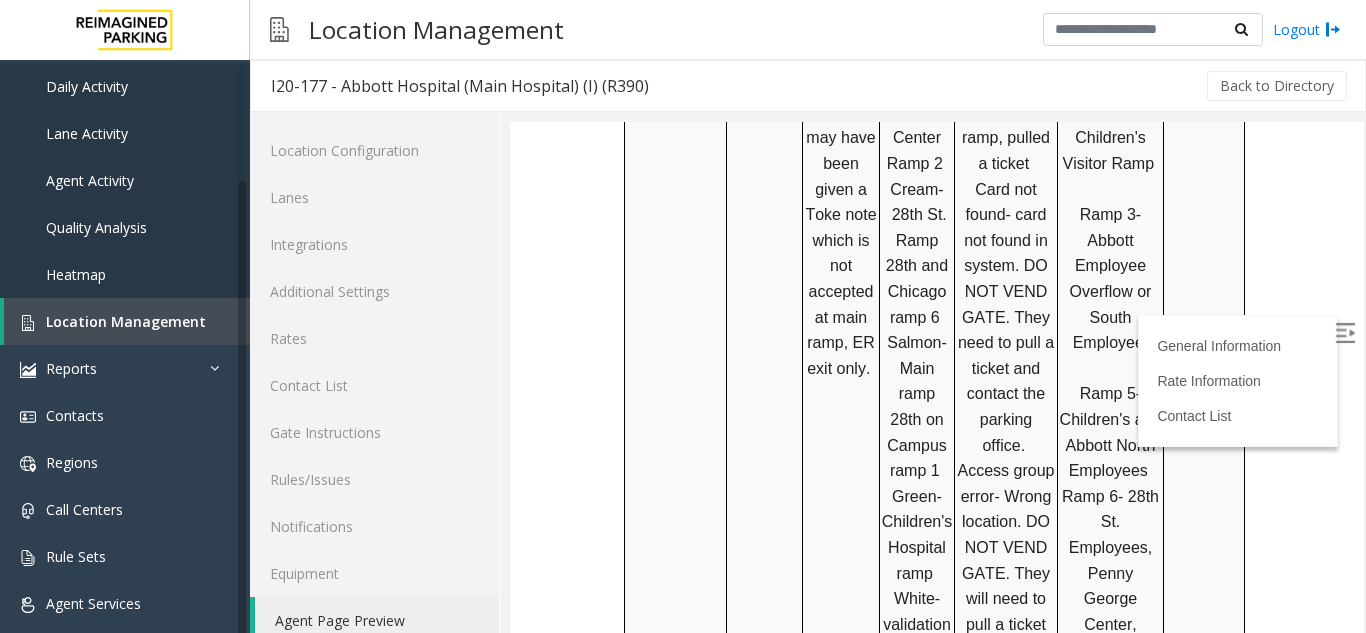 scroll, scrollTop: 1255, scrollLeft: 0, axis: vertical 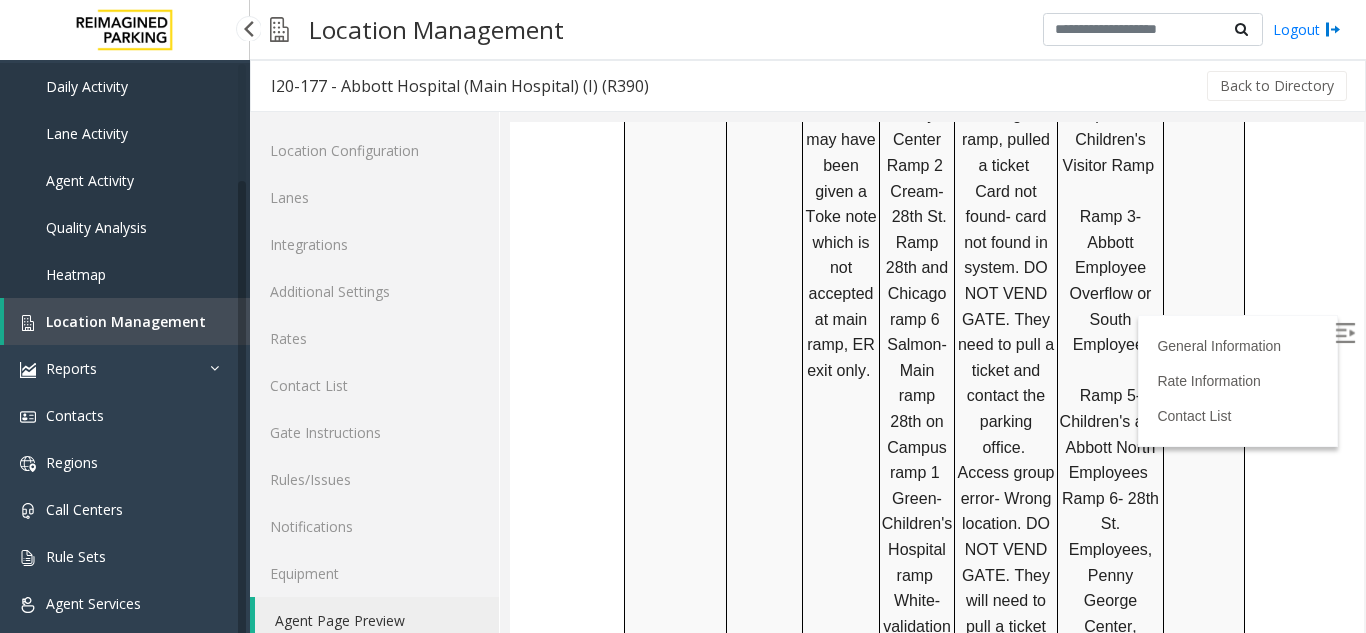click on "Location Management" at bounding box center [126, 321] 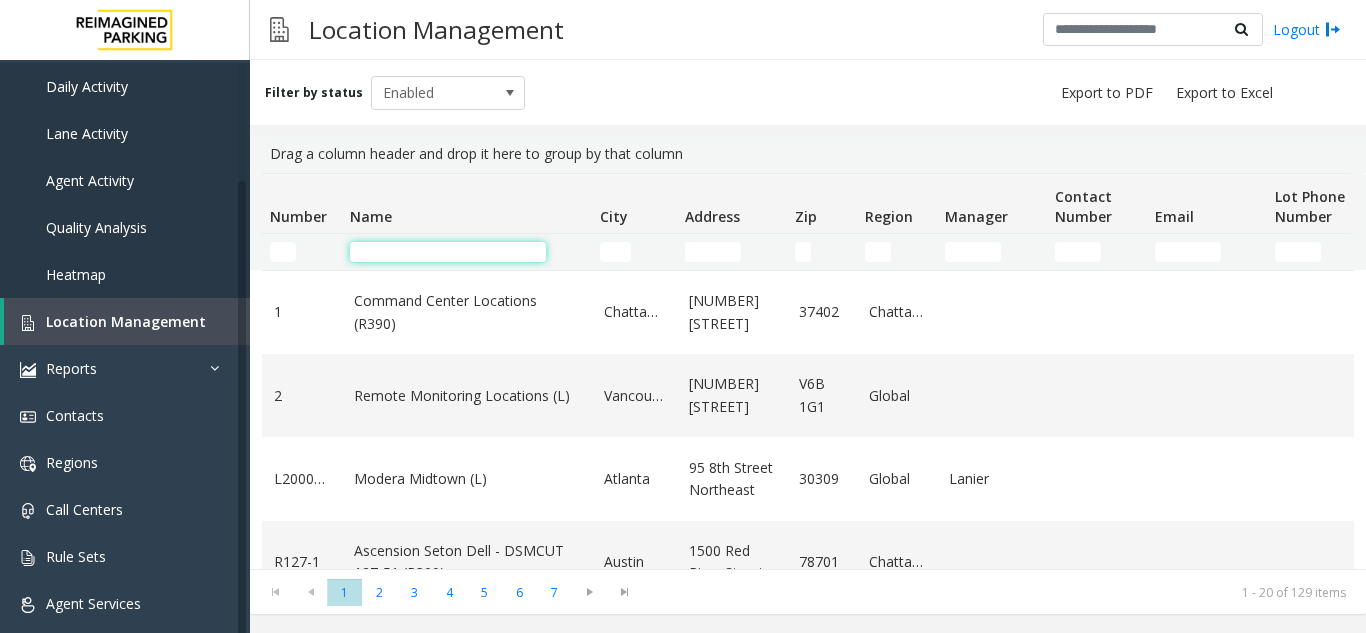 click 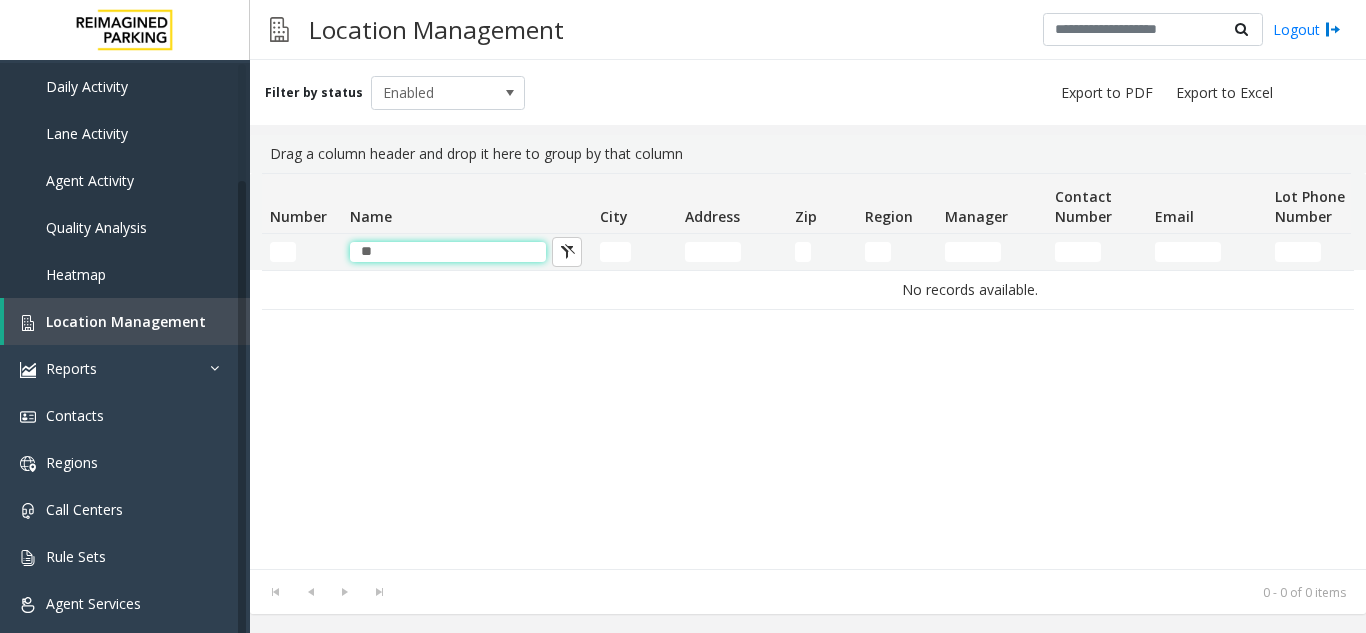 type on "**" 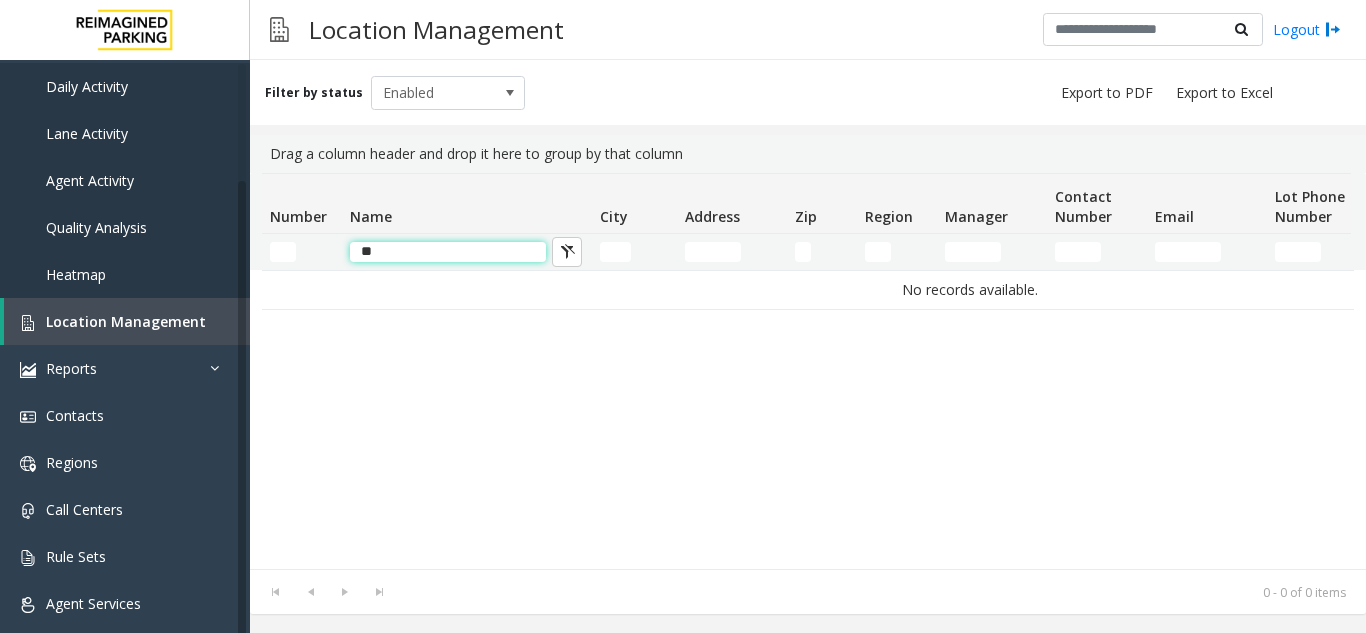 click on "**" 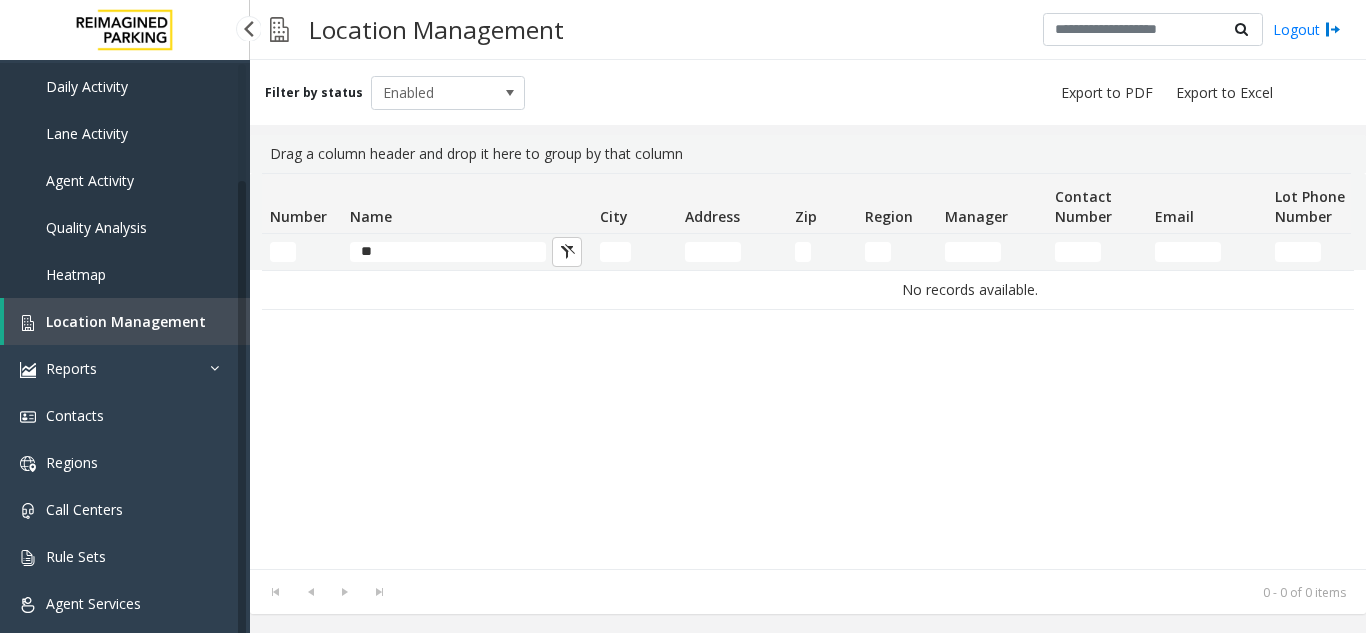 click on "Location Management" at bounding box center (126, 321) 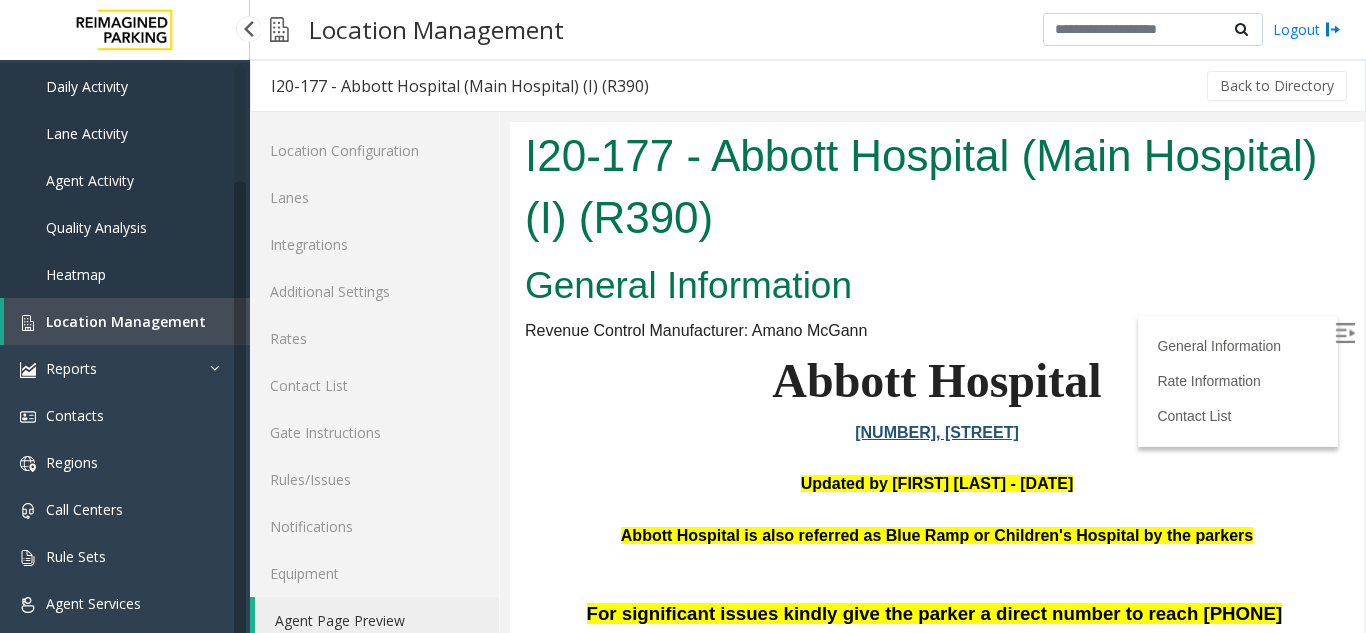 scroll, scrollTop: 750, scrollLeft: 0, axis: vertical 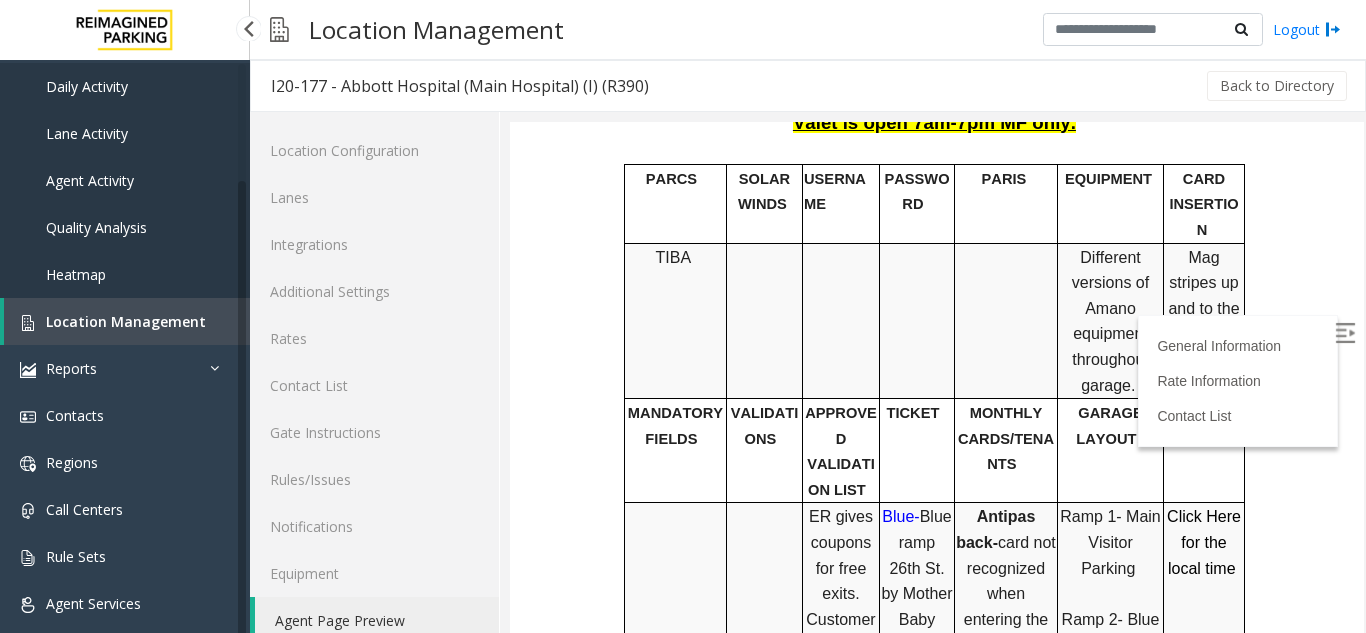 click on "Location Management" at bounding box center (126, 321) 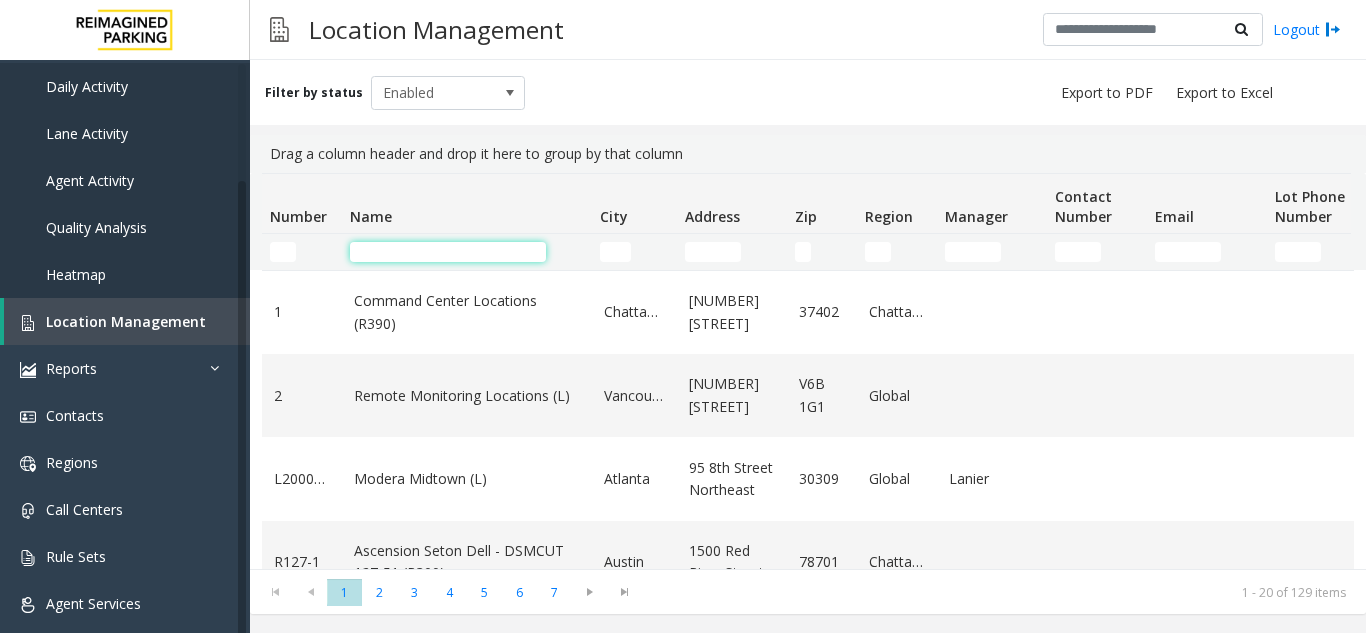 click 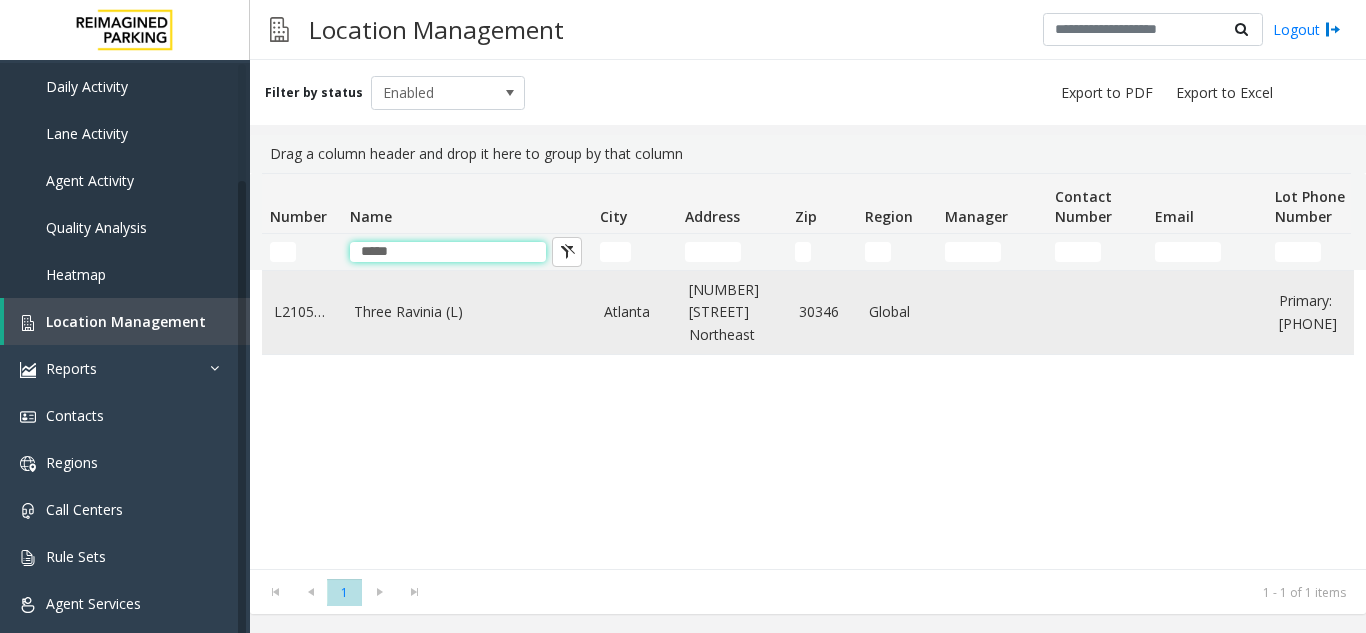 type on "*****" 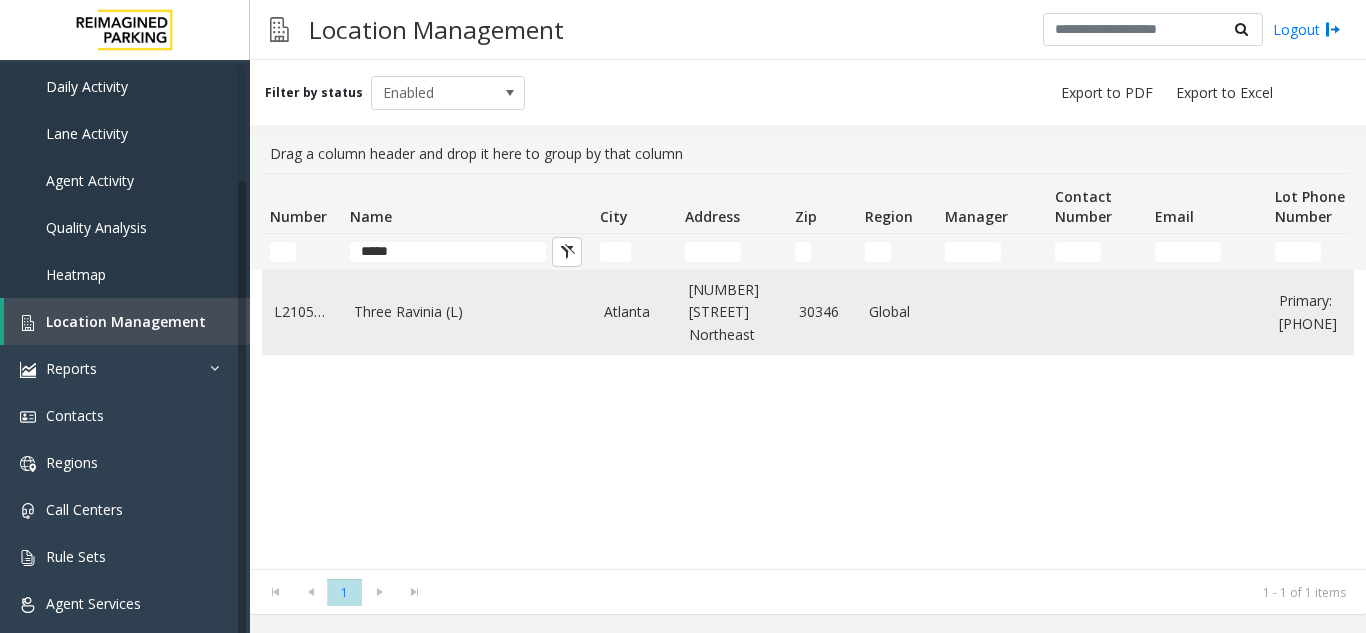 click on "Three Ravinia (L)" 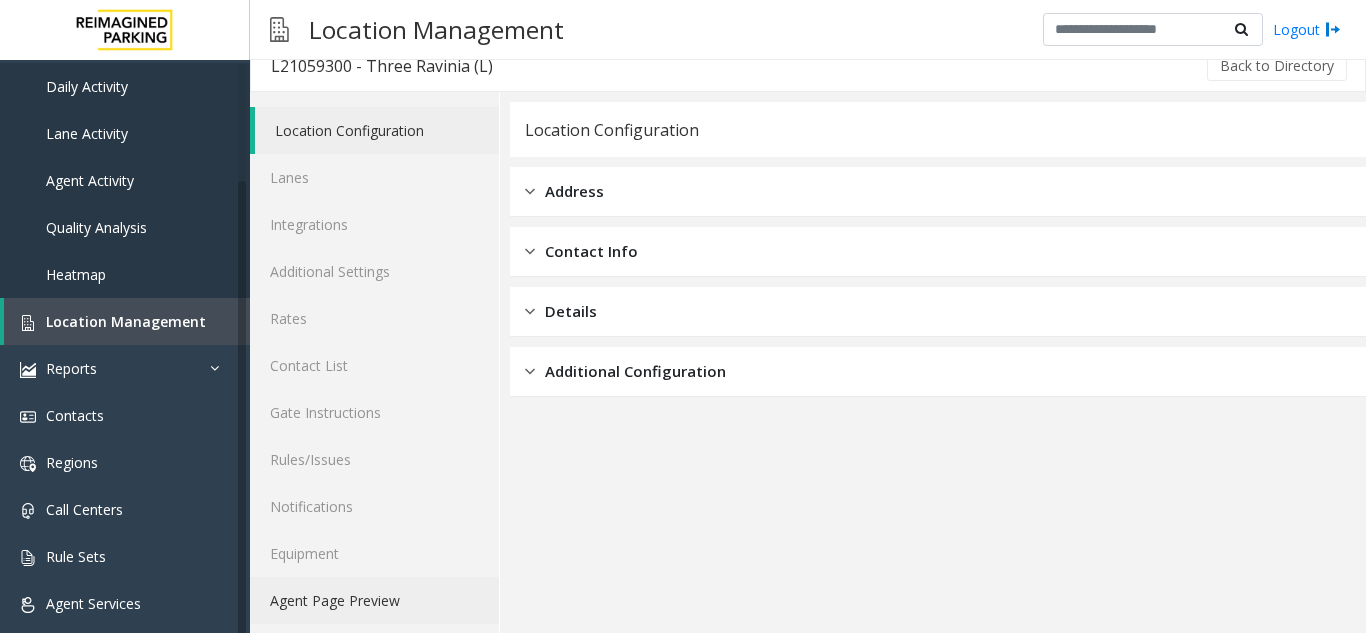 scroll, scrollTop: 26, scrollLeft: 0, axis: vertical 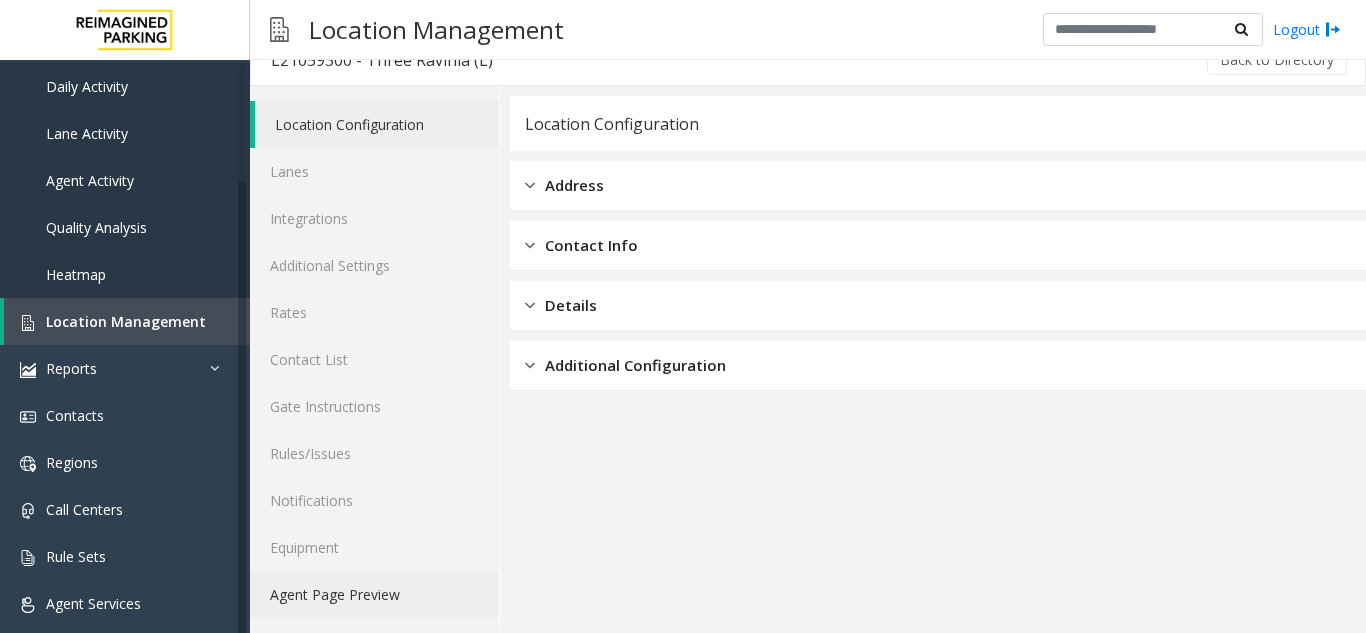 click on "Agent Page Preview" 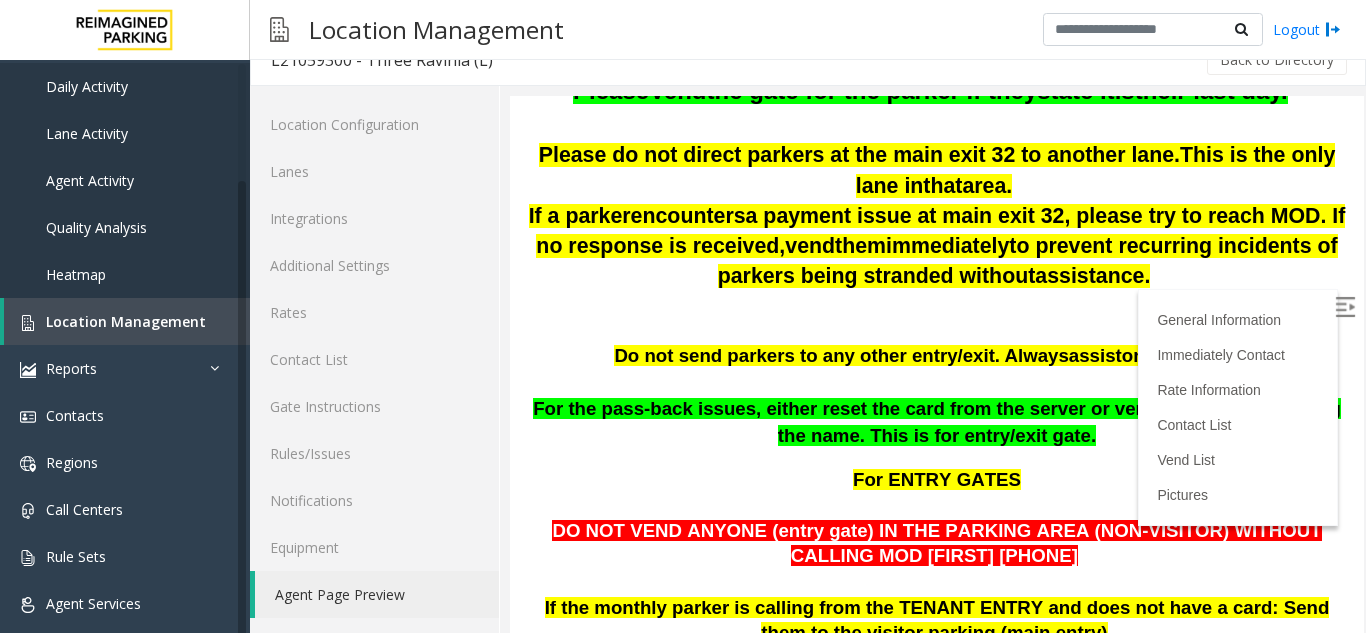 scroll, scrollTop: 400, scrollLeft: 0, axis: vertical 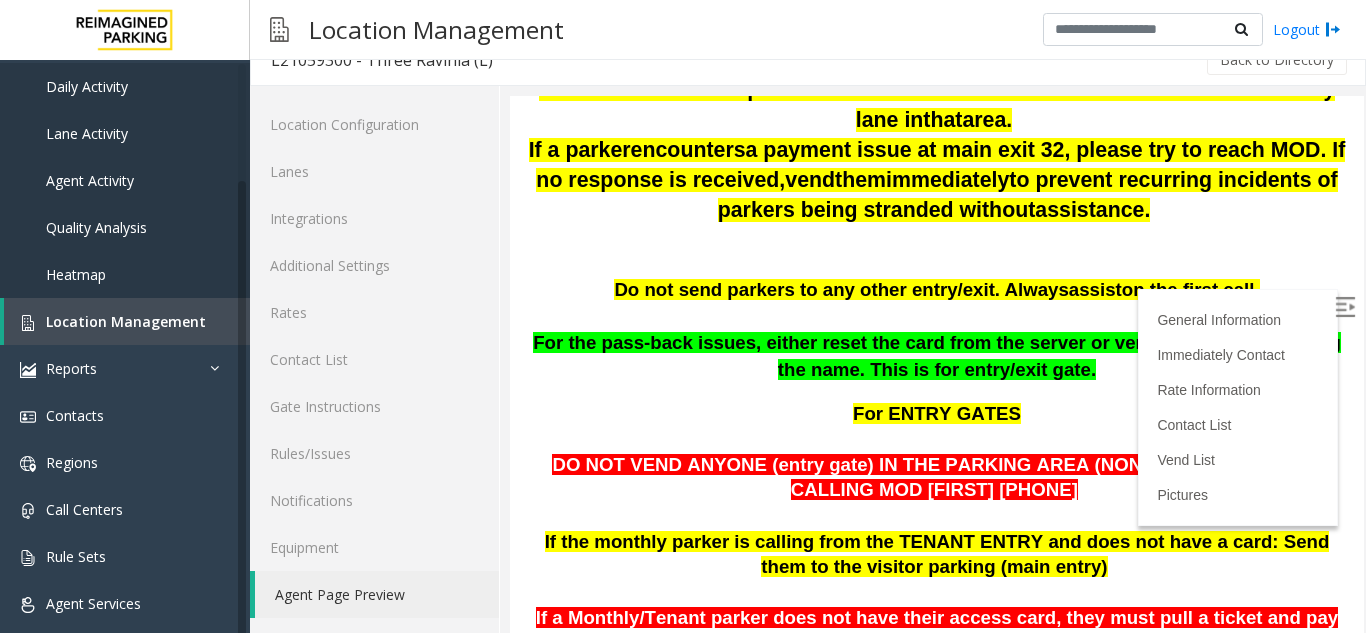 click at bounding box center [1345, 307] 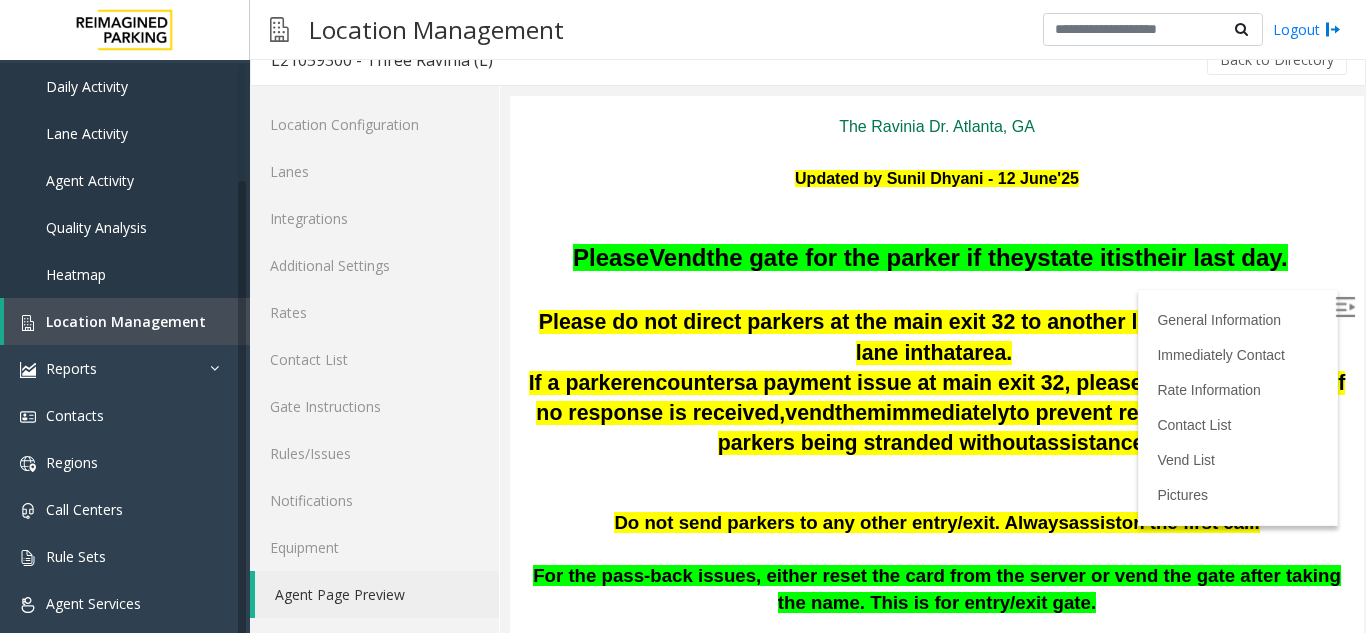 scroll, scrollTop: 200, scrollLeft: 0, axis: vertical 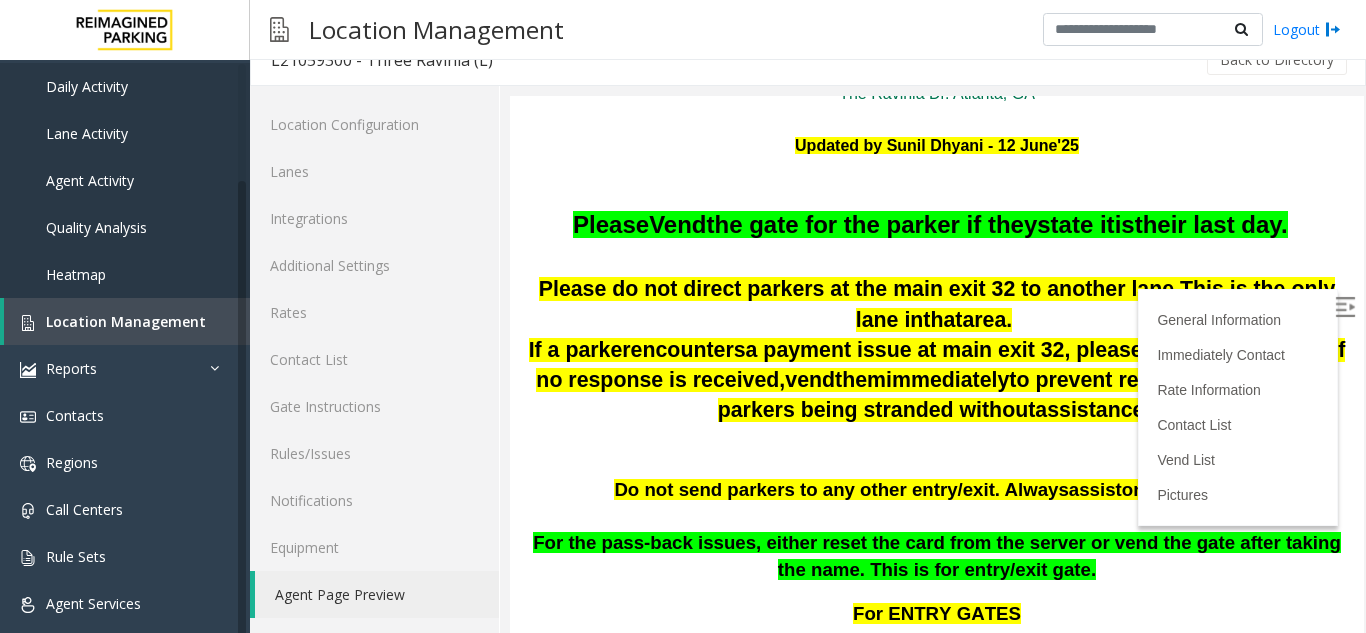 click at bounding box center [937, 464] 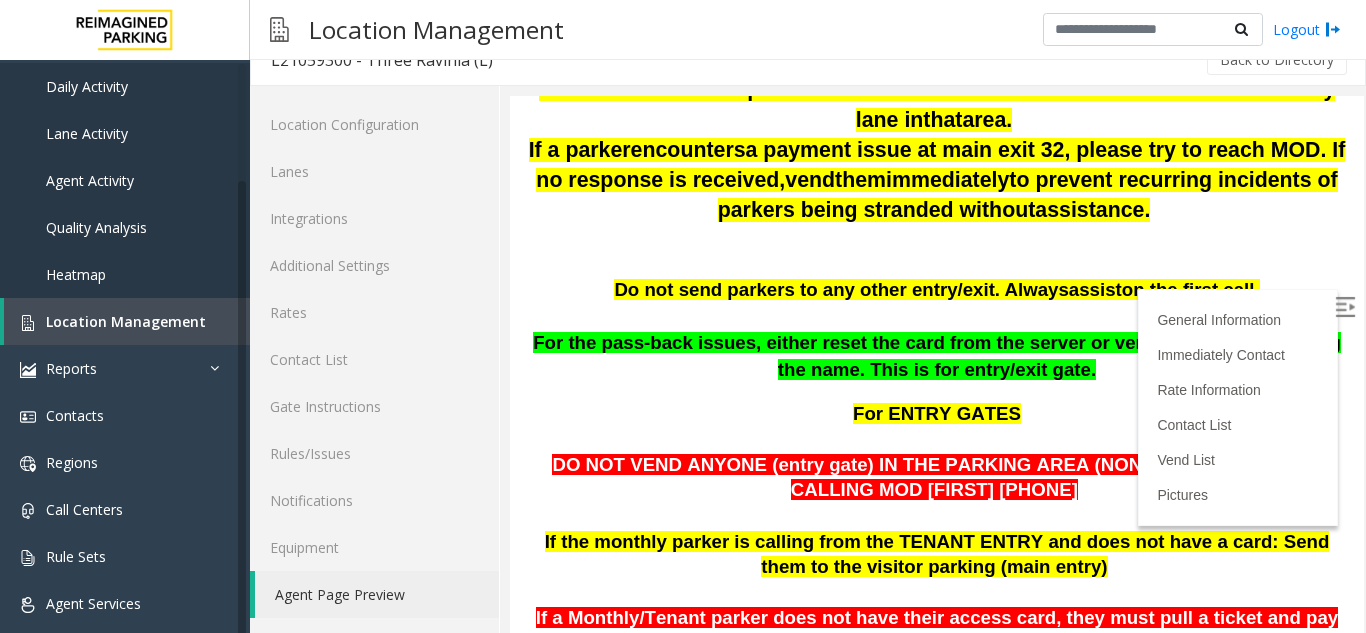 scroll, scrollTop: 0, scrollLeft: 0, axis: both 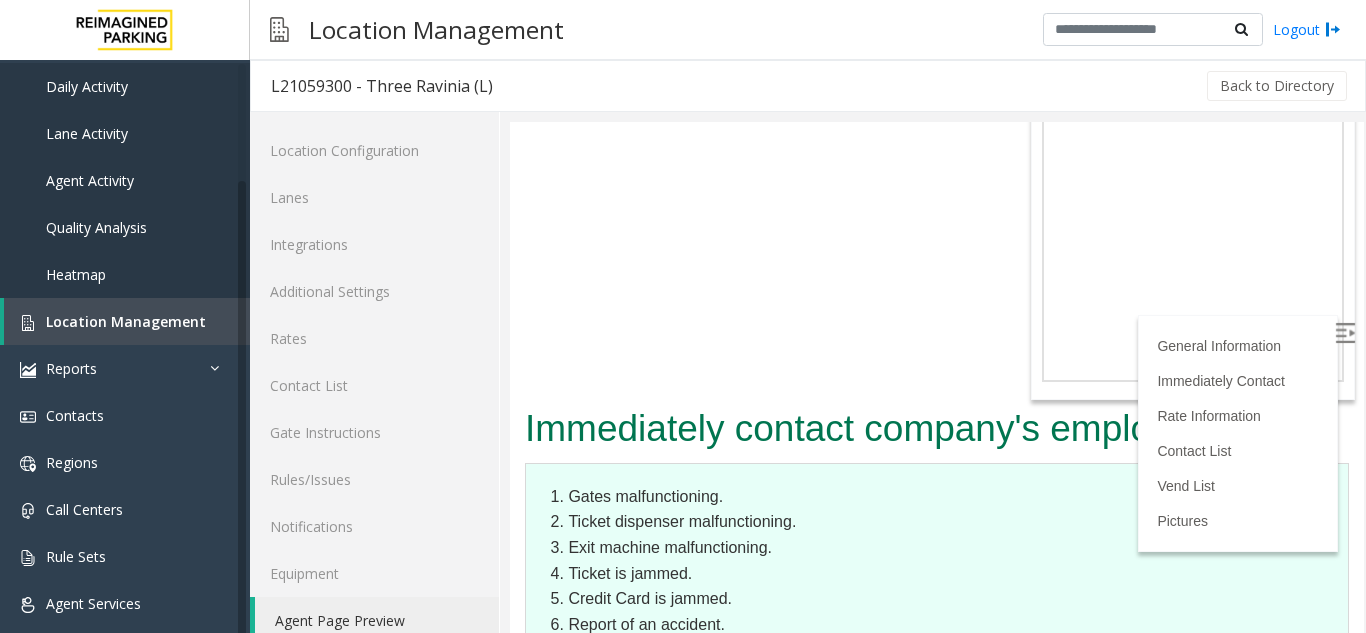 click on "Ticket is jammed." at bounding box center [948, 574] 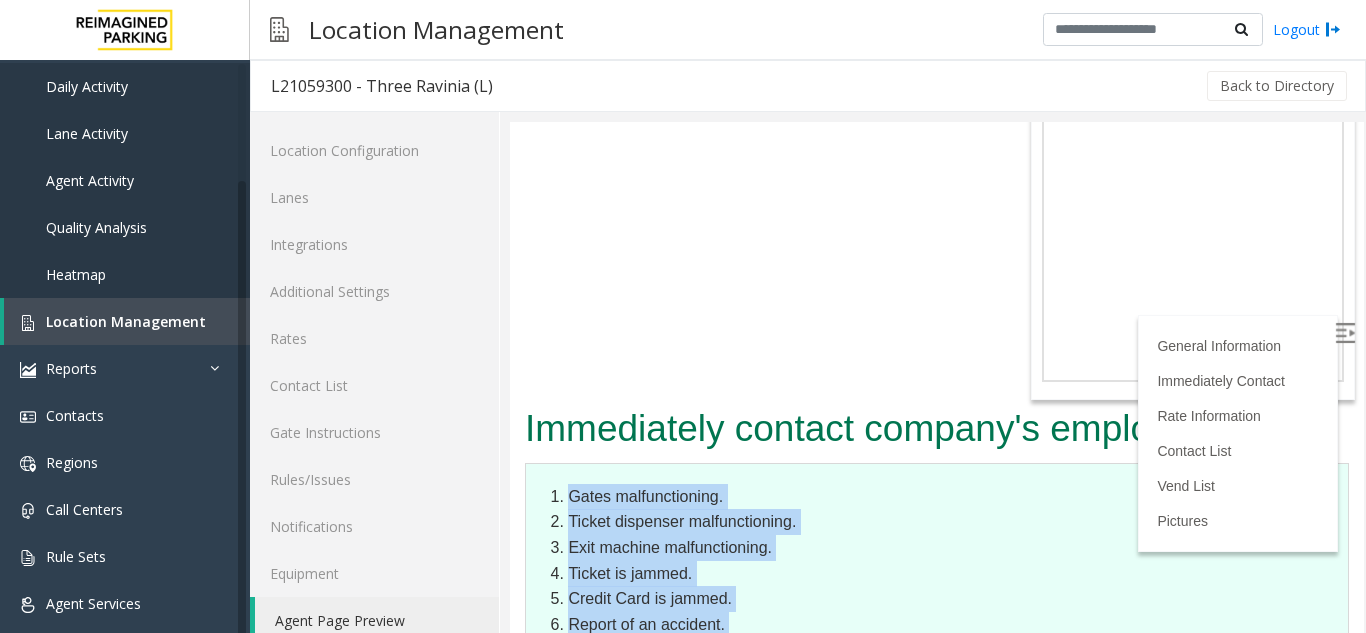 drag, startPoint x: 570, startPoint y: 334, endPoint x: 856, endPoint y: 435, distance: 303.31006 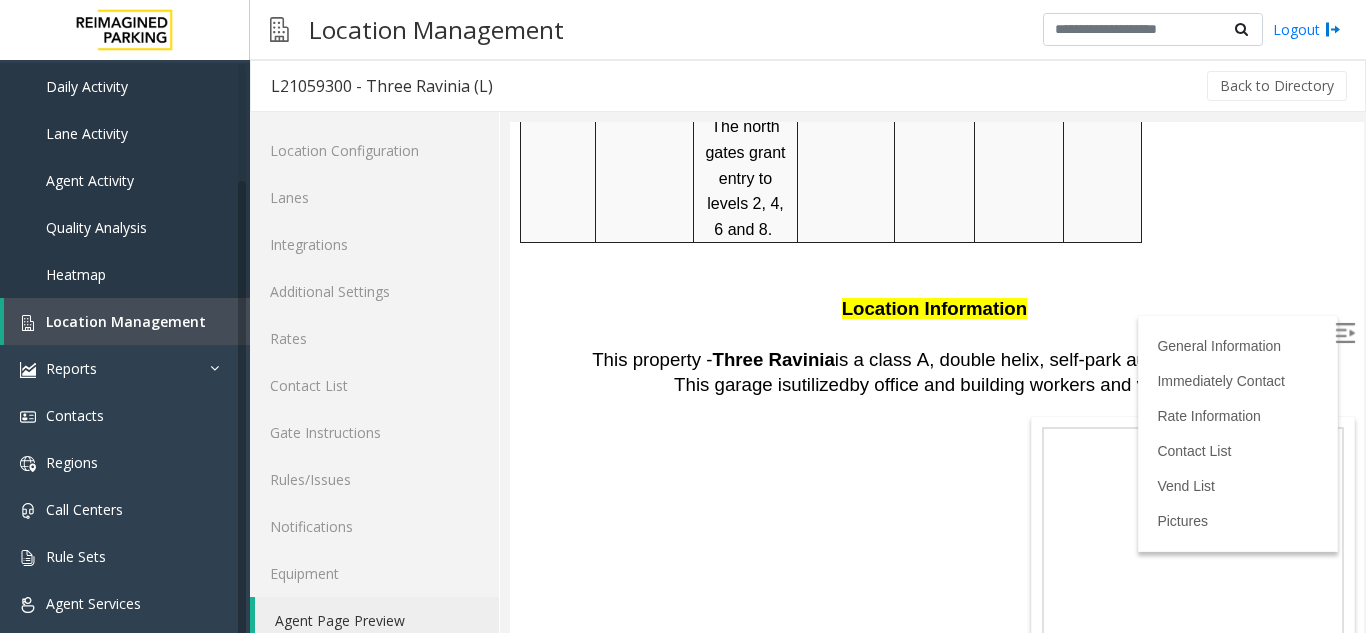 scroll, scrollTop: 3000, scrollLeft: 0, axis: vertical 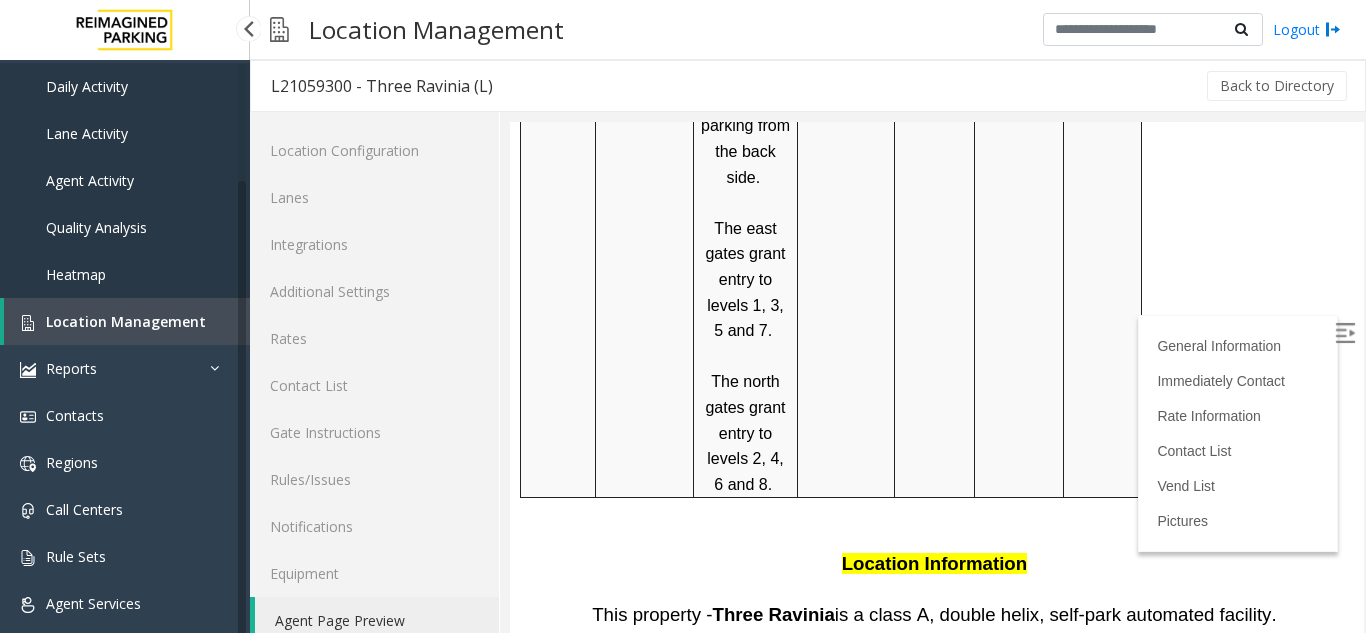 click on "Location Management" at bounding box center [126, 321] 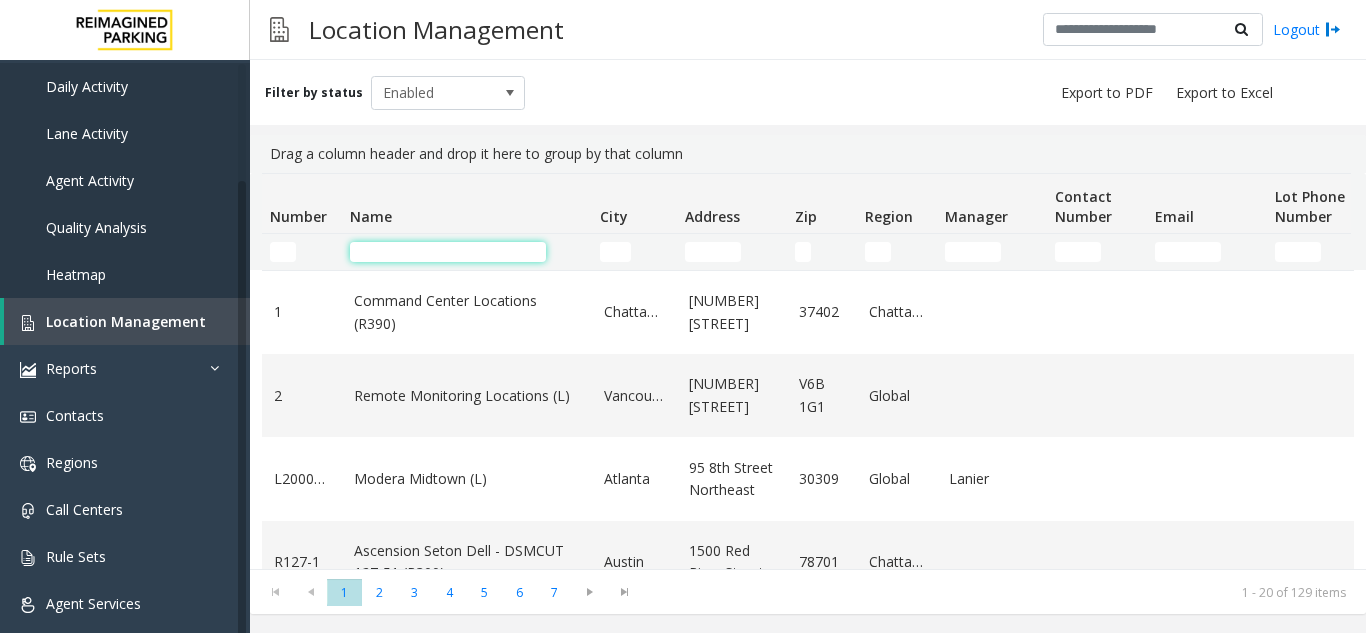 click 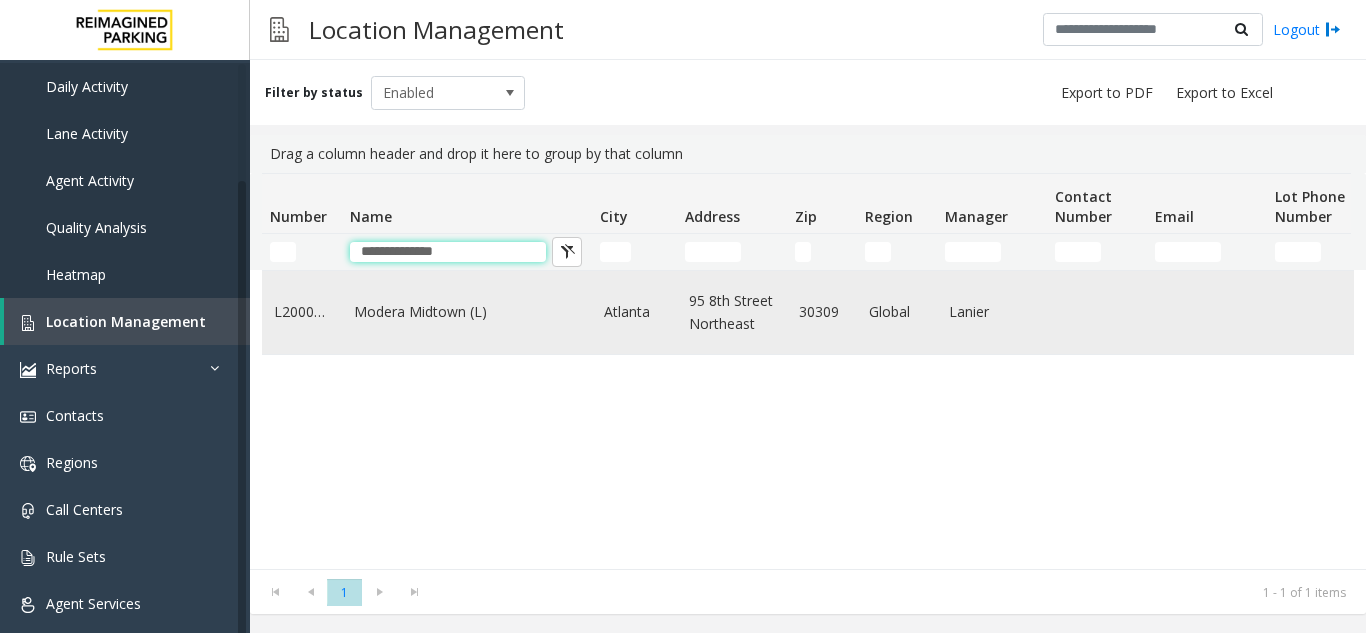 type on "**********" 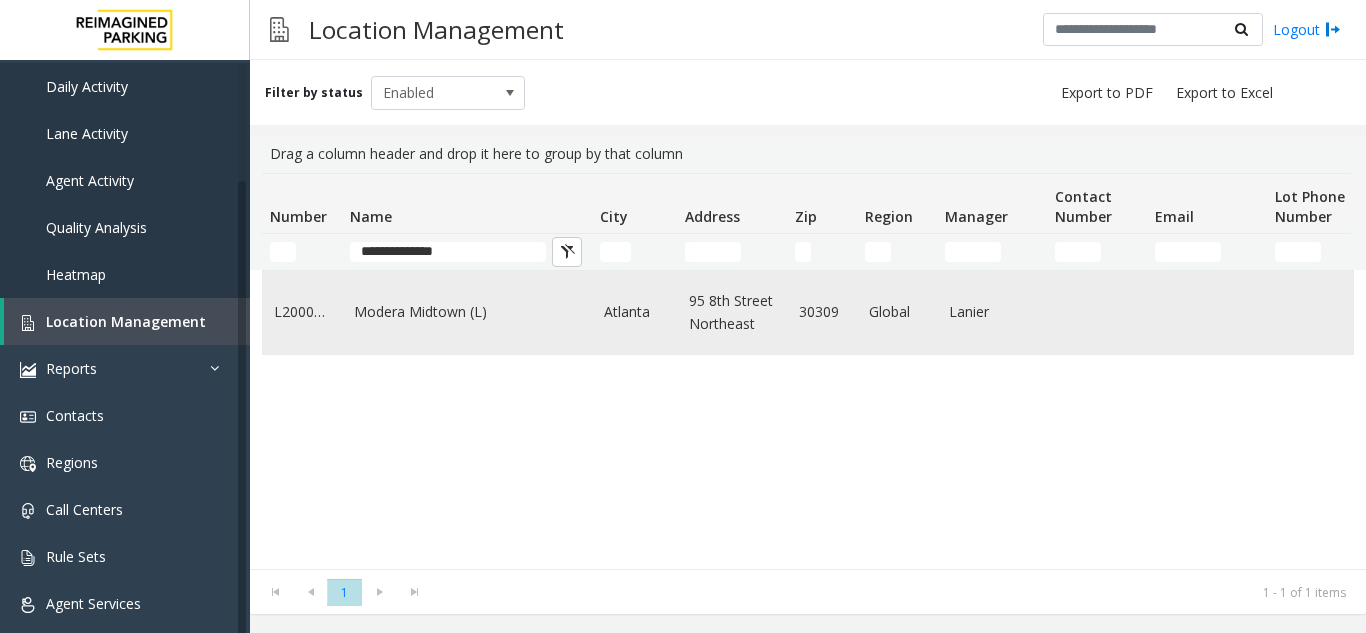 click on "Modera Midtown	(L)" 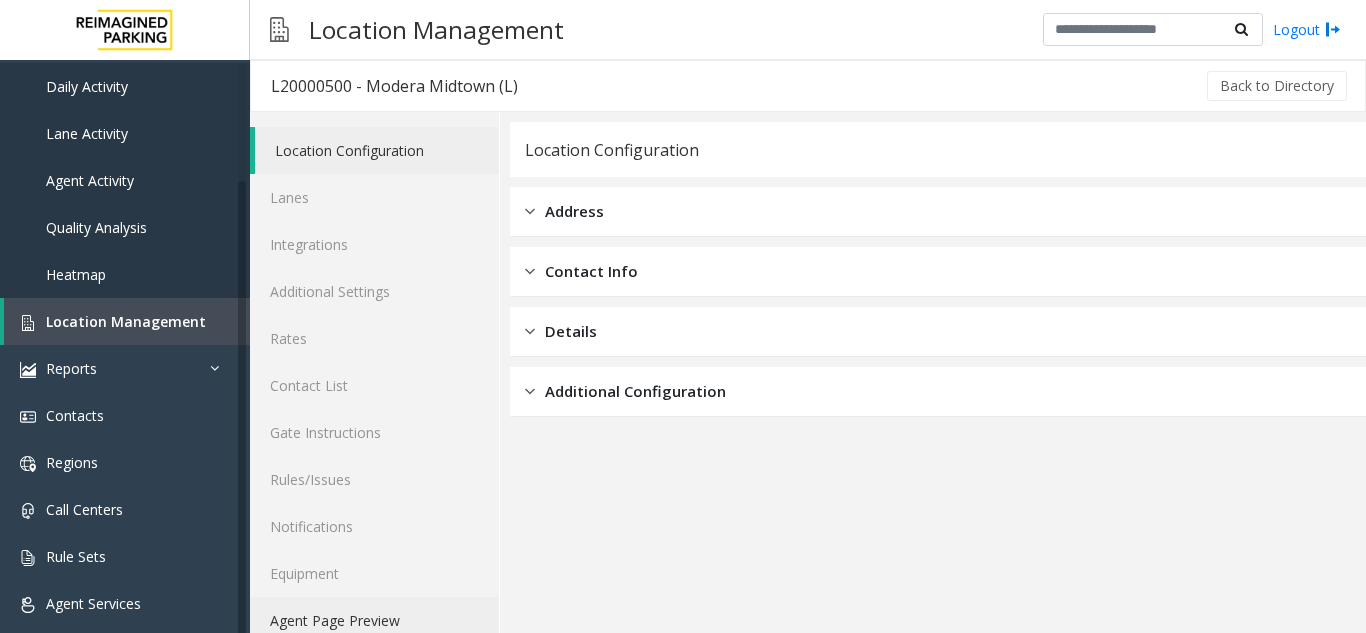 click on "Agent Page Preview" 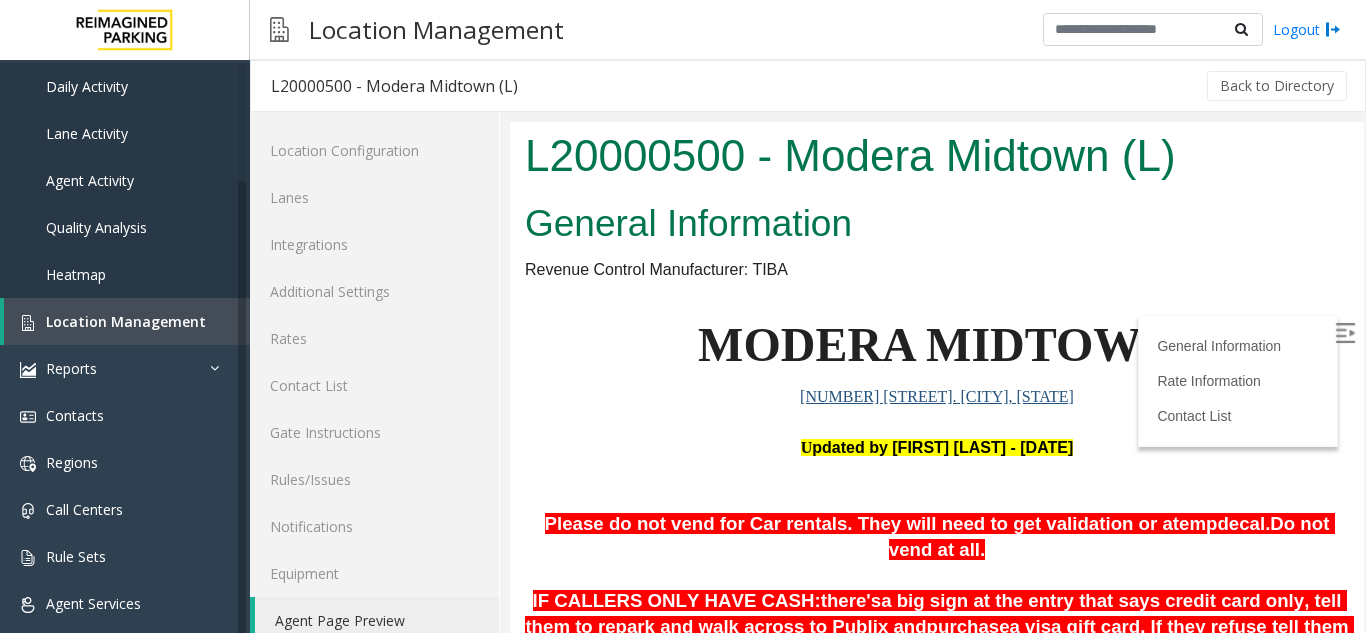 scroll, scrollTop: 0, scrollLeft: 0, axis: both 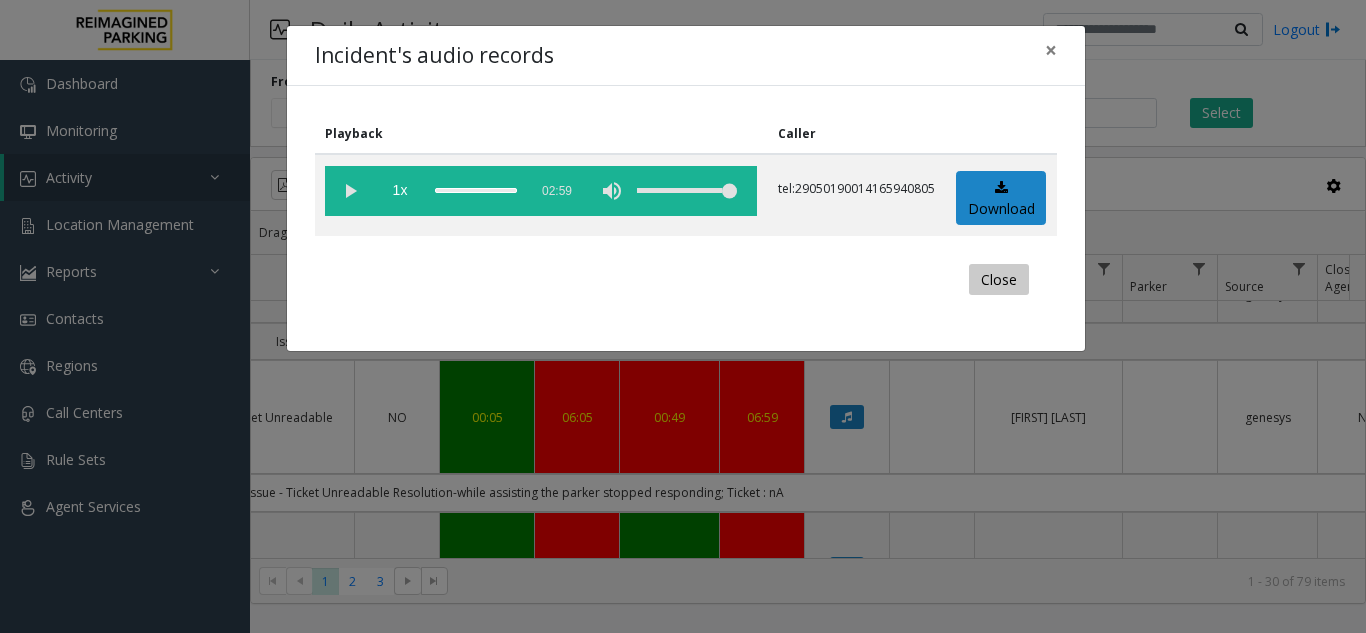 click on "Close" 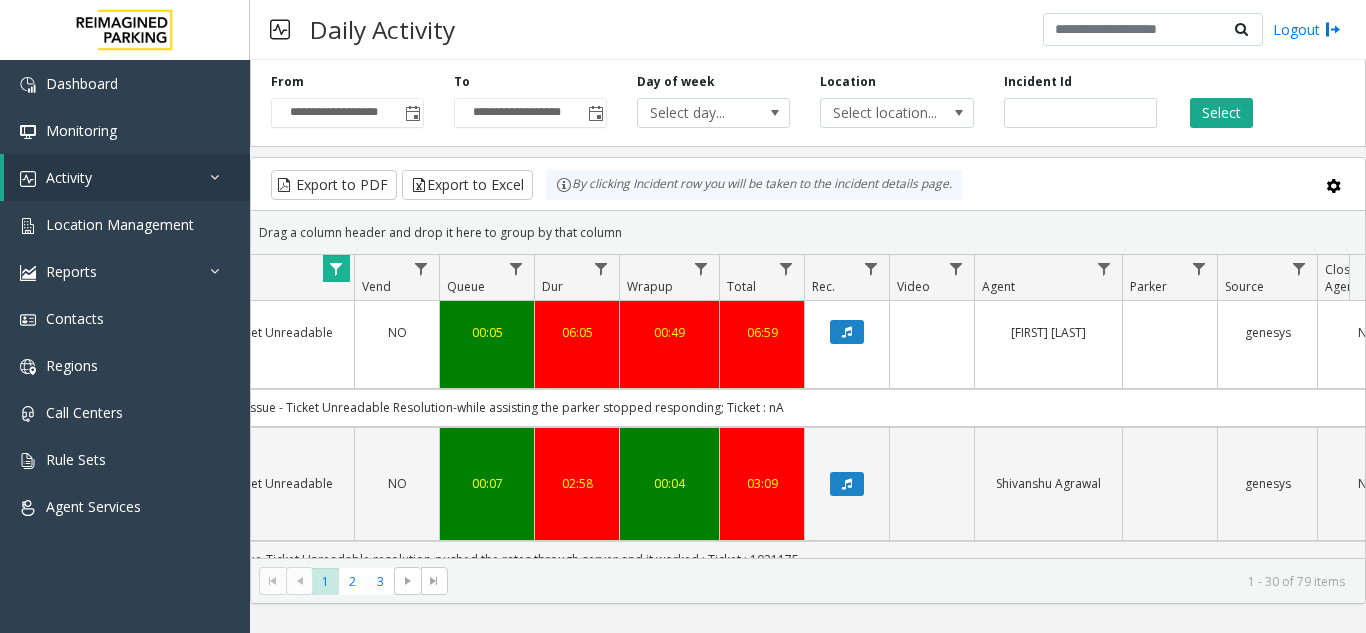 scroll, scrollTop: 327, scrollLeft: 669, axis: both 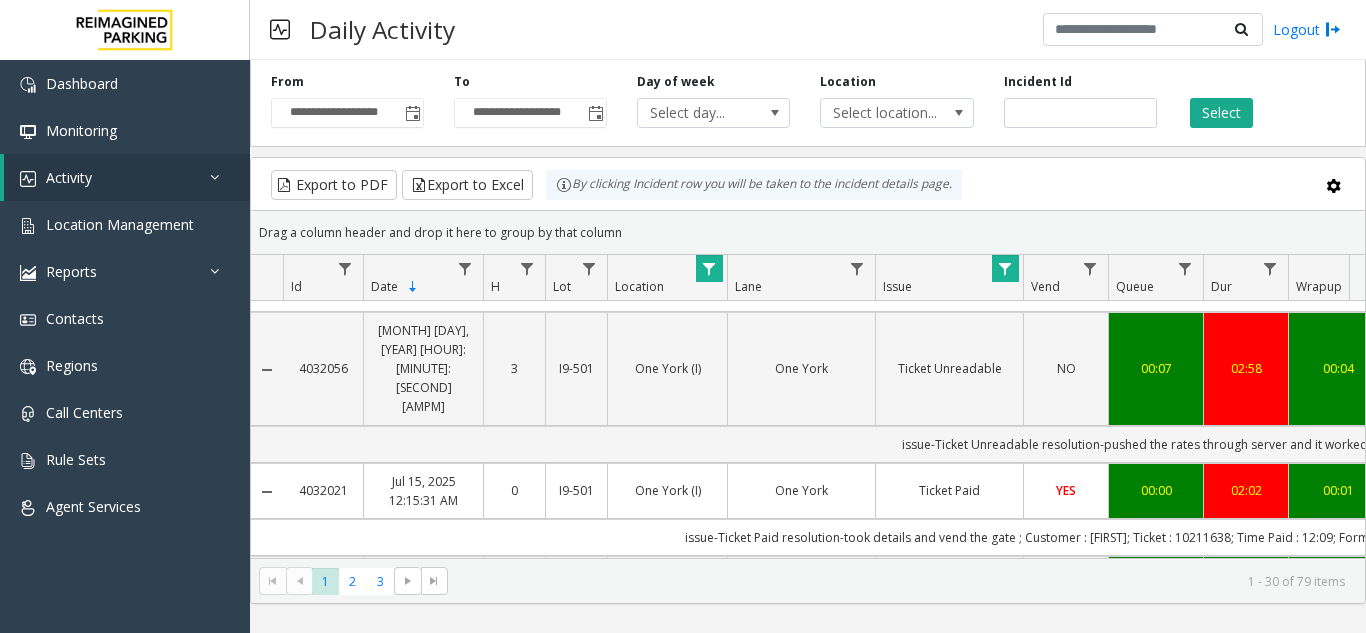 click 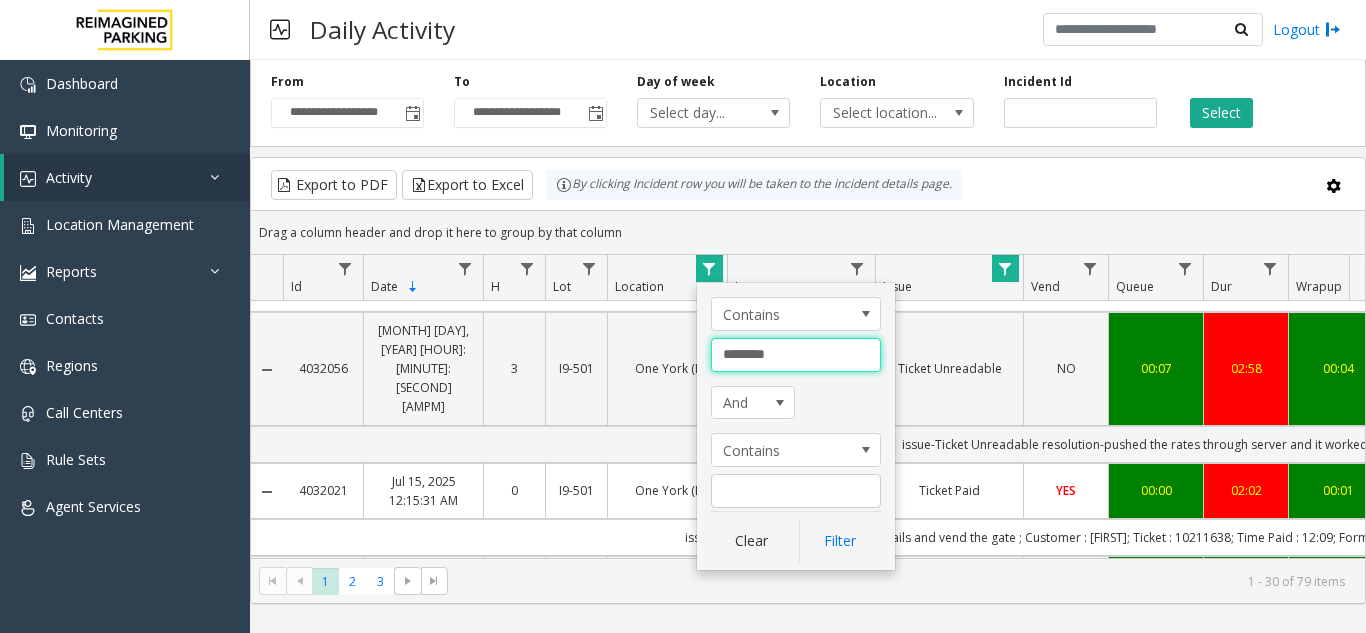 drag, startPoint x: 799, startPoint y: 345, endPoint x: 589, endPoint y: 364, distance: 210.85777 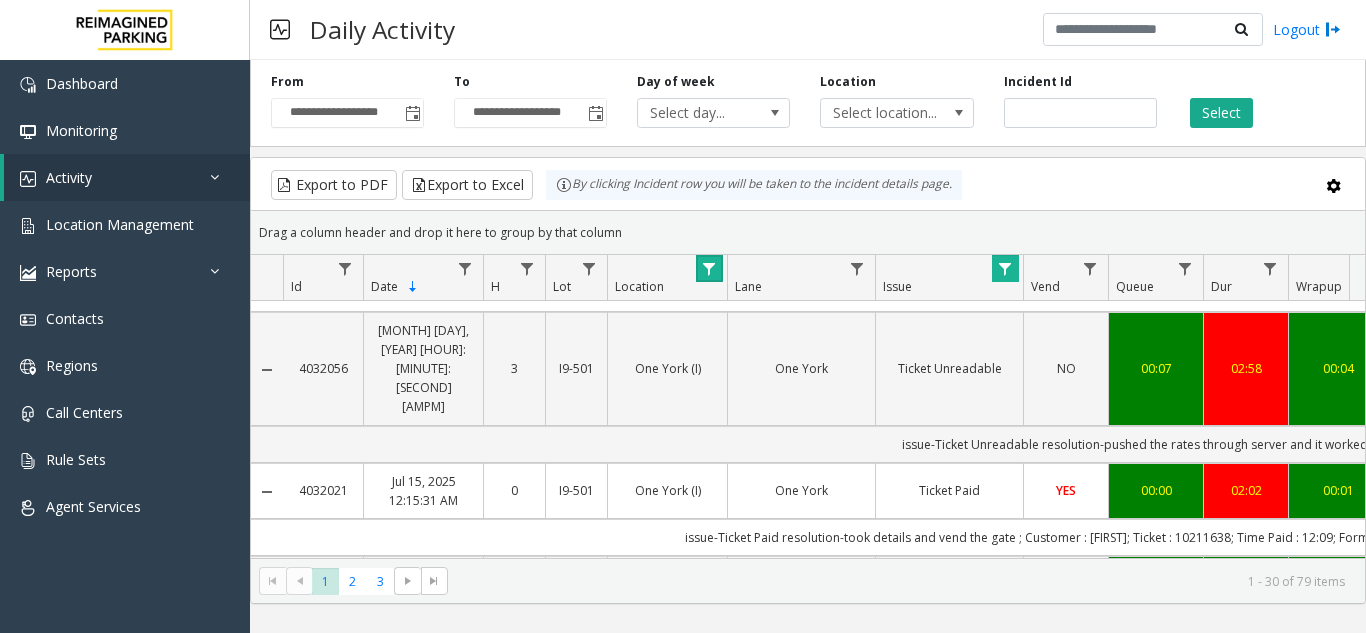 click 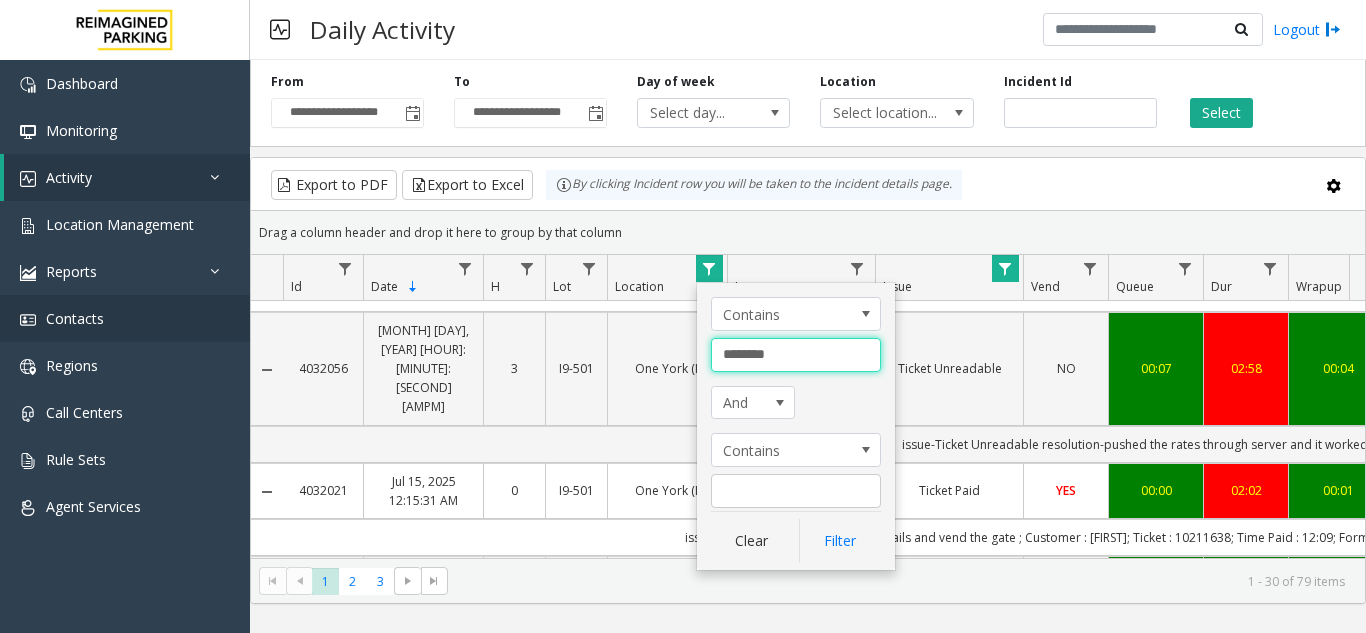 drag, startPoint x: 801, startPoint y: 353, endPoint x: 0, endPoint y: 334, distance: 801.22534 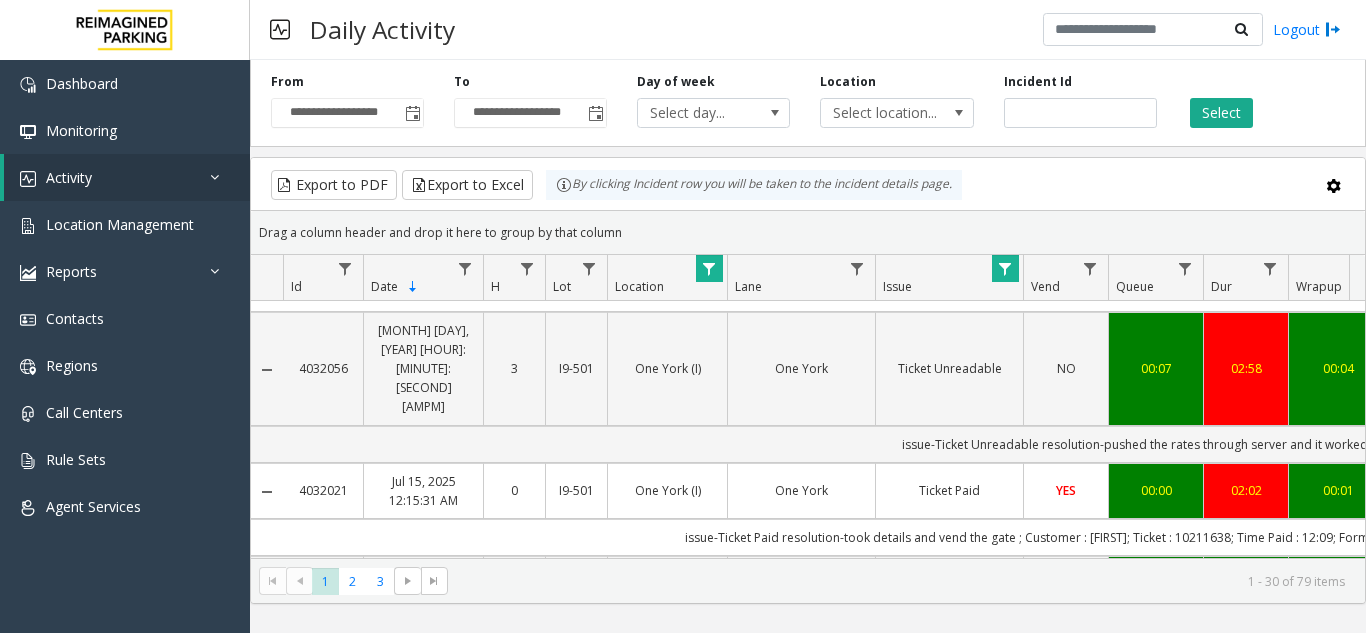 click on "Lane" 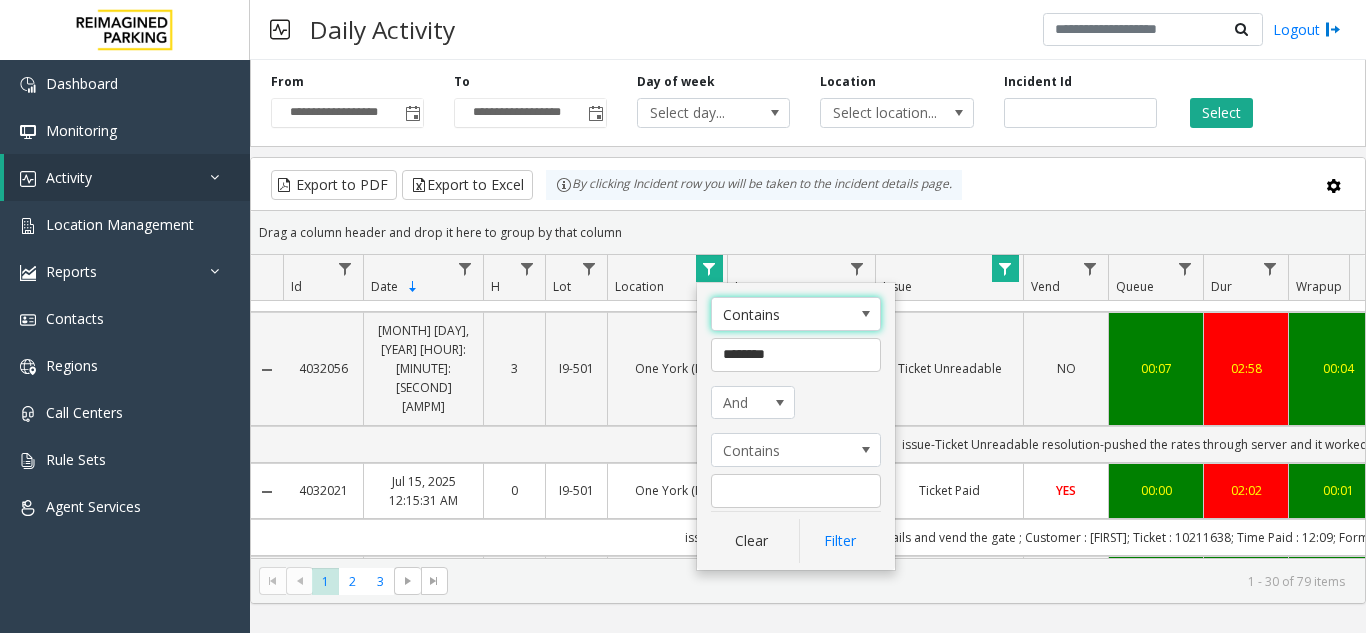 click 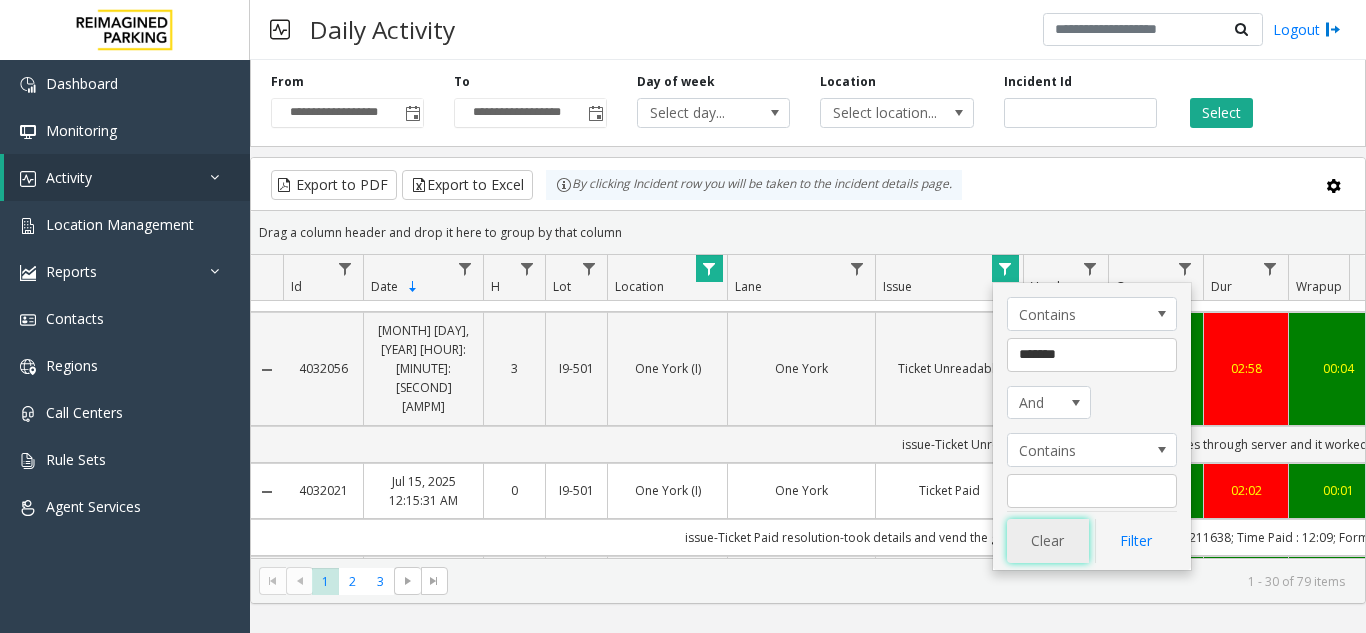 click on "Clear" 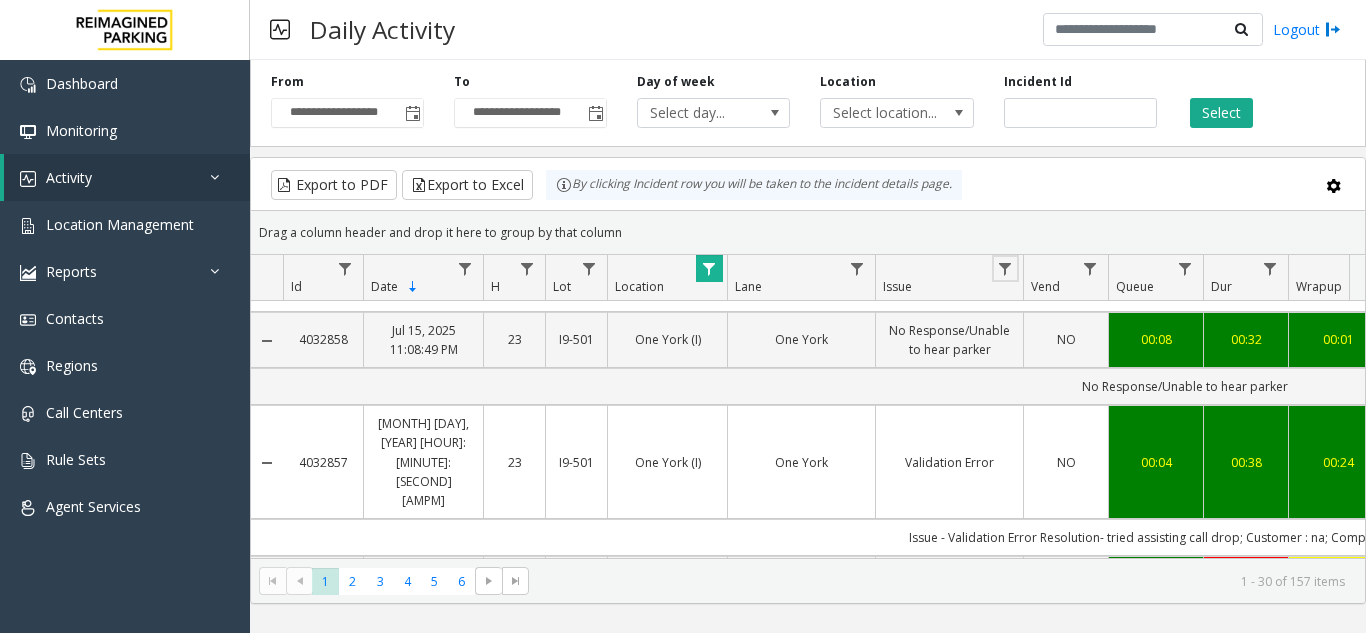 click 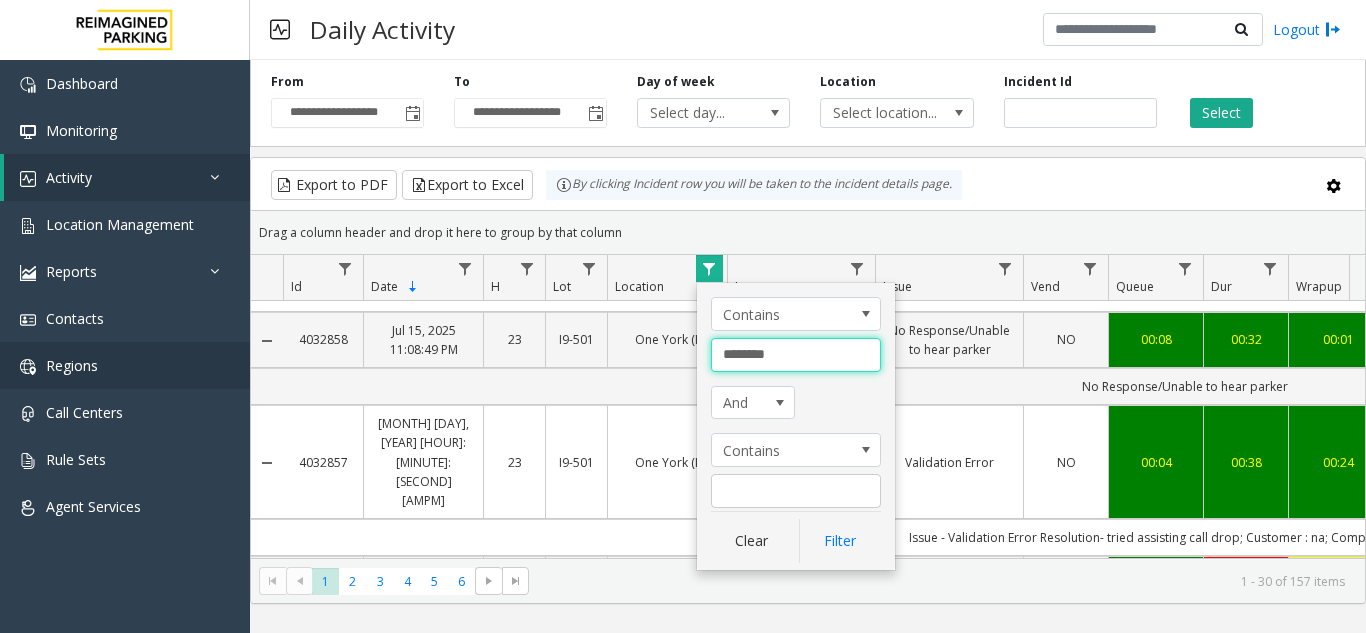 drag, startPoint x: 520, startPoint y: 371, endPoint x: 168, endPoint y: 382, distance: 352.17184 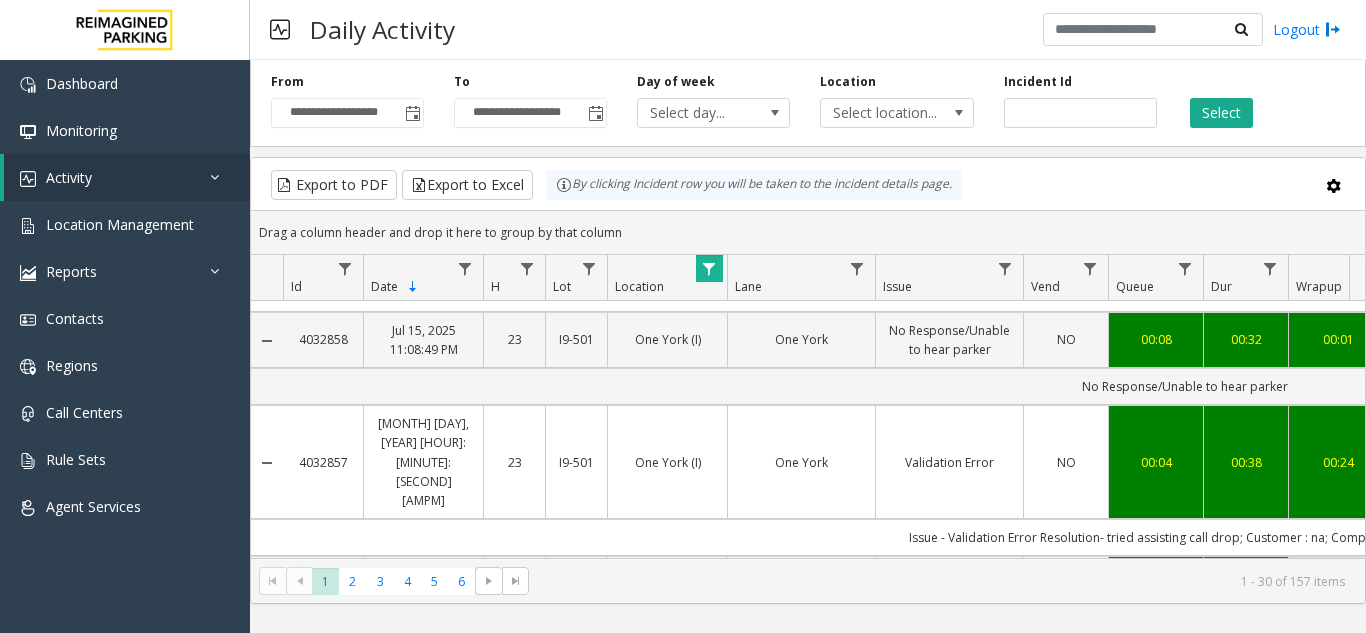 click 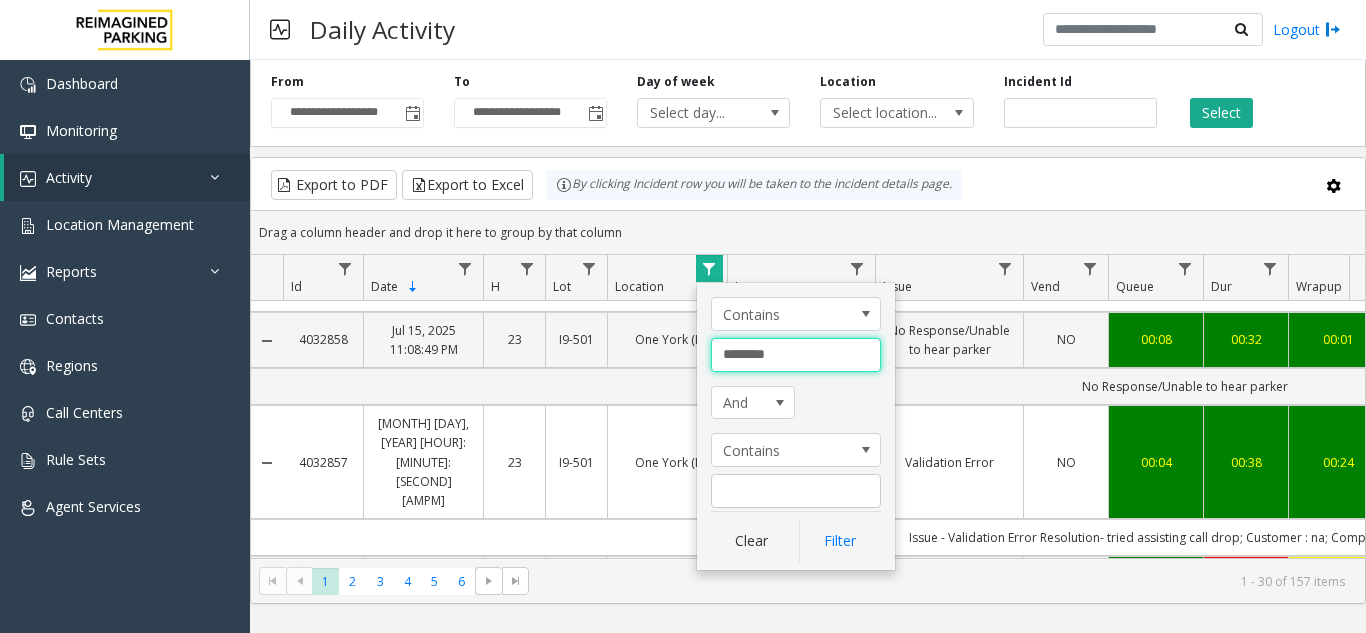 drag, startPoint x: 700, startPoint y: 354, endPoint x: 614, endPoint y: 351, distance: 86.05231 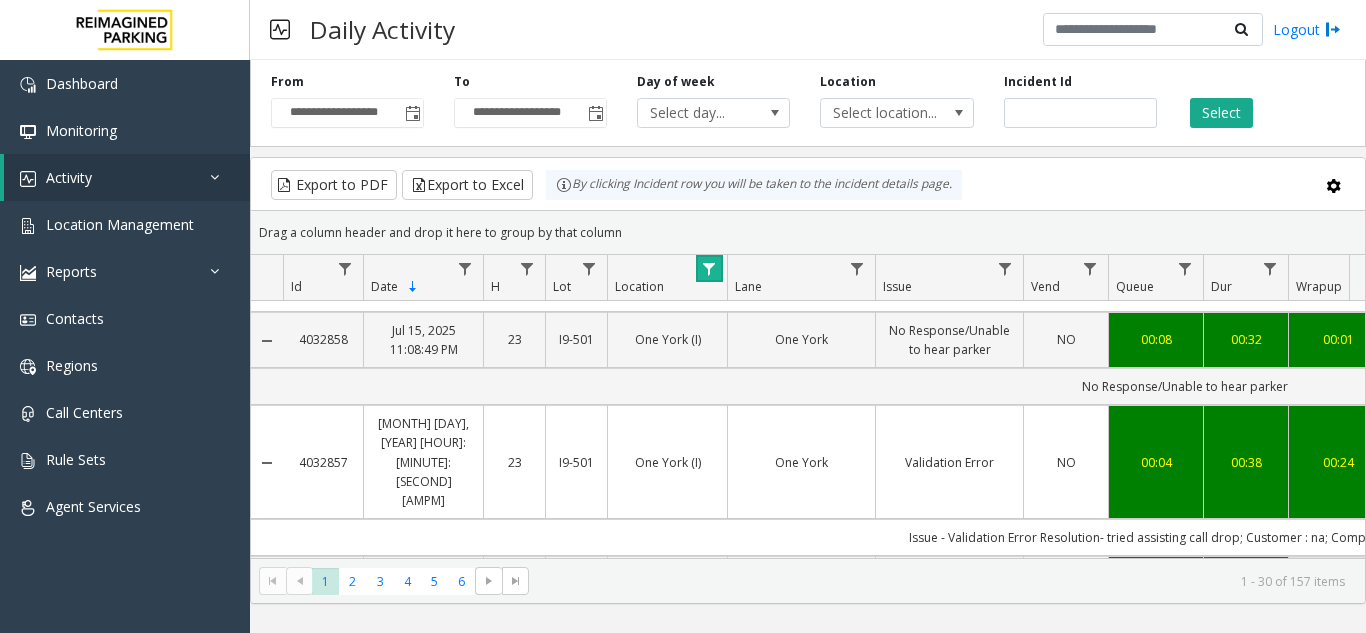 click 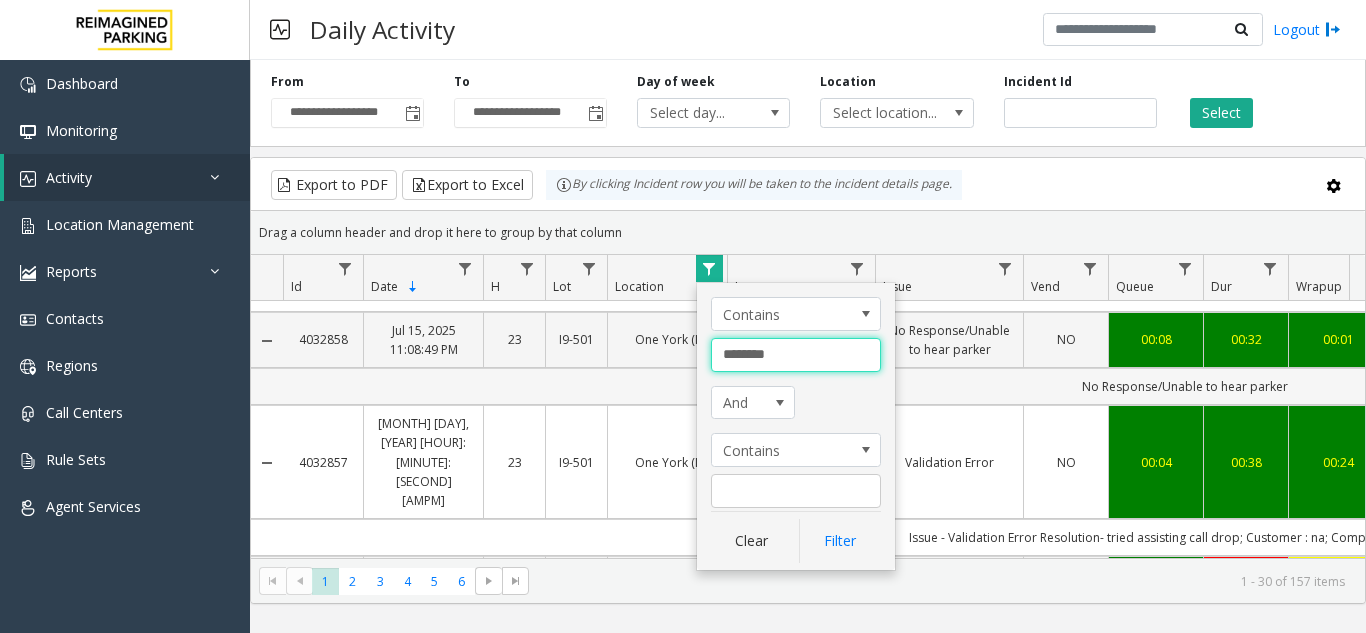 drag, startPoint x: 789, startPoint y: 357, endPoint x: 580, endPoint y: 335, distance: 210.15471 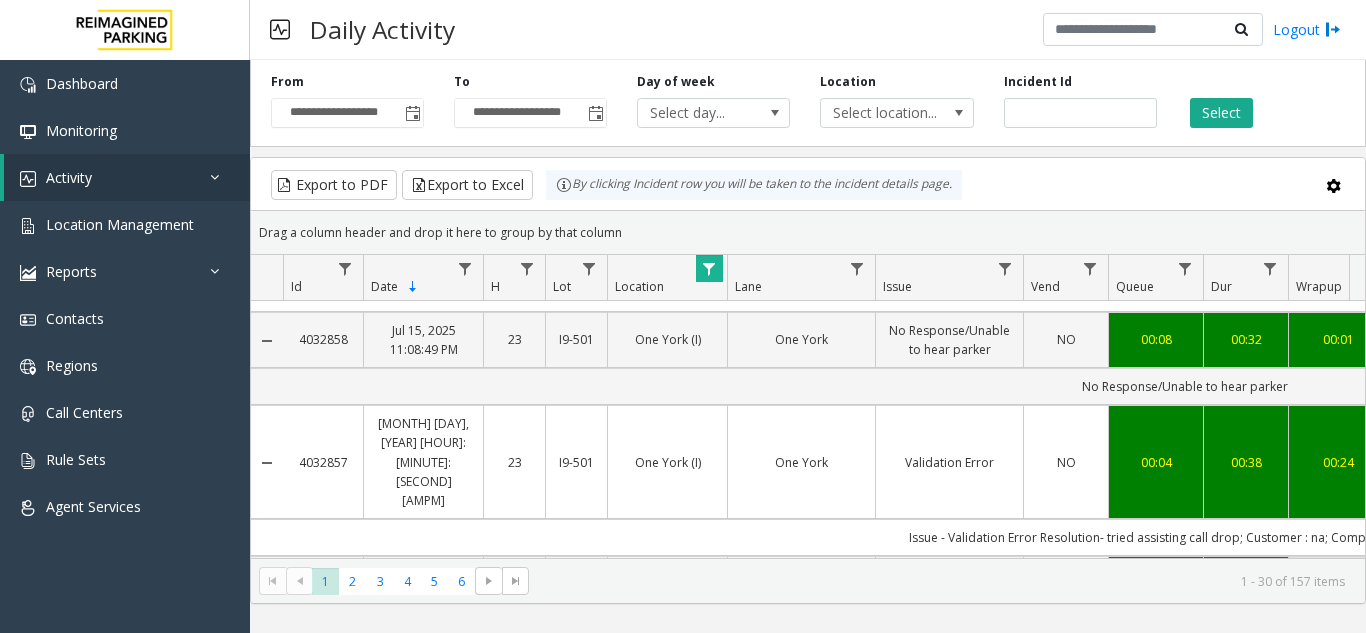 click 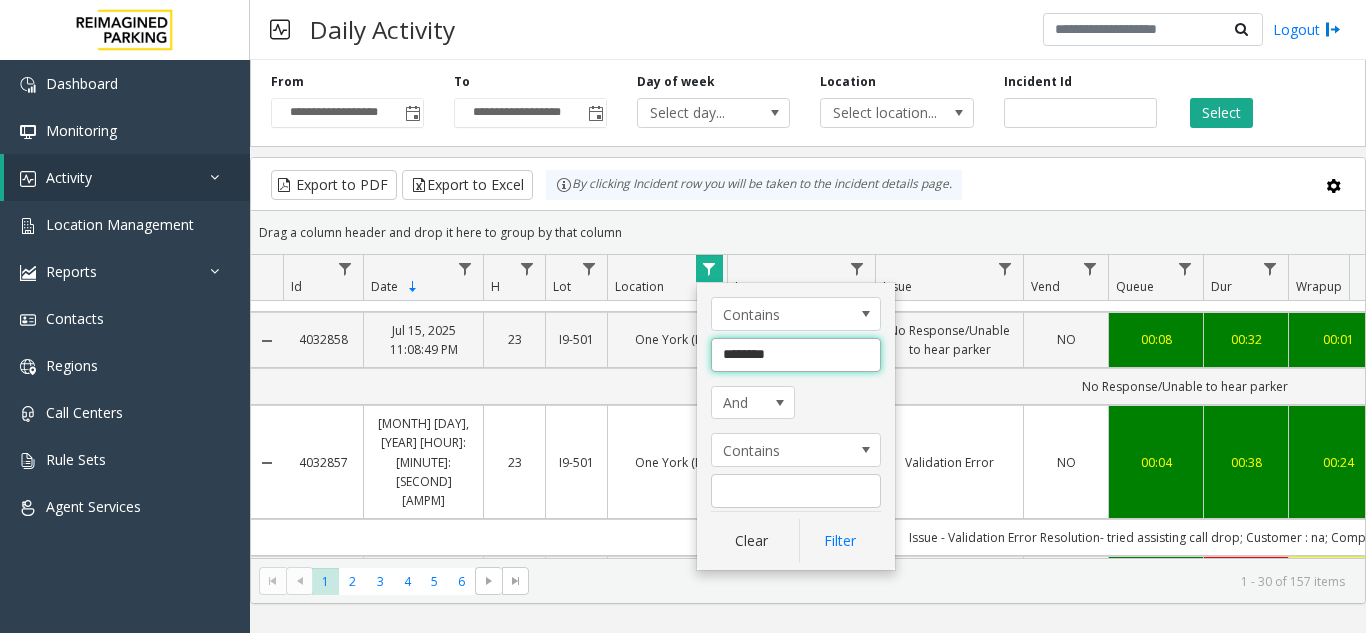 click on "********" 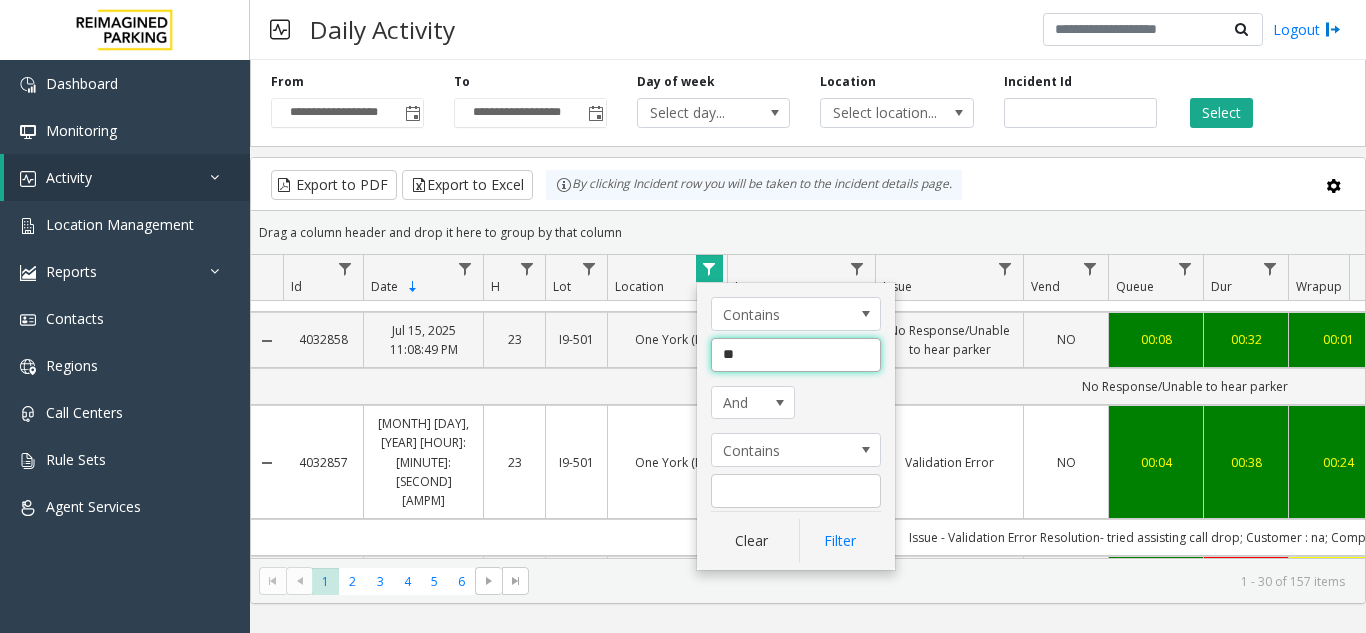 type on "*" 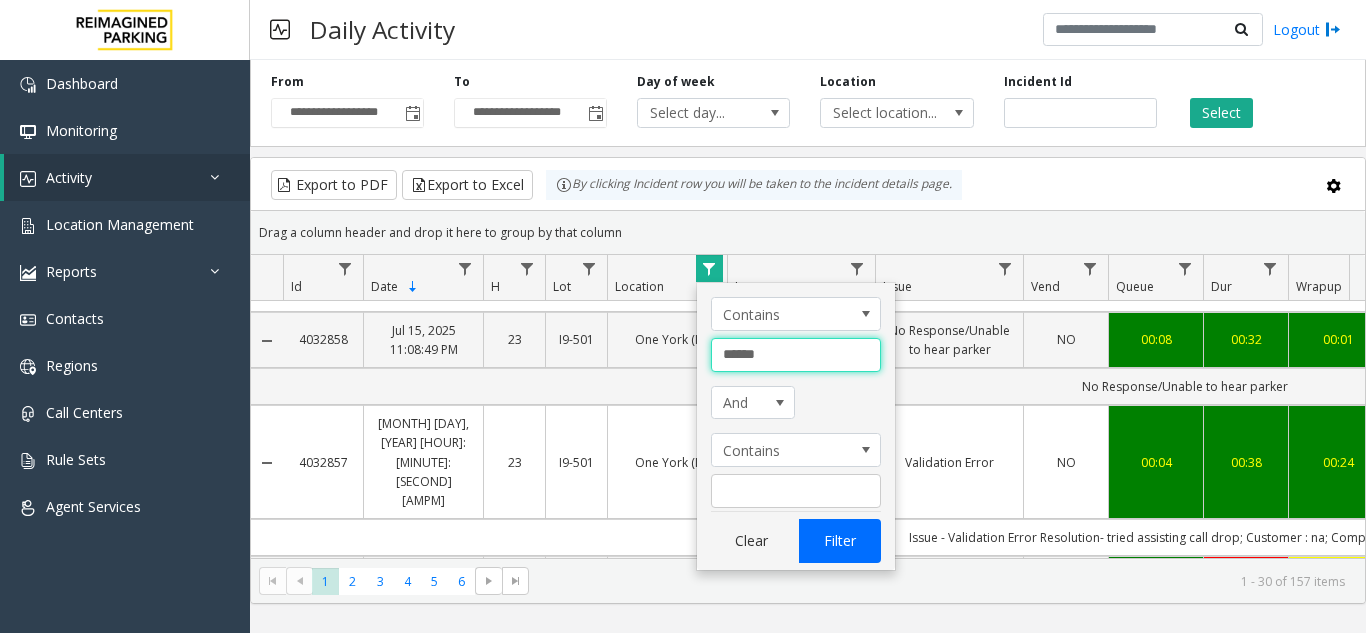 type on "******" 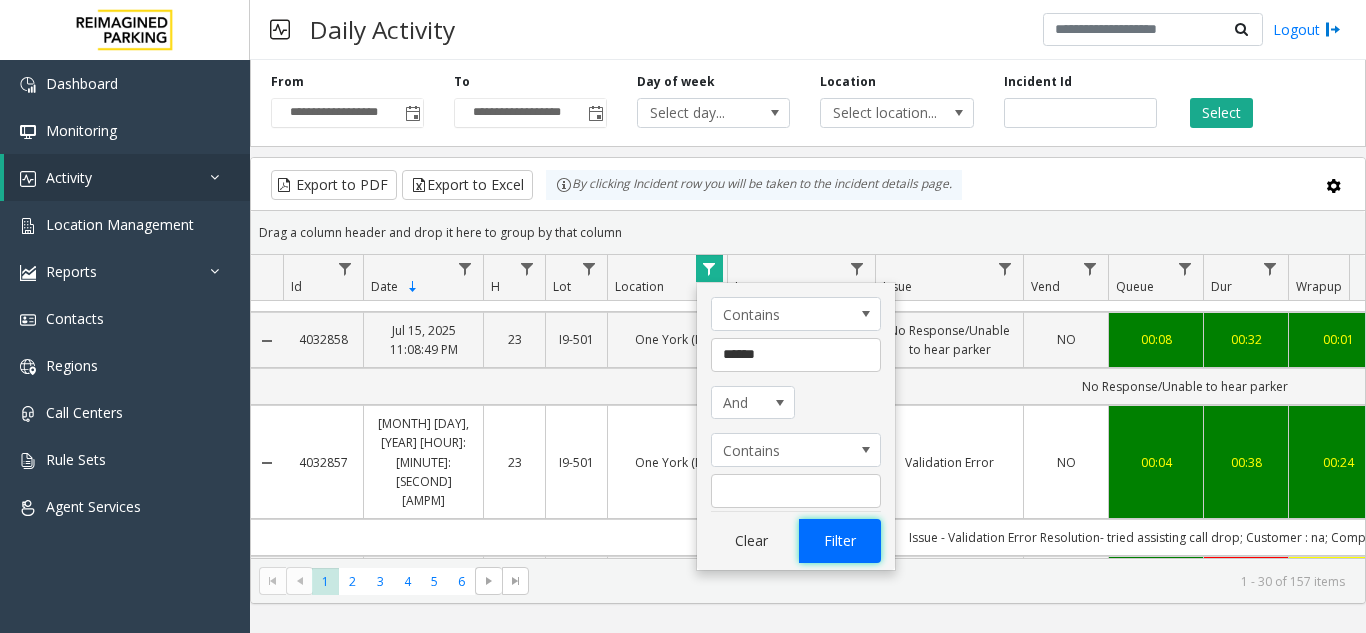 click on "Filter" 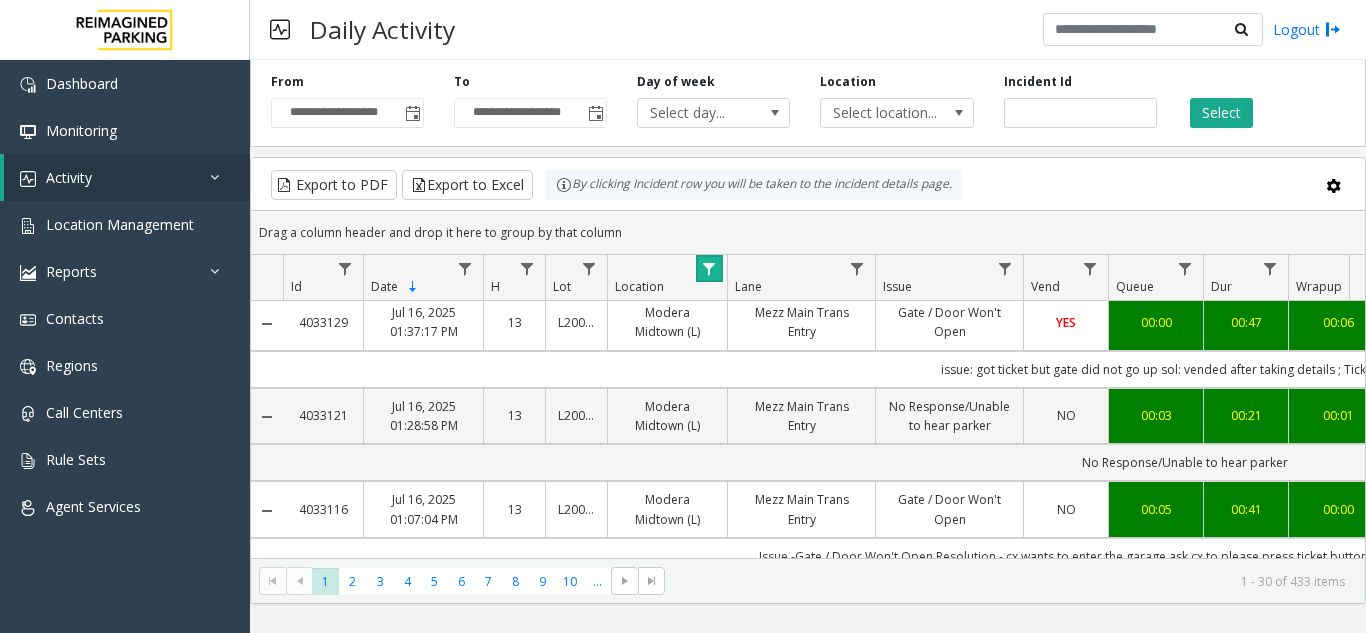 scroll, scrollTop: 0, scrollLeft: 0, axis: both 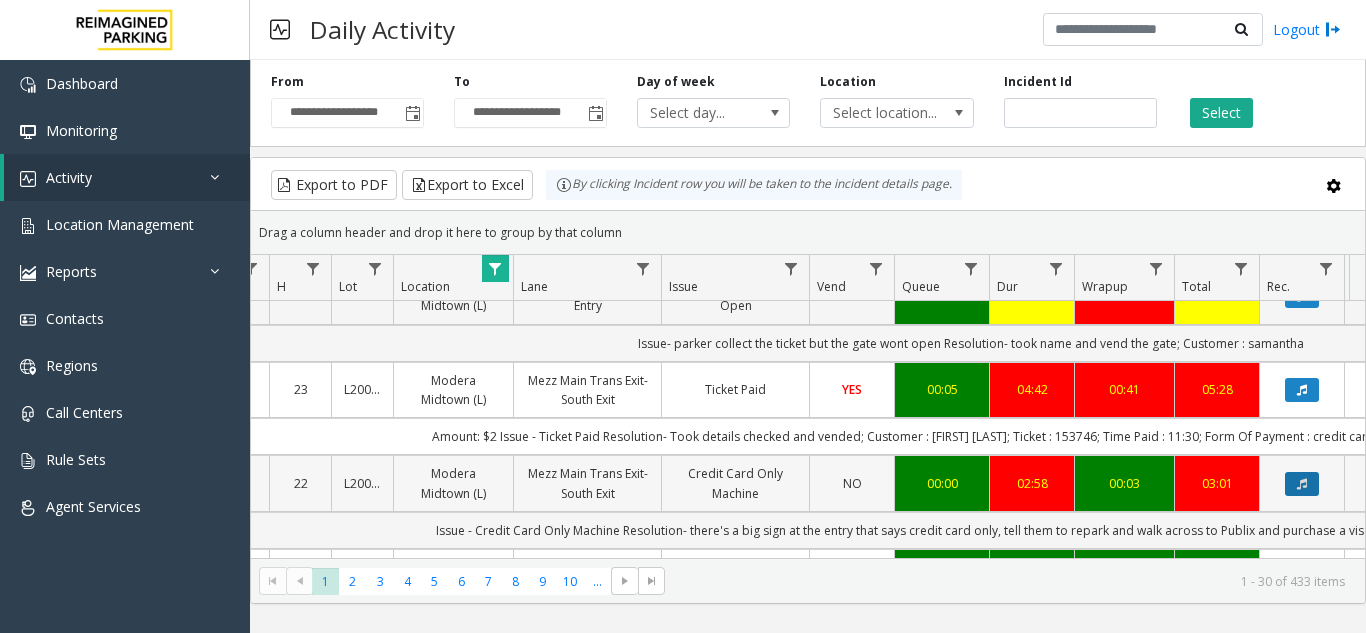 click 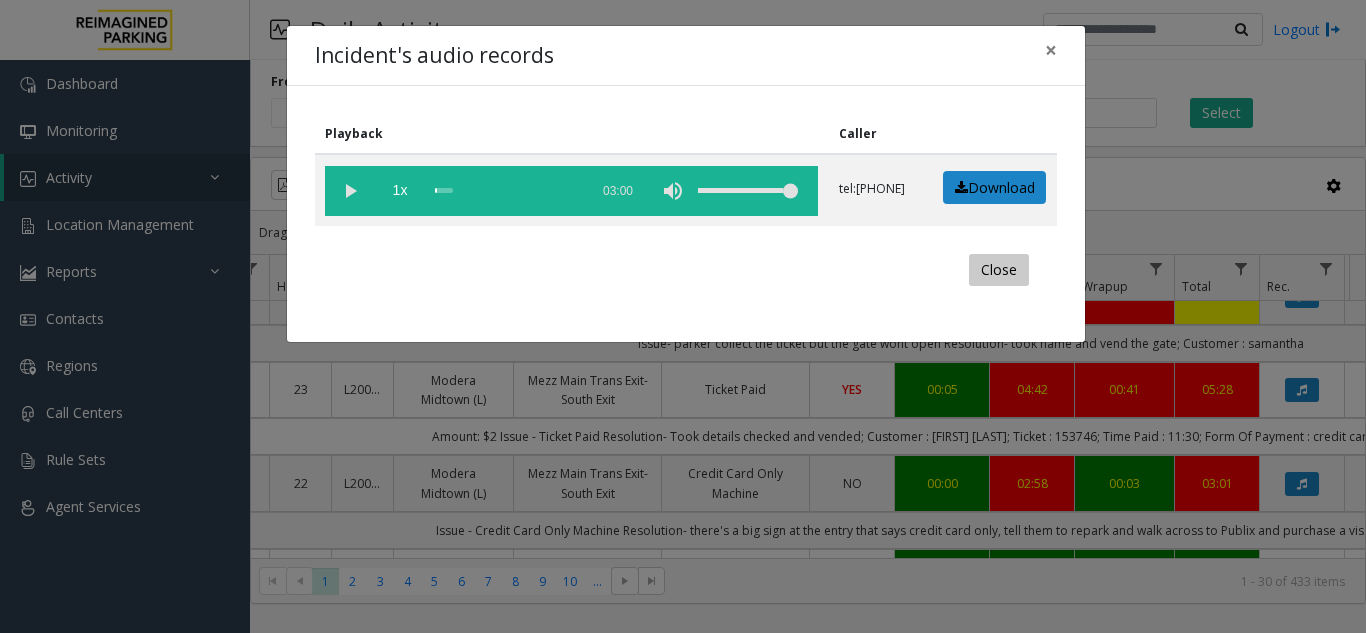 click on "Close" 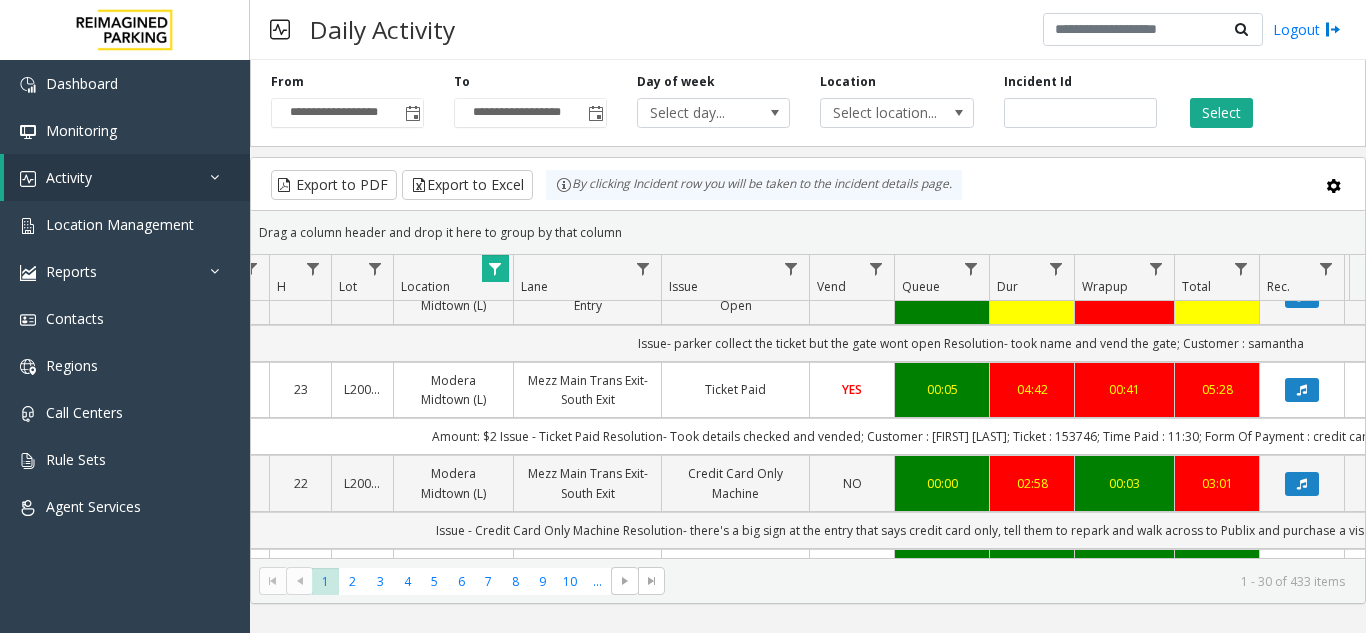 scroll, scrollTop: 500, scrollLeft: 347, axis: both 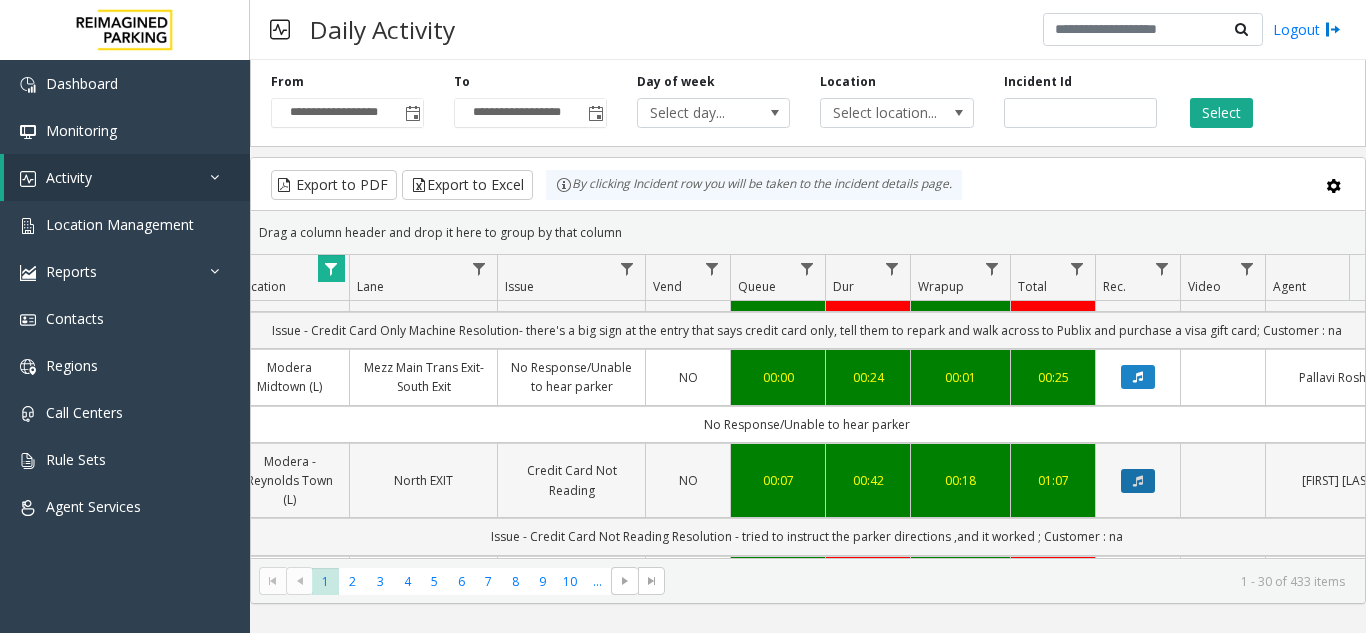click 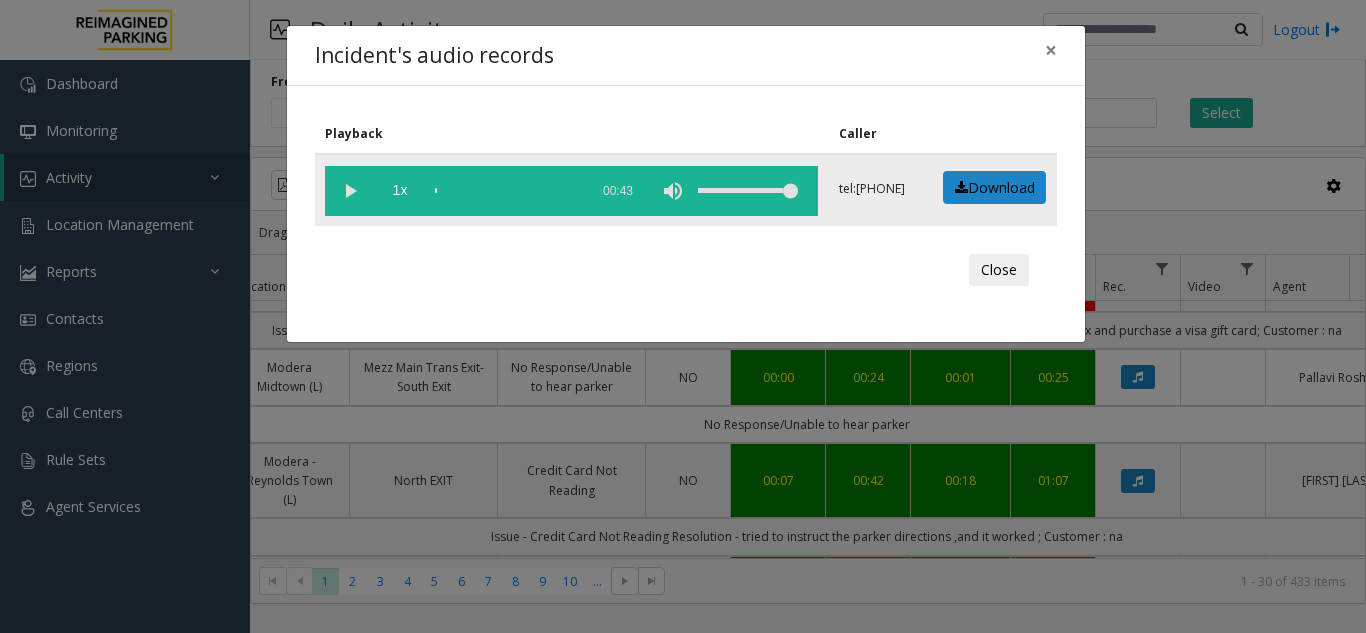 click 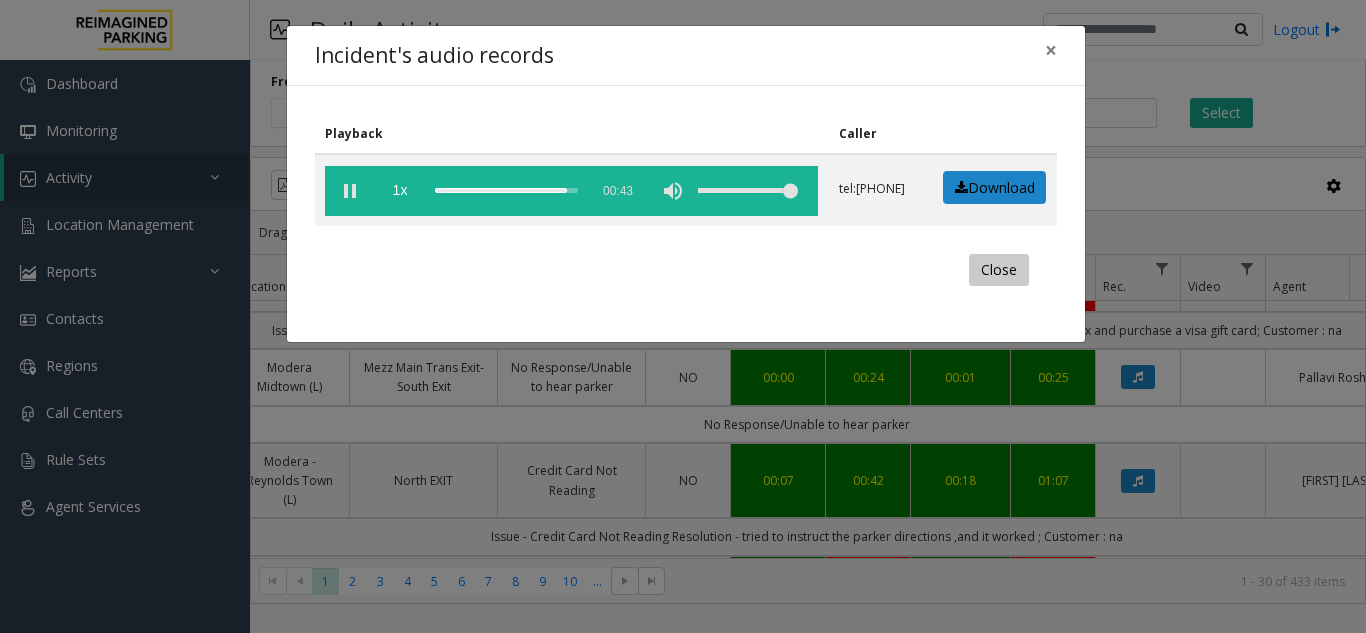 click on "Close" 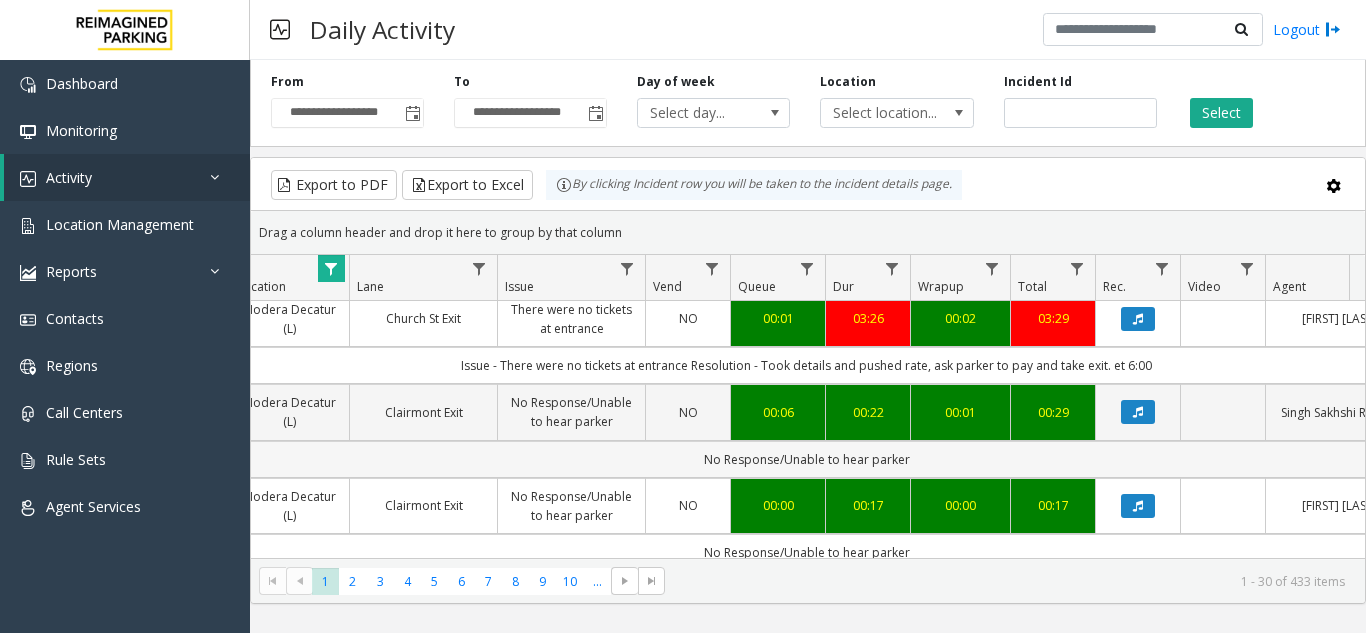 scroll, scrollTop: 1000, scrollLeft: 378, axis: both 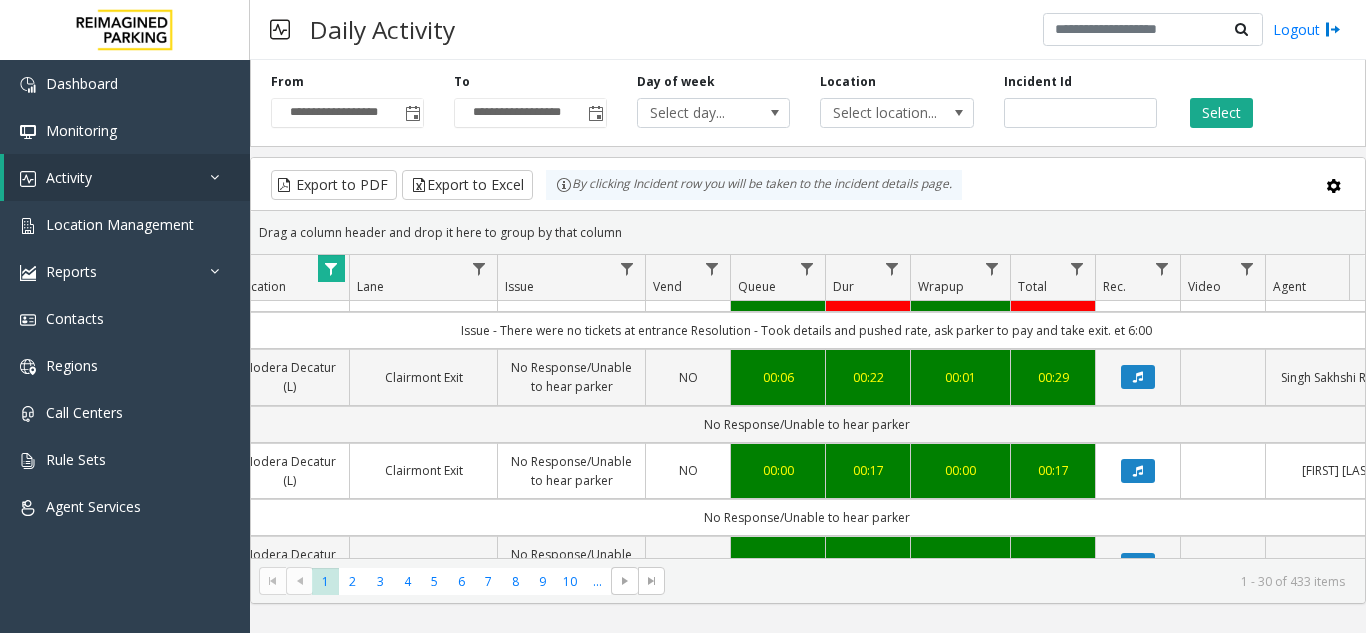 click on "Queue" 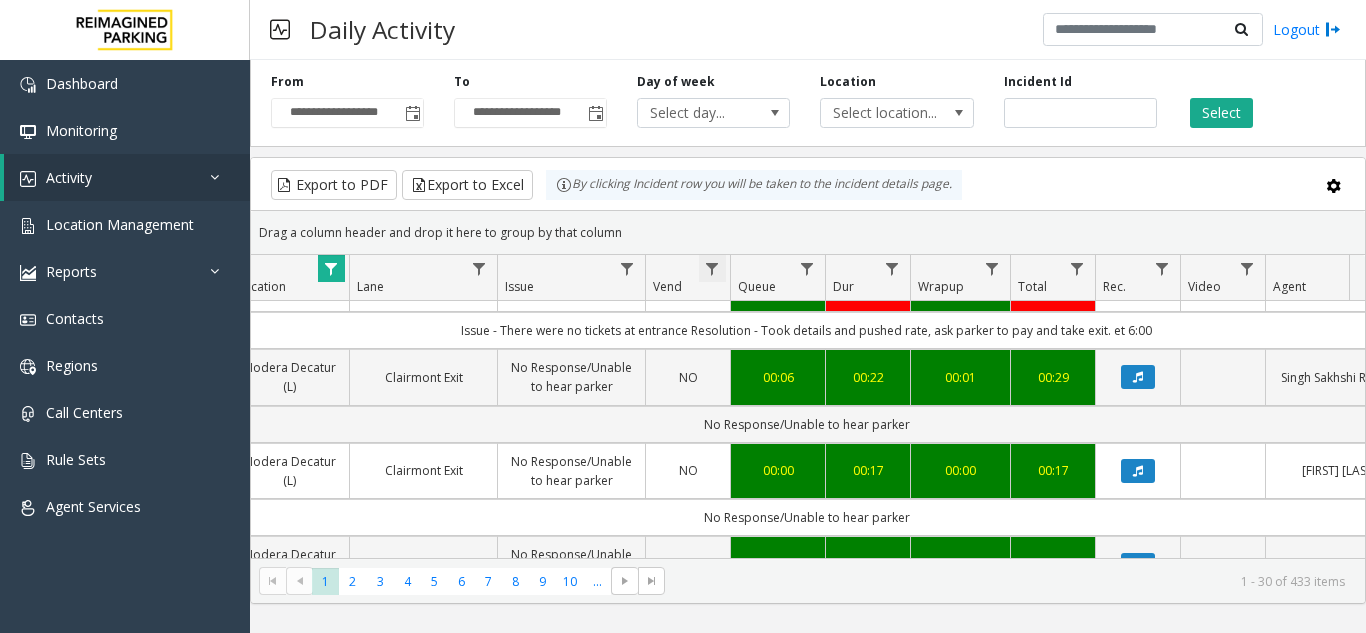click 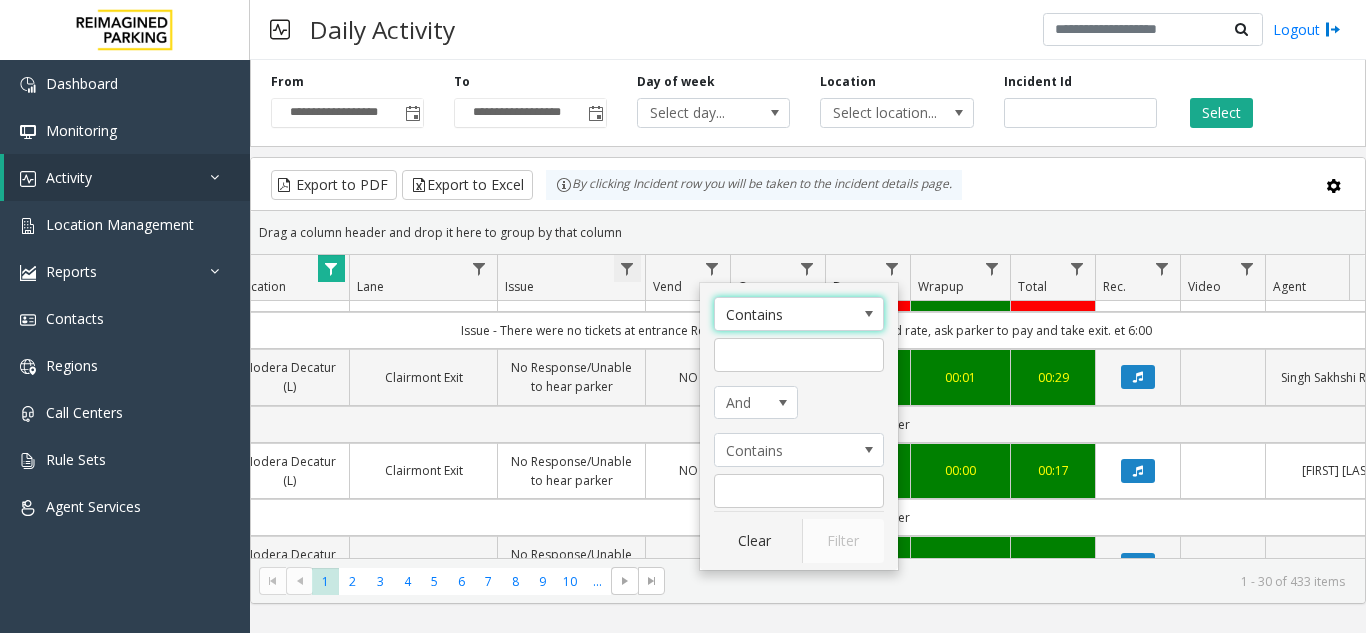 click 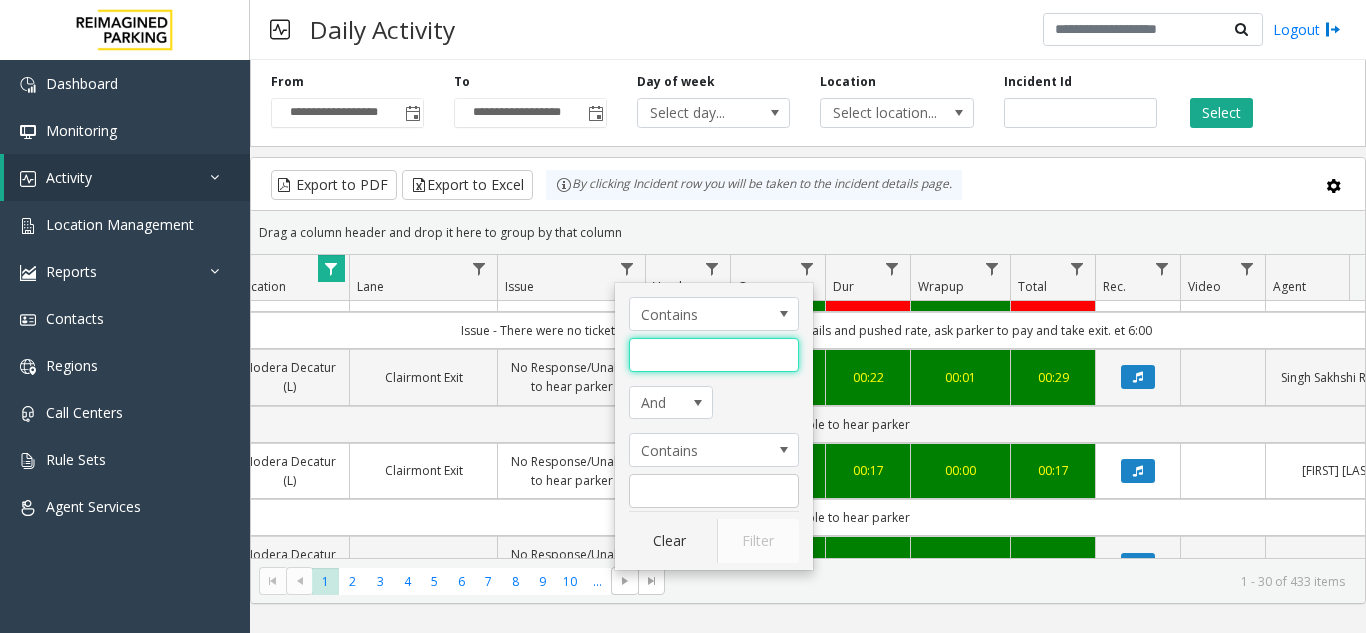 drag, startPoint x: 647, startPoint y: 350, endPoint x: 627, endPoint y: 354, distance: 20.396078 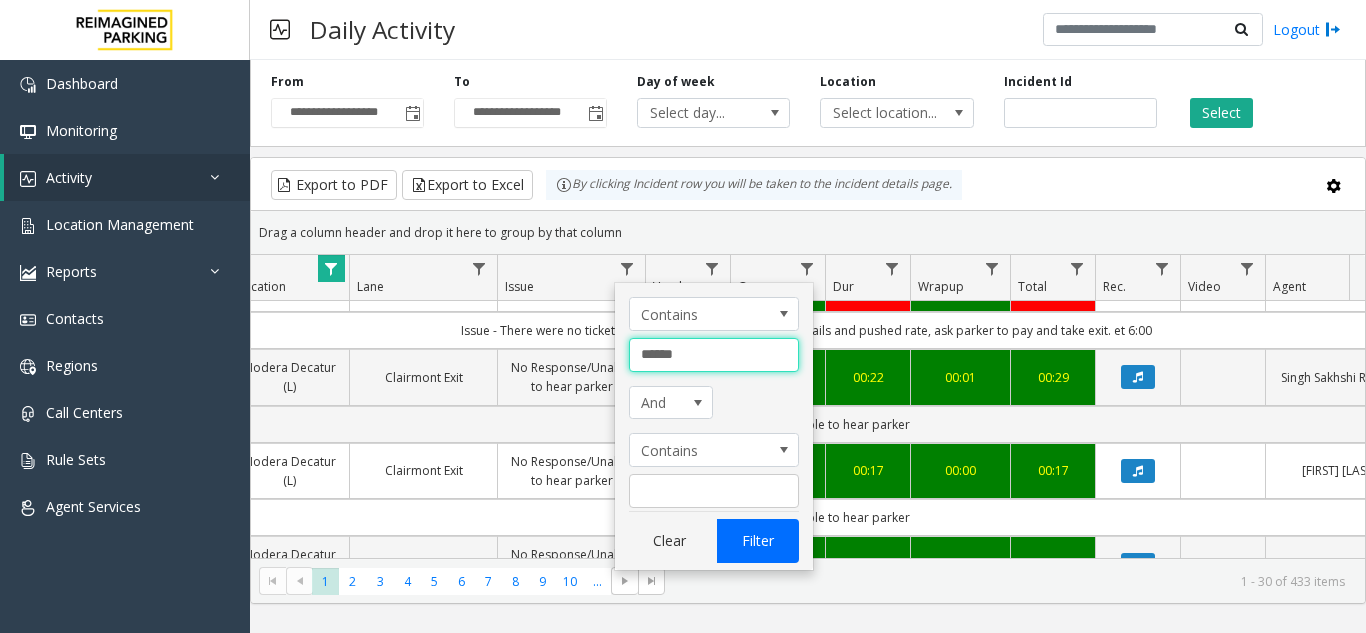 type on "******" 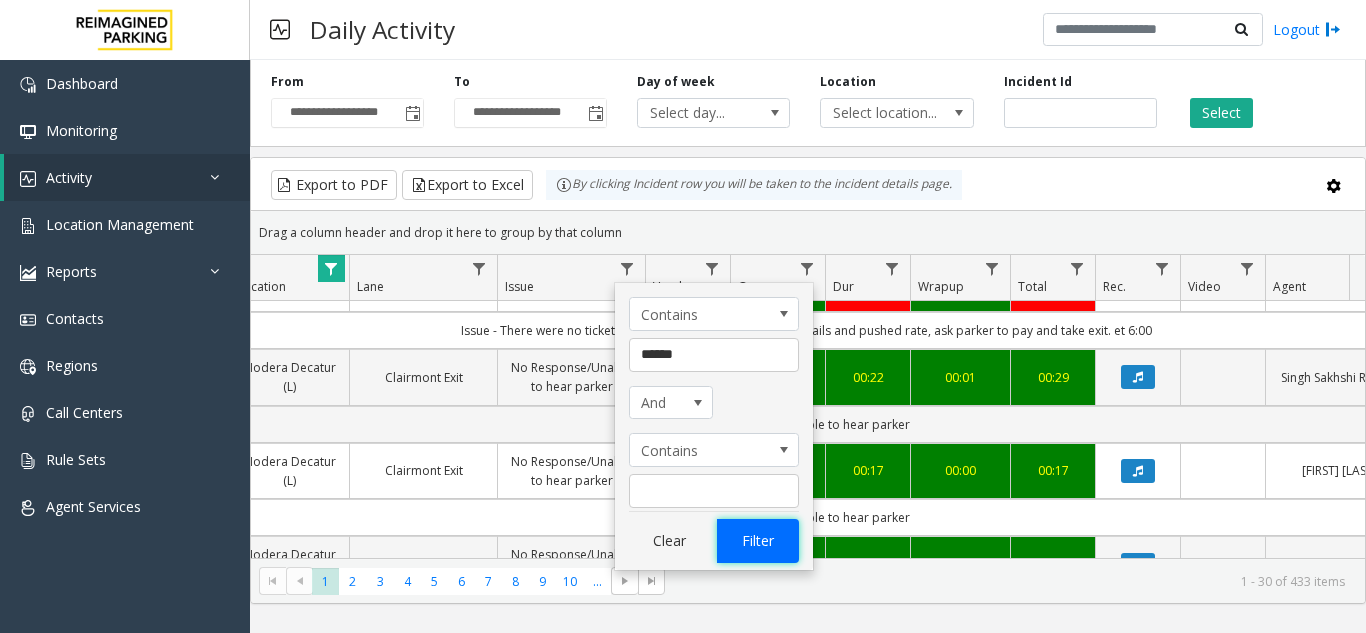 click on "Filter" 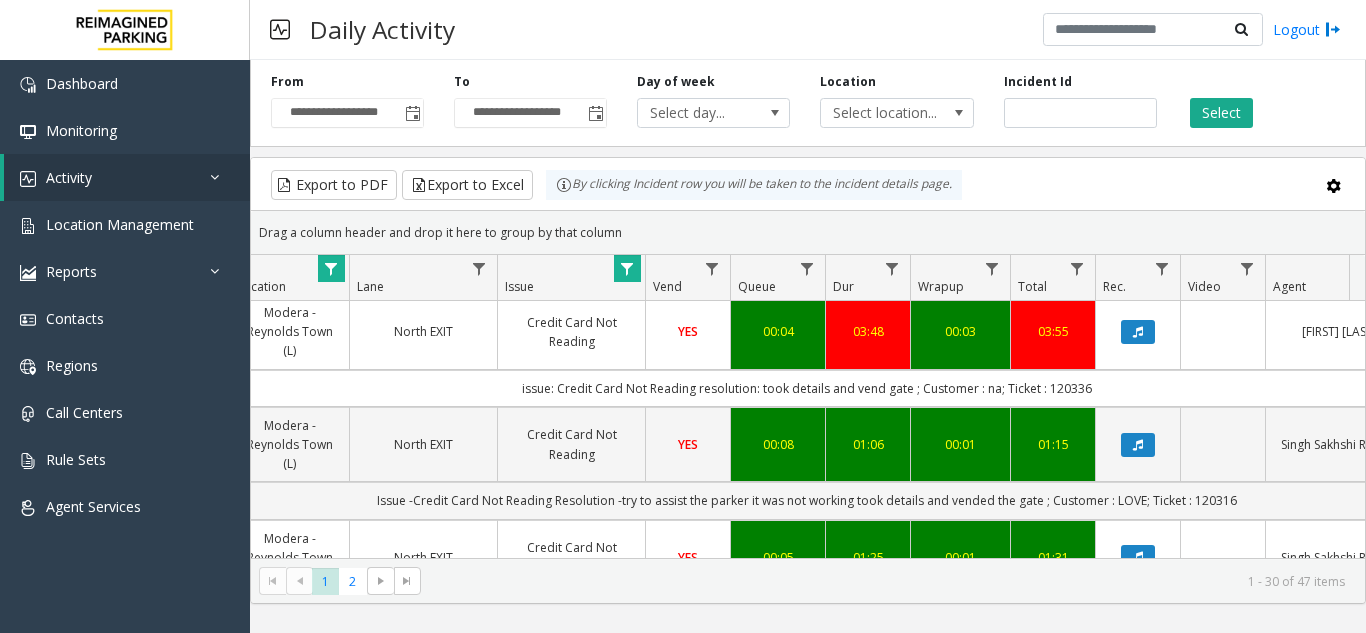 scroll, scrollTop: 1000, scrollLeft: 560, axis: both 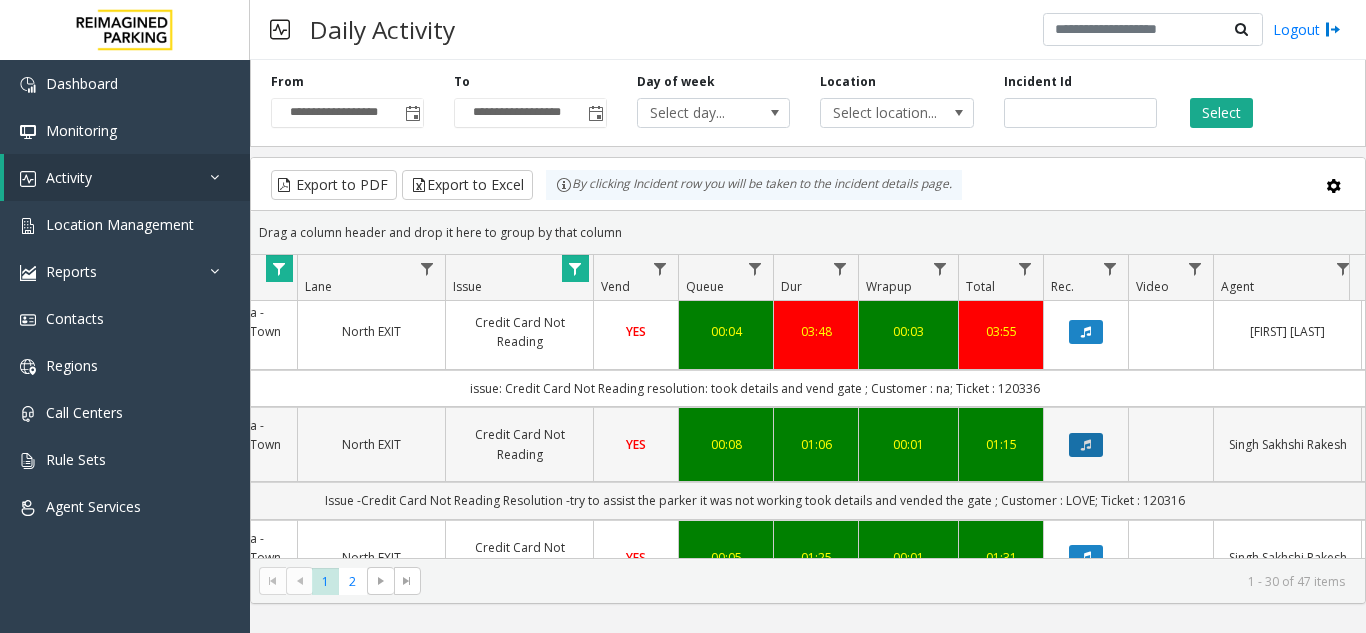 click 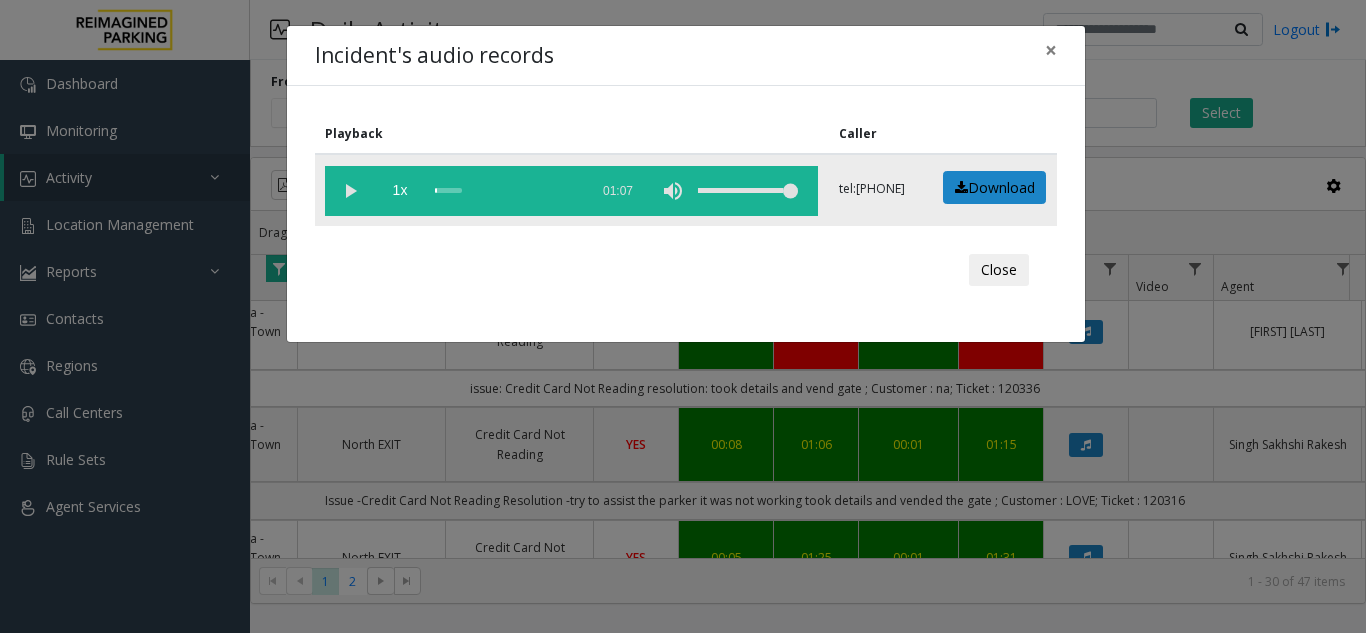 click 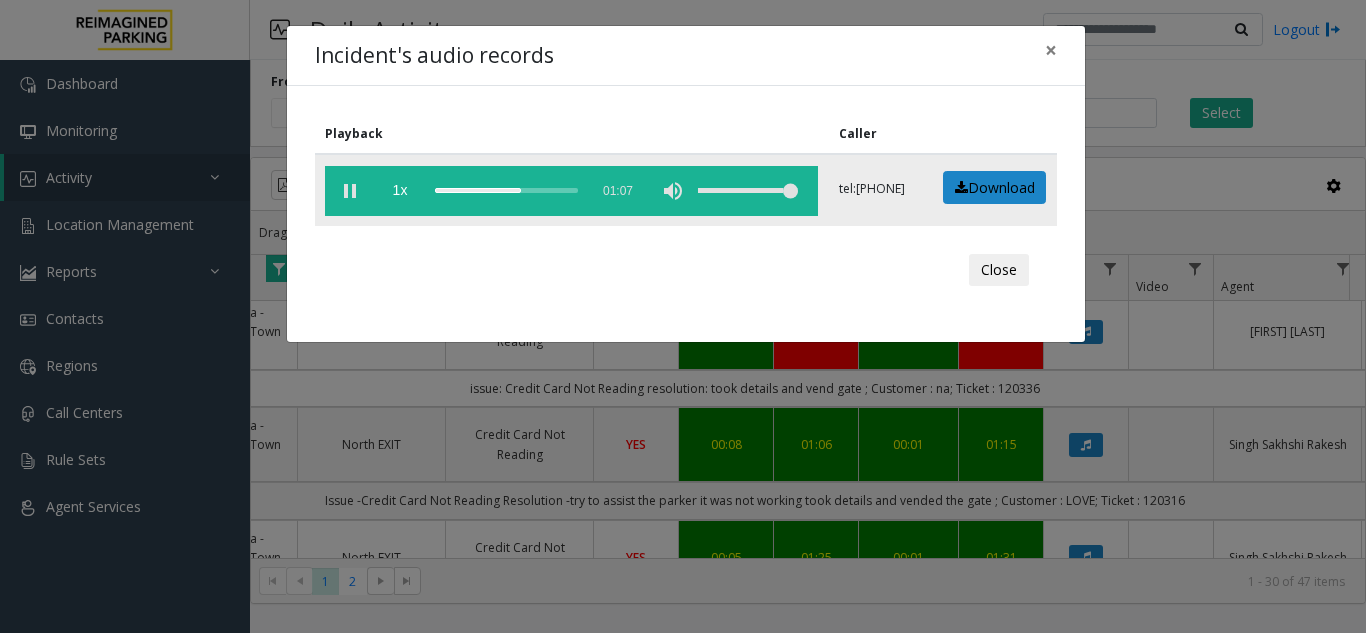 click 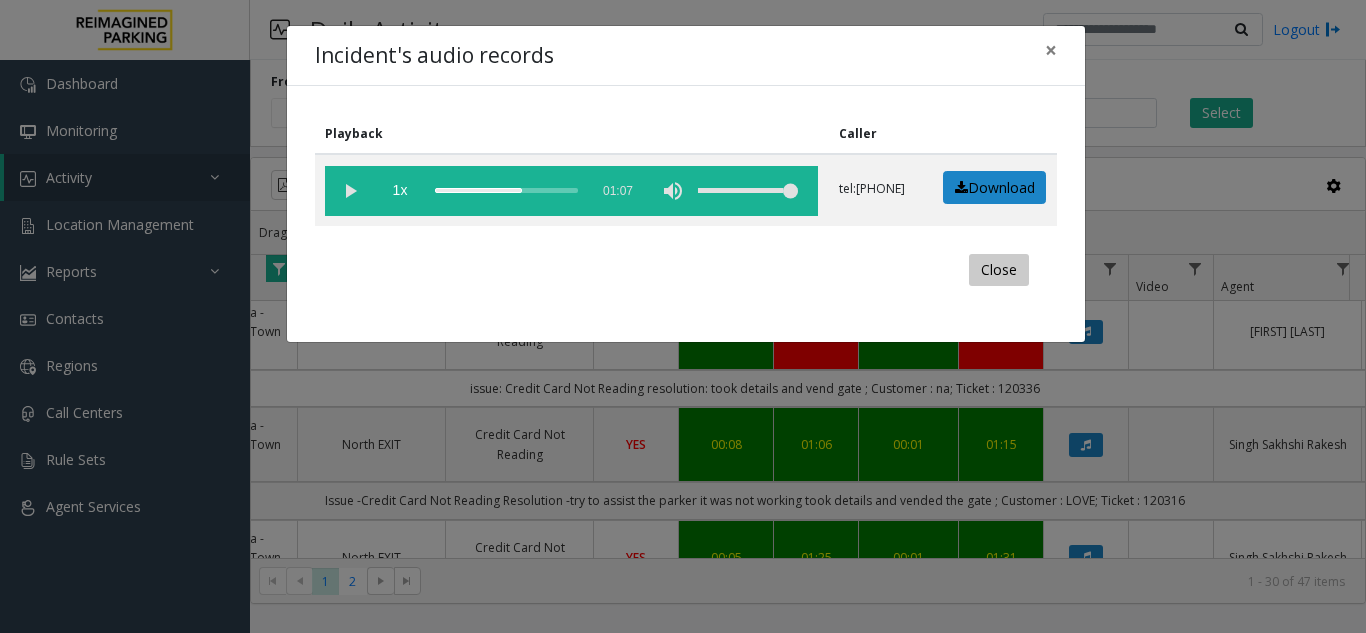 click on "Close" 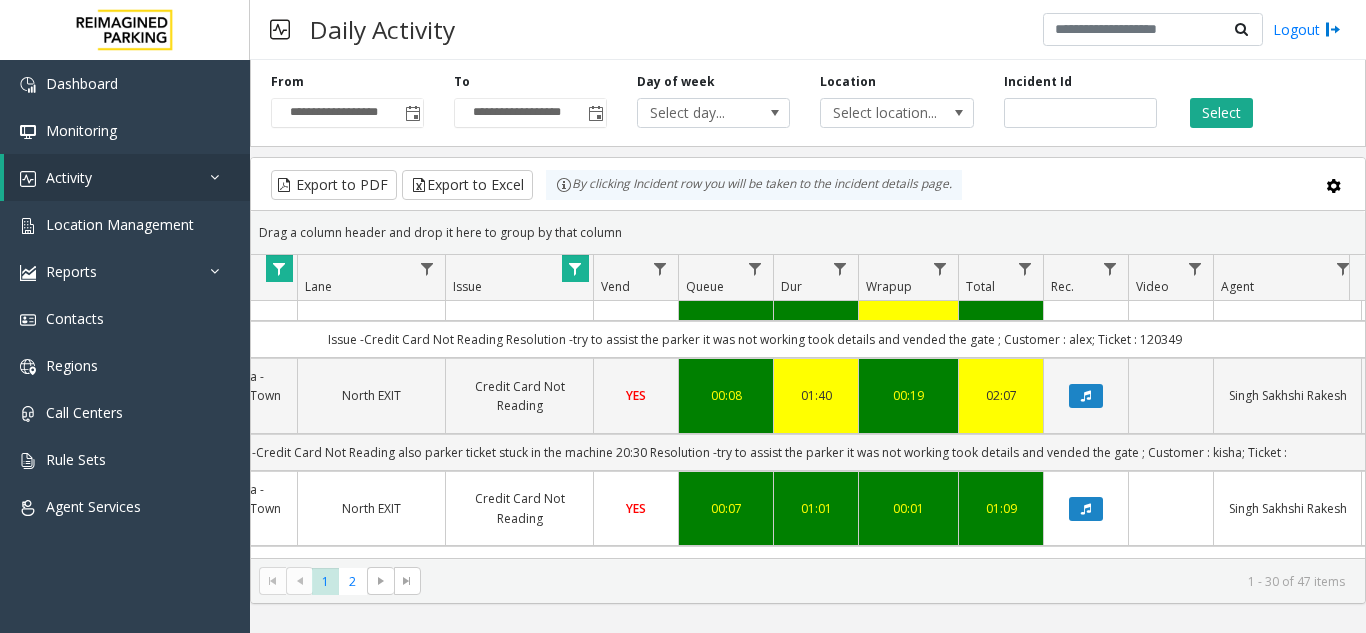 scroll, scrollTop: 1600, scrollLeft: 430, axis: both 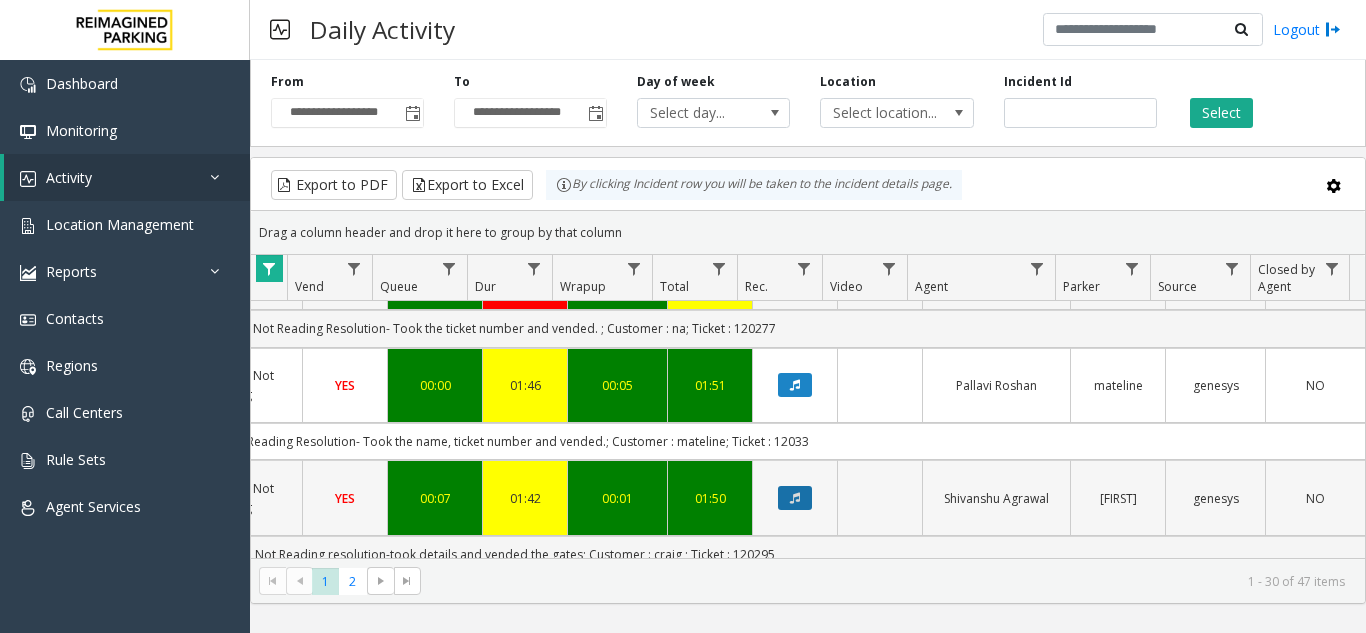 click 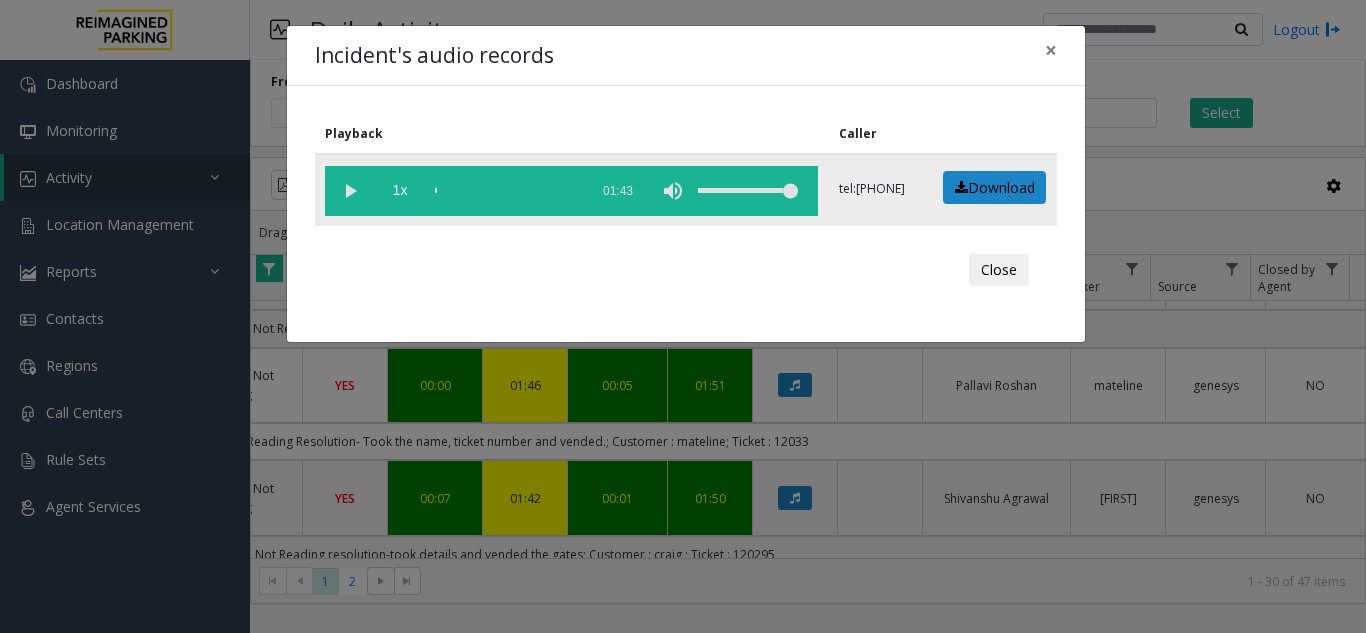 click 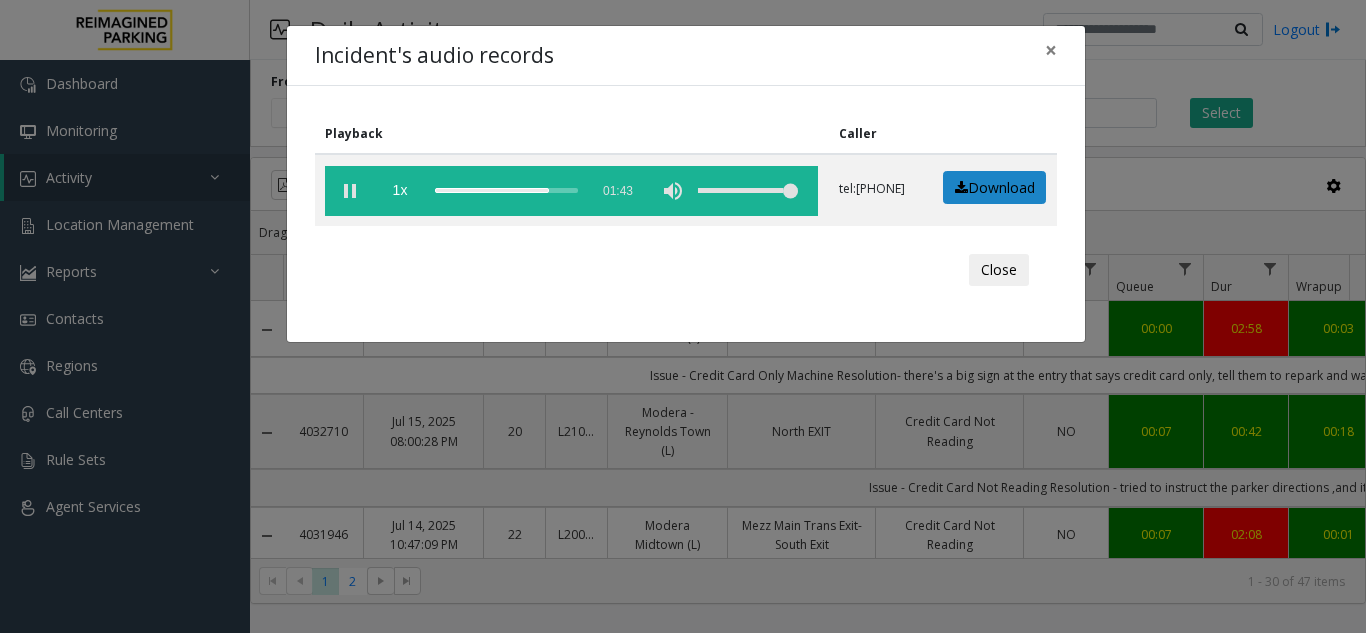 scroll, scrollTop: 0, scrollLeft: 0, axis: both 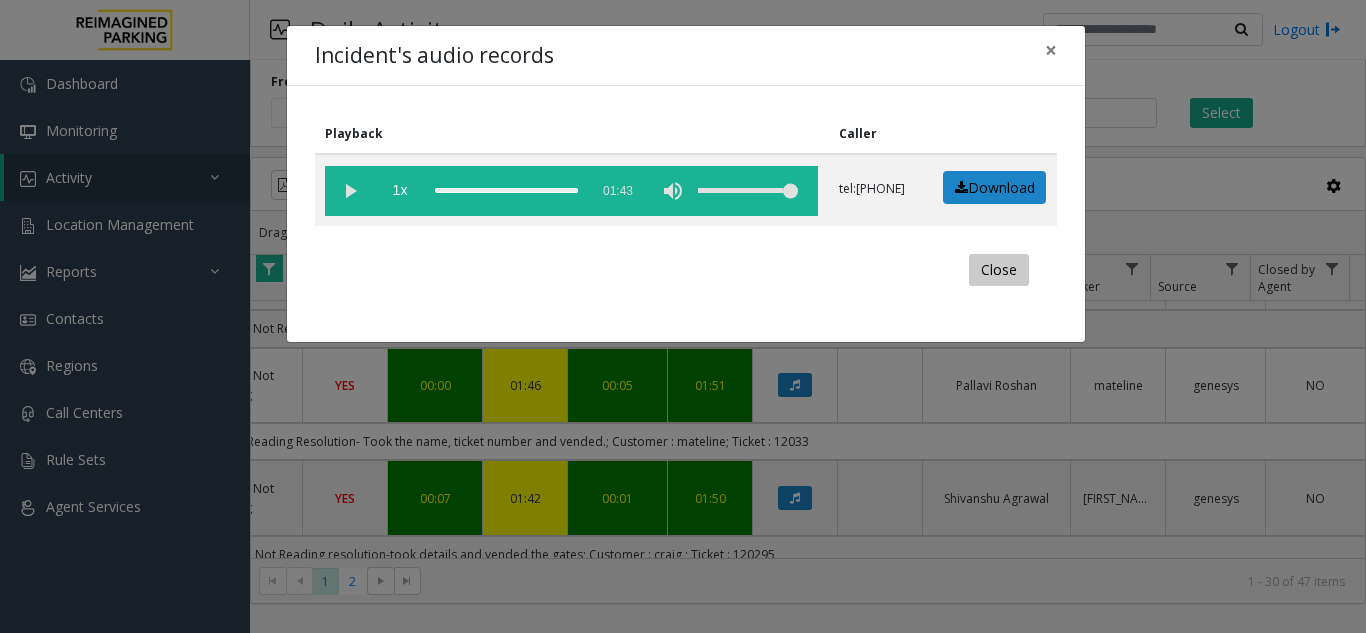 click on "Close" 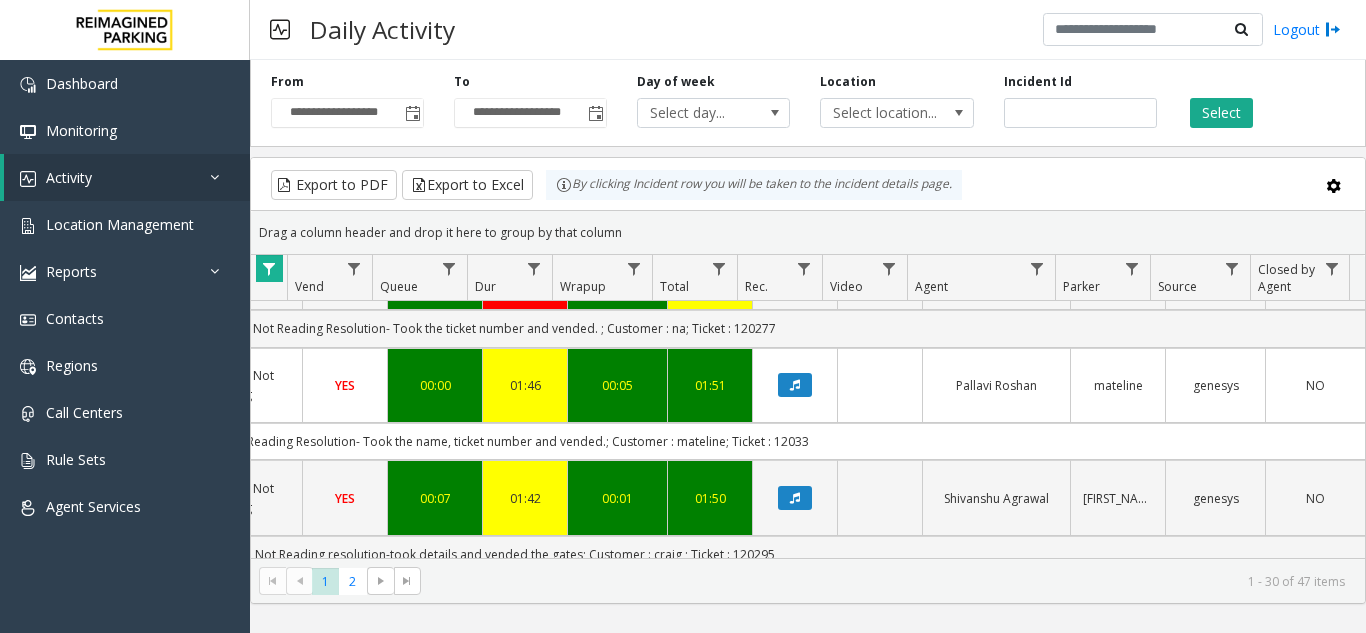 scroll, scrollTop: 2300, scrollLeft: 617, axis: both 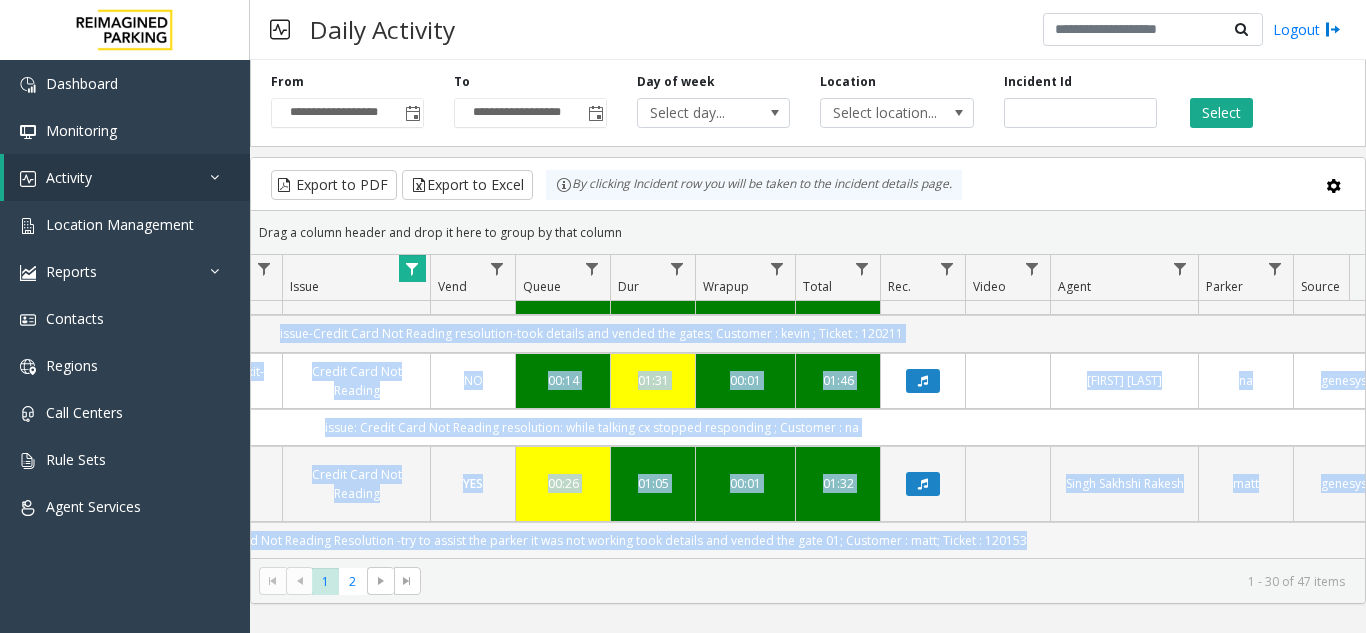 drag, startPoint x: 1168, startPoint y: 541, endPoint x: 1018, endPoint y: 538, distance: 150.03 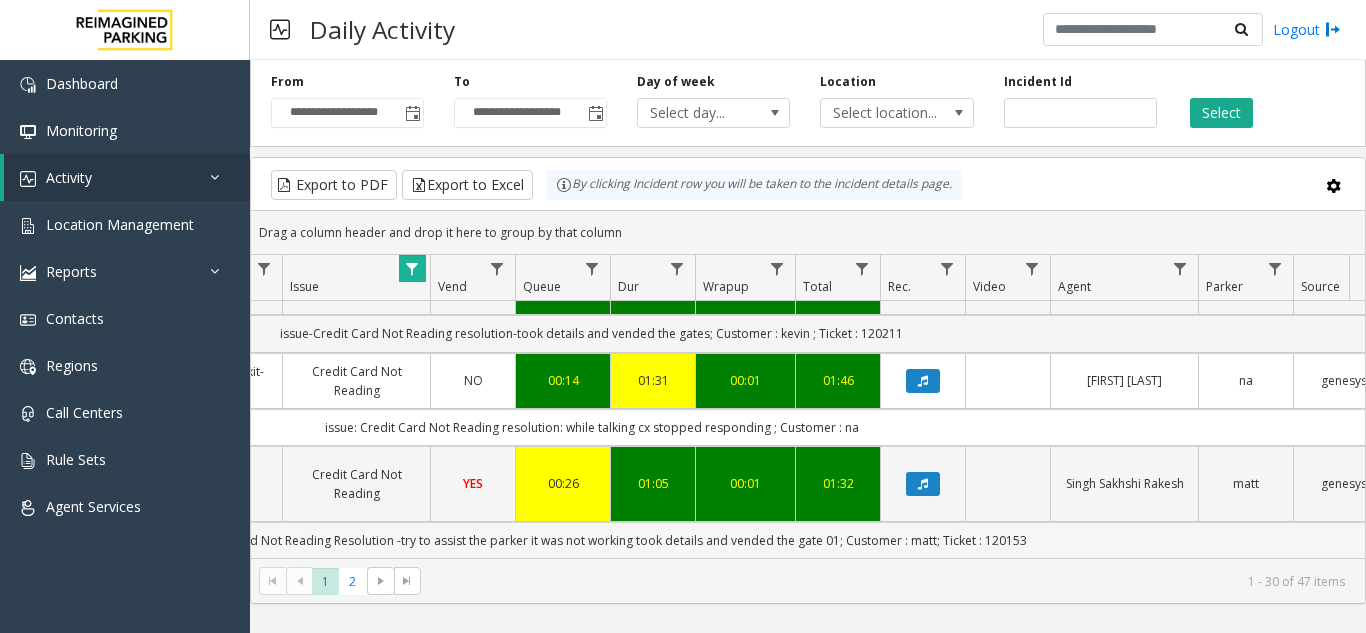 click on "Issue -Credit Card Not Reading
Resolution -try to assist the parker it was not working took details and vended the gate
01; Customer : matt; Ticket : 120153" 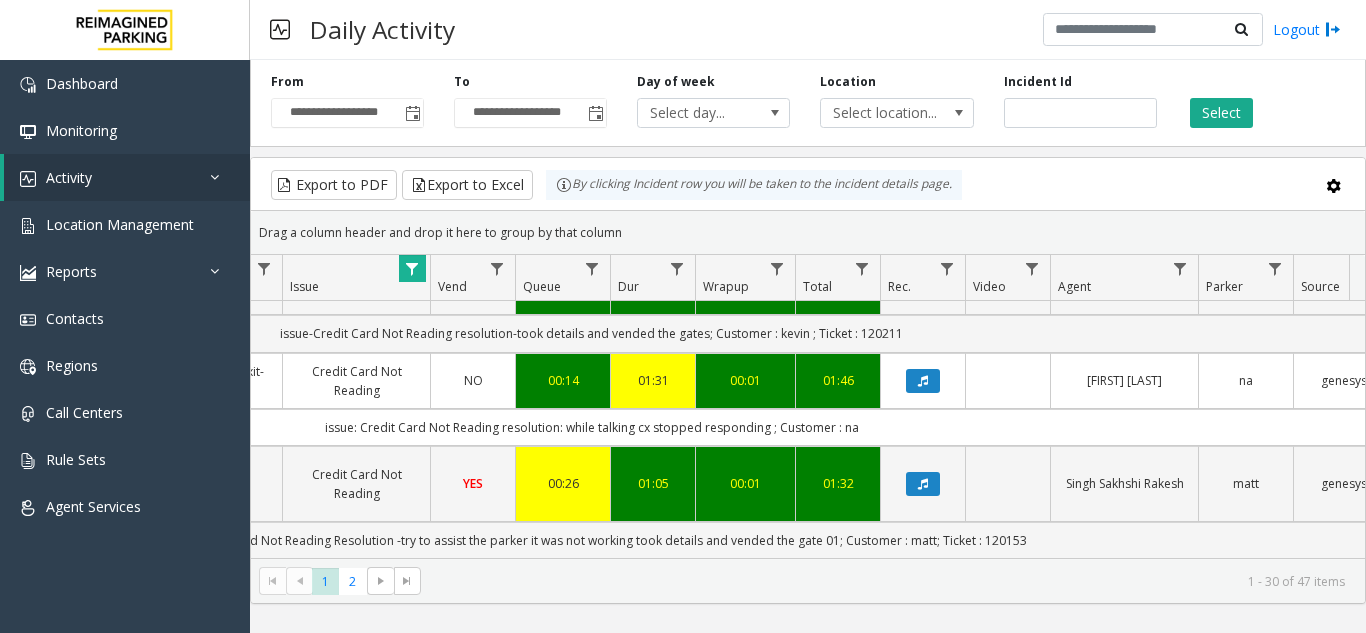 scroll, scrollTop: 2987, scrollLeft: 492, axis: both 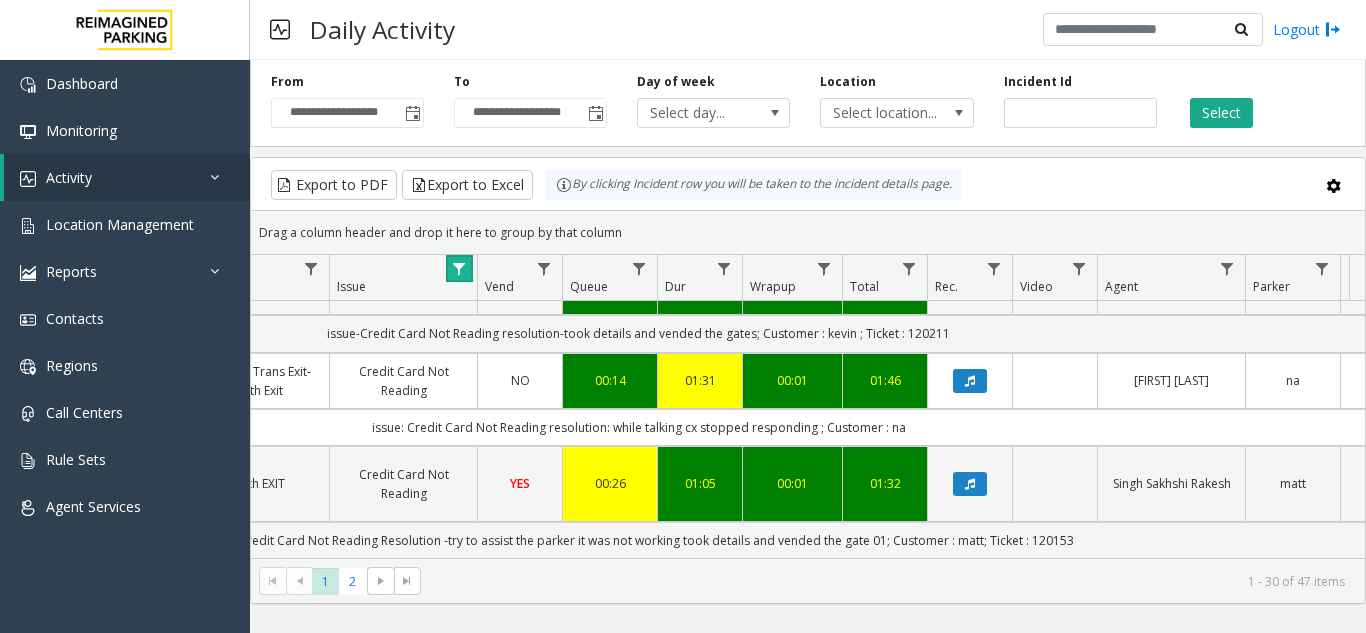click 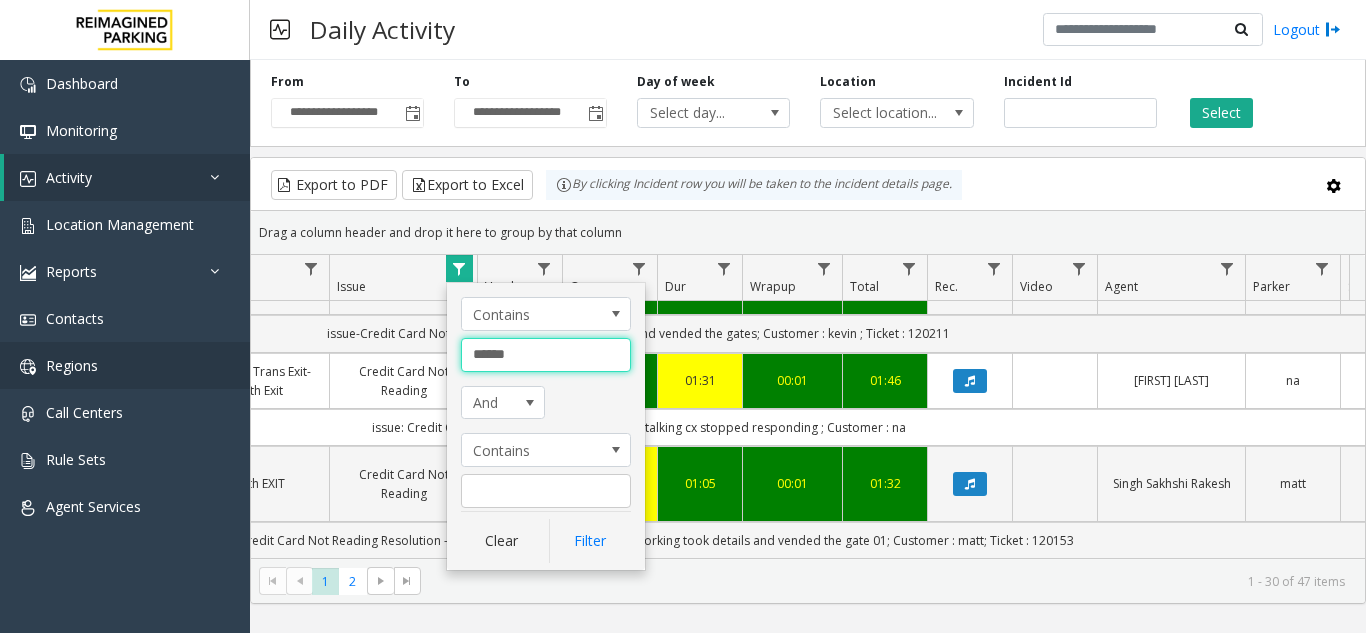 drag, startPoint x: 551, startPoint y: 347, endPoint x: 0, endPoint y: 365, distance: 551.29395 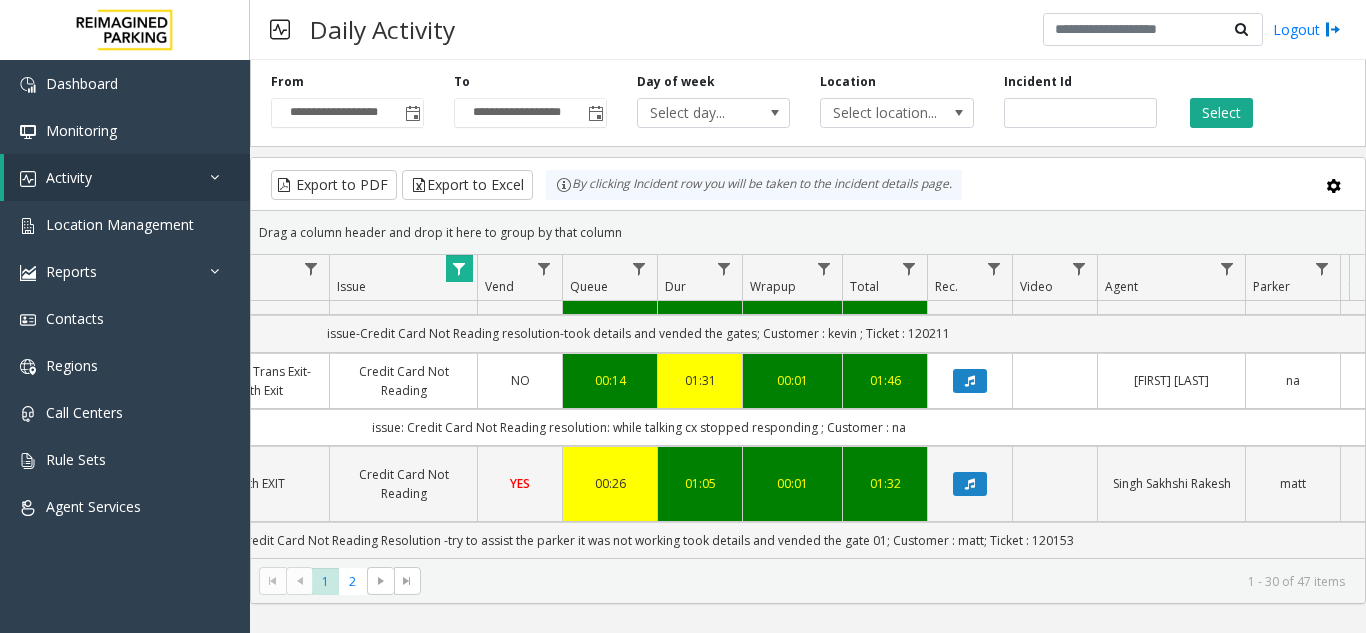 click on "Drag a column header and drop it here to group by that column" 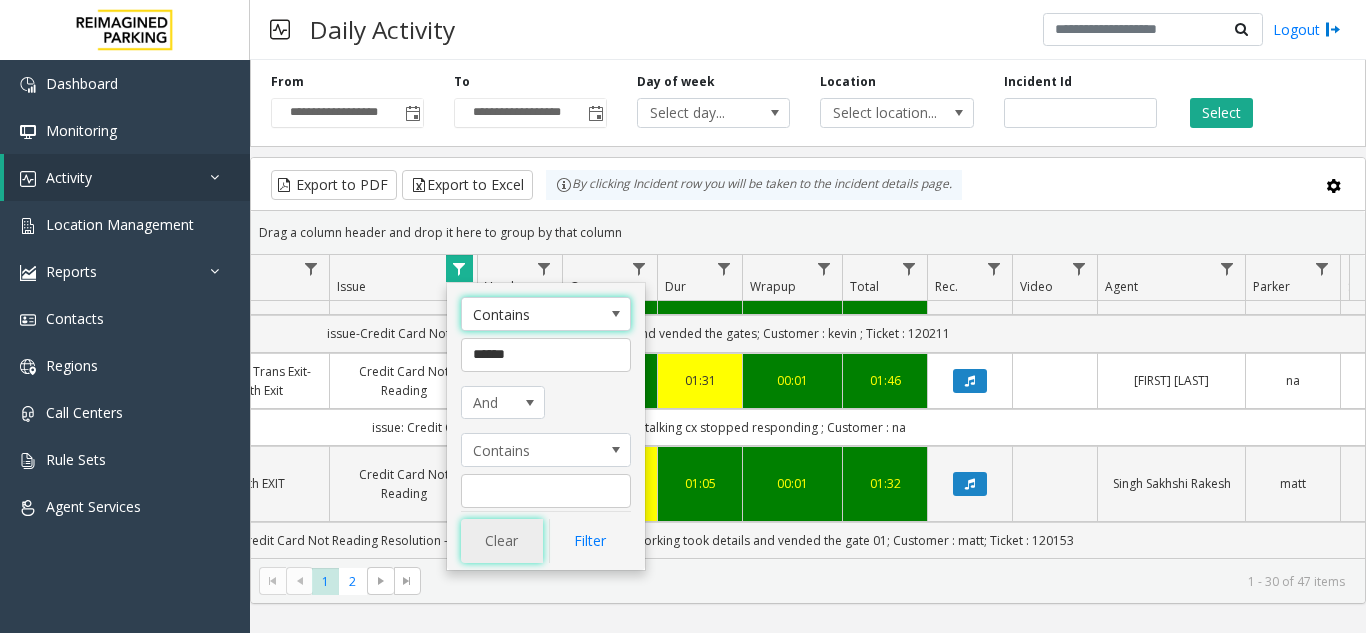 click on "Clear" 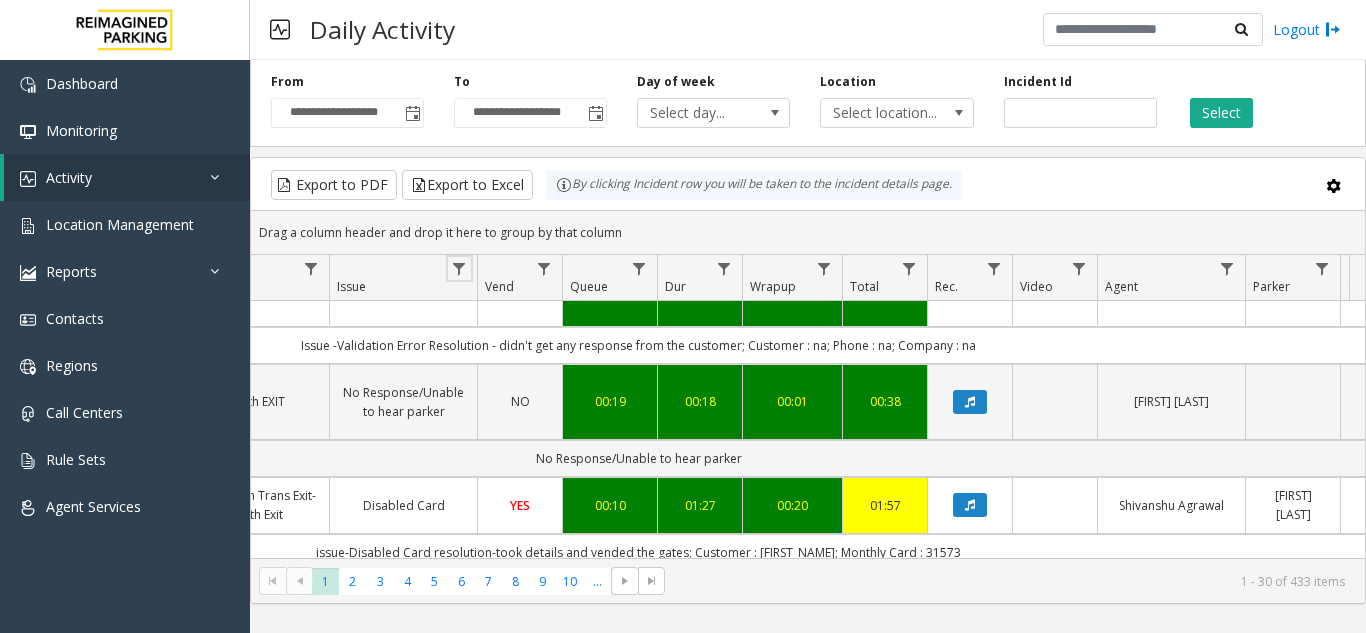 scroll, scrollTop: 2441, scrollLeft: 546, axis: both 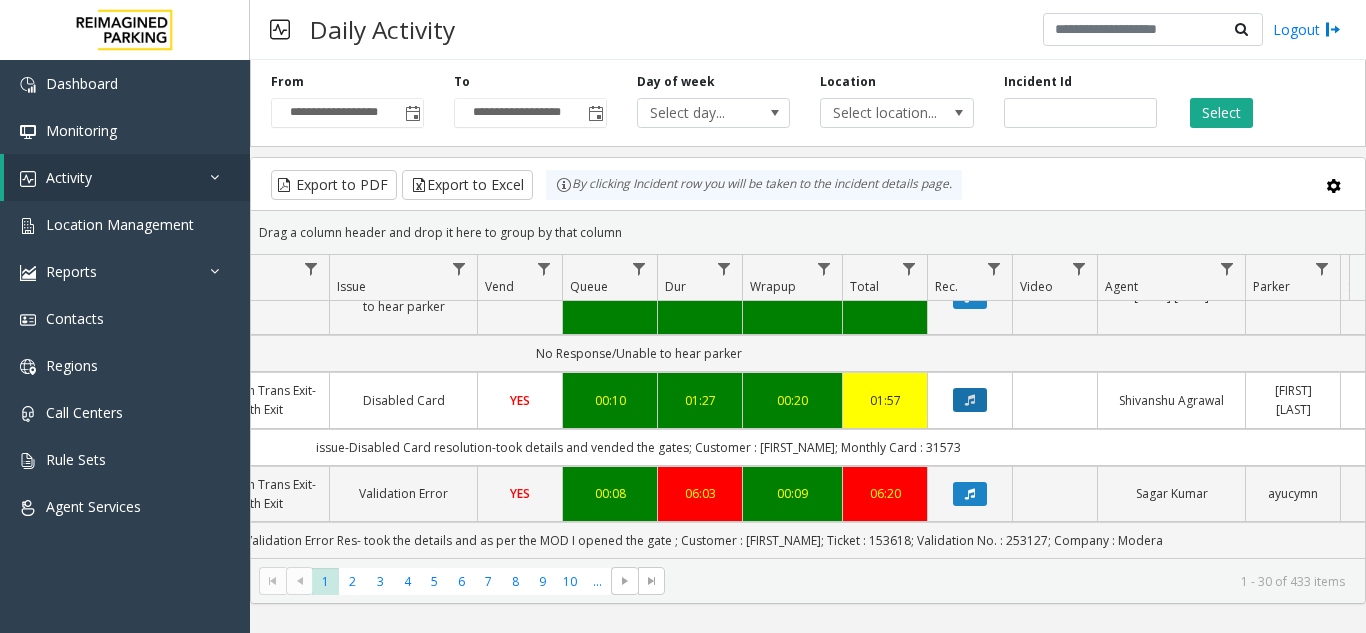 click 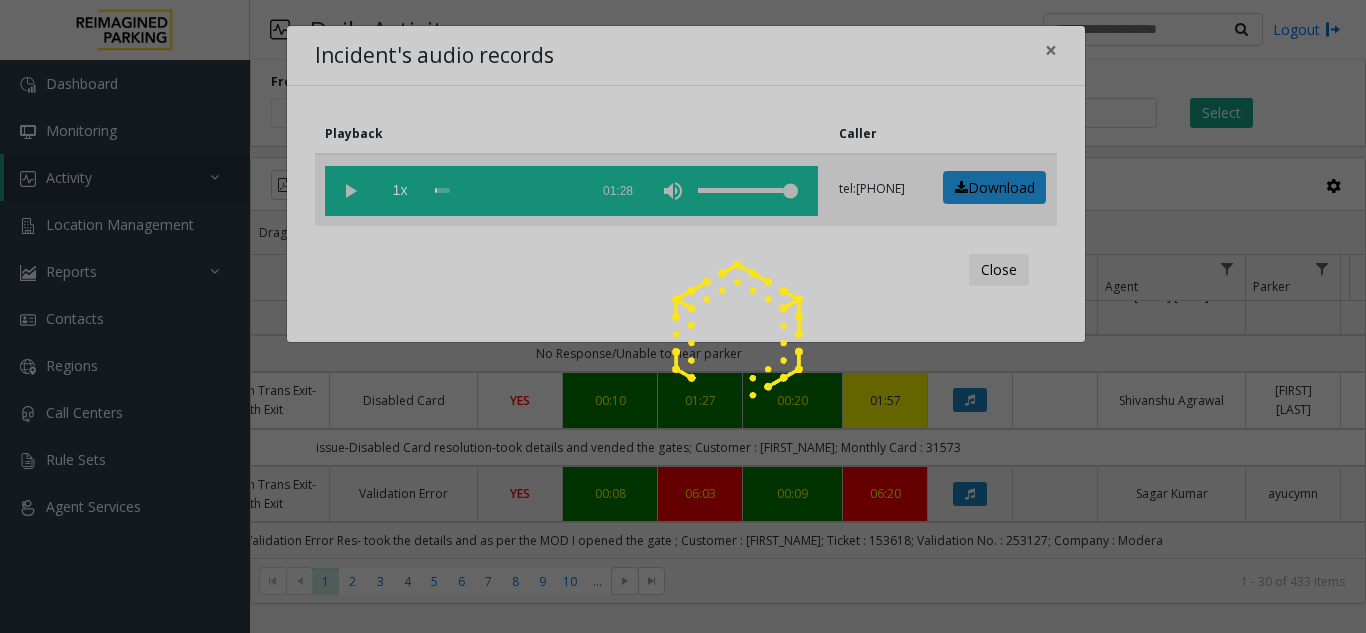 click on "**********" at bounding box center [683, 316] 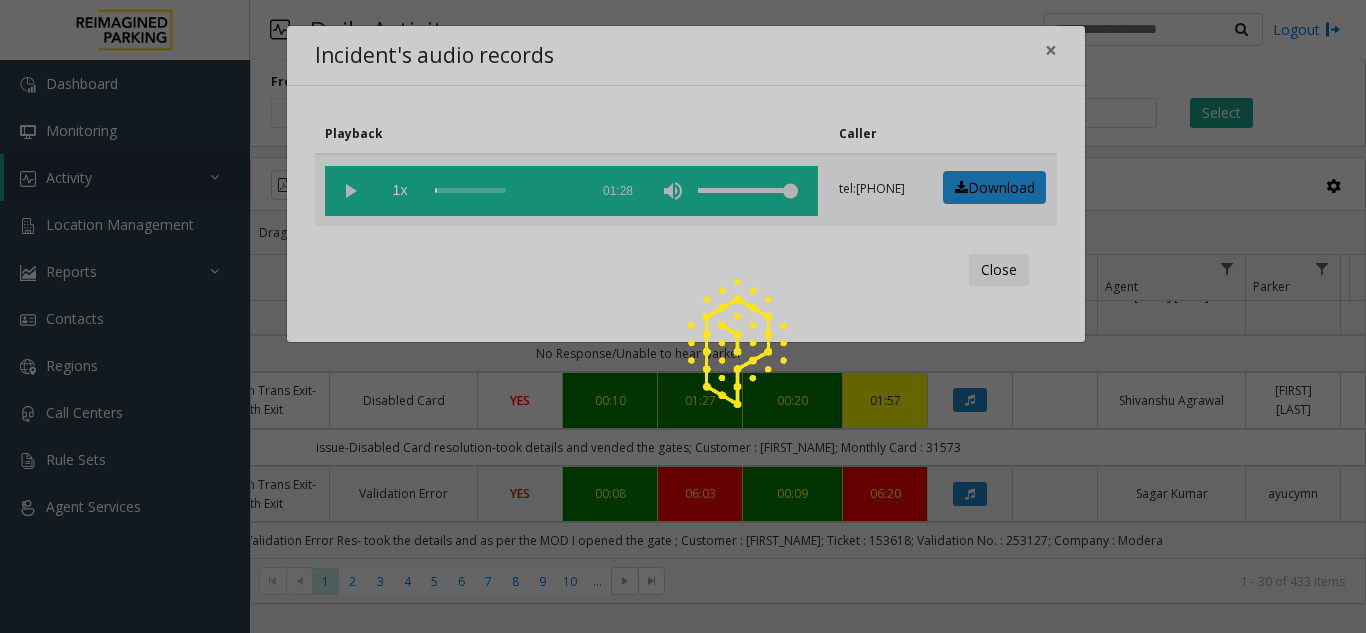 click 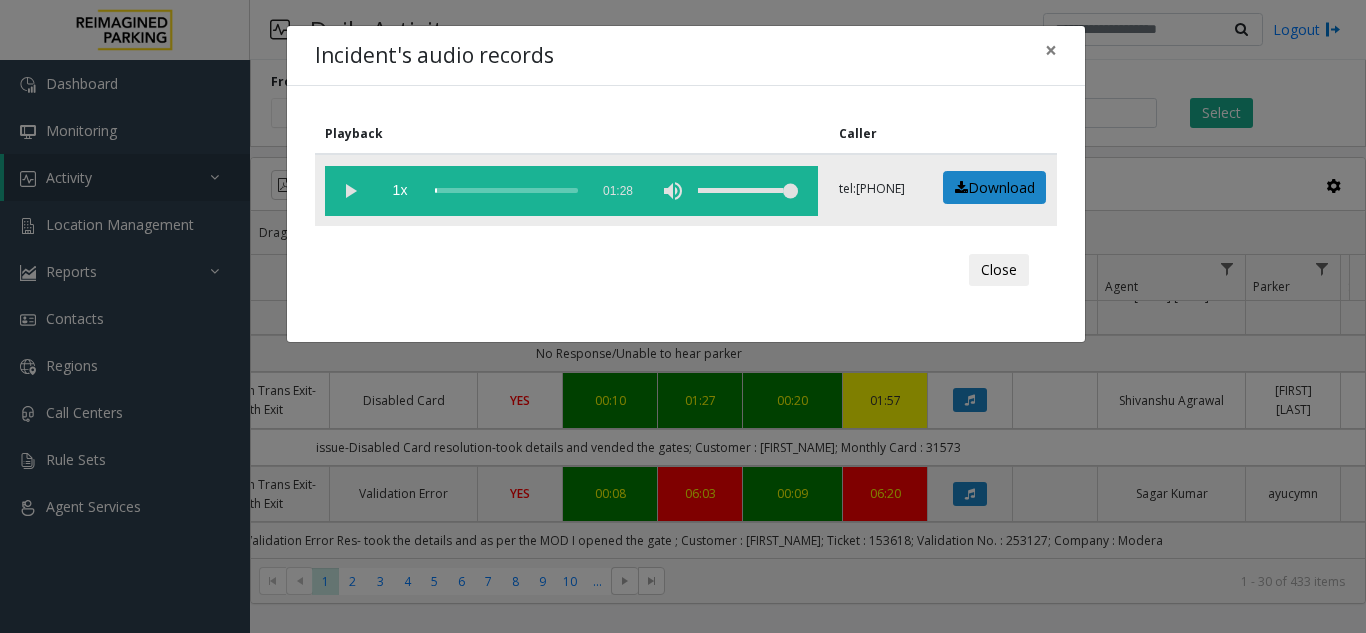 click 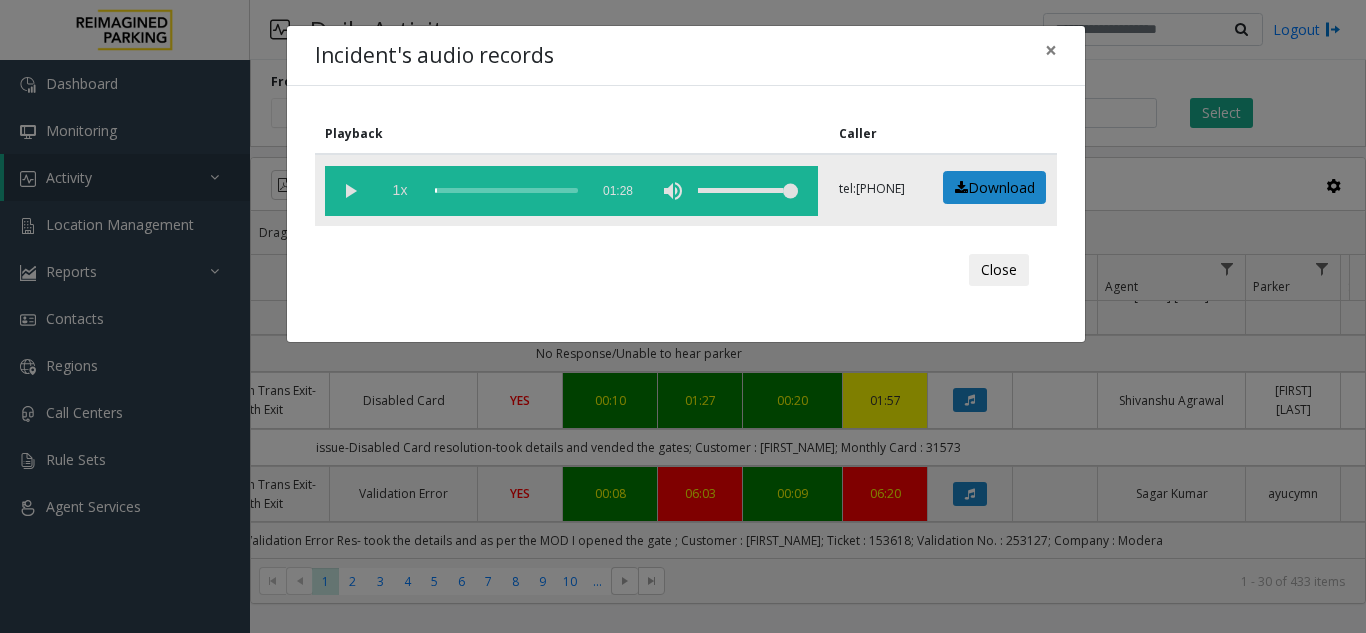 drag, startPoint x: 460, startPoint y: 190, endPoint x: 375, endPoint y: 193, distance: 85.052925 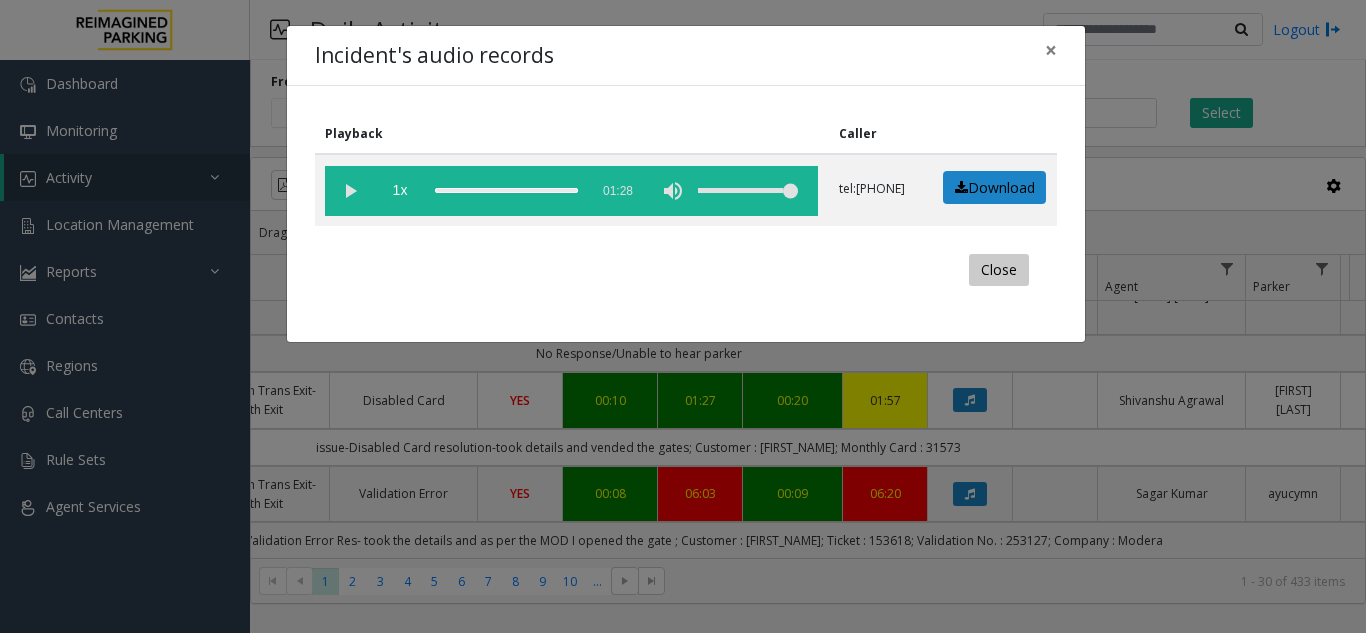 click on "Close" 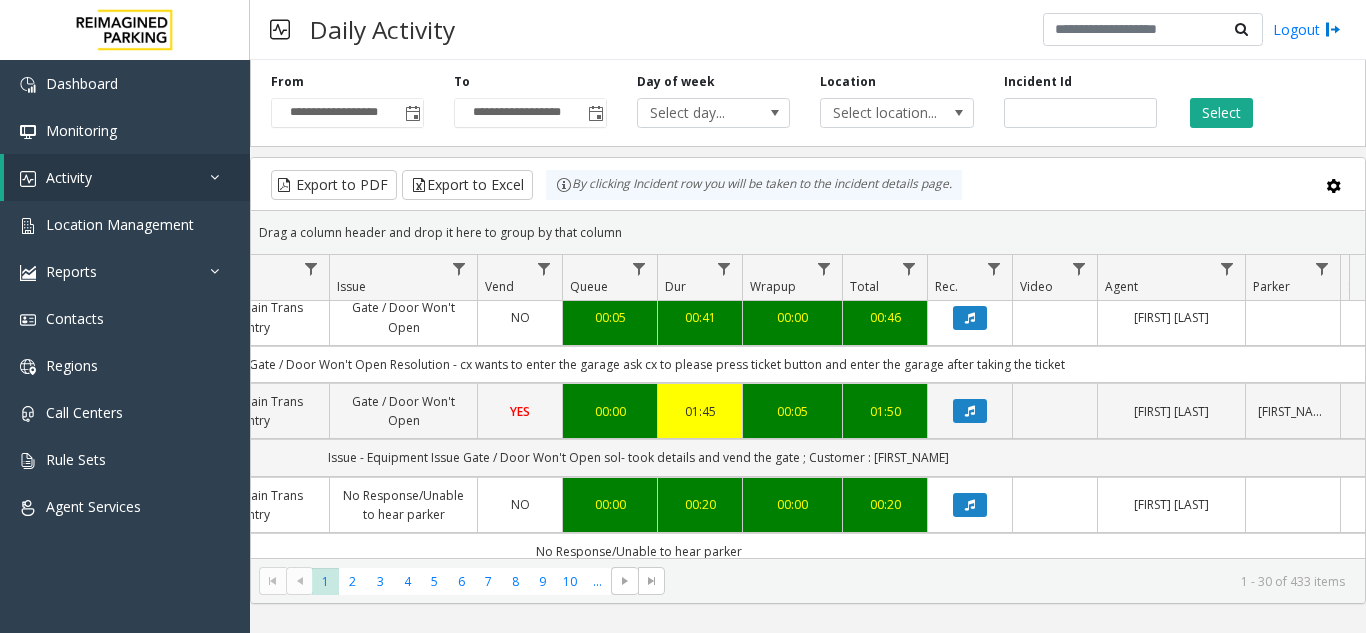 scroll, scrollTop: 0, scrollLeft: 546, axis: horizontal 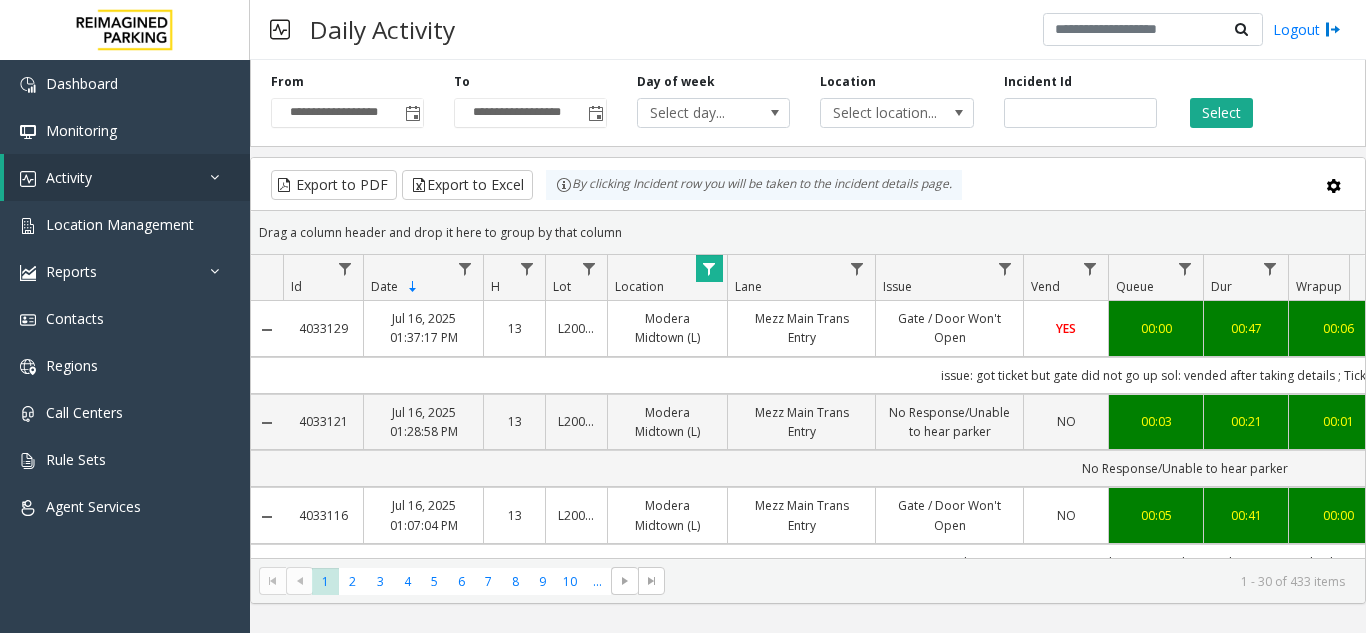 click 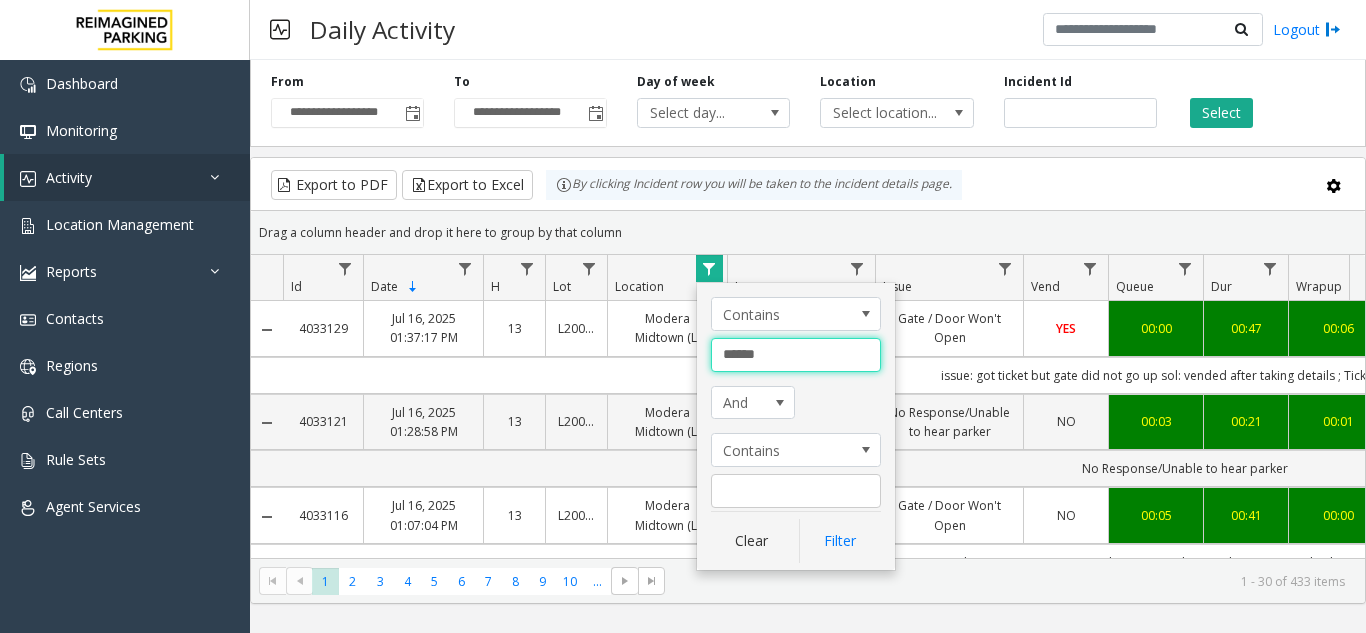 drag, startPoint x: 785, startPoint y: 347, endPoint x: 575, endPoint y: 332, distance: 210.53503 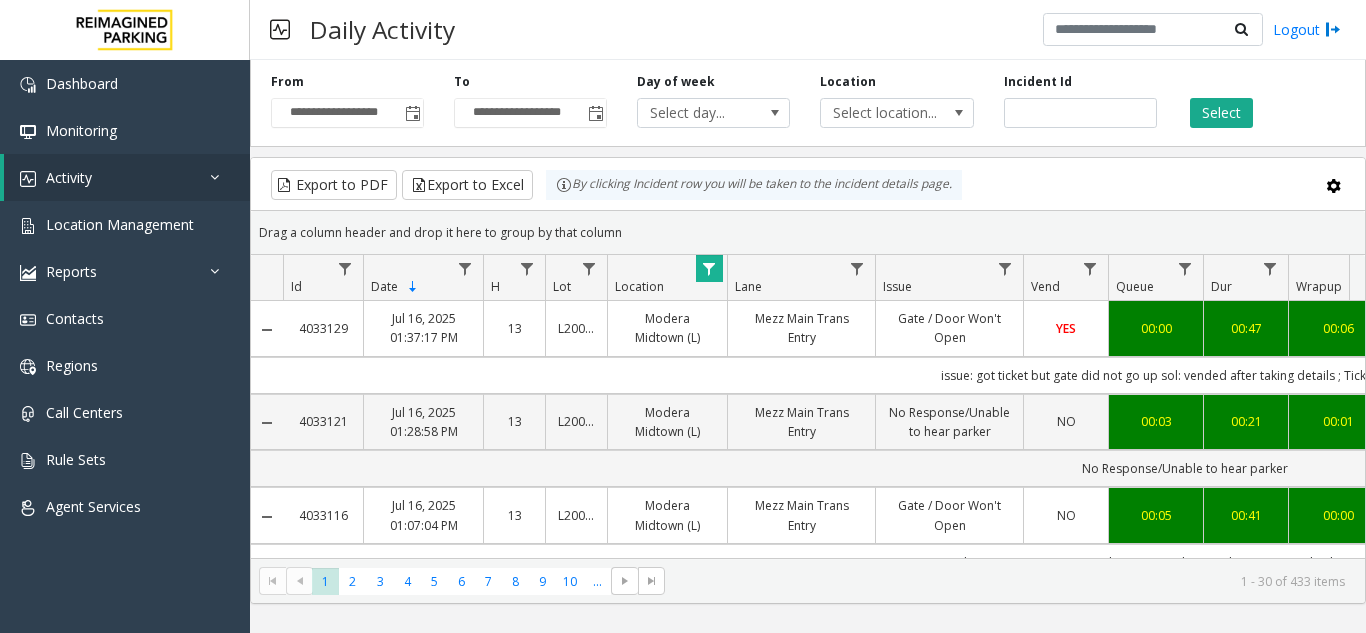 click 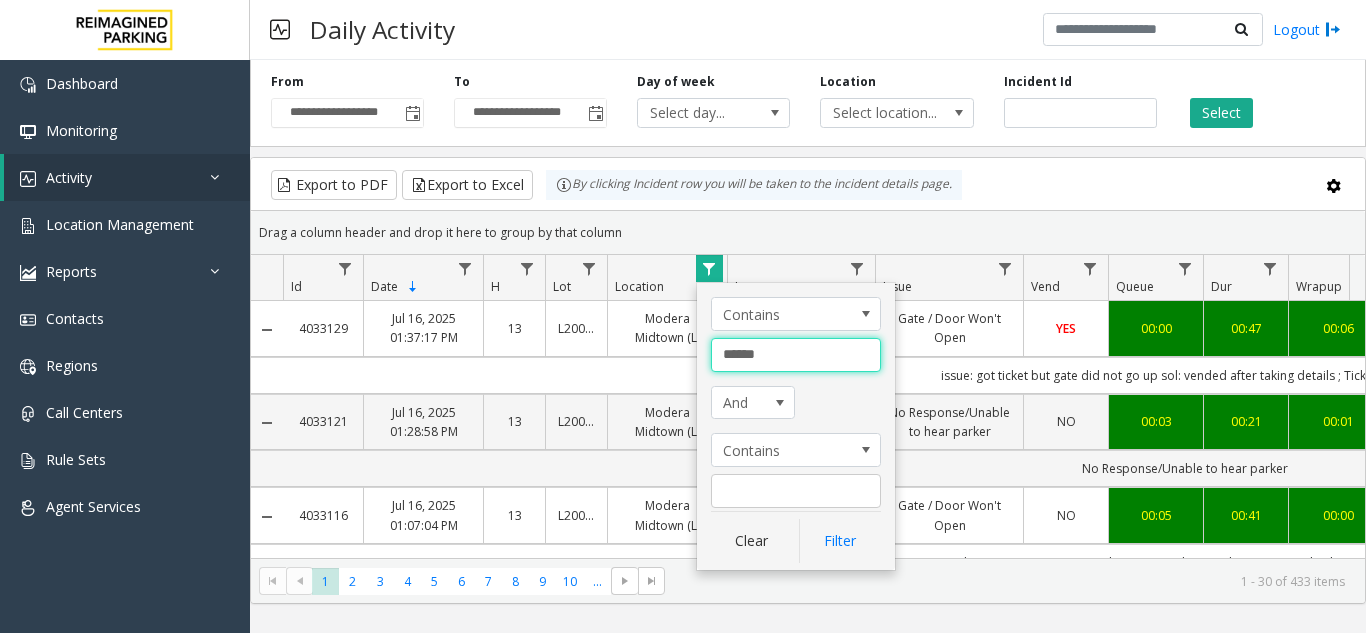 click on "**********" at bounding box center [683, 316] 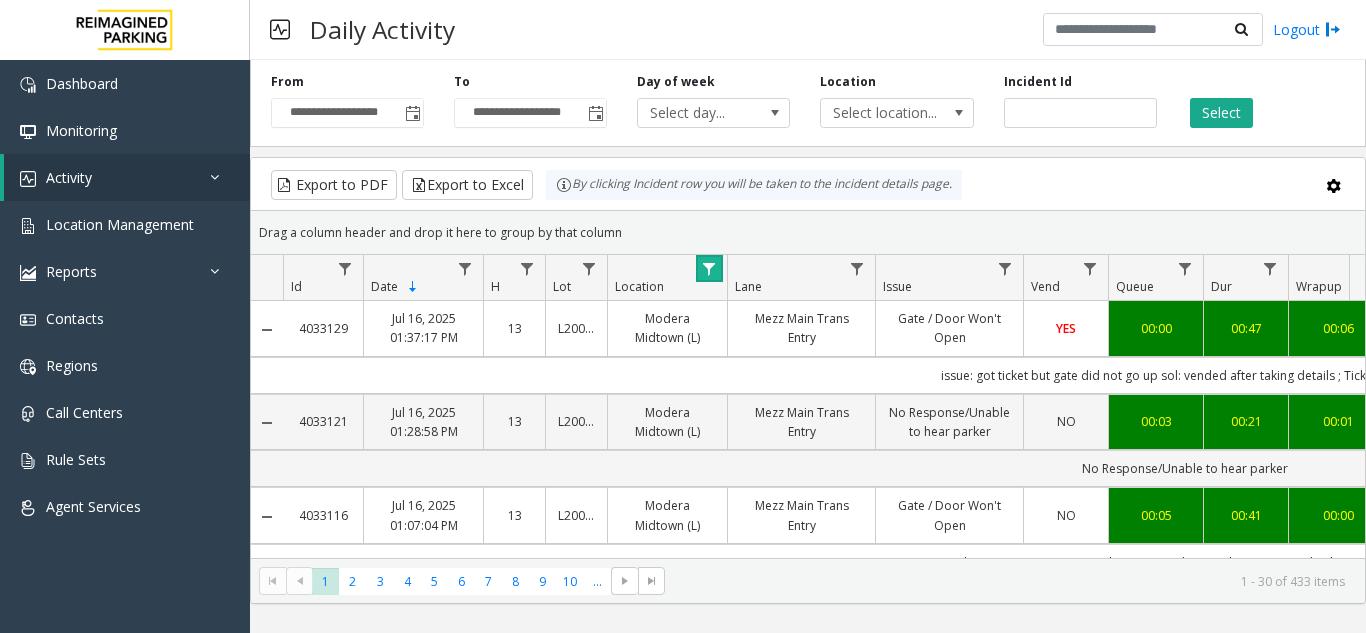 click 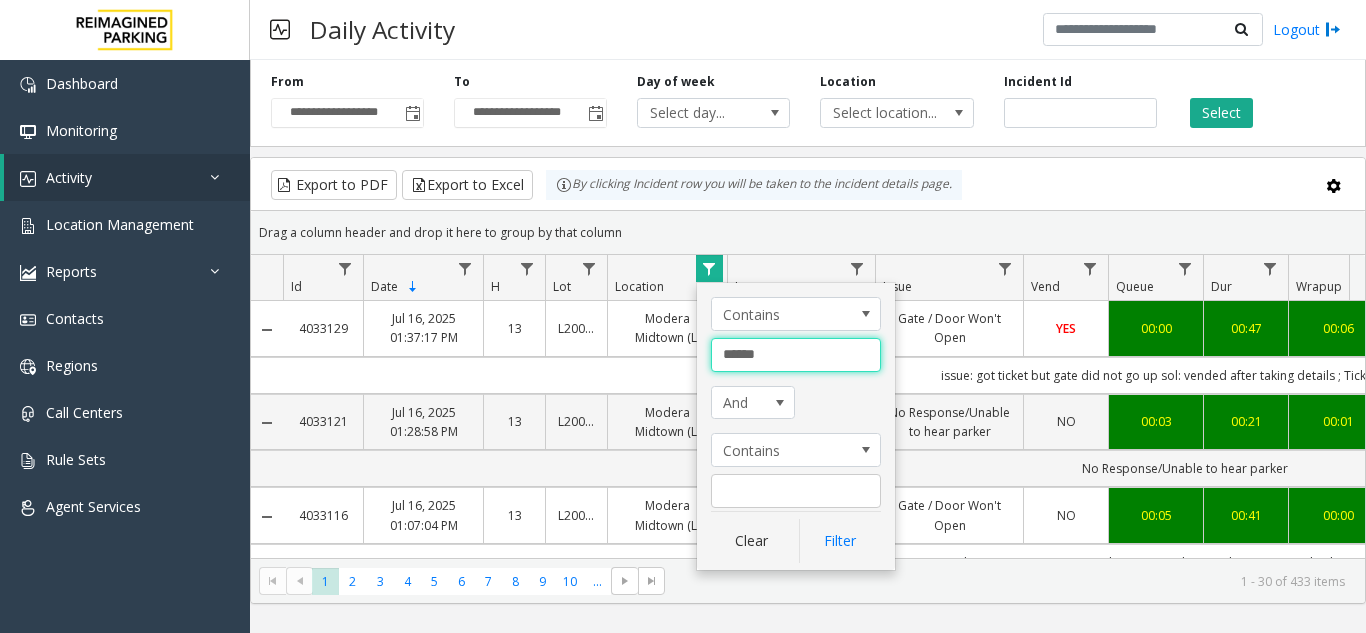 drag, startPoint x: 799, startPoint y: 365, endPoint x: 689, endPoint y: 372, distance: 110.2225 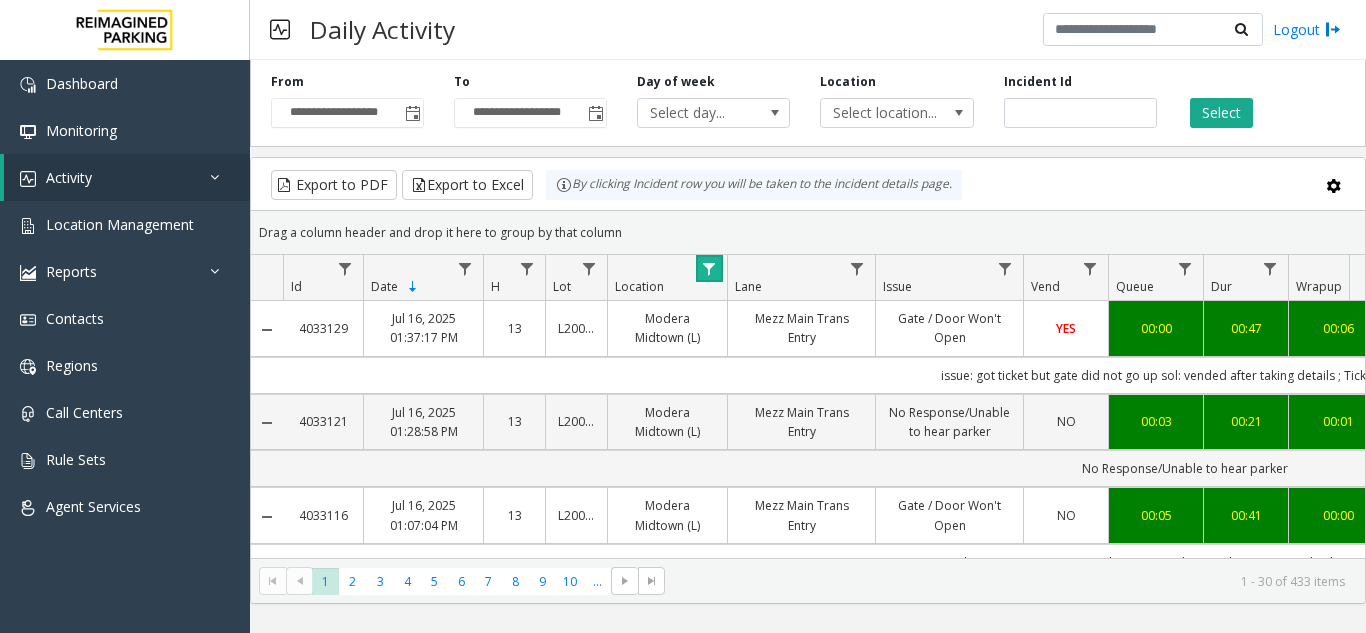 click 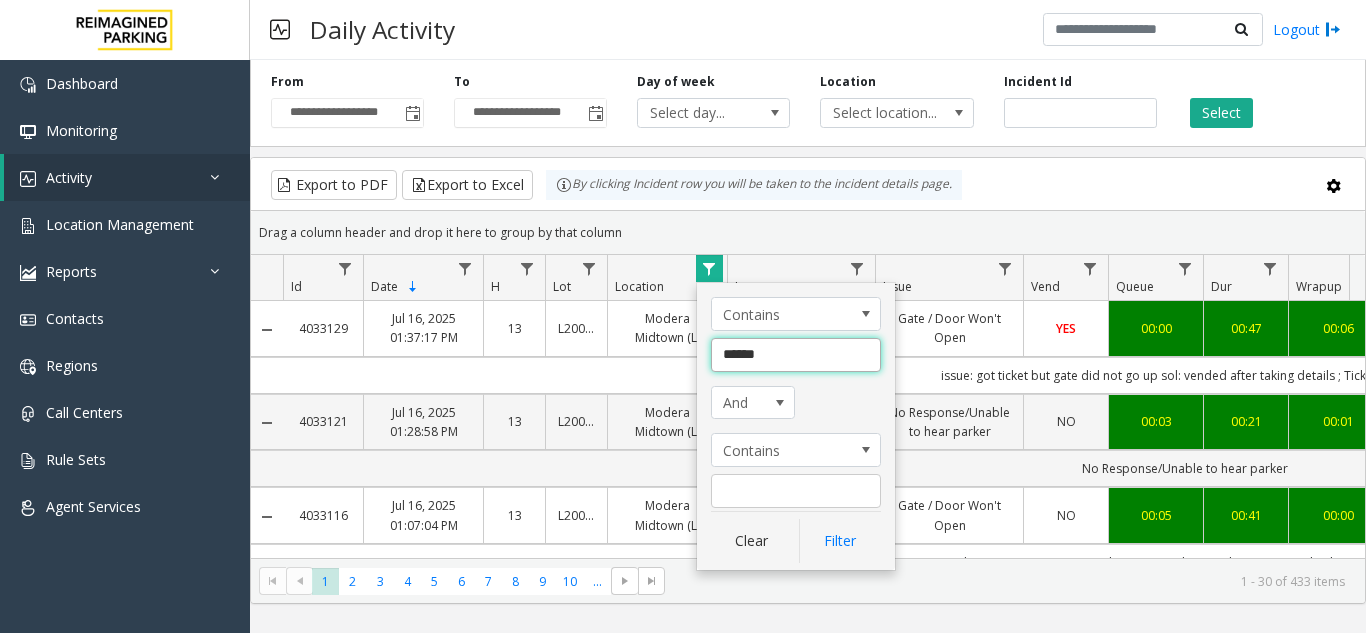 click on "******" 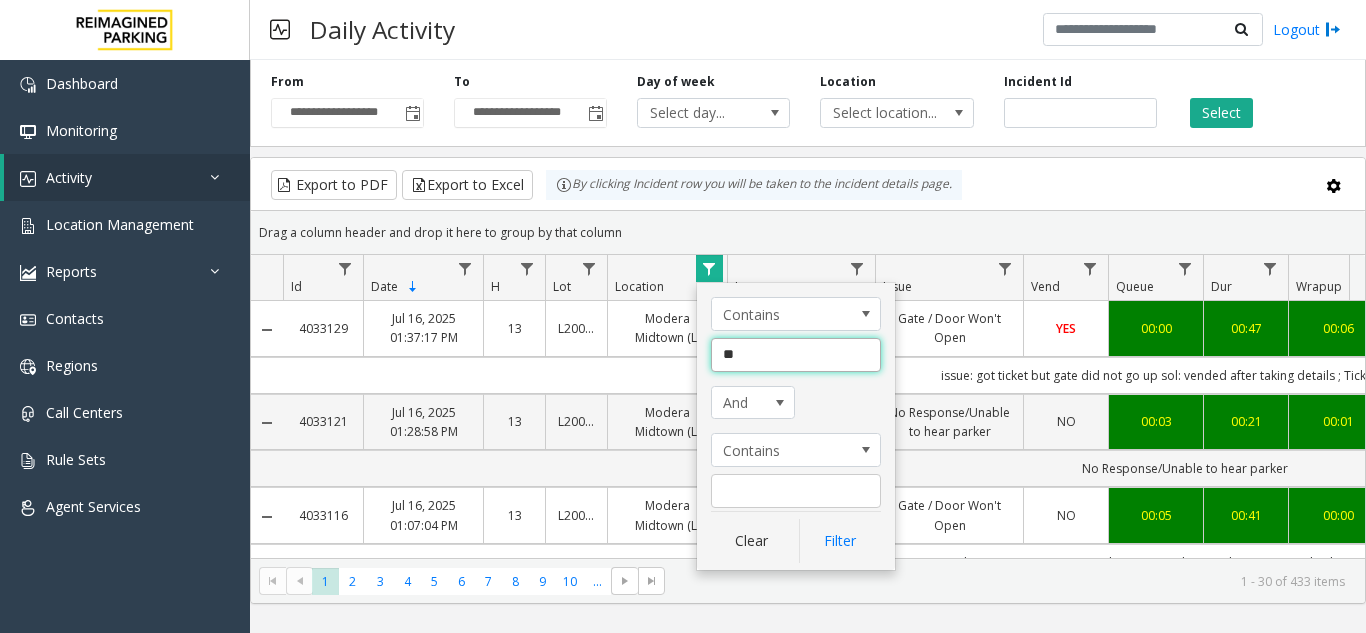 type on "*" 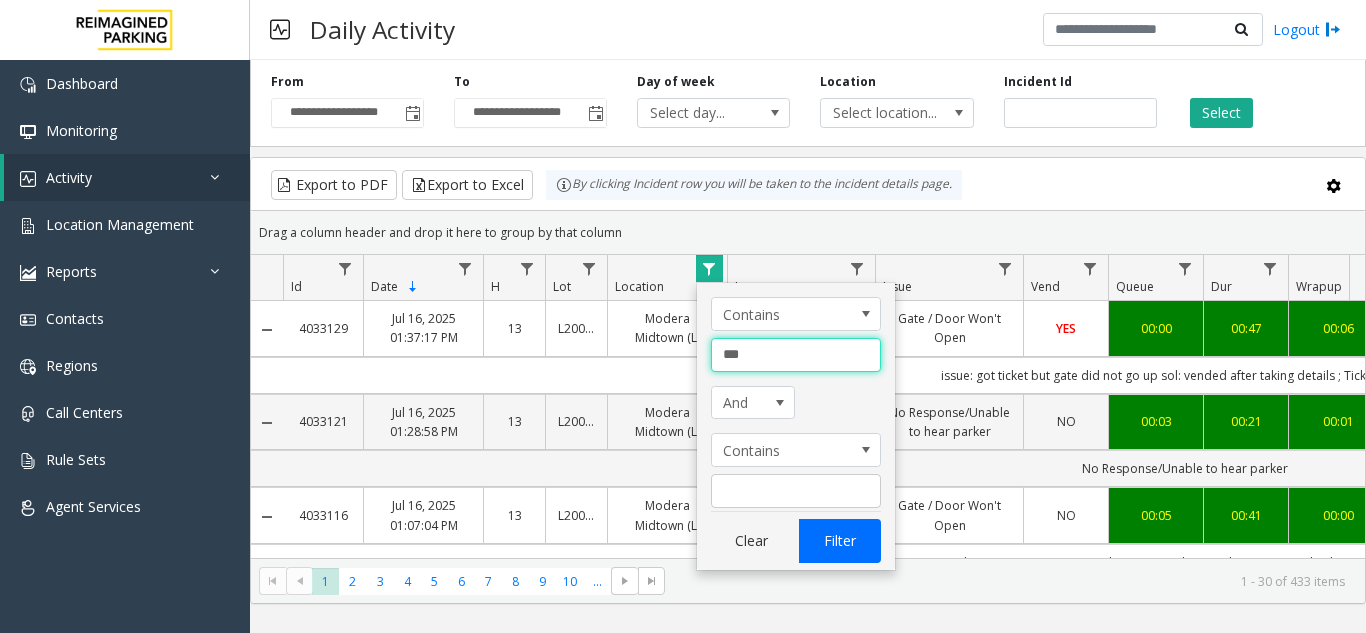 type on "***" 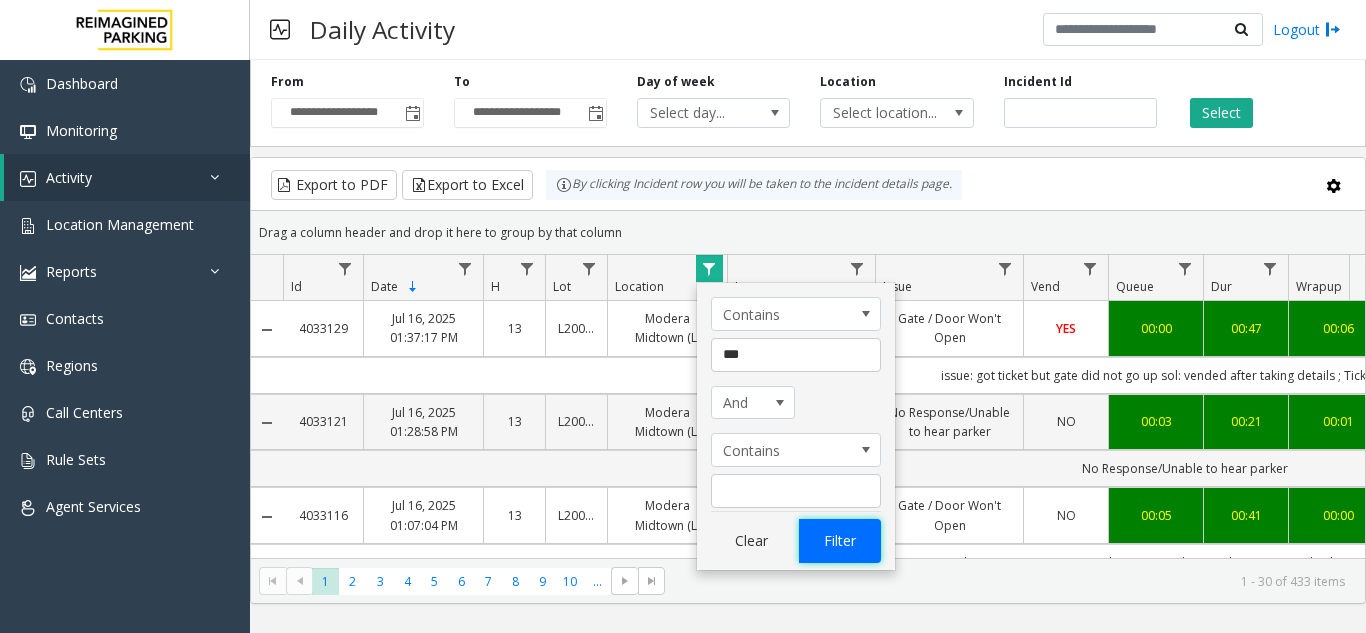 click on "Filter" 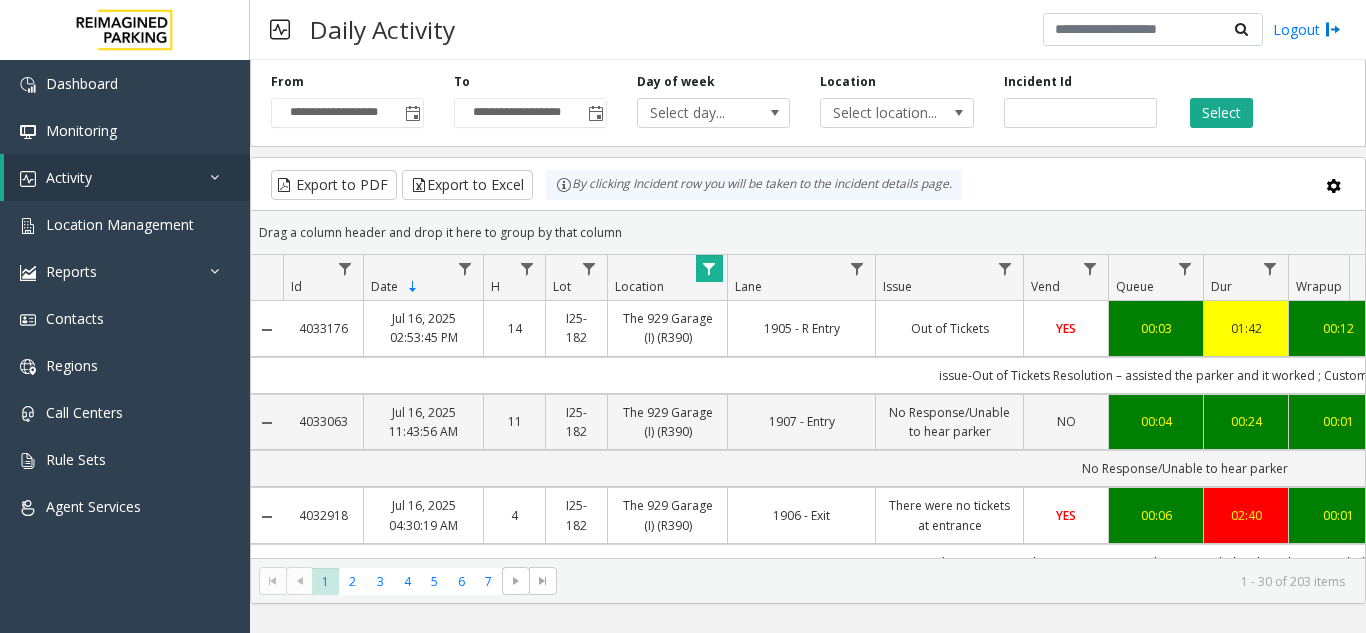 scroll, scrollTop: 0, scrollLeft: 147, axis: horizontal 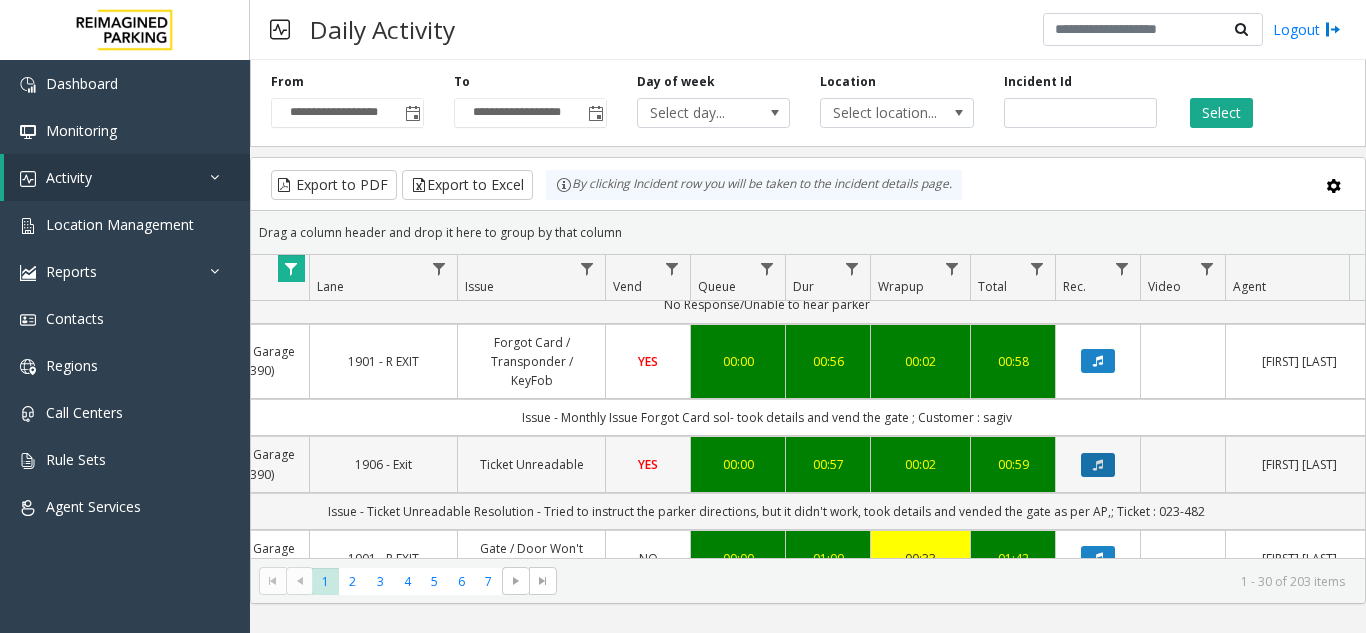 click 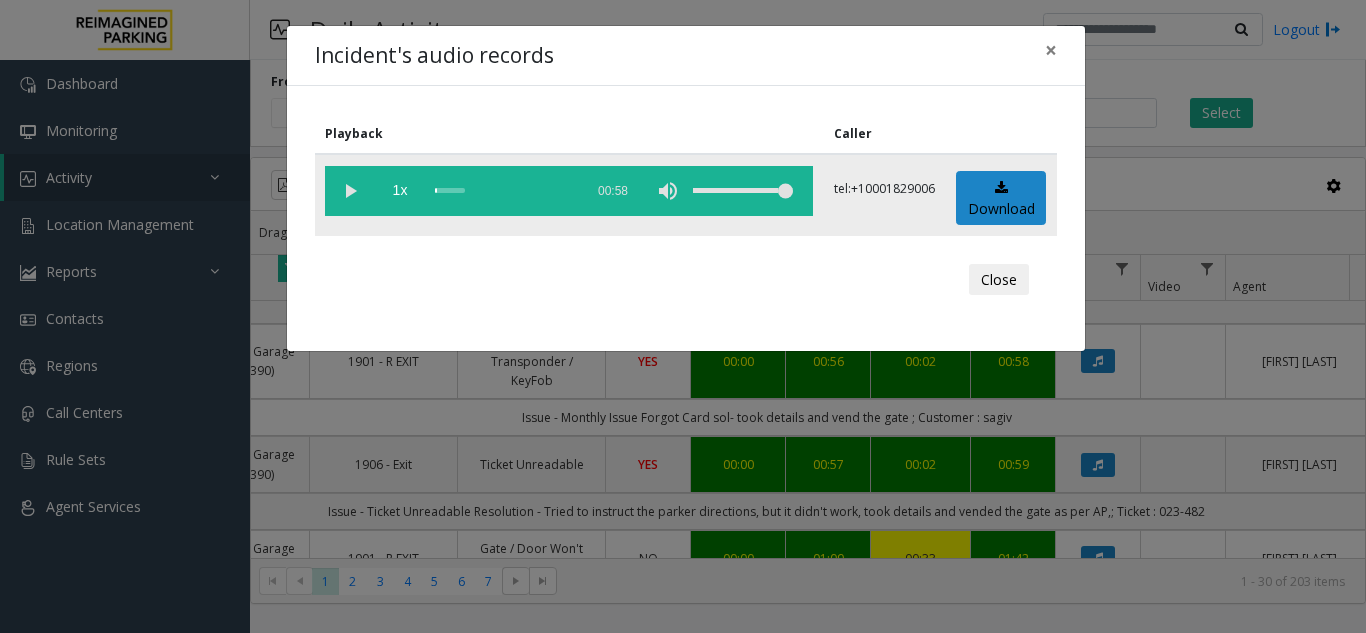 click 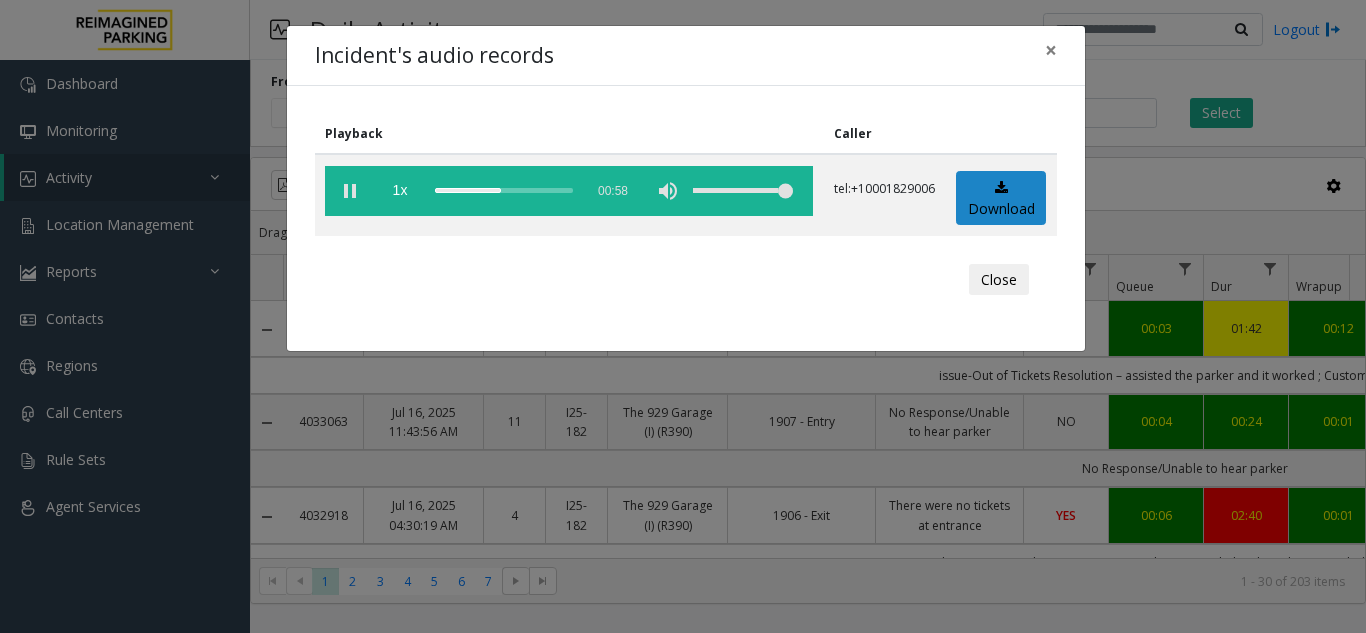 scroll, scrollTop: 0, scrollLeft: 0, axis: both 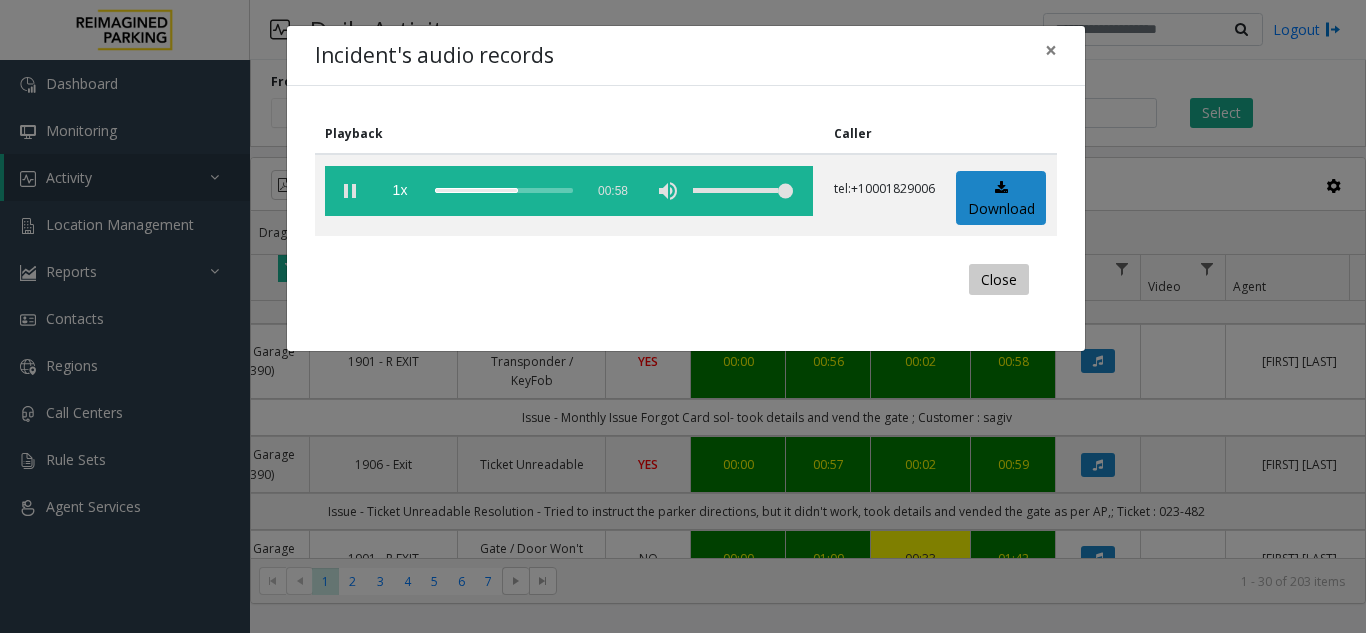 click on "Close" 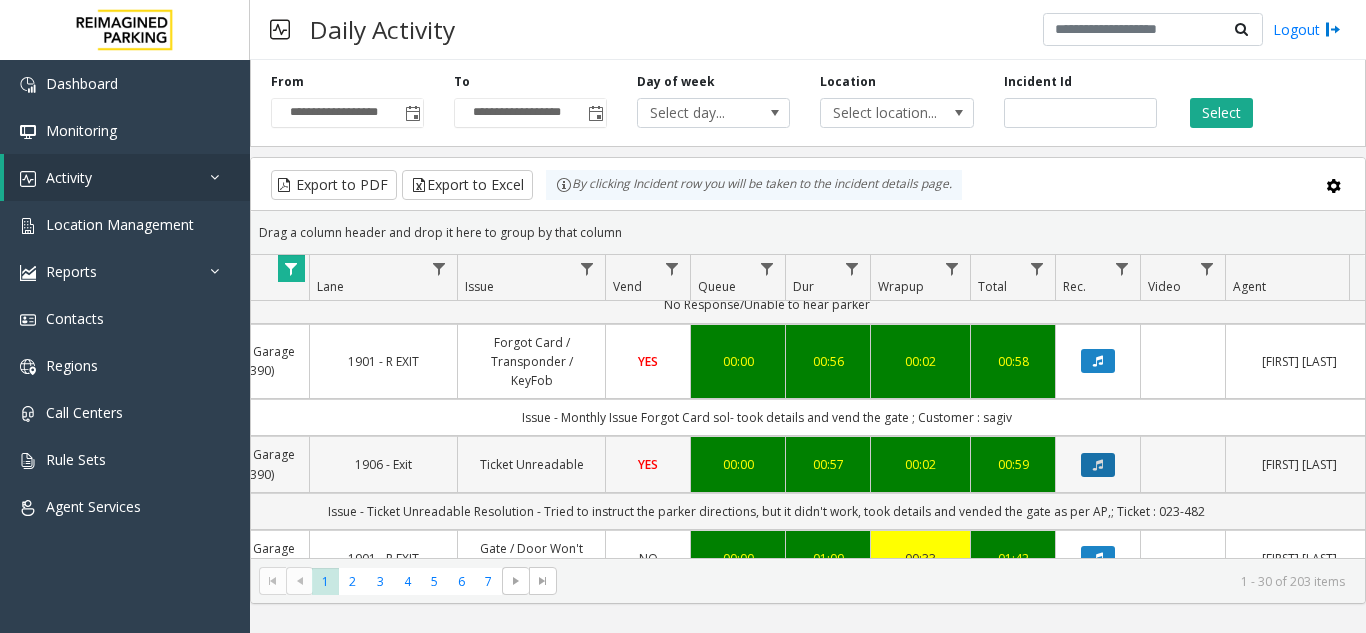 click 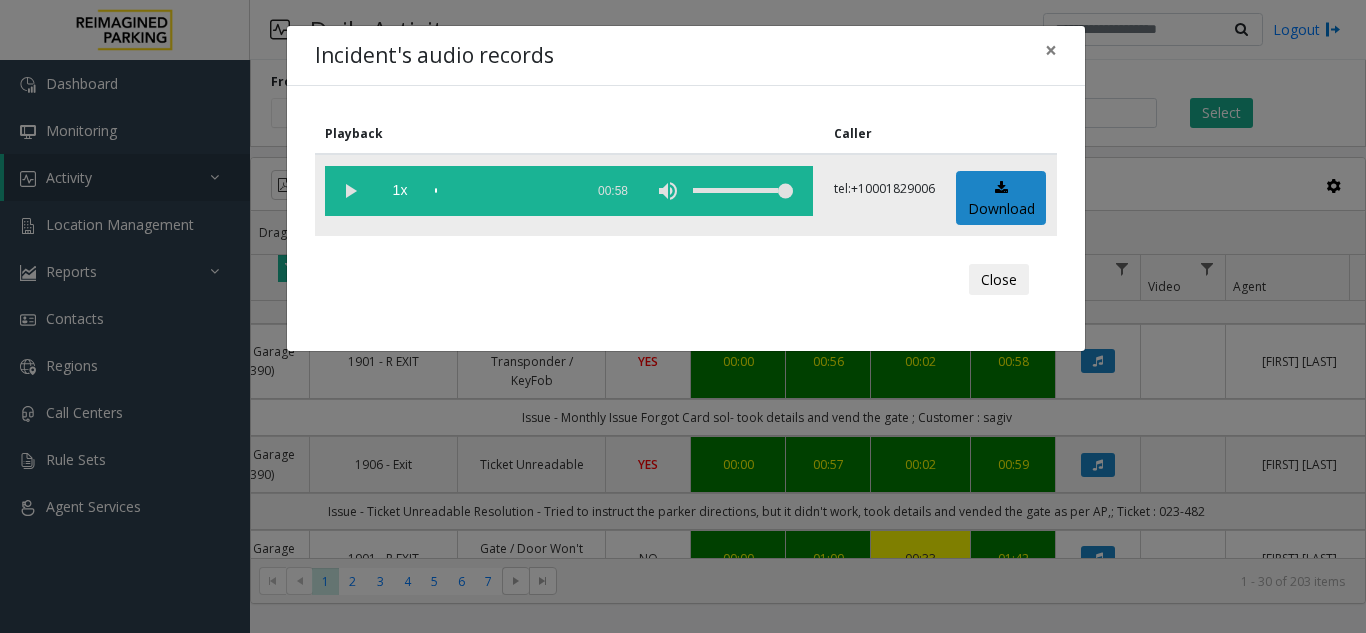 click 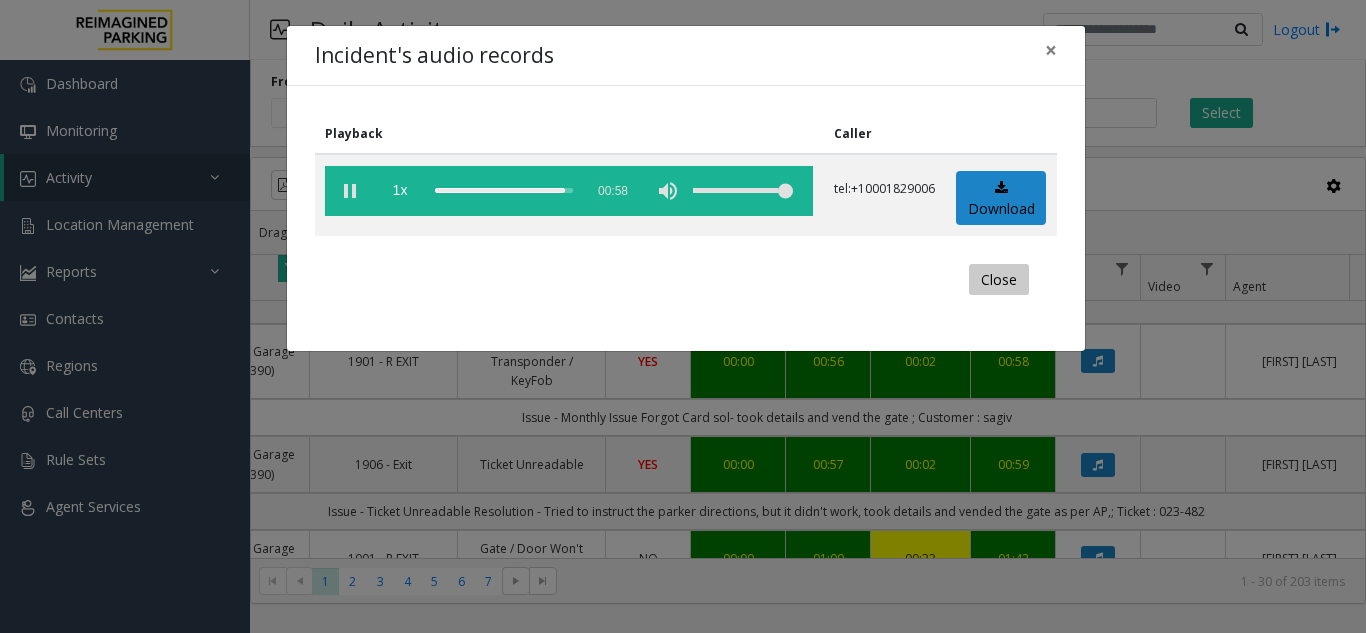 click on "Close" 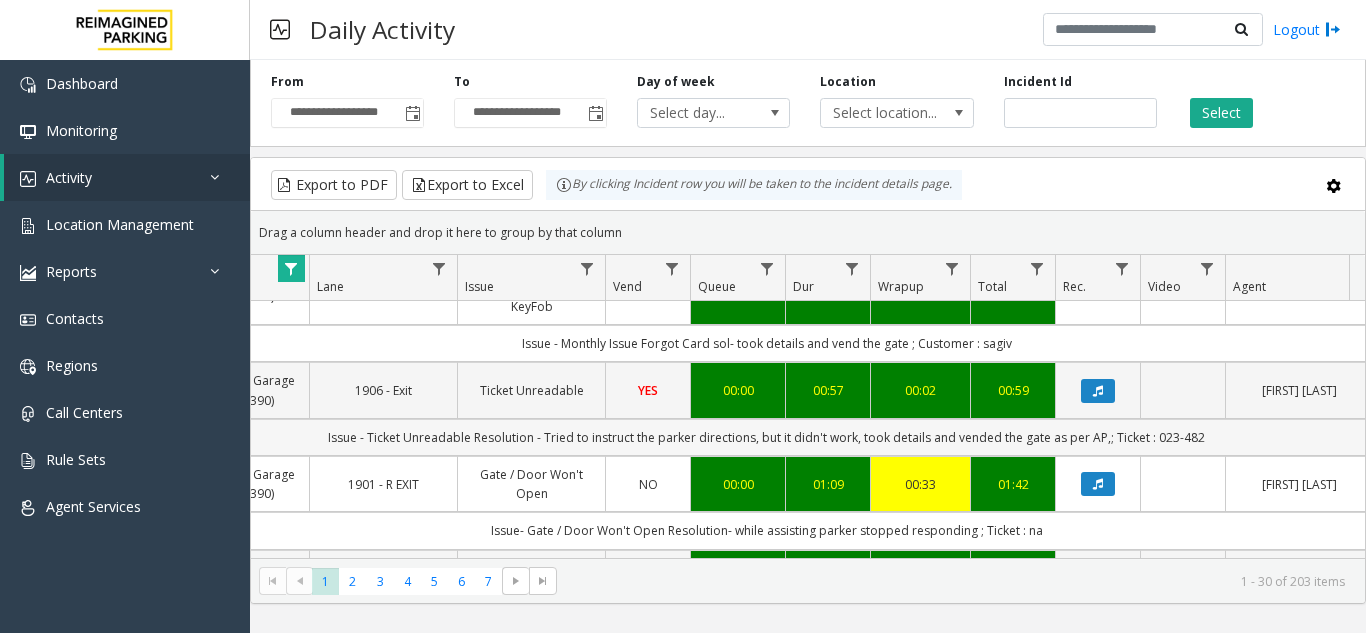 scroll, scrollTop: 1300, scrollLeft: 418, axis: both 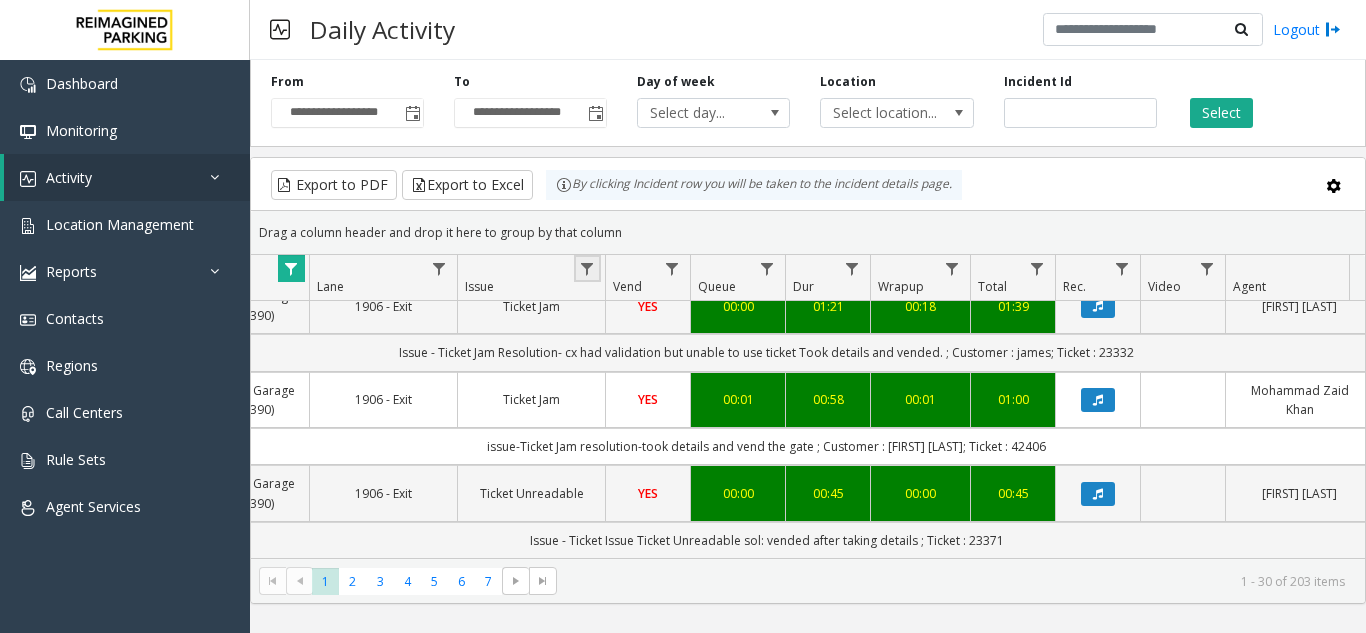 click 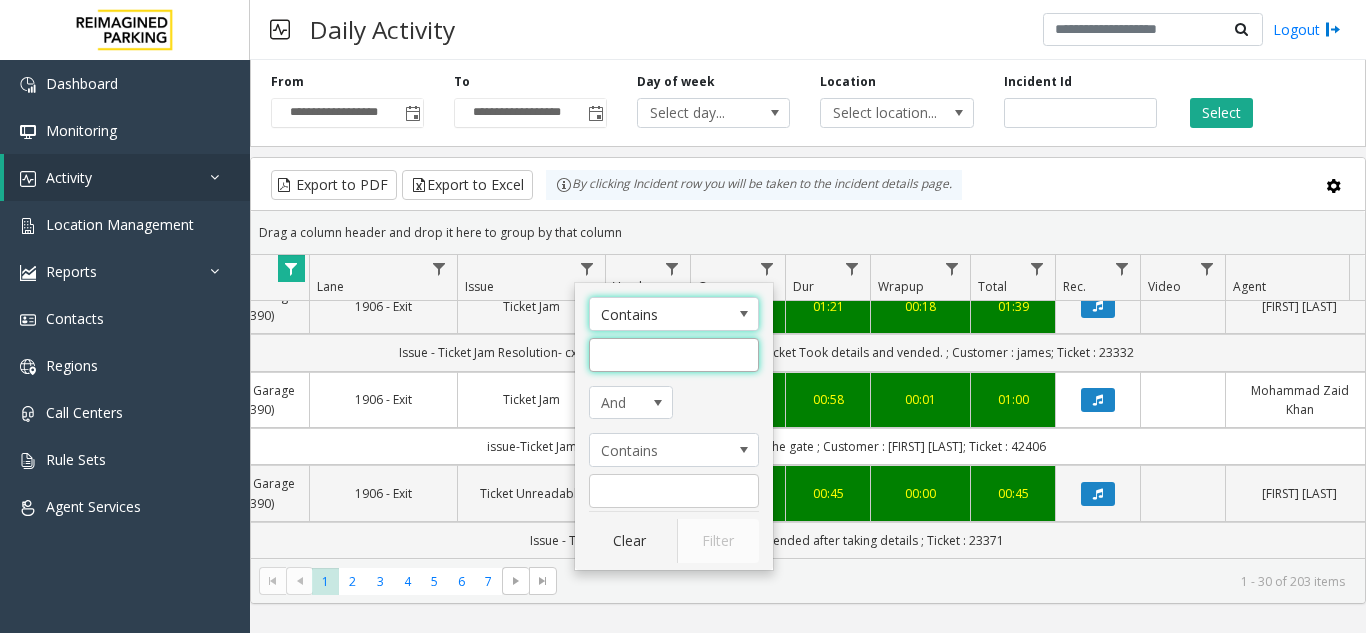 click 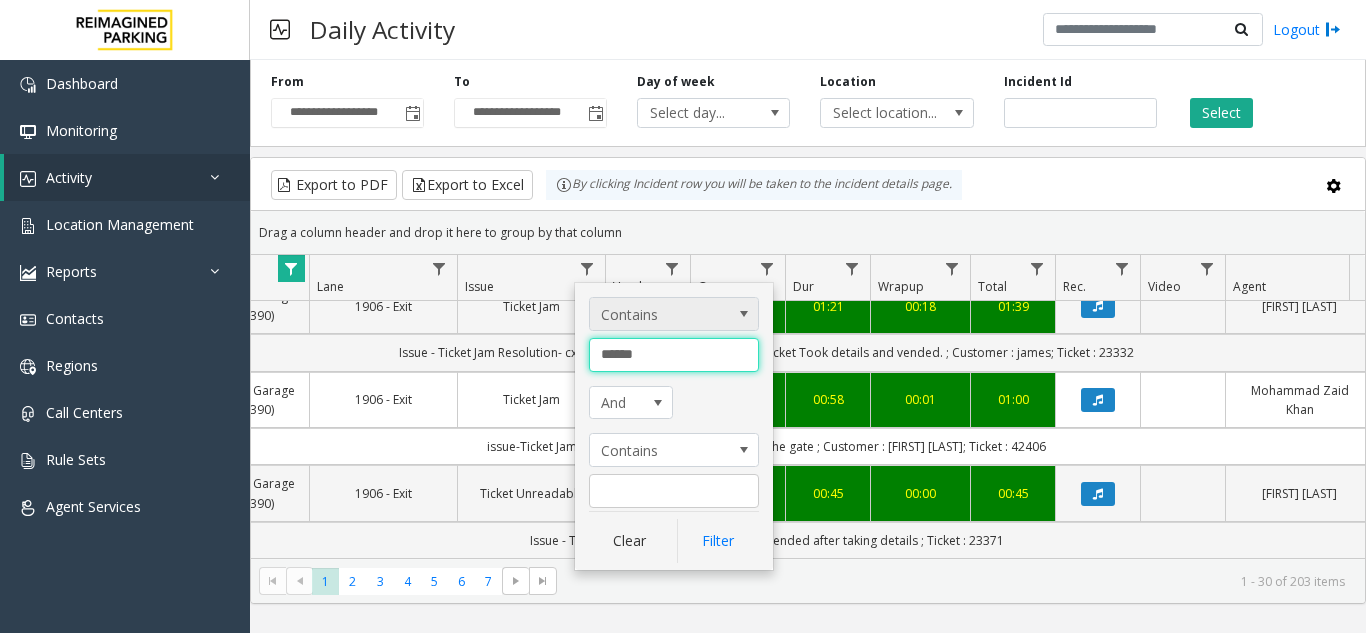 type on "*******" 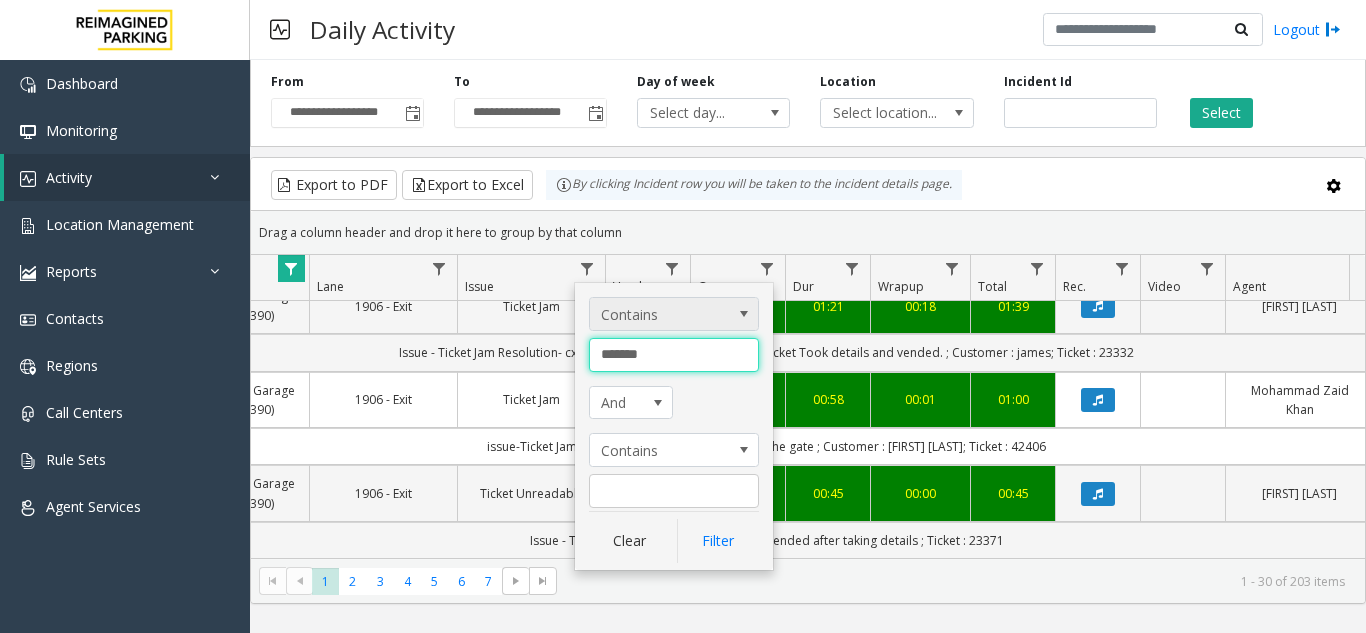 click on "Filter" 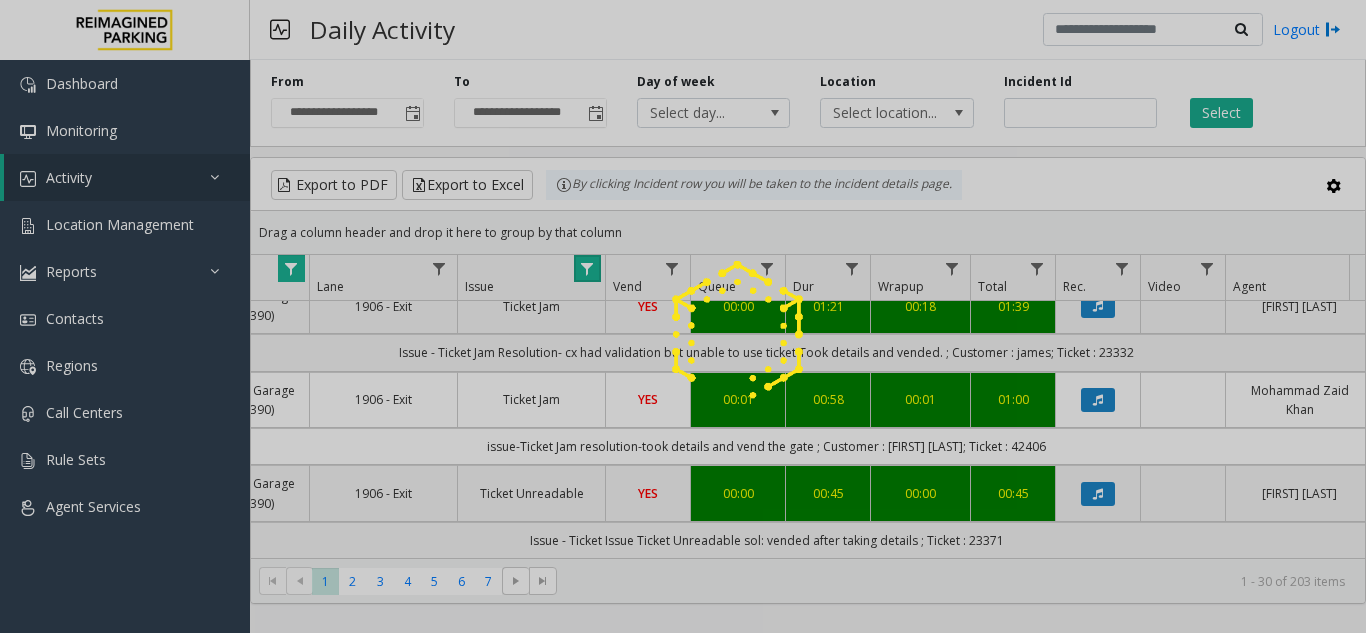 scroll, scrollTop: 0, scrollLeft: 418, axis: horizontal 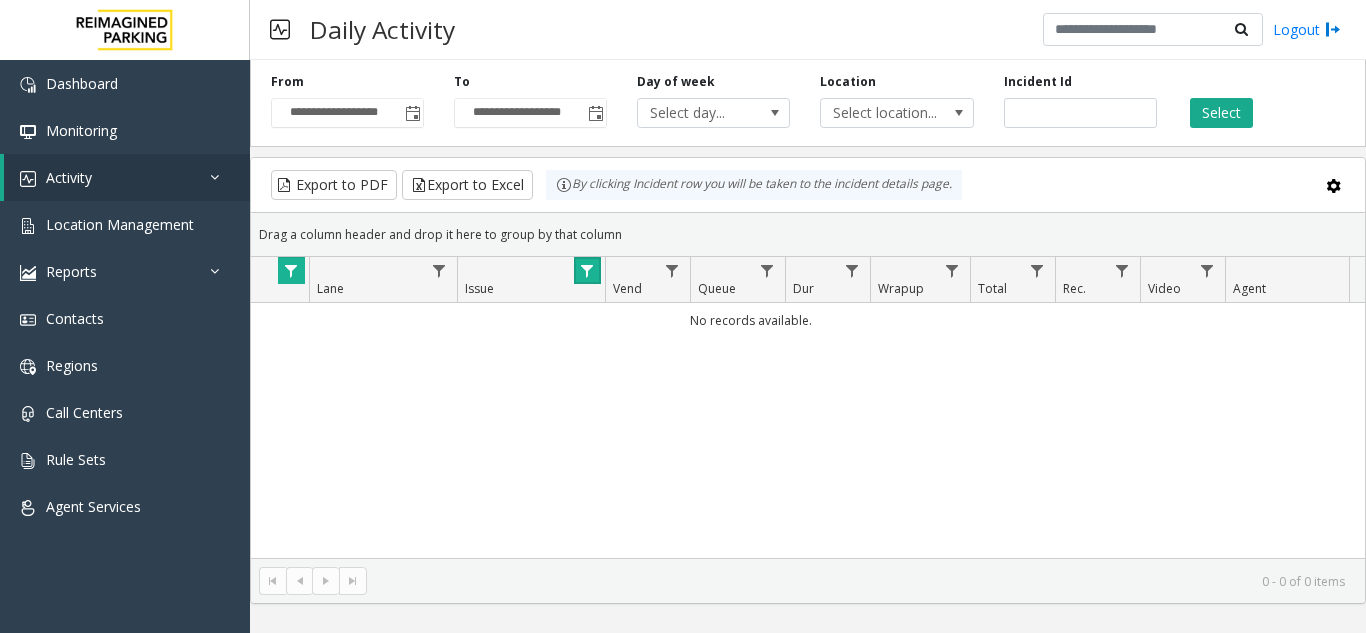 click 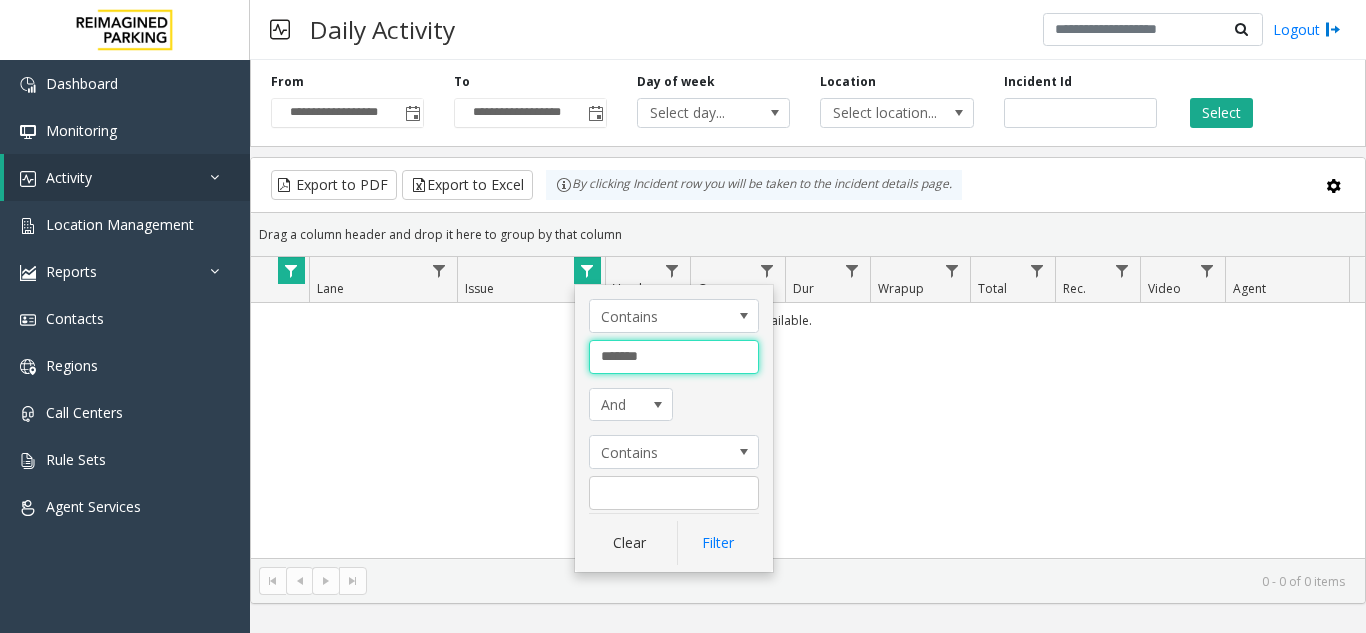 drag, startPoint x: 668, startPoint y: 359, endPoint x: 427, endPoint y: 348, distance: 241.2509 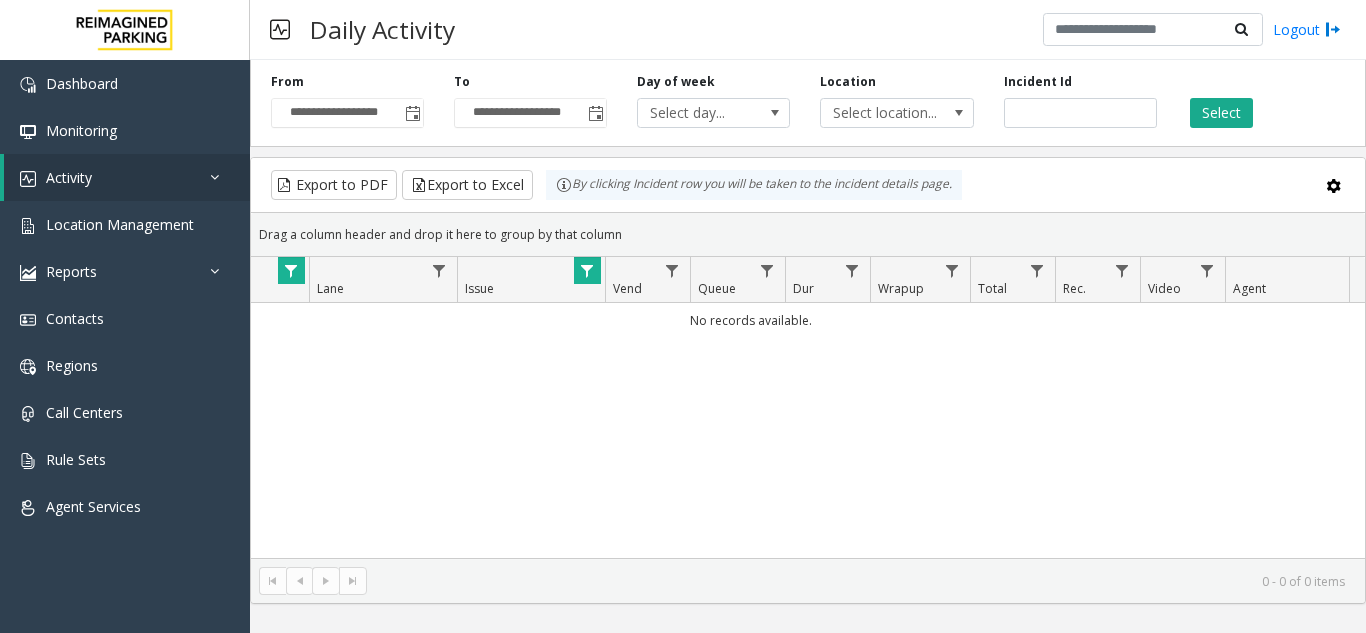 click 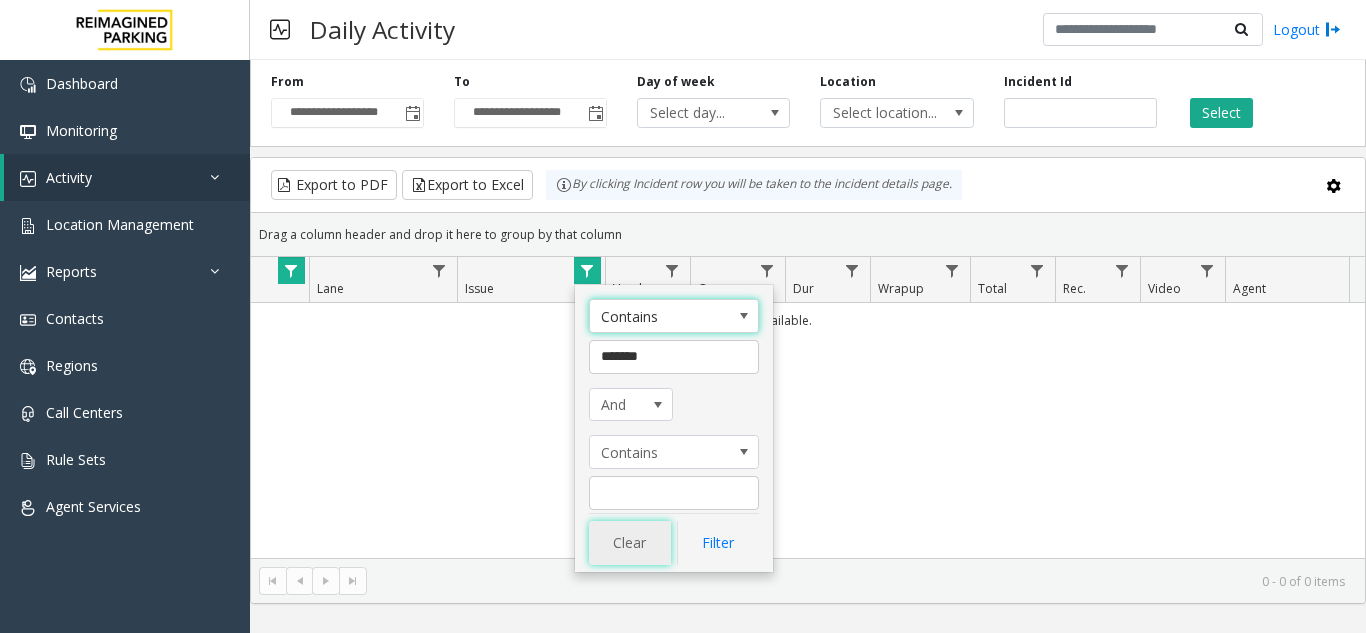 click on "Clear" 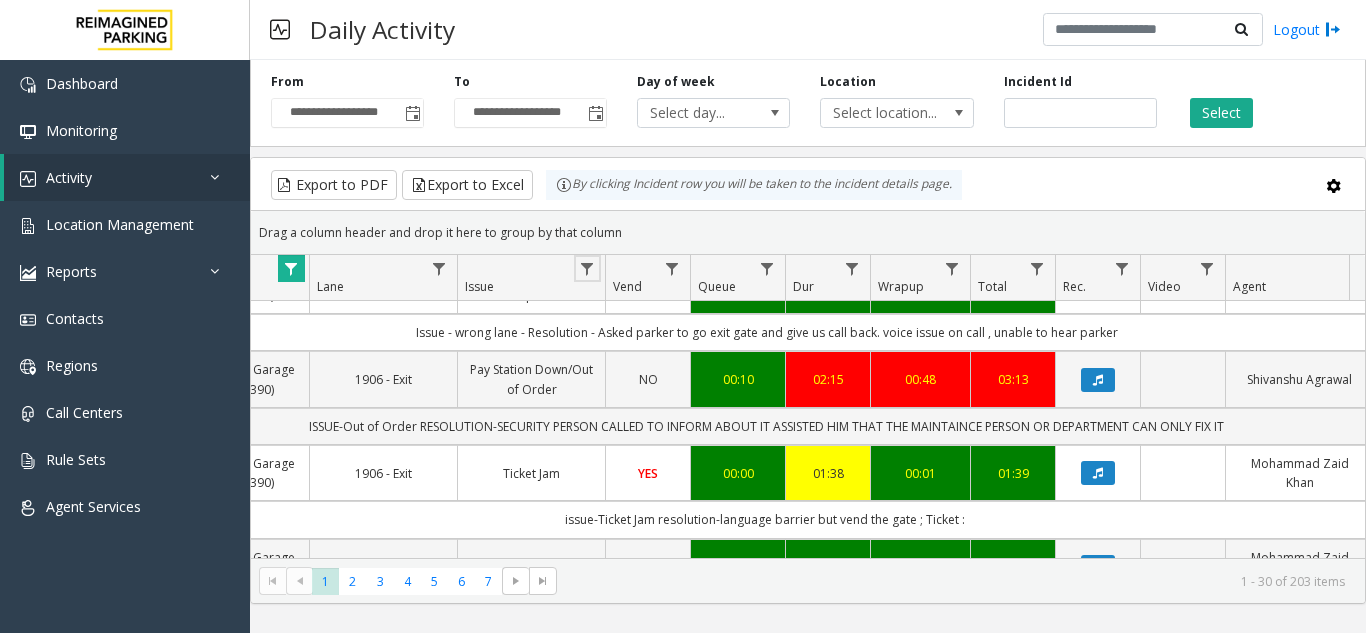 scroll, scrollTop: 2000, scrollLeft: 418, axis: both 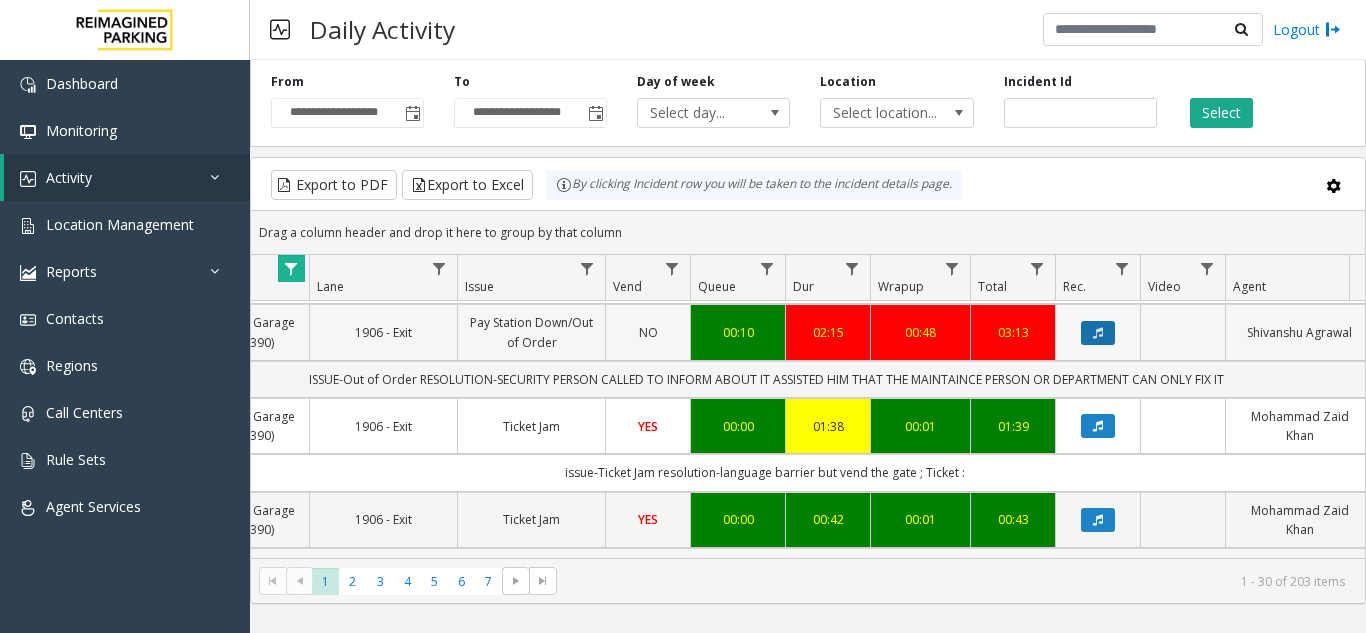 click 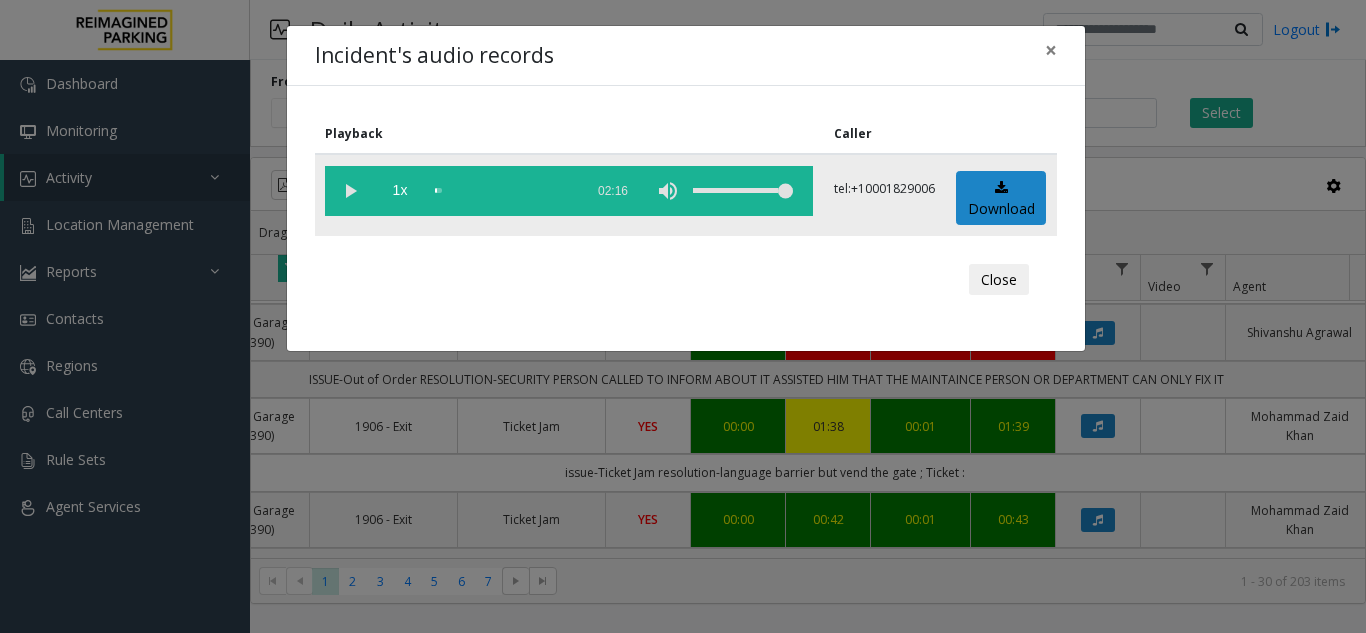 click 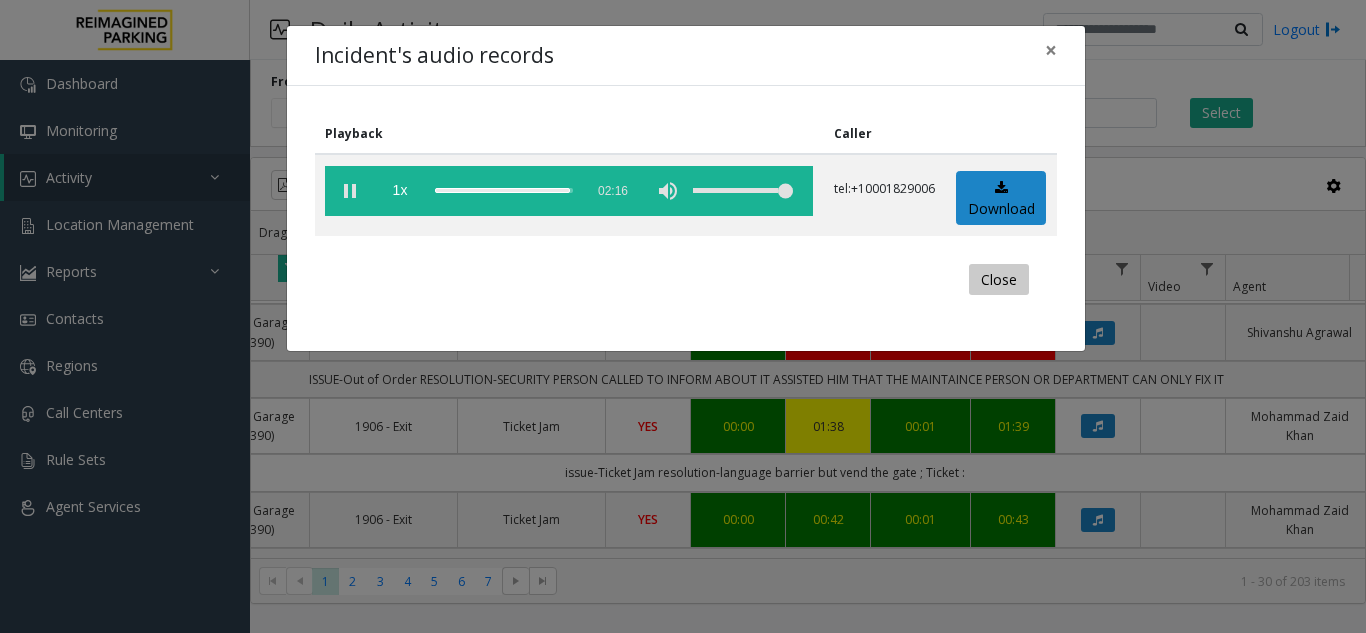 click on "Close" 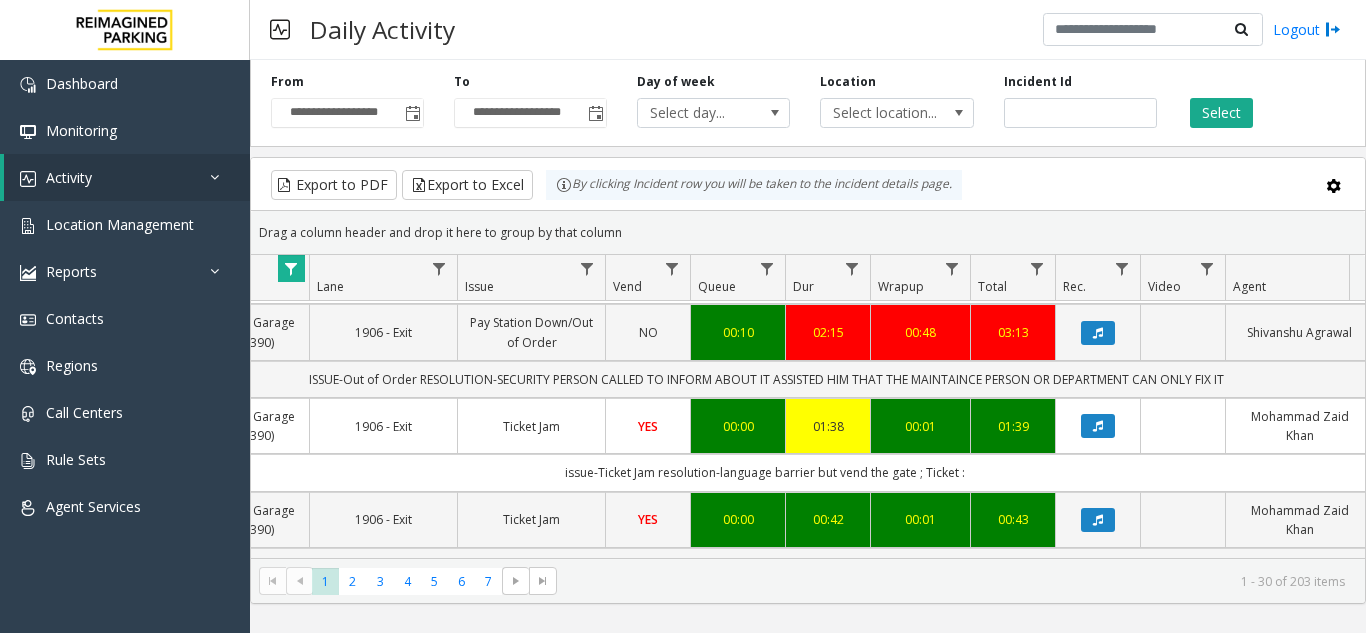 scroll, scrollTop: 2000, scrollLeft: 587, axis: both 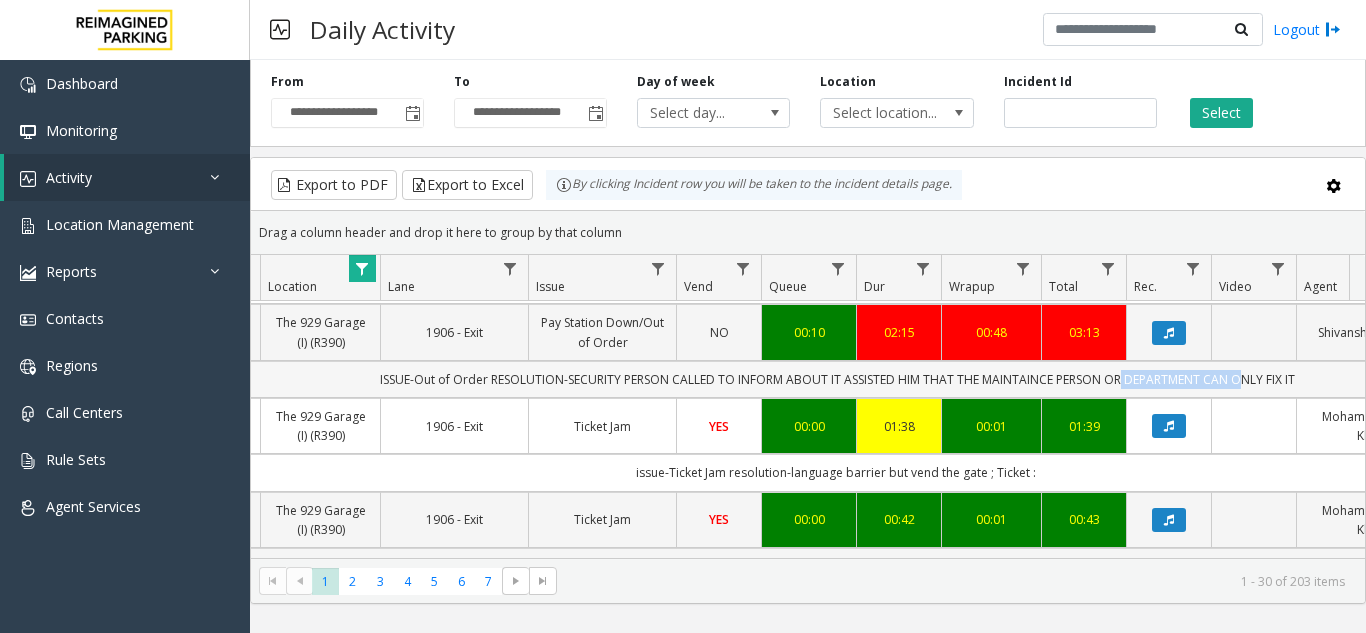 drag, startPoint x: 1112, startPoint y: 374, endPoint x: 1235, endPoint y: 374, distance: 123 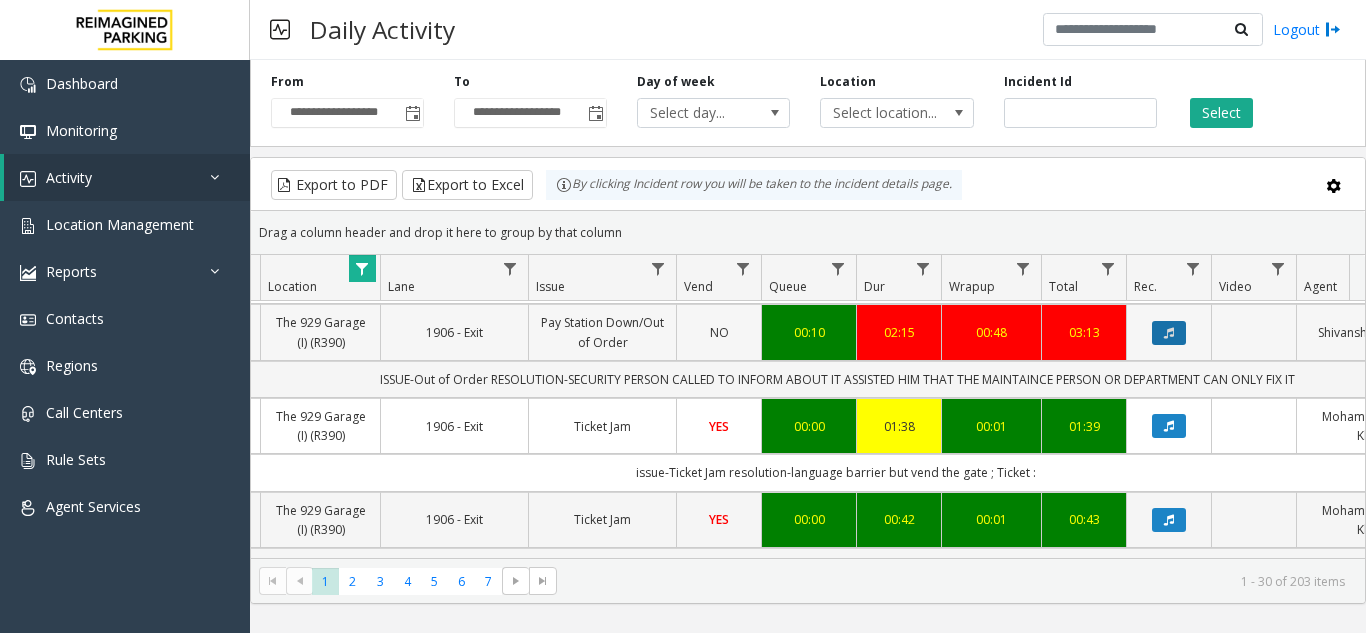 click 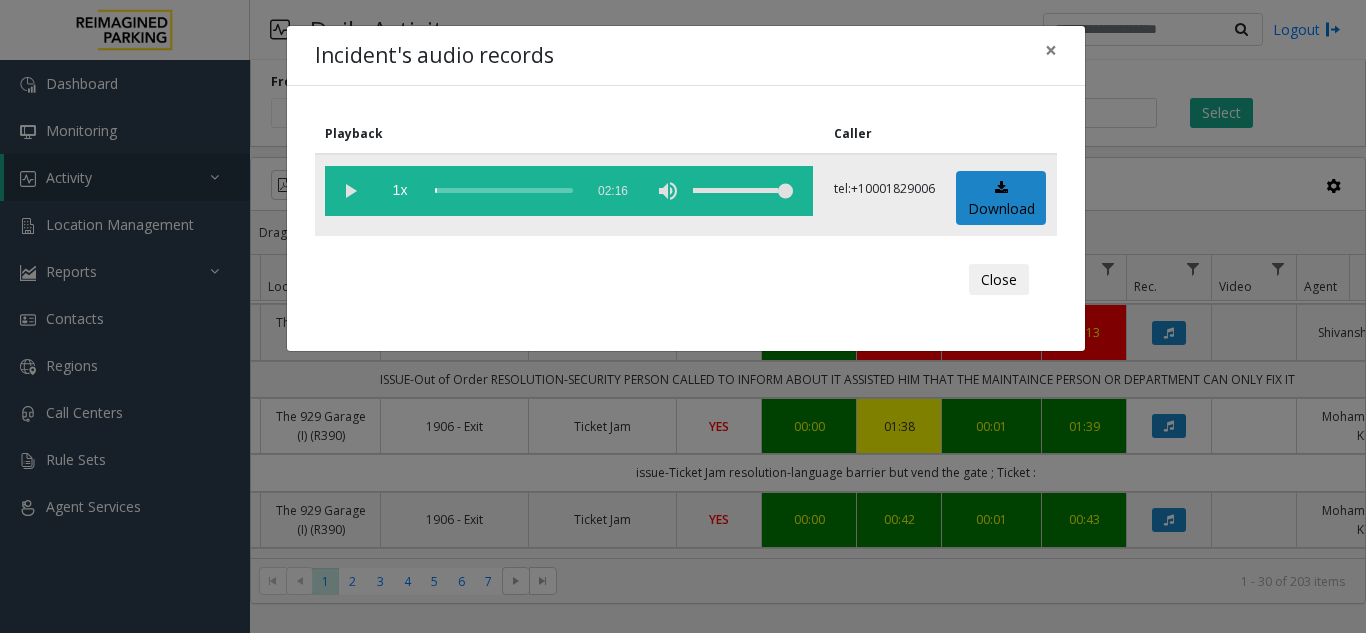click 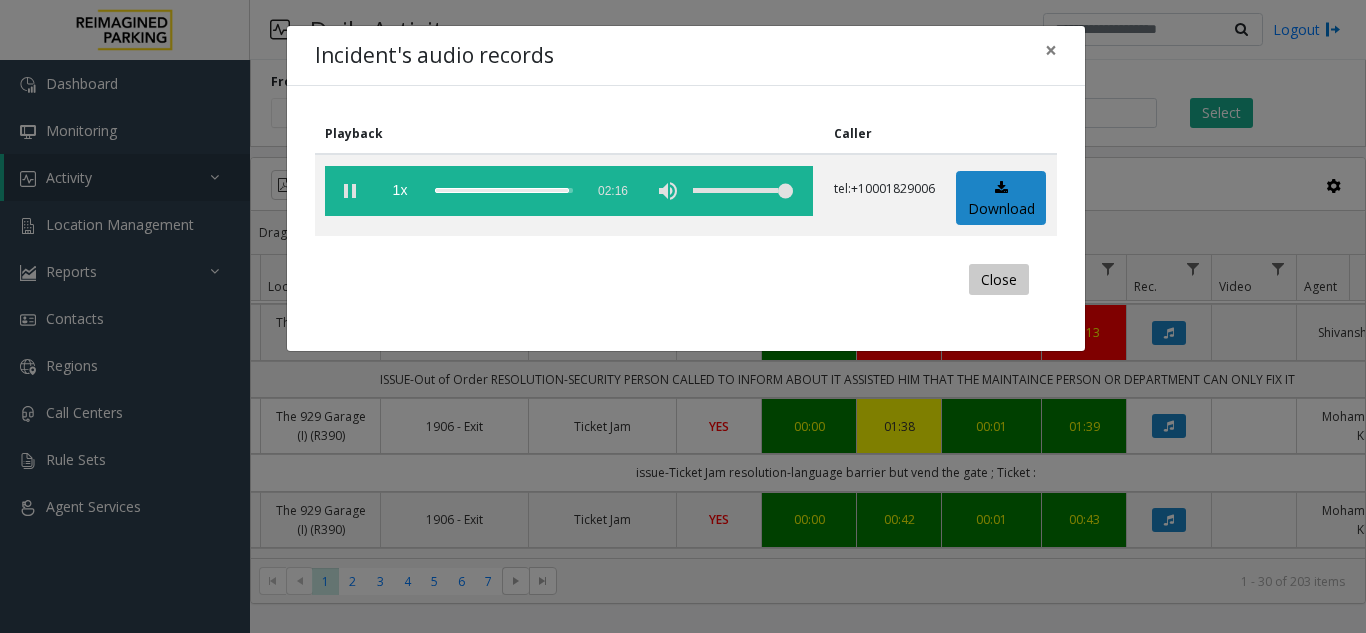 click on "Close" 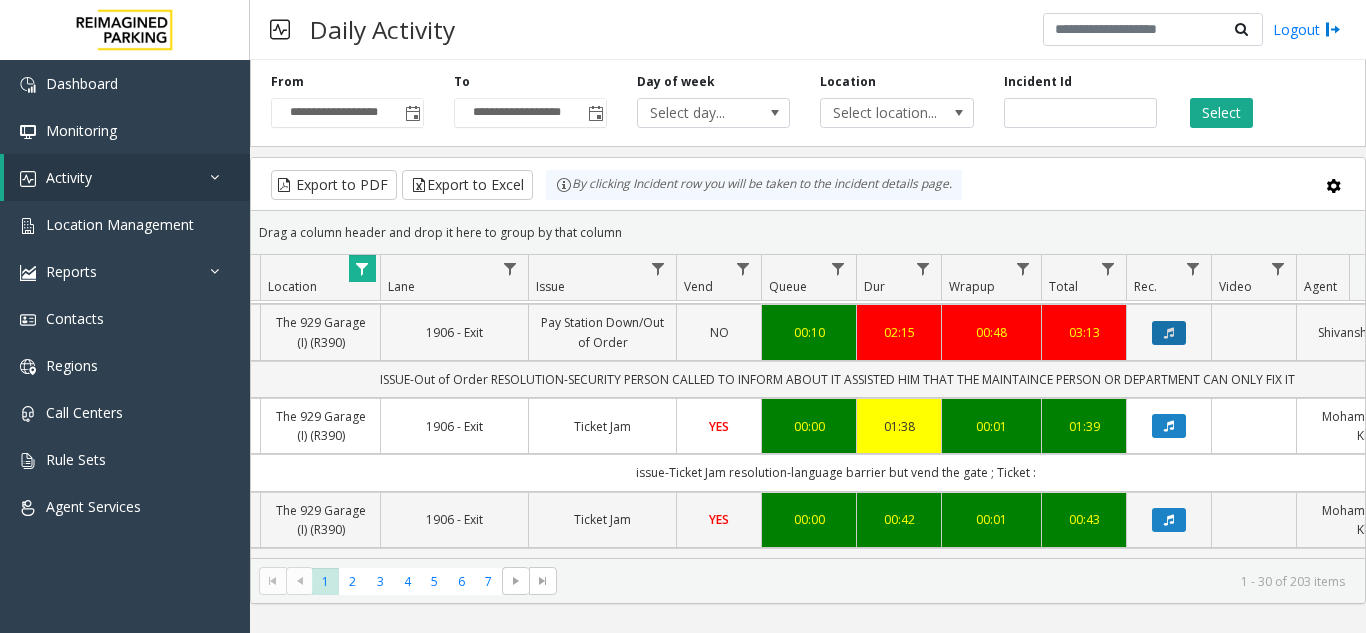 click 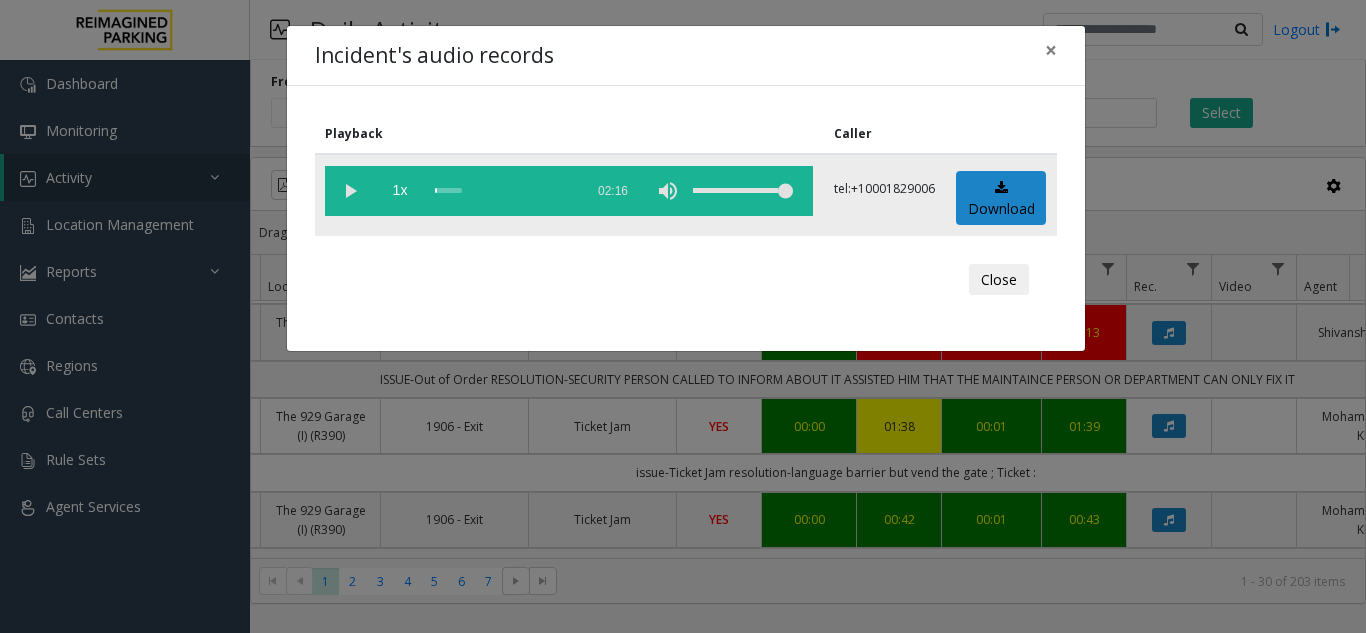 click 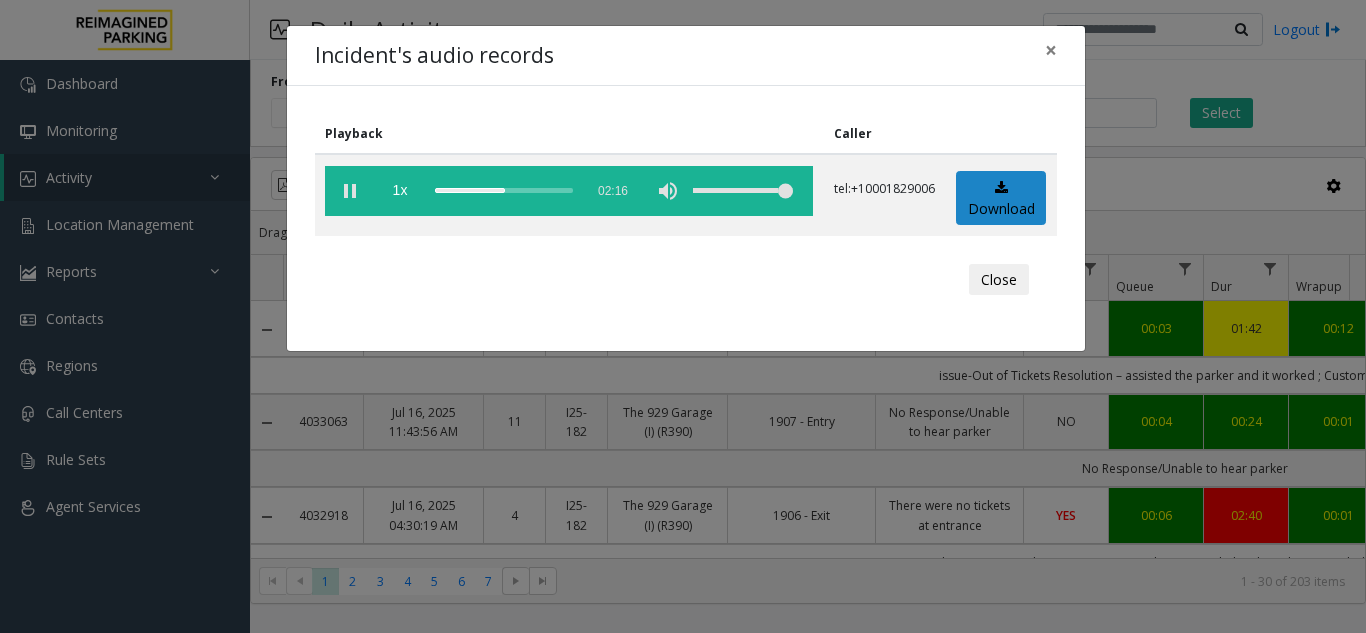 scroll, scrollTop: 0, scrollLeft: 0, axis: both 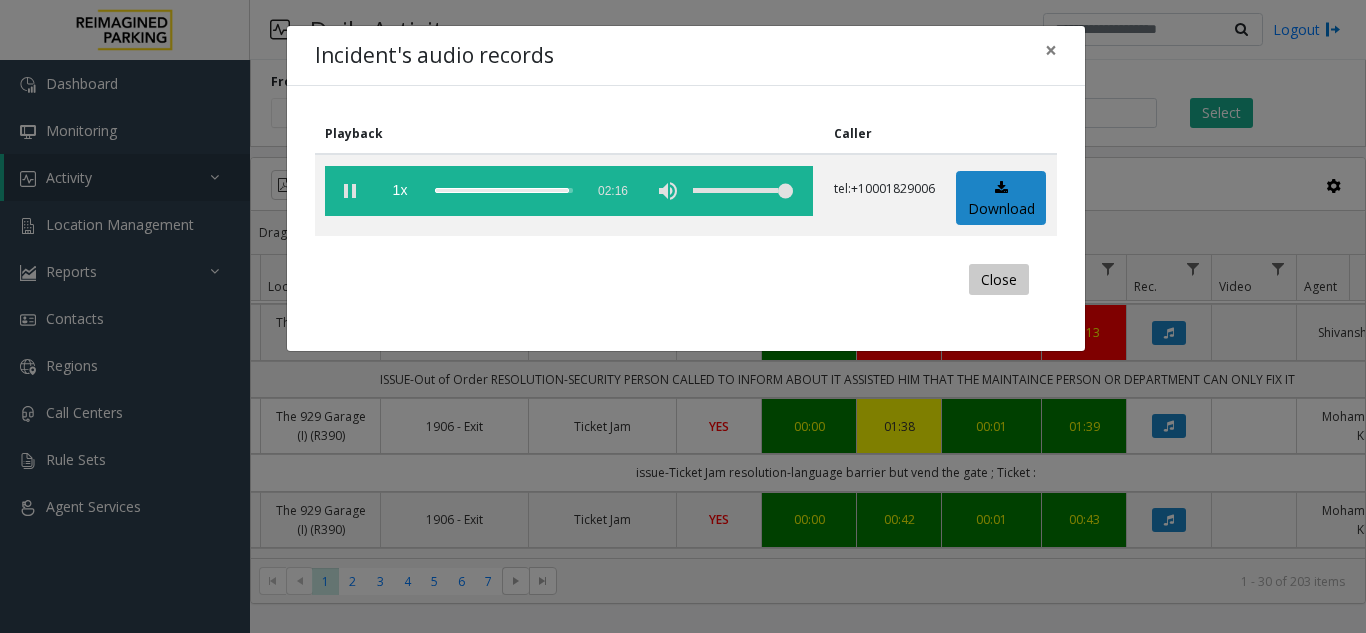 click on "Close" 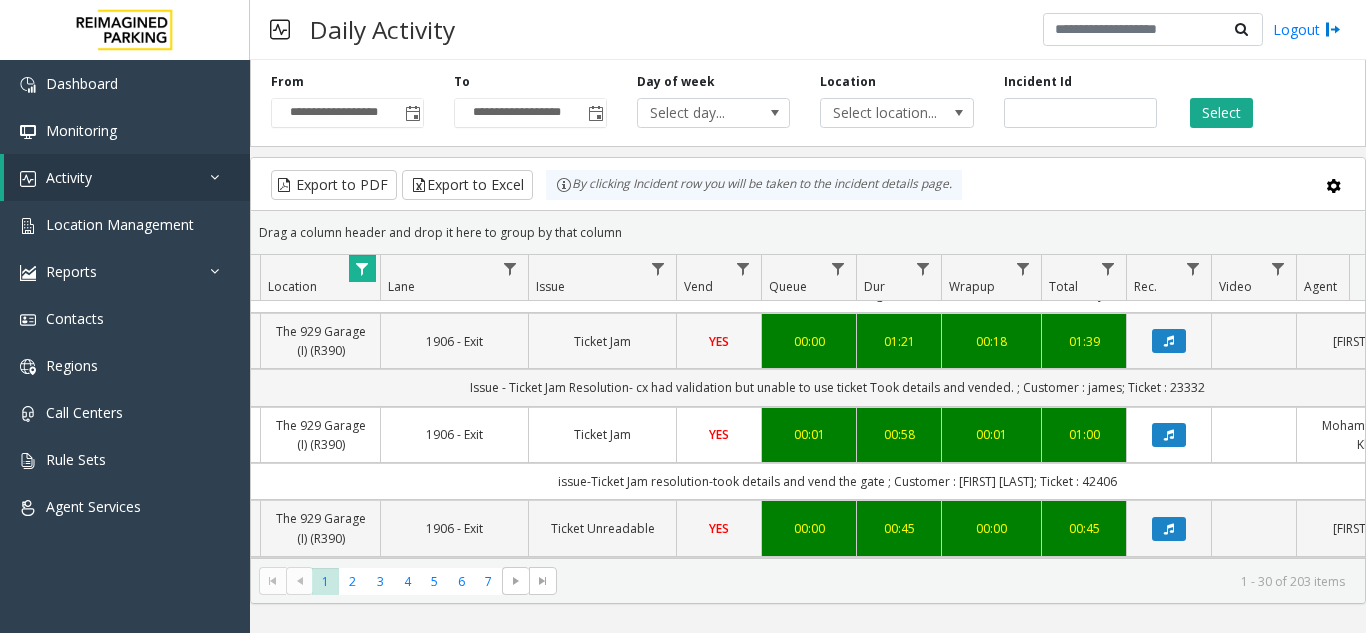 scroll, scrollTop: 2603, scrollLeft: 347, axis: both 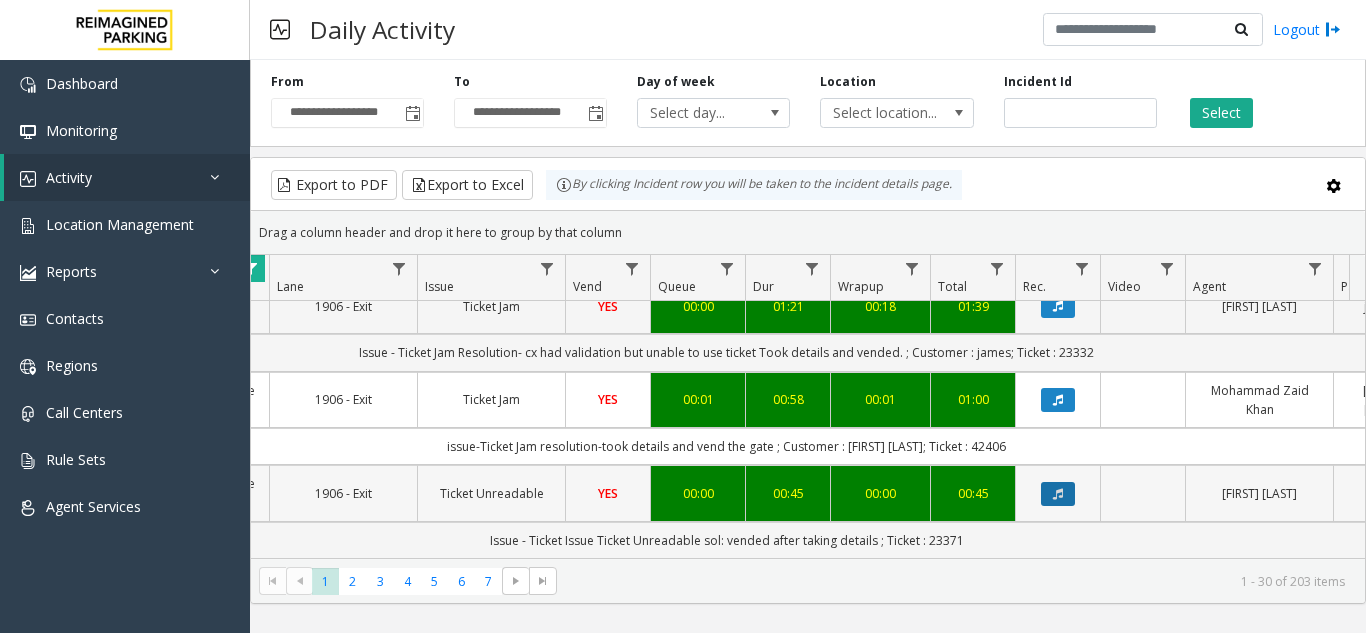 click 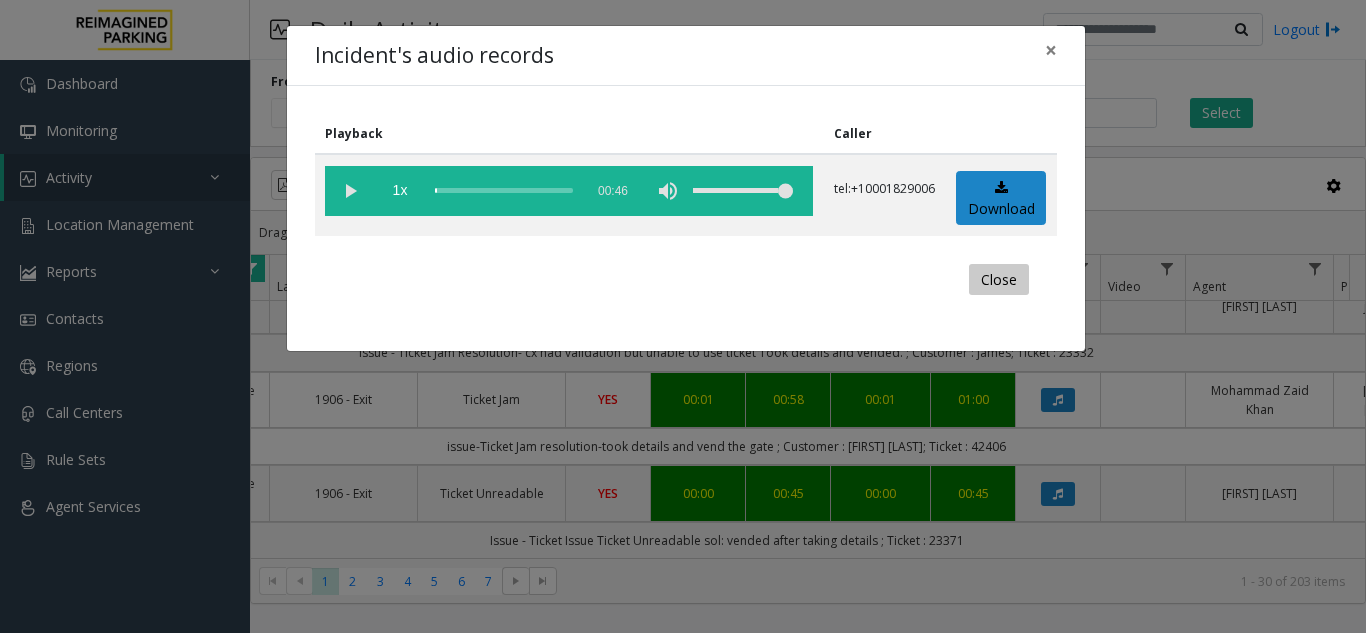 click on "Close" 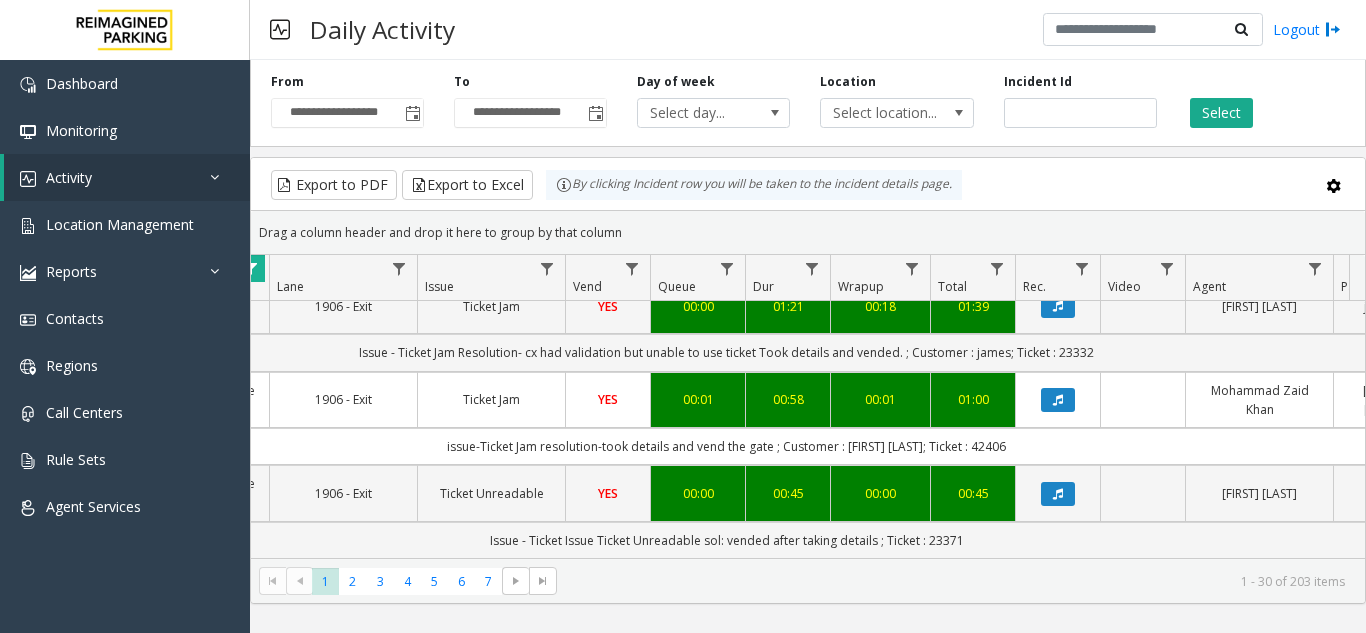 scroll, scrollTop: 2603, scrollLeft: 587, axis: both 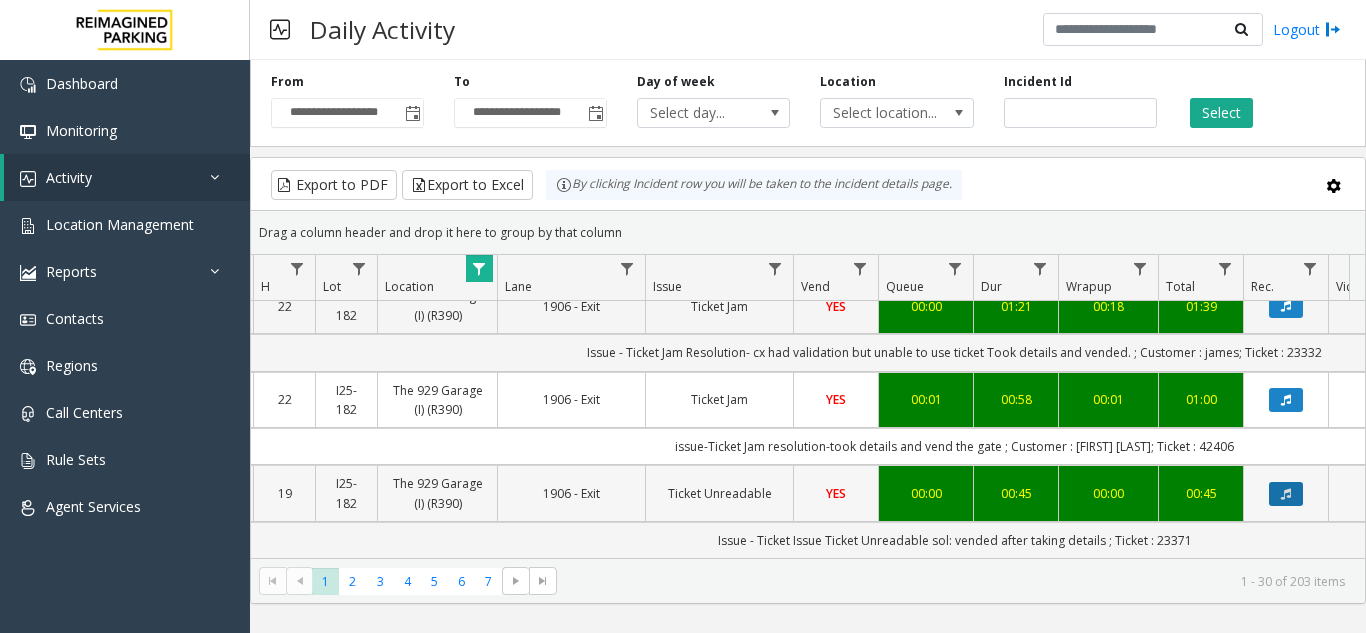 click 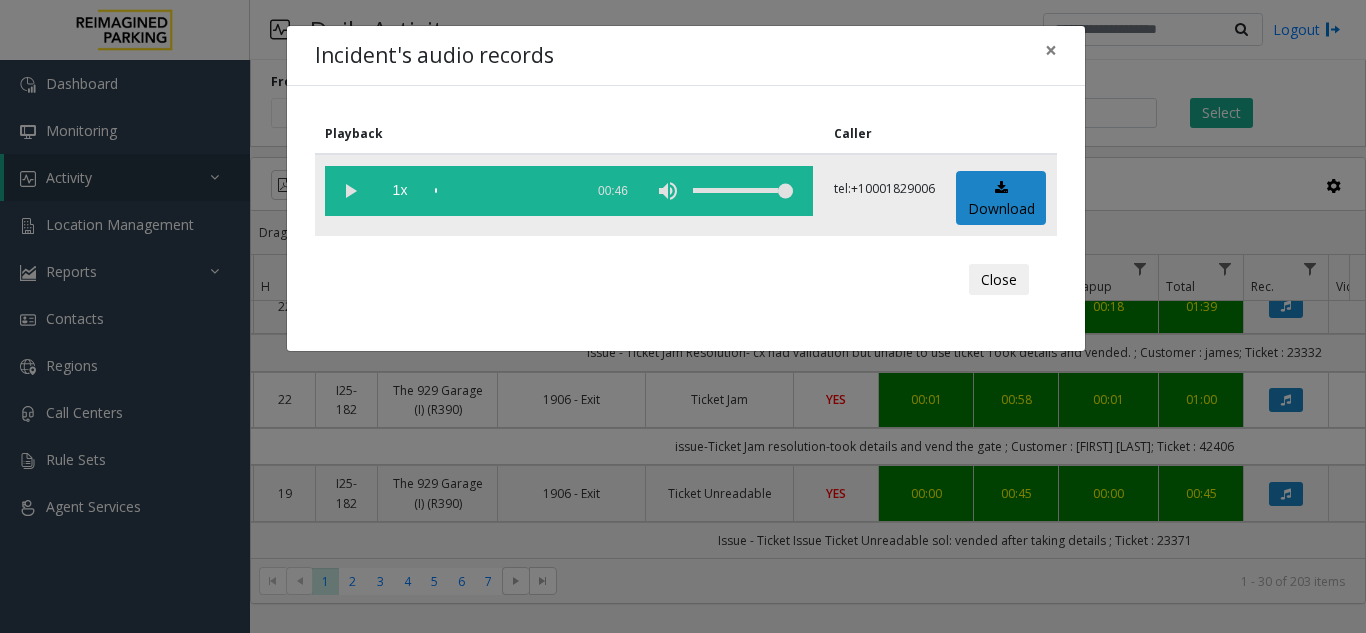 click 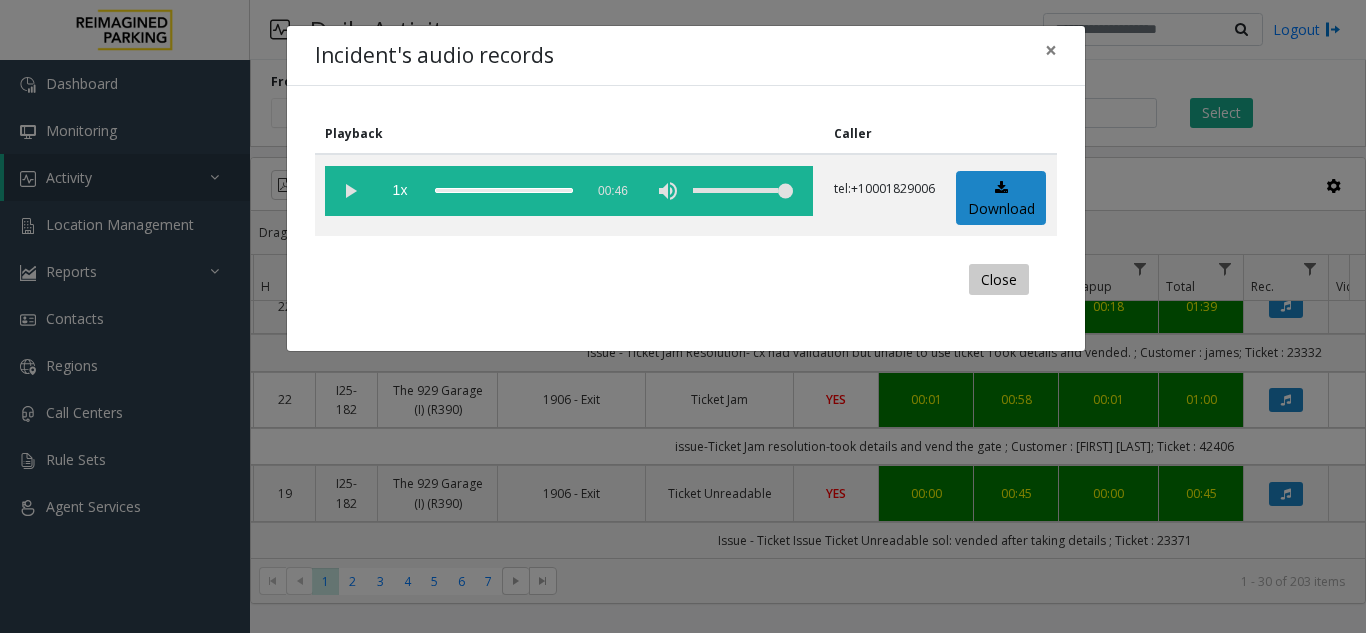 click on "Close" 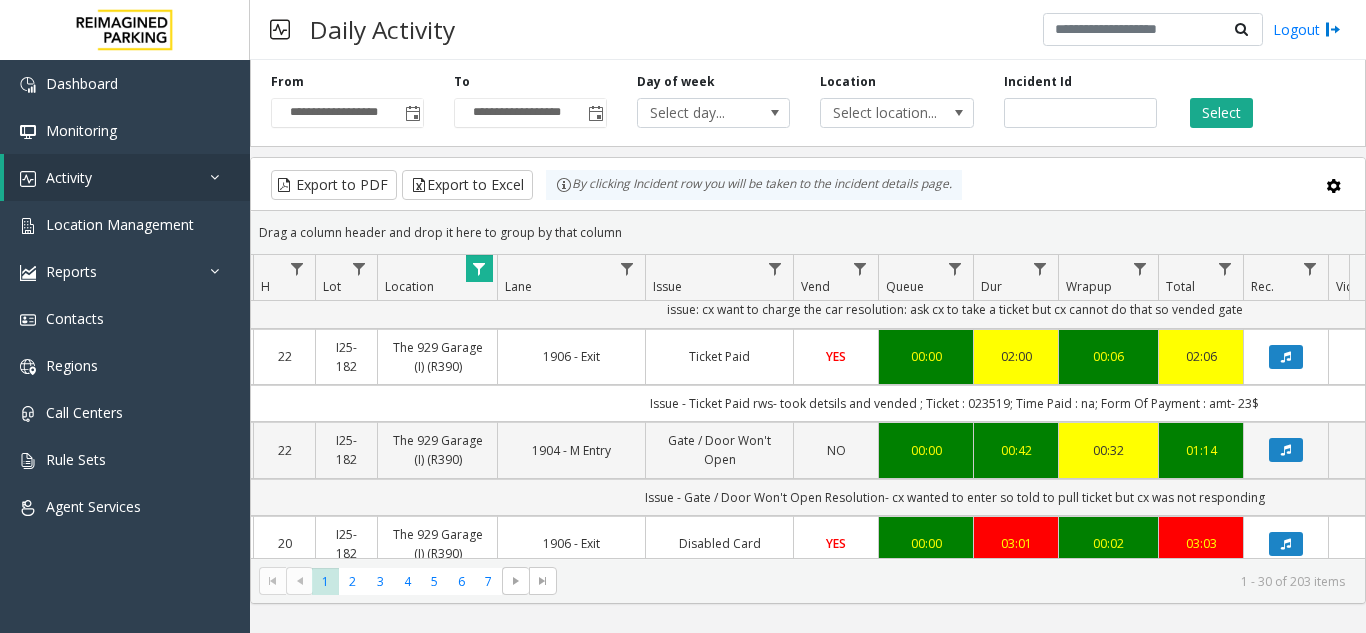 scroll, scrollTop: 0, scrollLeft: 230, axis: horizontal 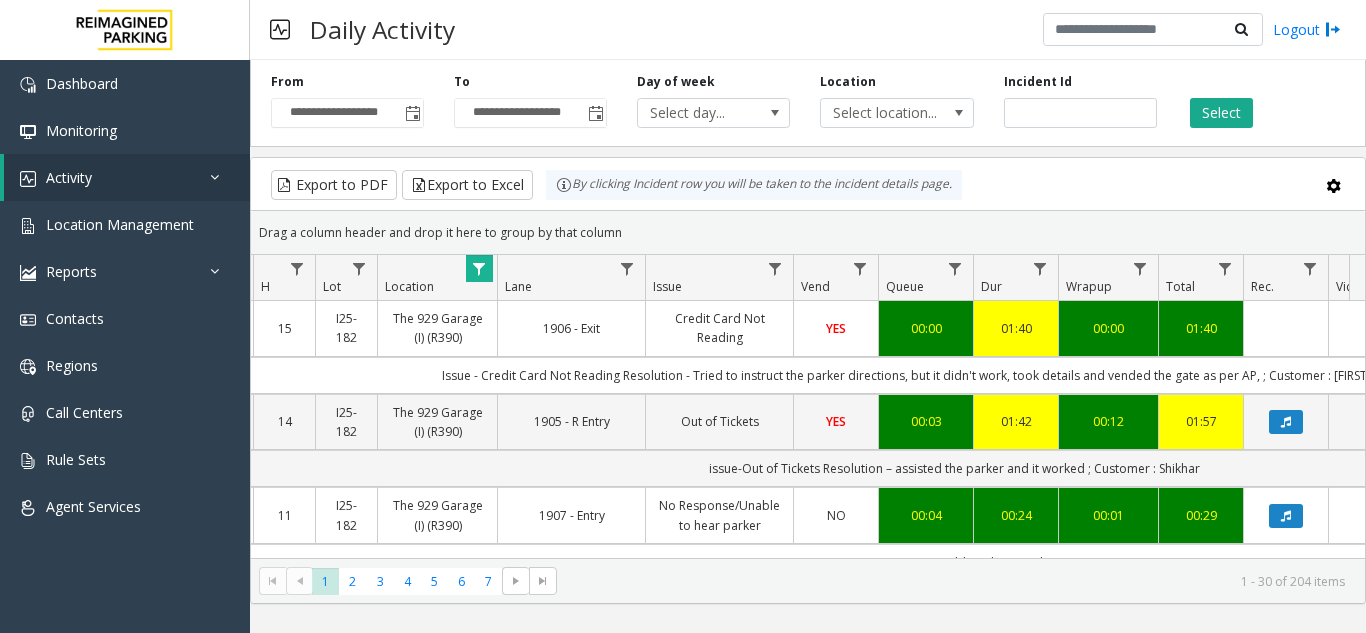 click 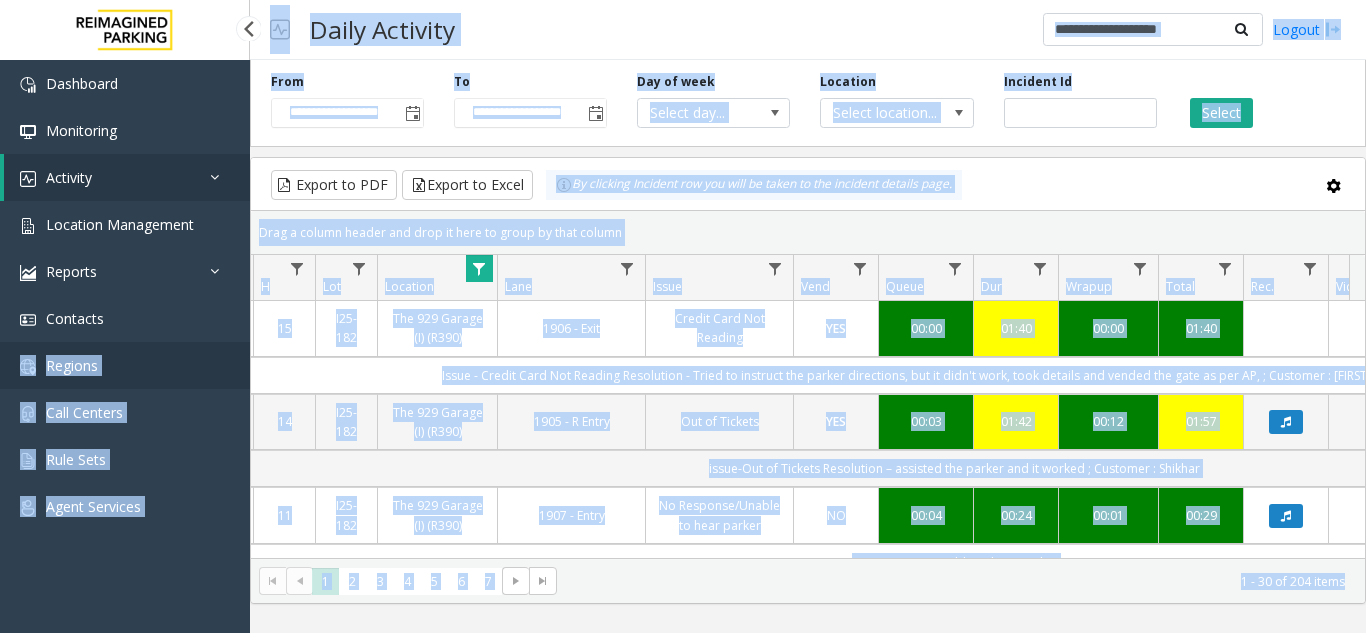 drag, startPoint x: 550, startPoint y: 355, endPoint x: 0, endPoint y: 384, distance: 550.76404 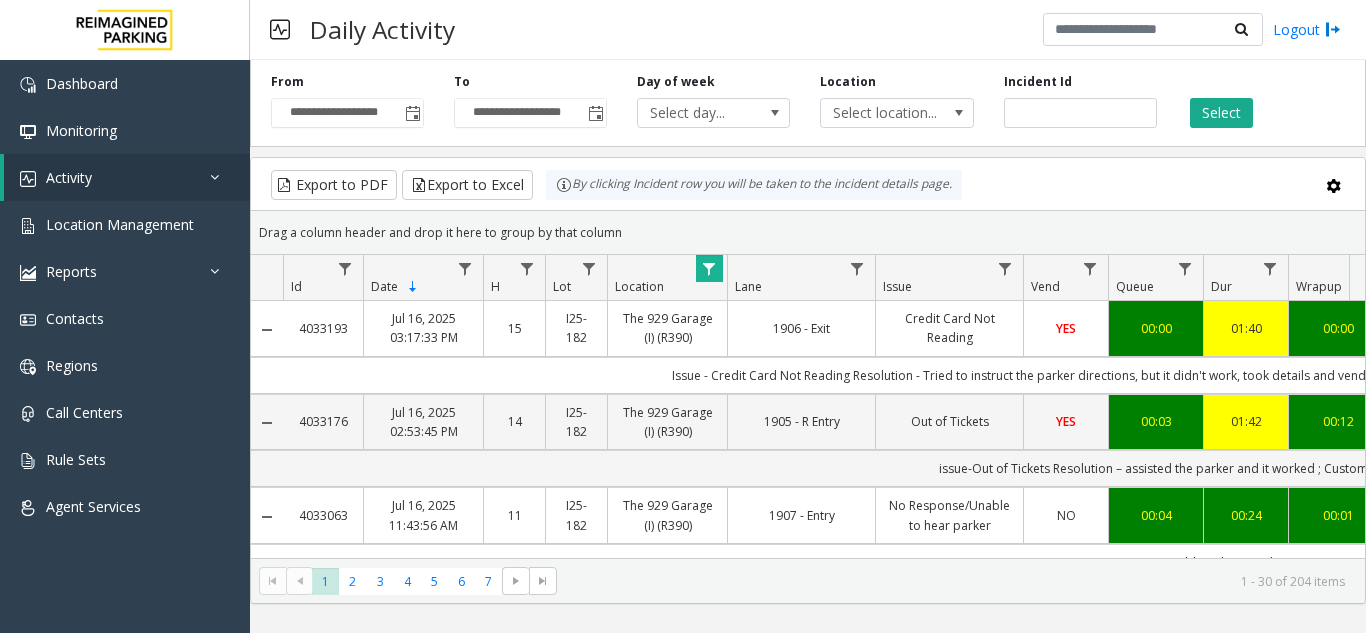 click 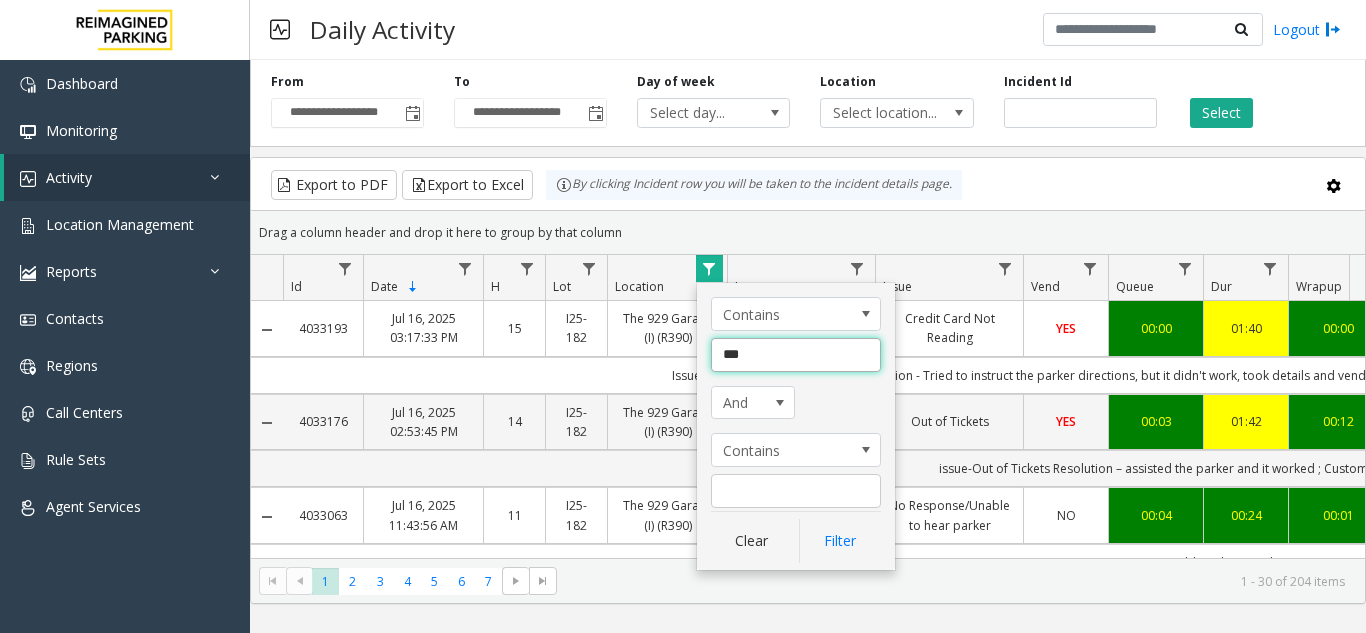 click on "***" 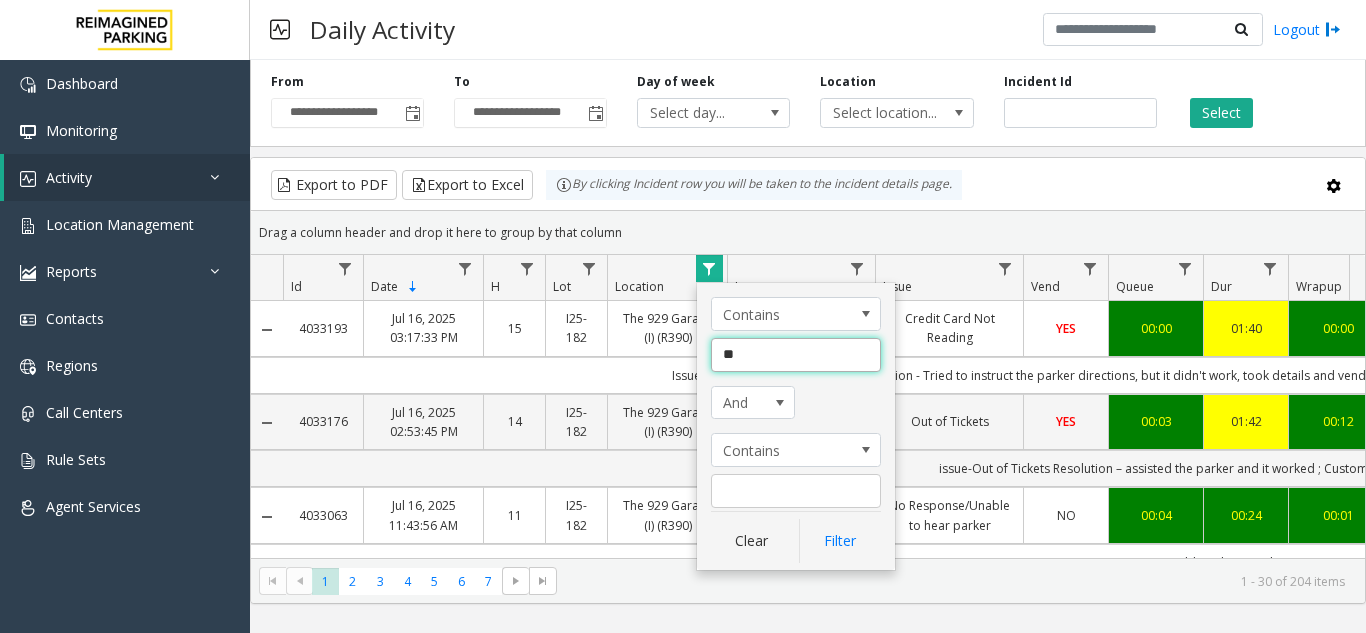 type on "*" 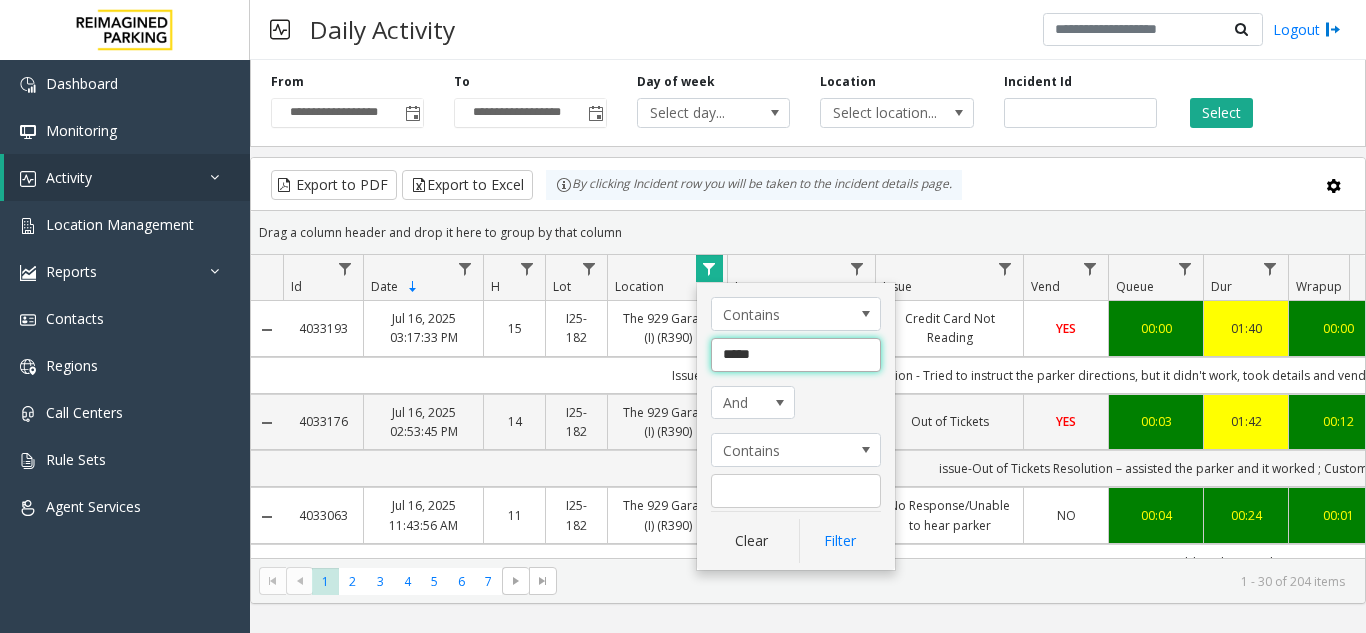 type on "******" 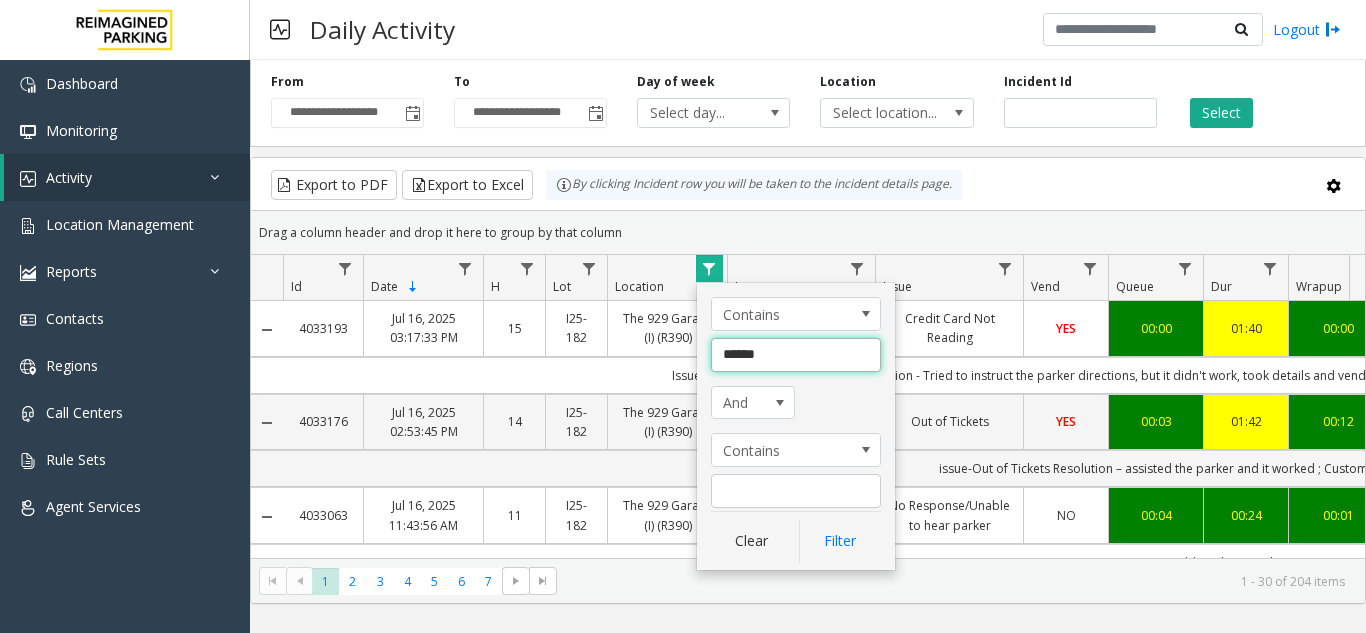 click on "Filter" 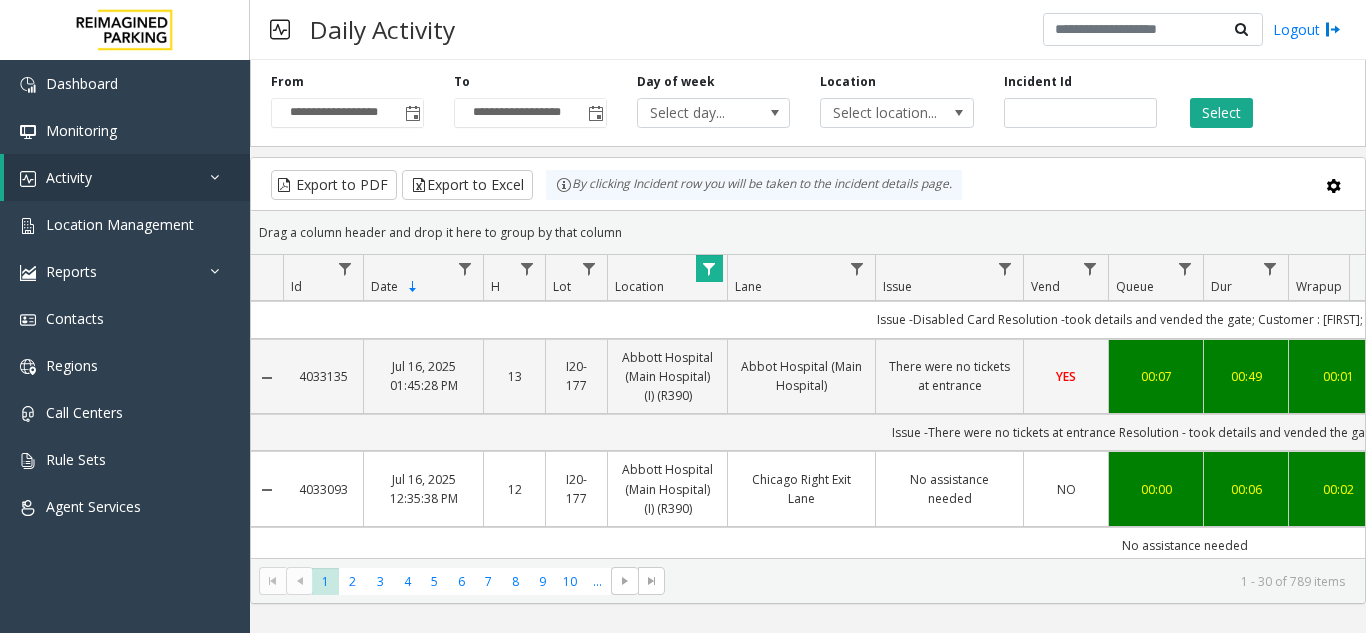 drag, startPoint x: 812, startPoint y: 537, endPoint x: 844, endPoint y: 540, distance: 32.140316 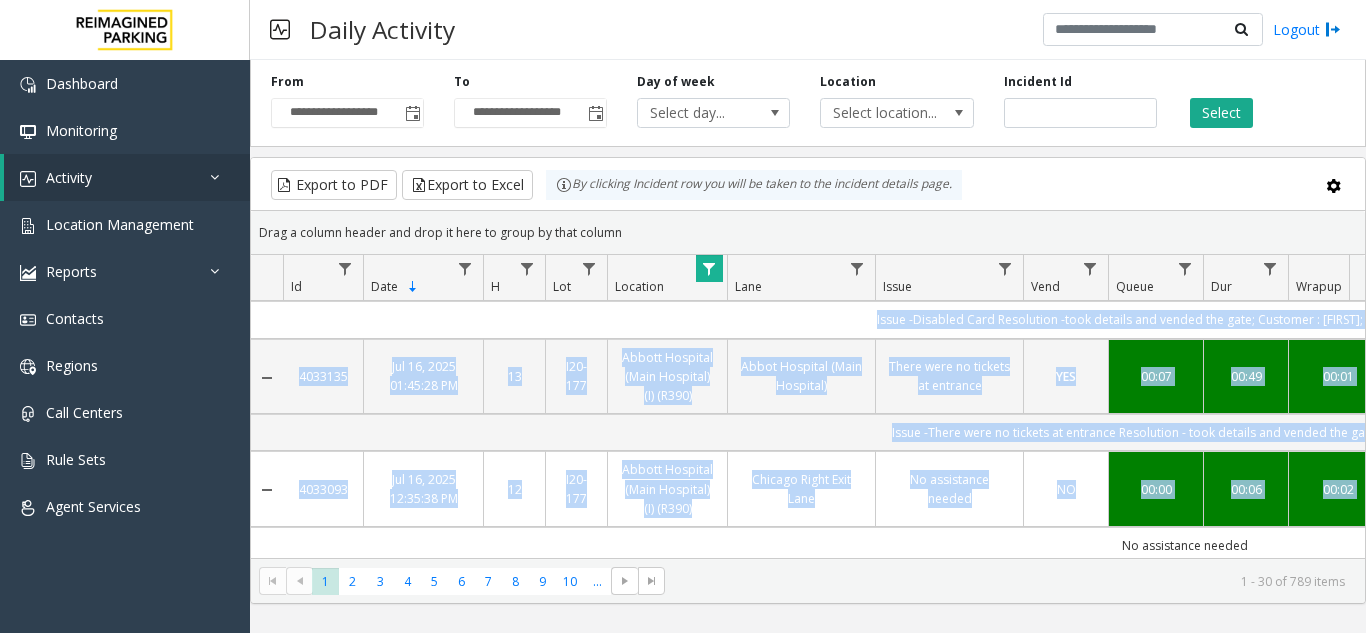scroll, scrollTop: 336, scrollLeft: 0, axis: vertical 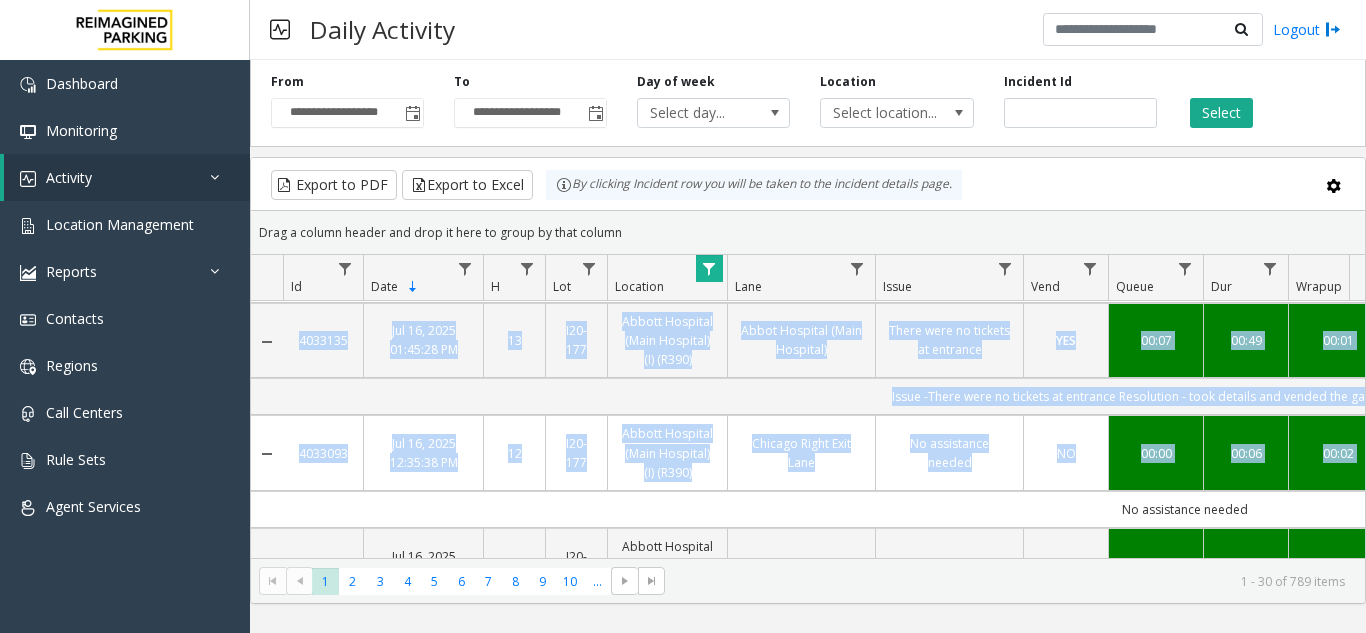 click on "No assistance needed" 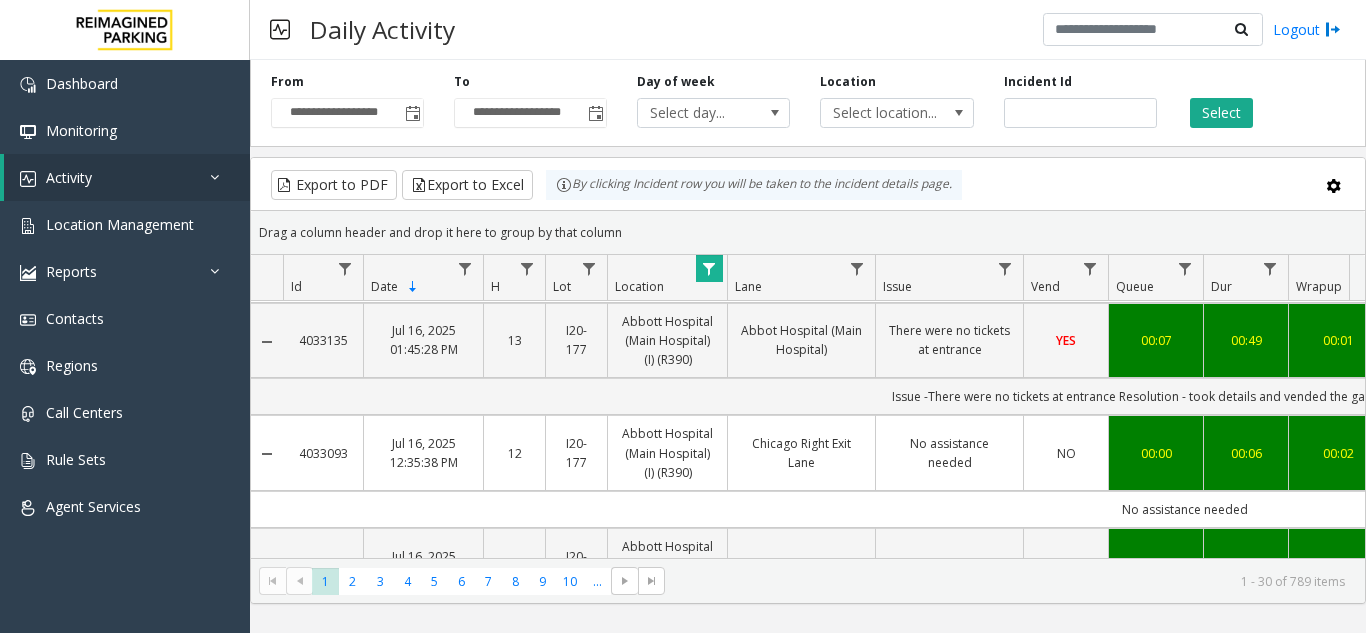 scroll, scrollTop: 336, scrollLeft: 135, axis: both 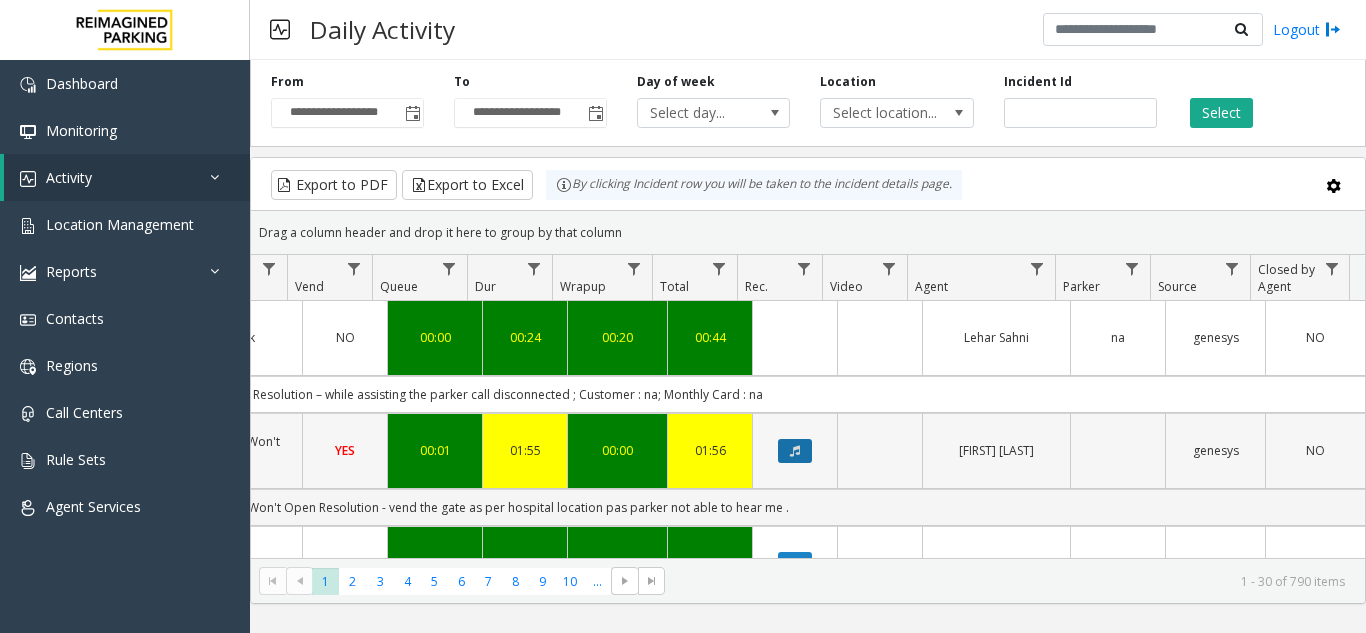 click 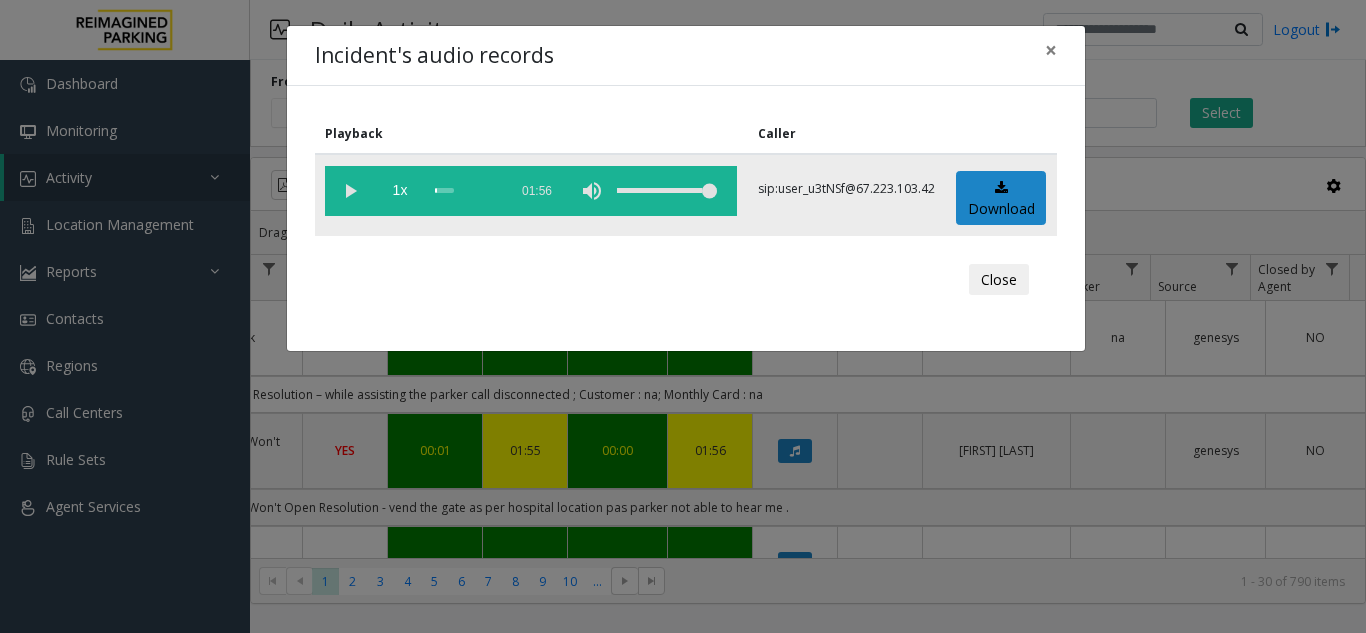click 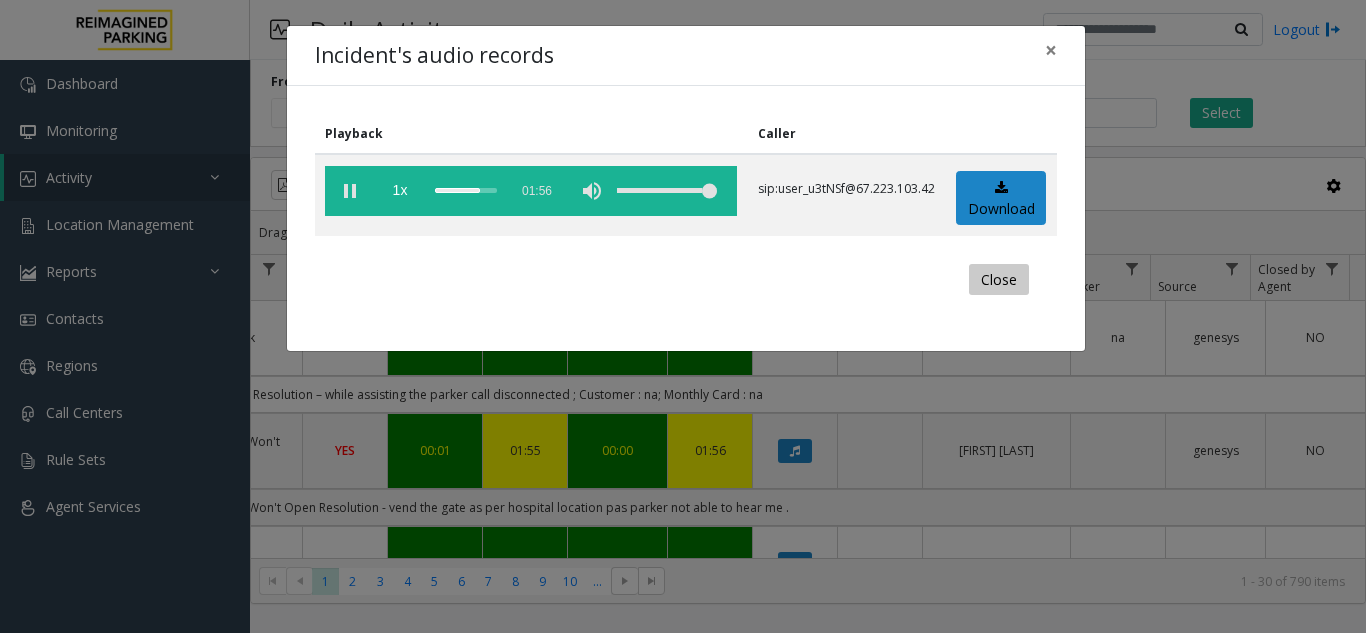 click on "Close" 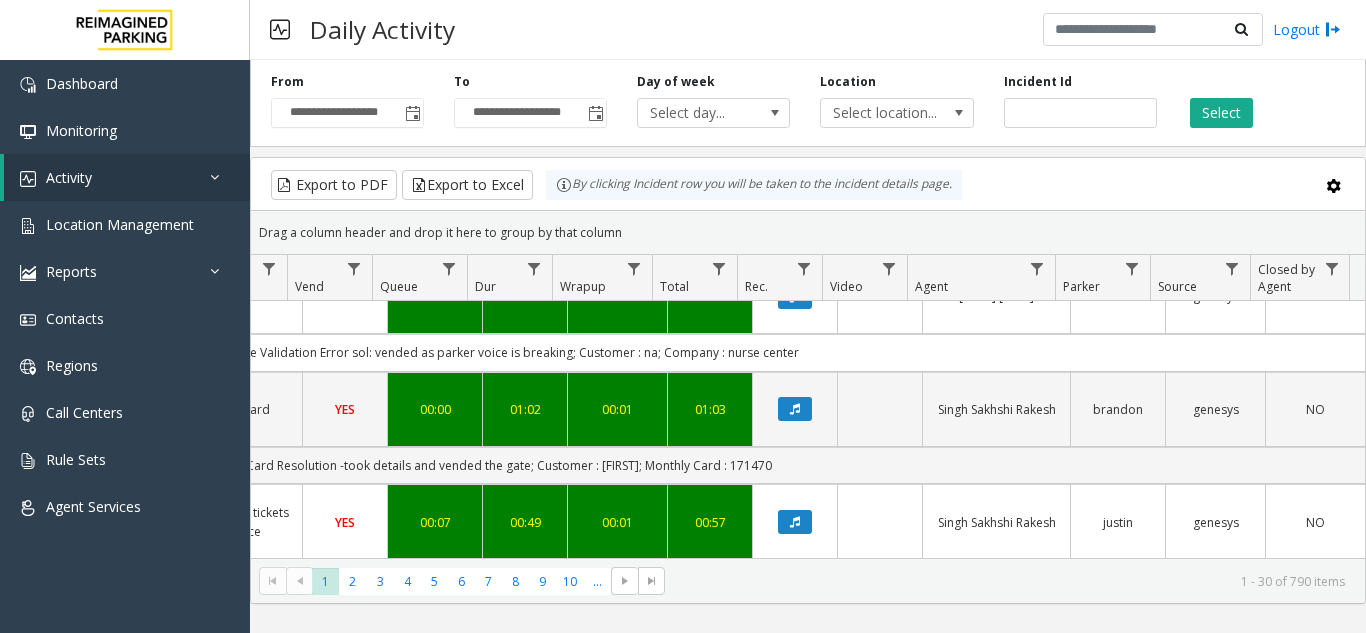 scroll, scrollTop: 300, scrollLeft: 736, axis: both 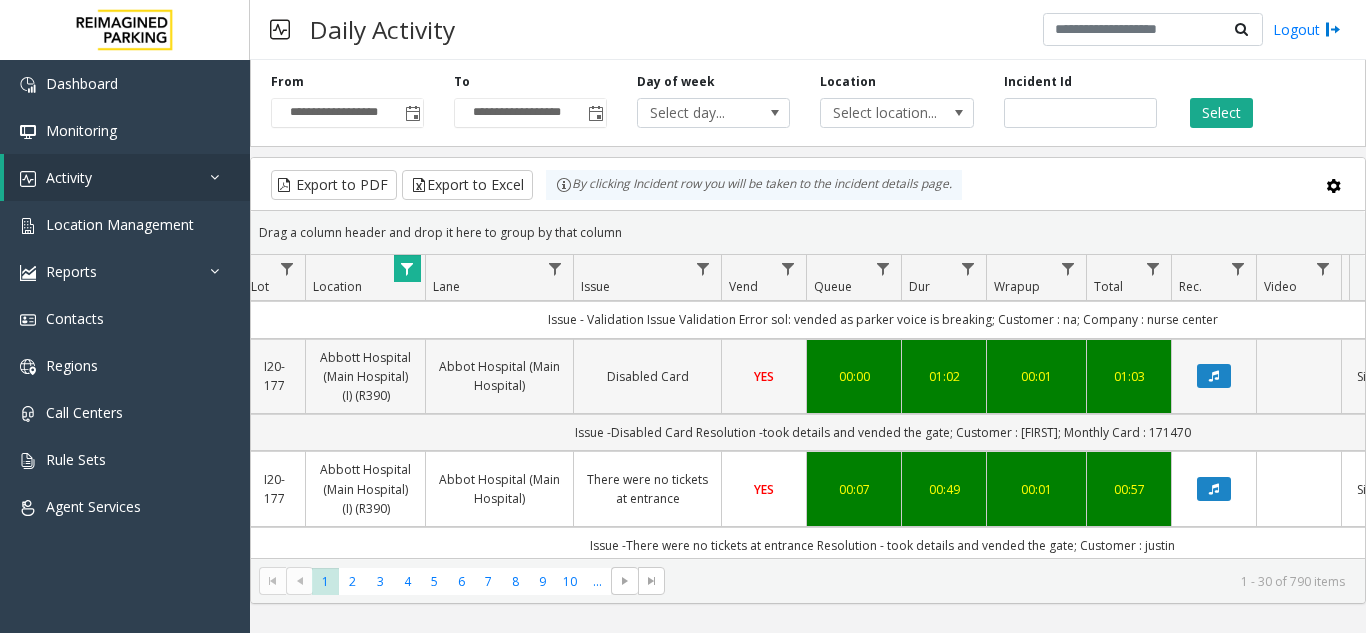 click 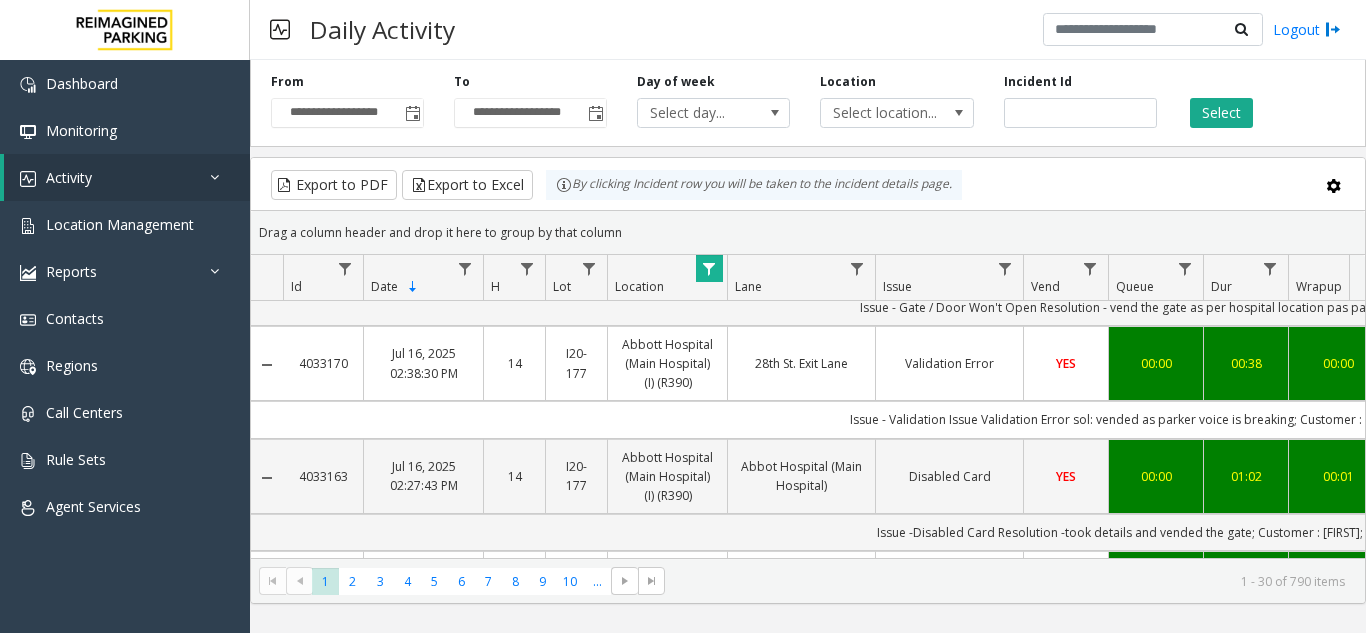 scroll, scrollTop: 300, scrollLeft: 0, axis: vertical 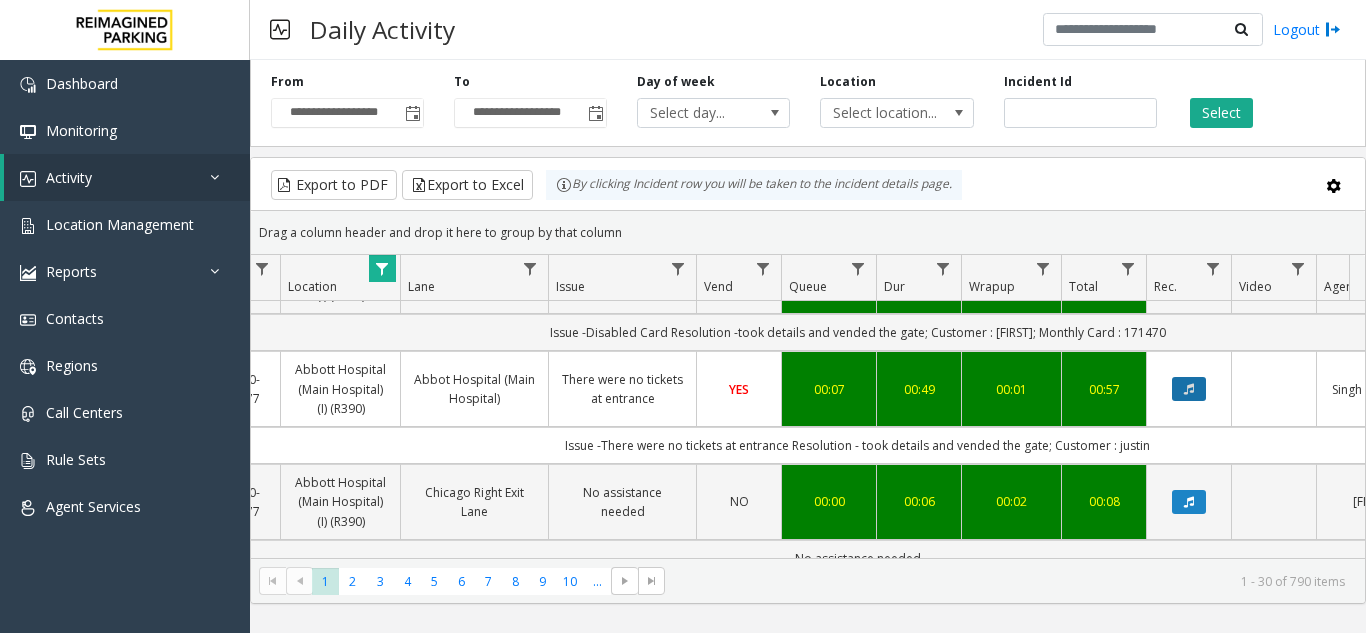 click 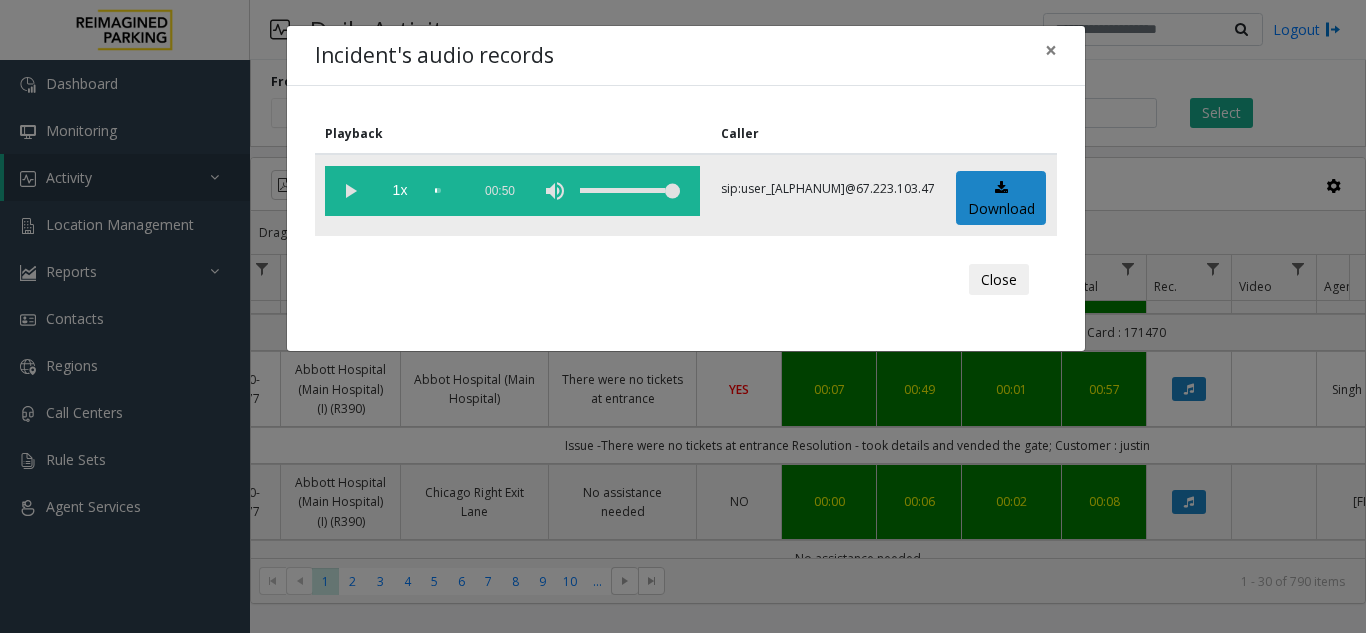 click 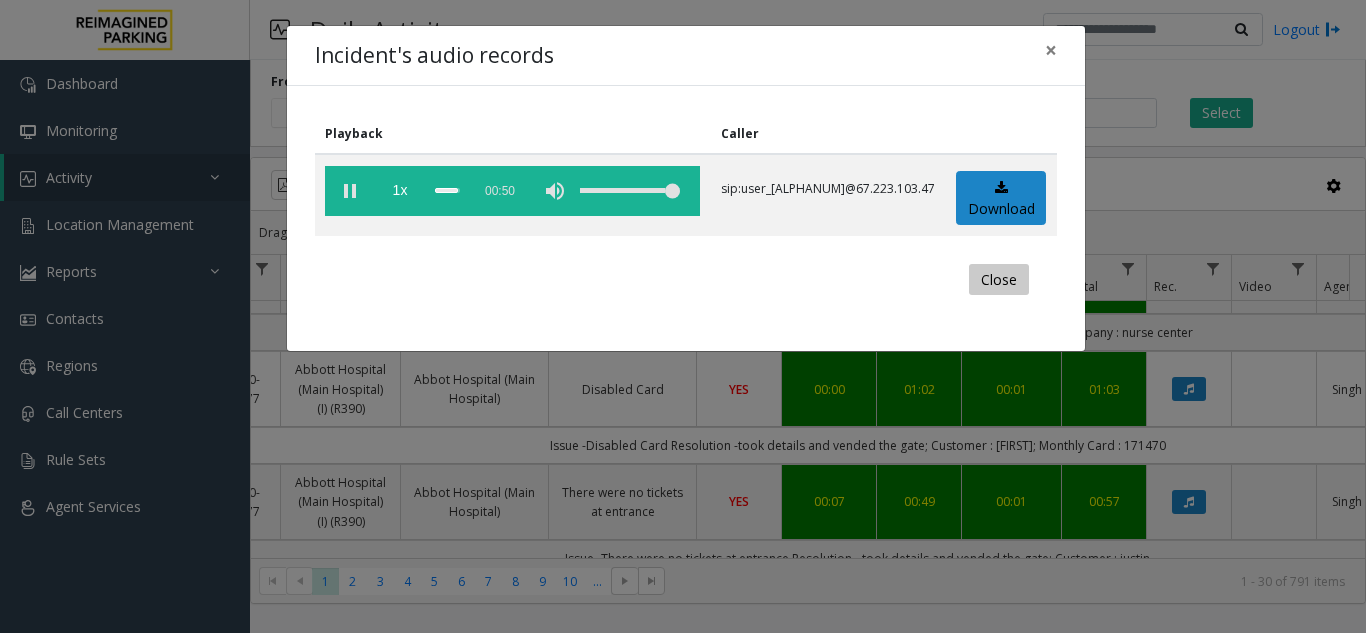 click on "Close" 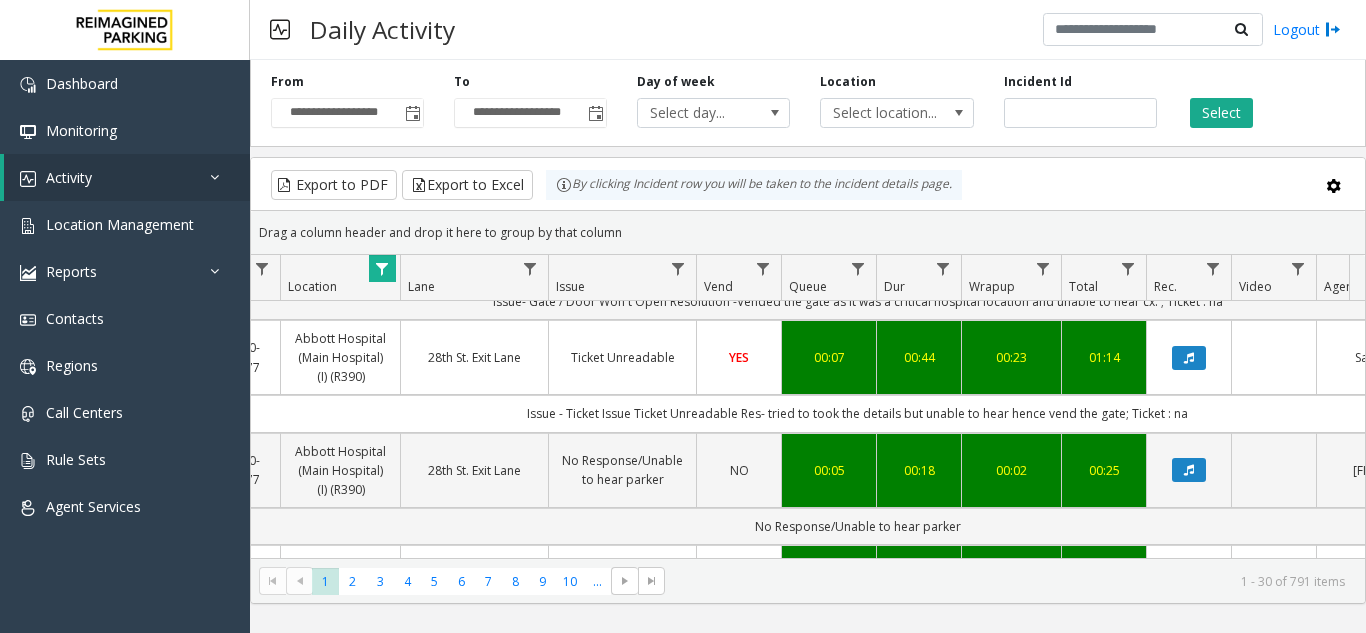 scroll, scrollTop: 900, scrollLeft: 327, axis: both 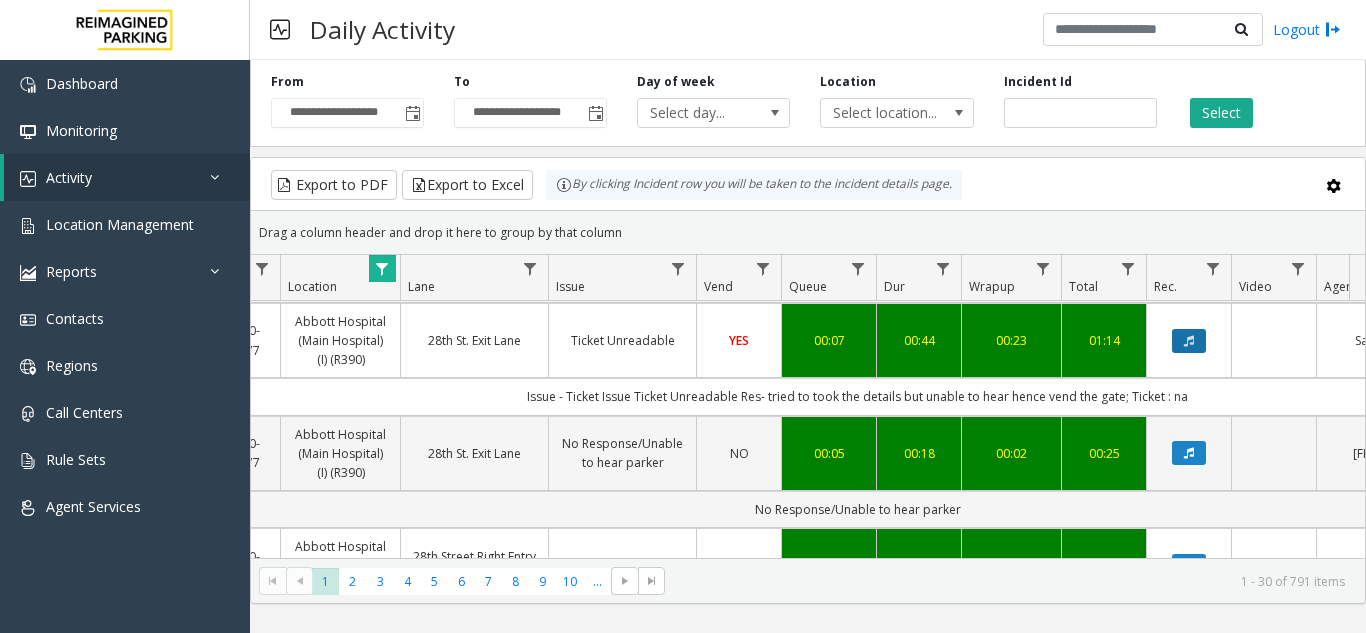 click 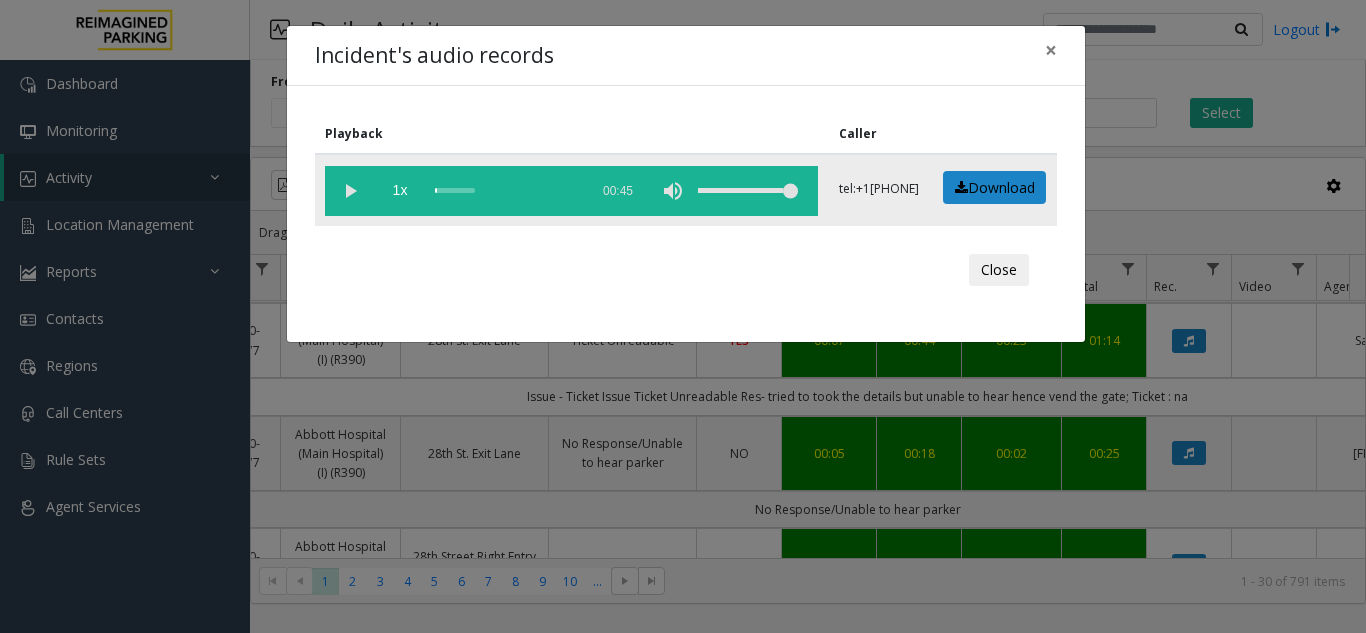 click 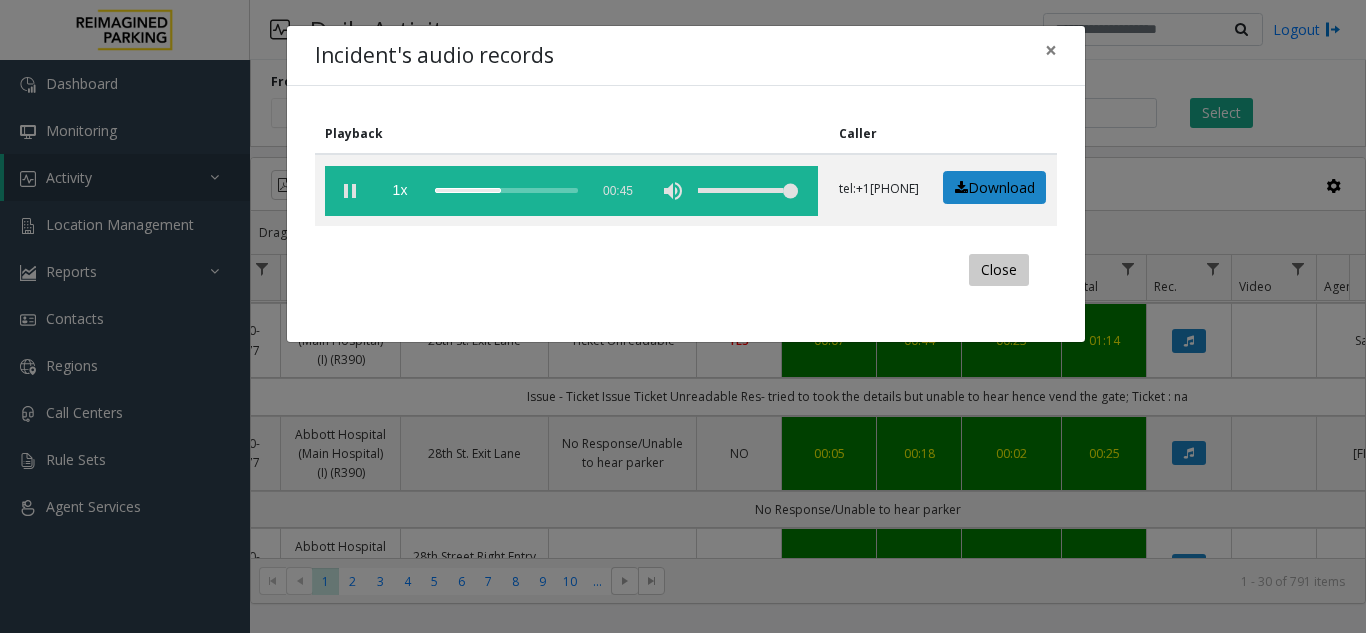 click on "Close" 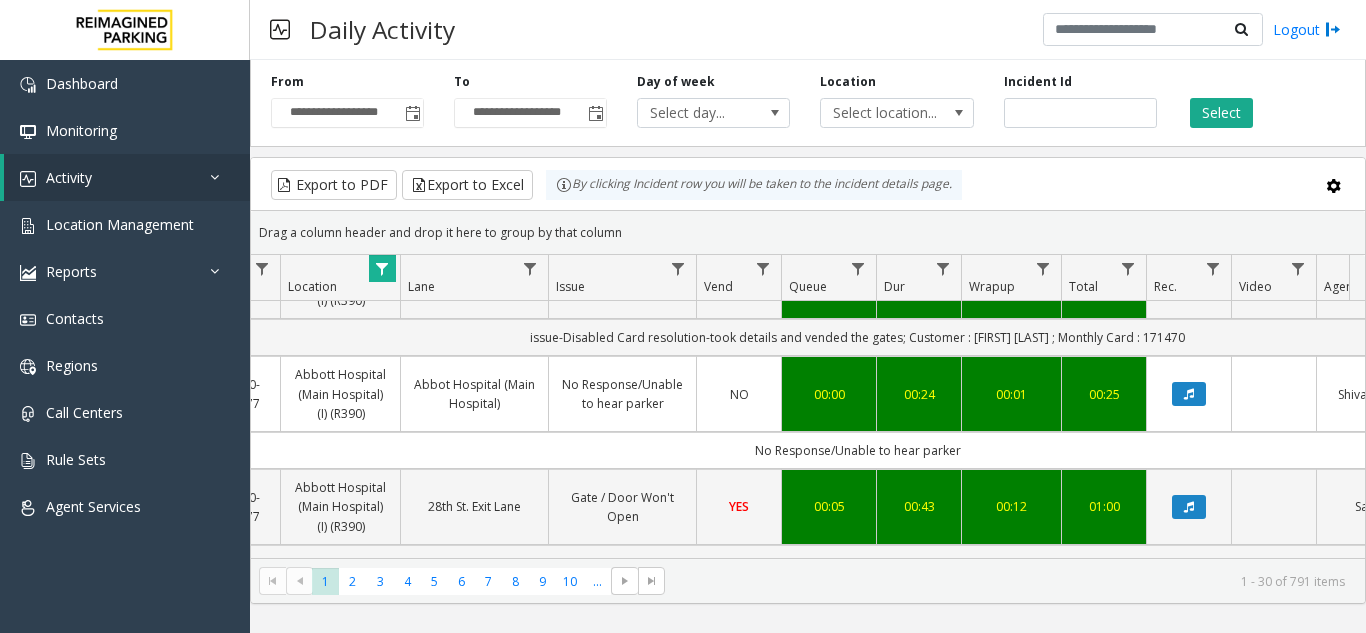 scroll, scrollTop: 2100, scrollLeft: 327, axis: both 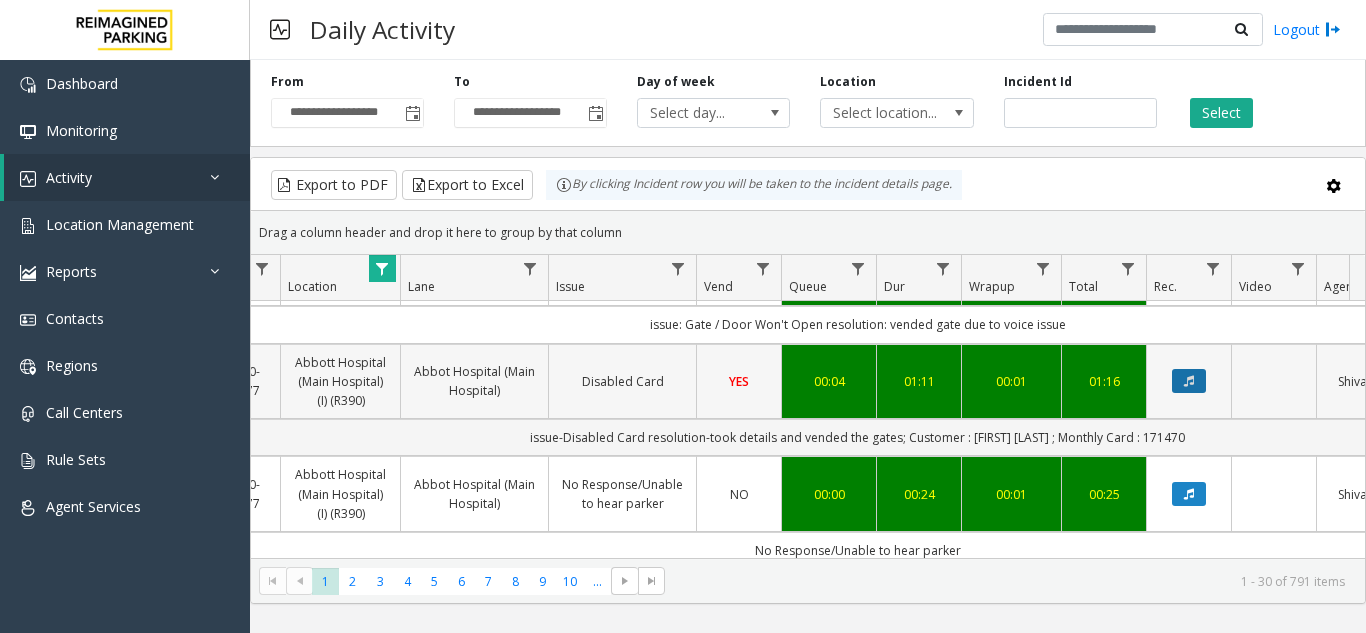 click 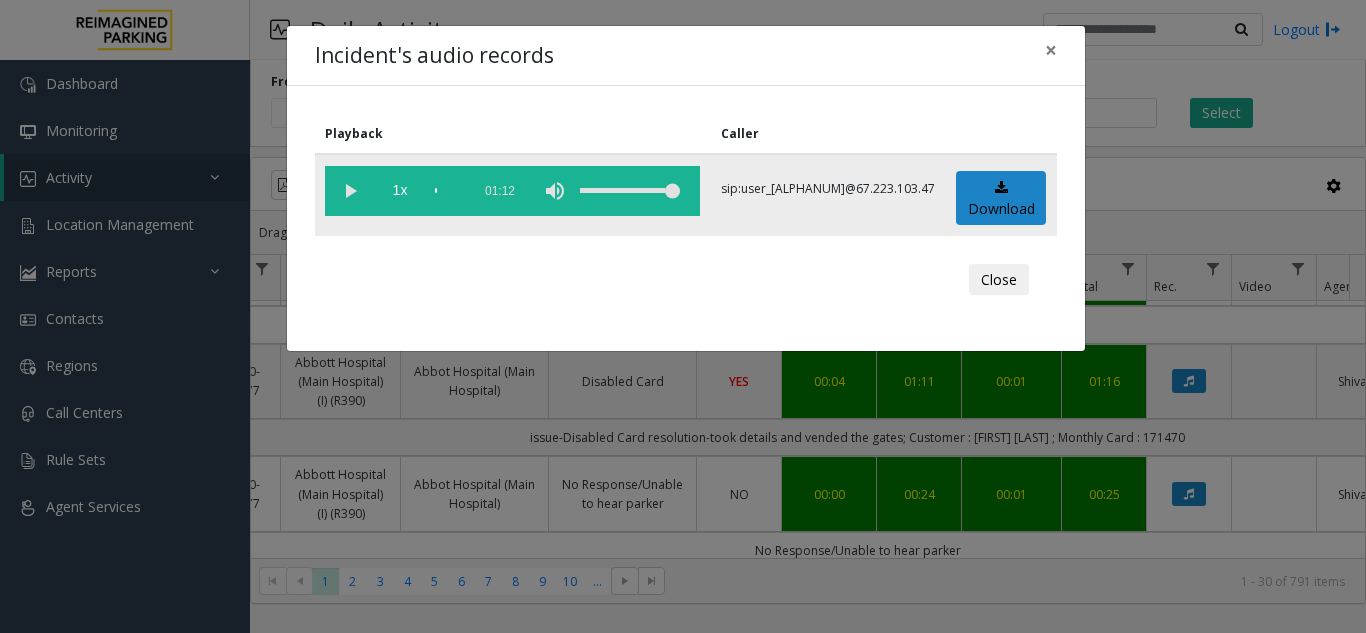 click 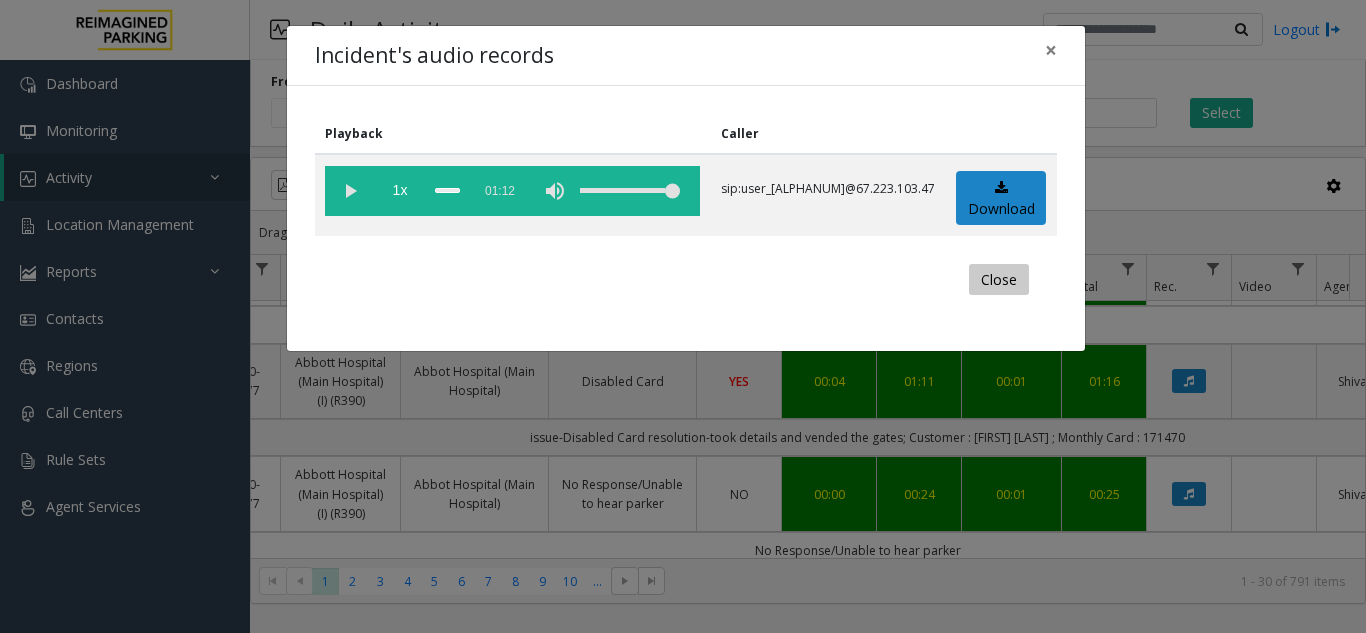 click on "Close" 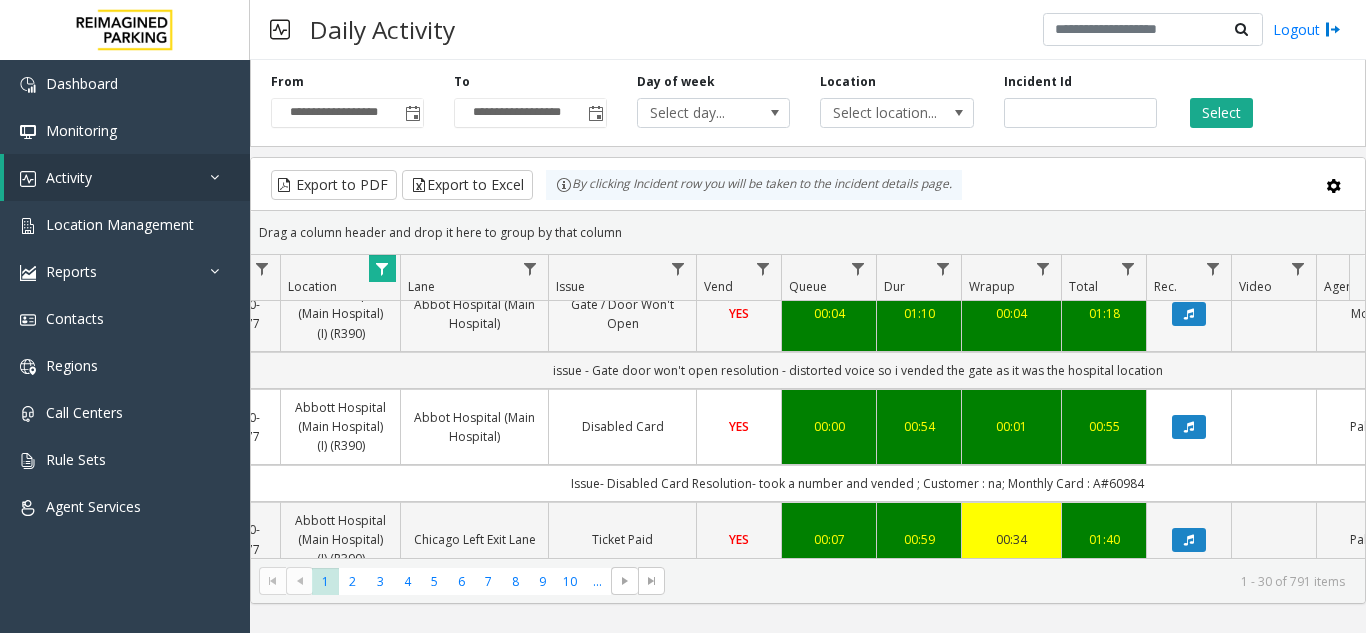 scroll, scrollTop: 3140, scrollLeft: 327, axis: both 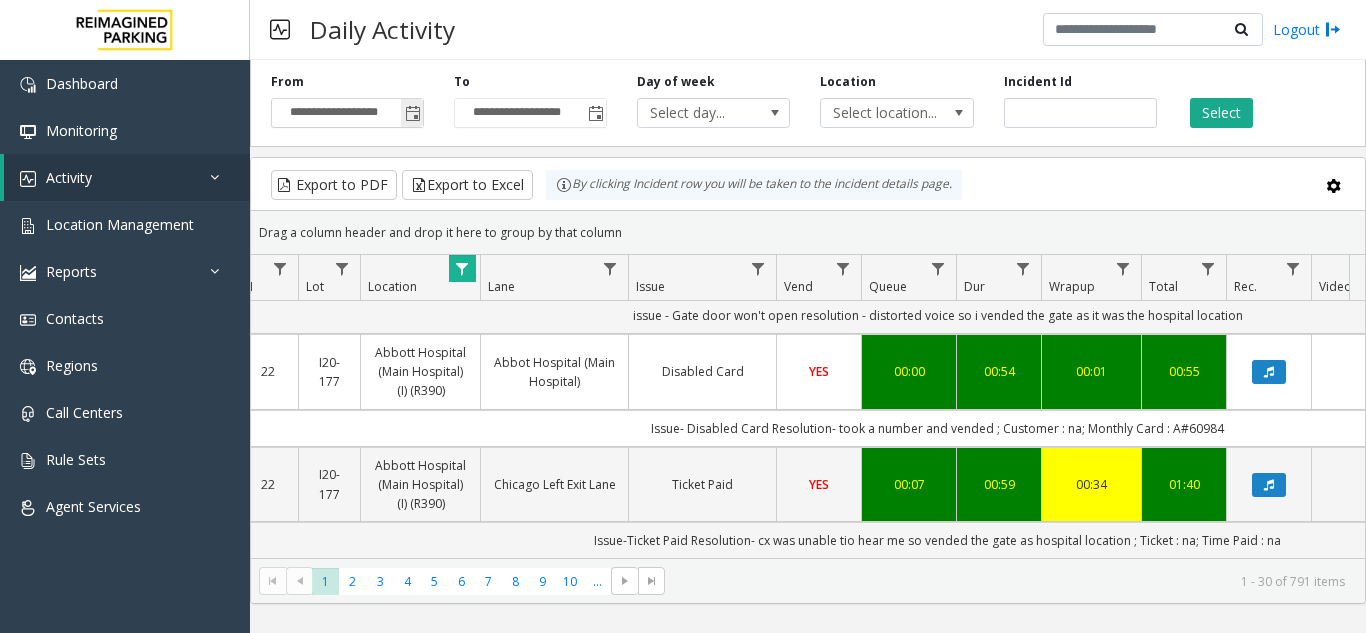 click 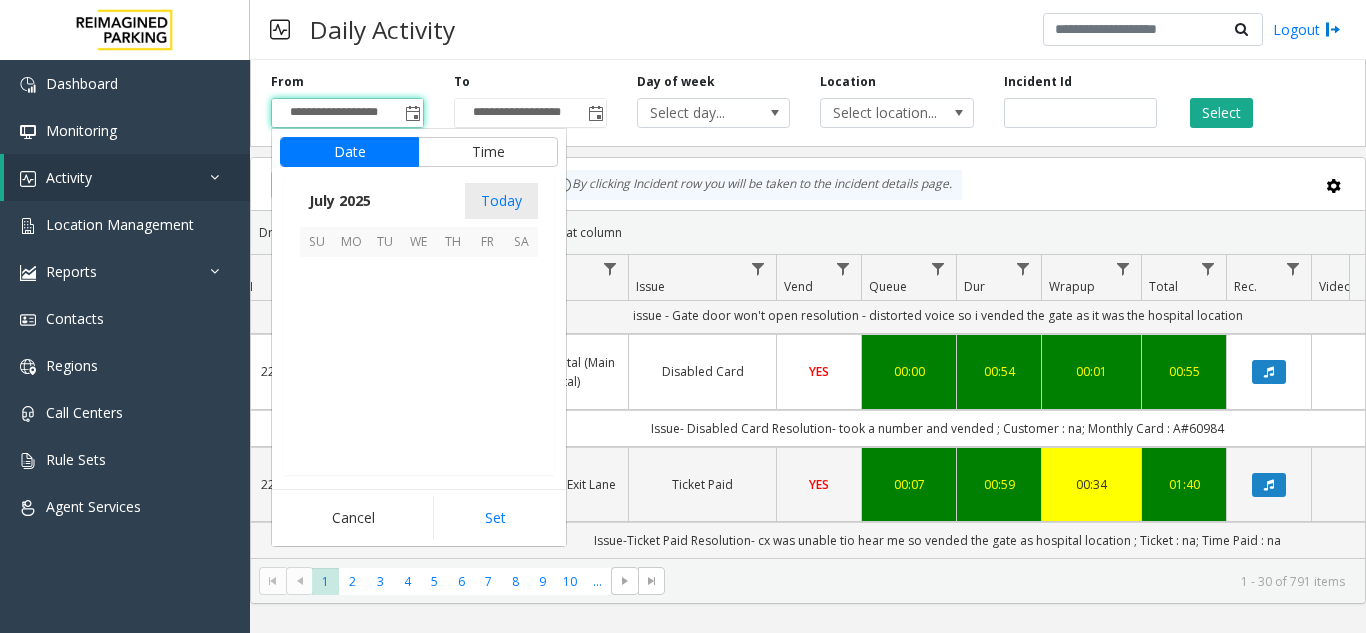 scroll, scrollTop: 358428, scrollLeft: 0, axis: vertical 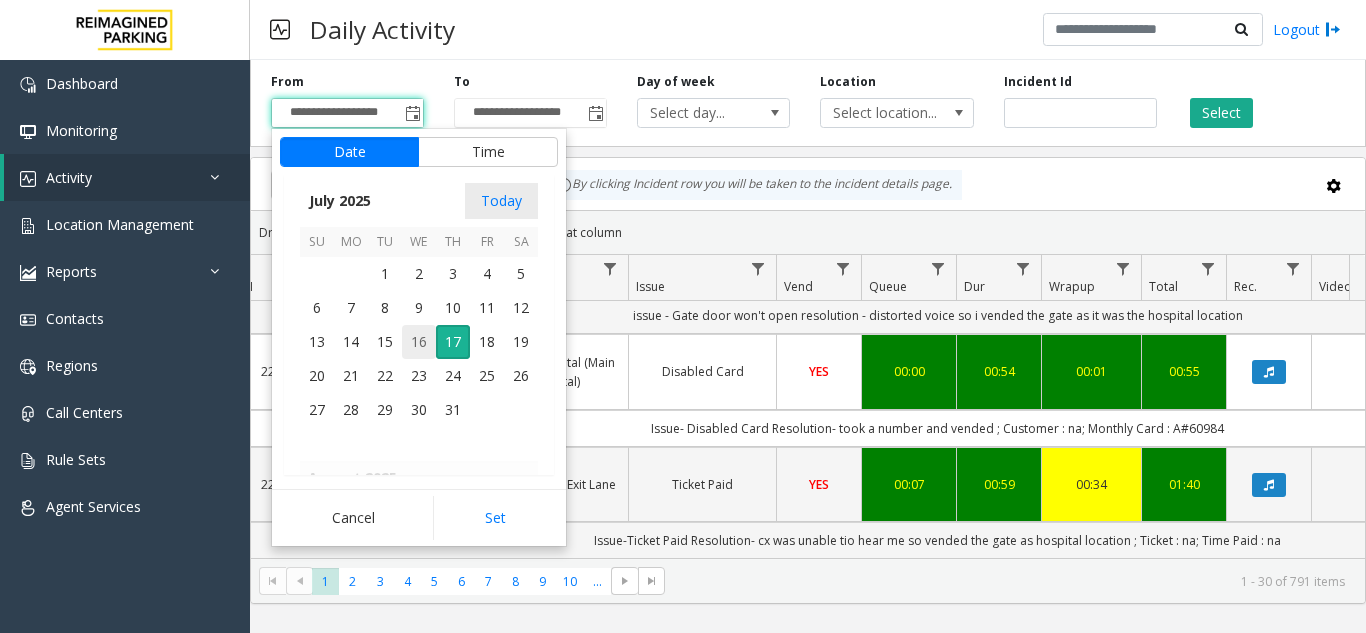 click on "16" at bounding box center (419, 342) 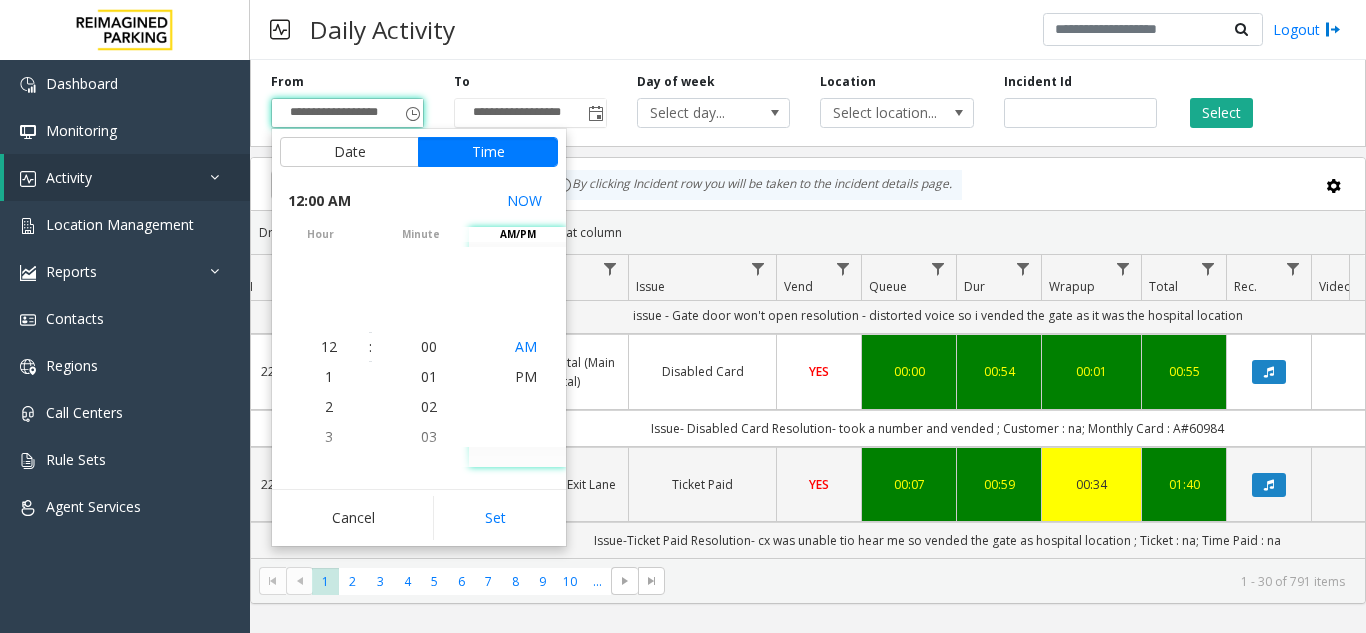 click on "AM" 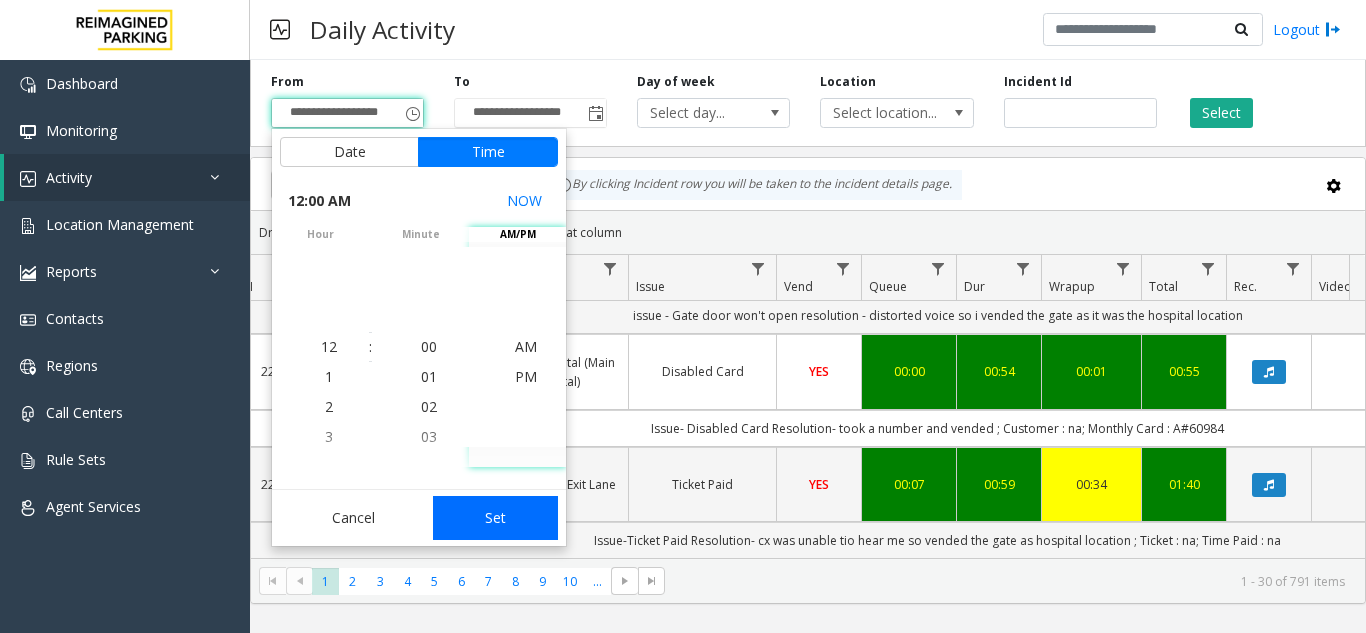 click on "Set" 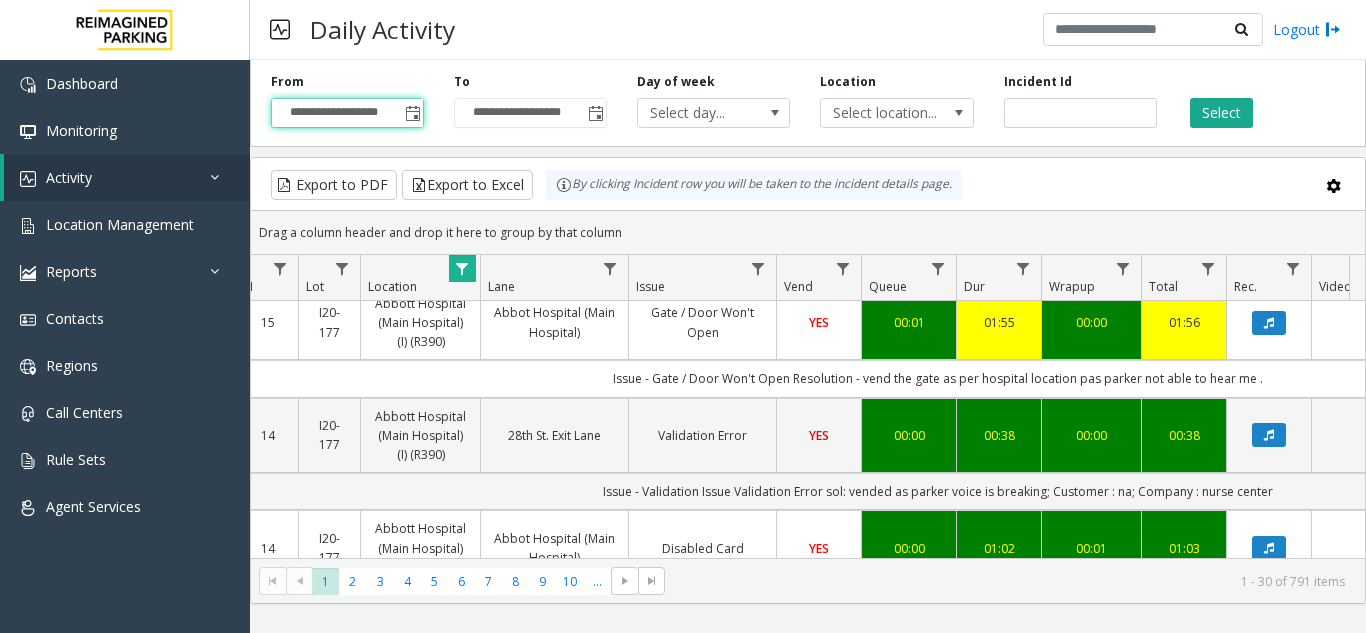 scroll, scrollTop: 0, scrollLeft: 247, axis: horizontal 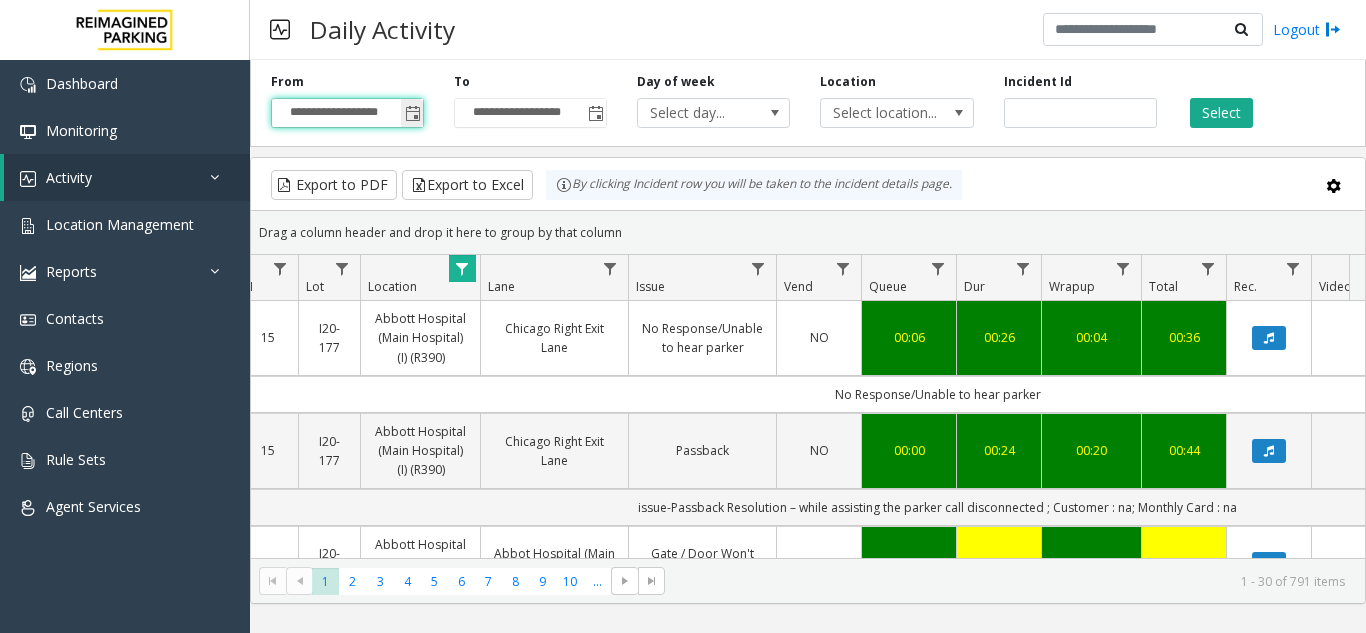 click 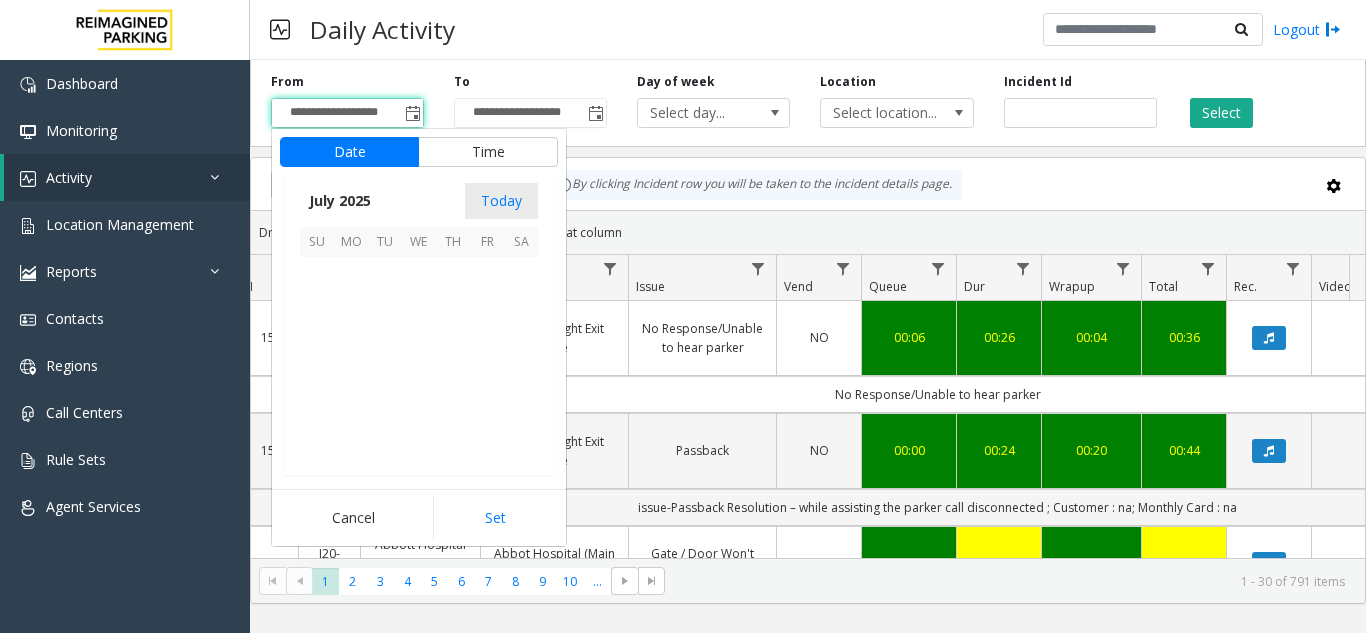 scroll, scrollTop: 358428, scrollLeft: 0, axis: vertical 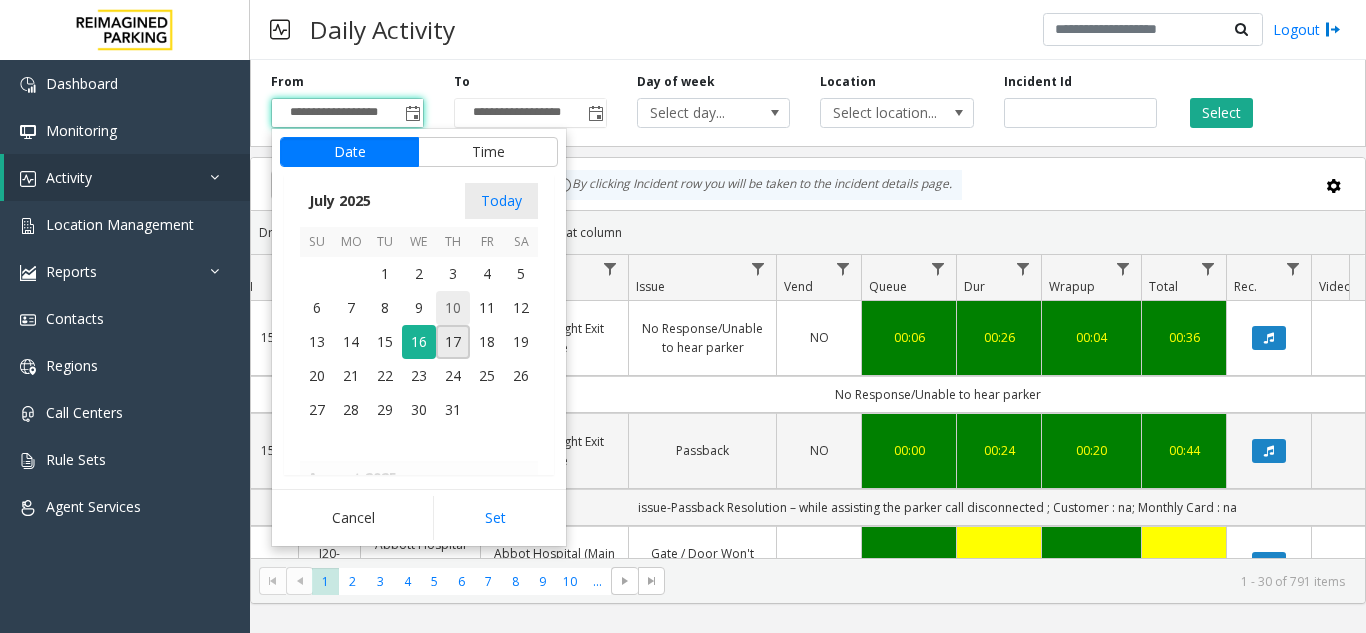 click on "10" at bounding box center [453, 308] 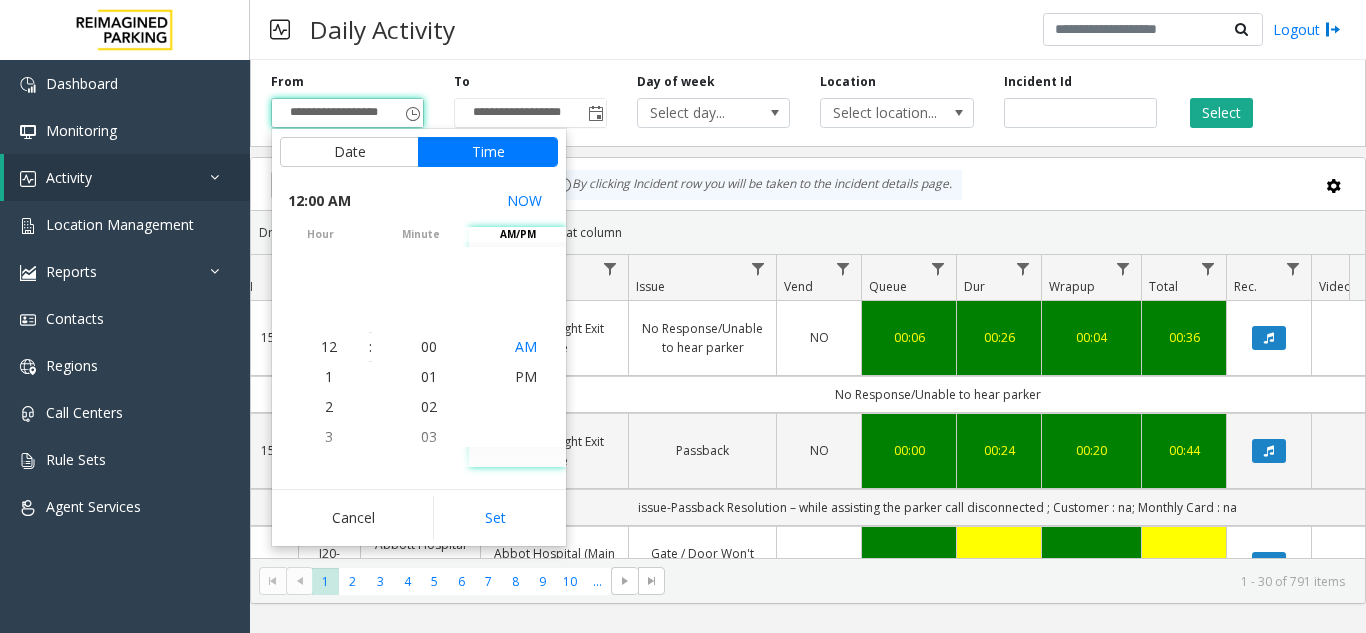 click on "AM" 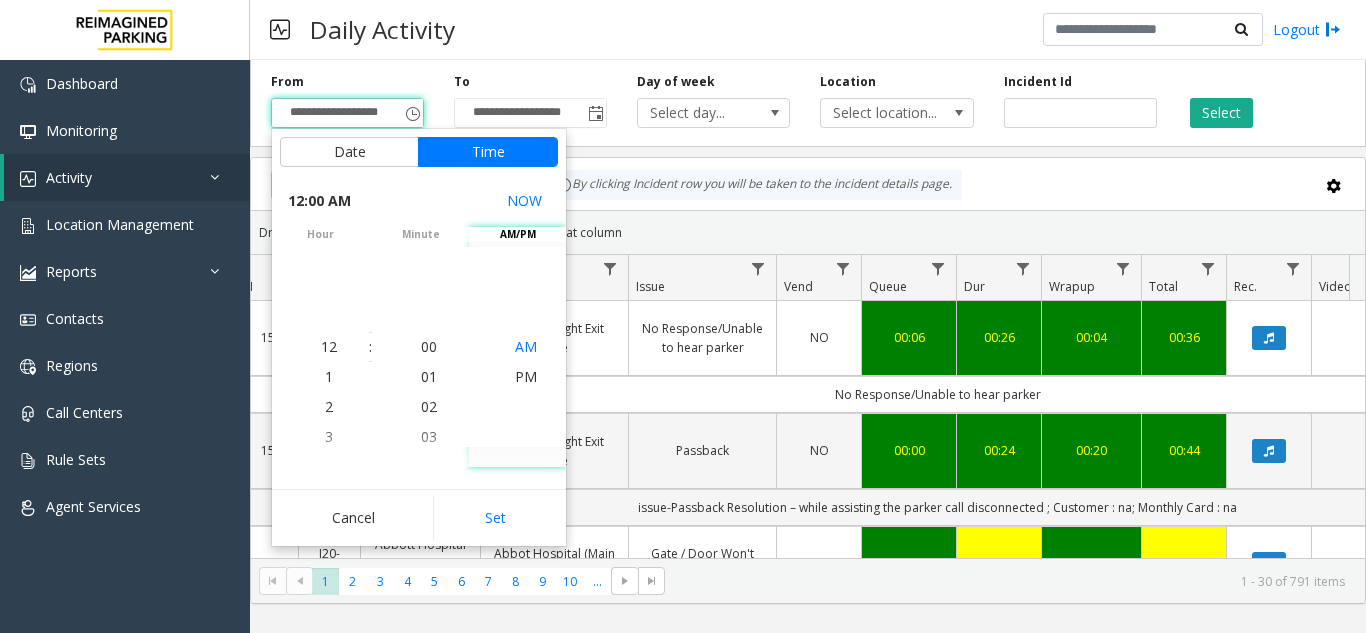 click on "AM" 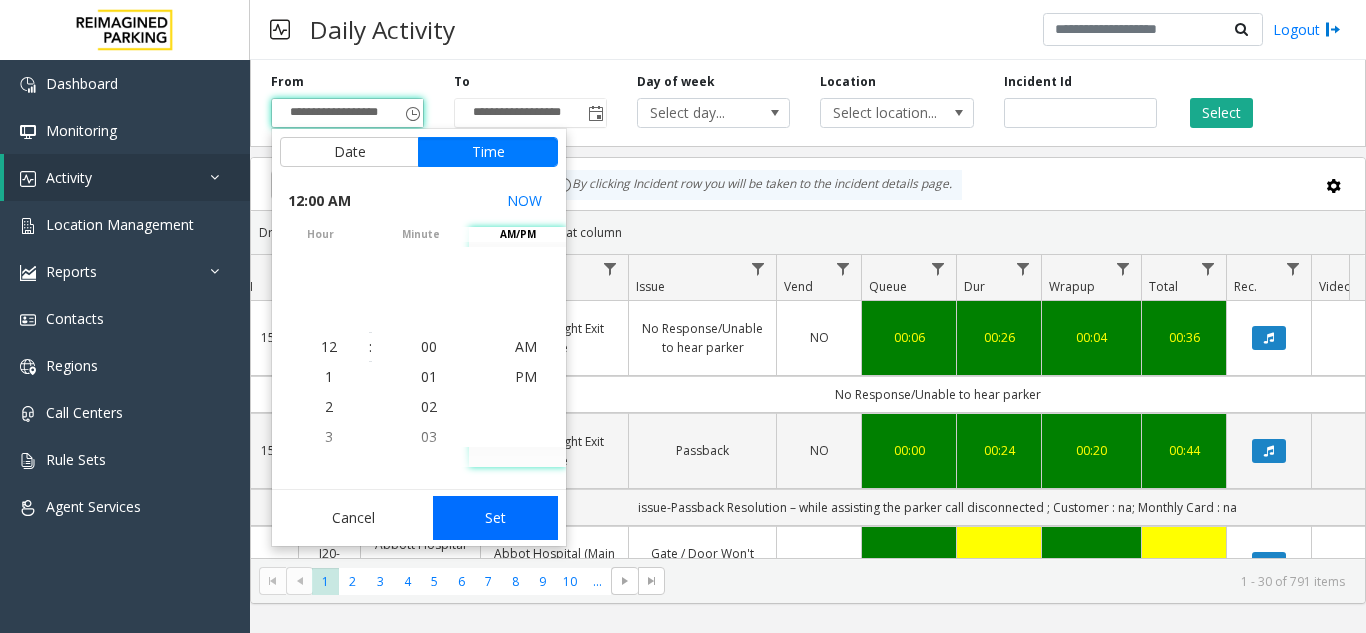 click on "Set" 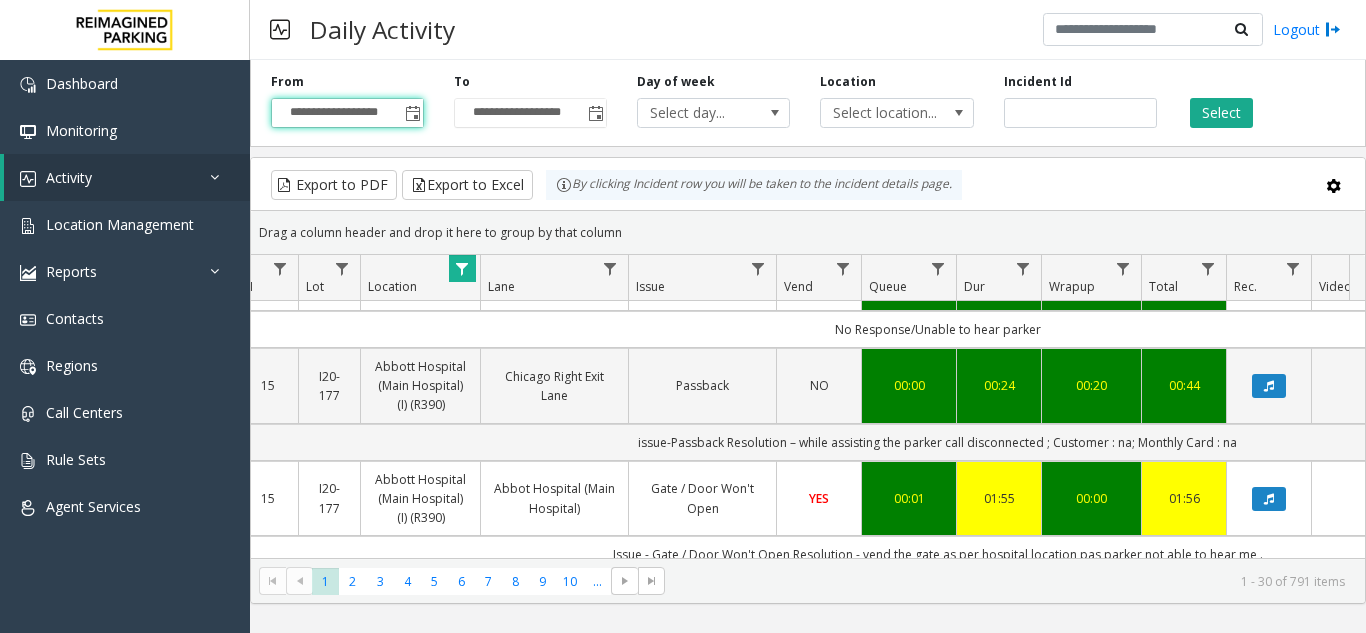 scroll, scrollTop: 100, scrollLeft: 247, axis: both 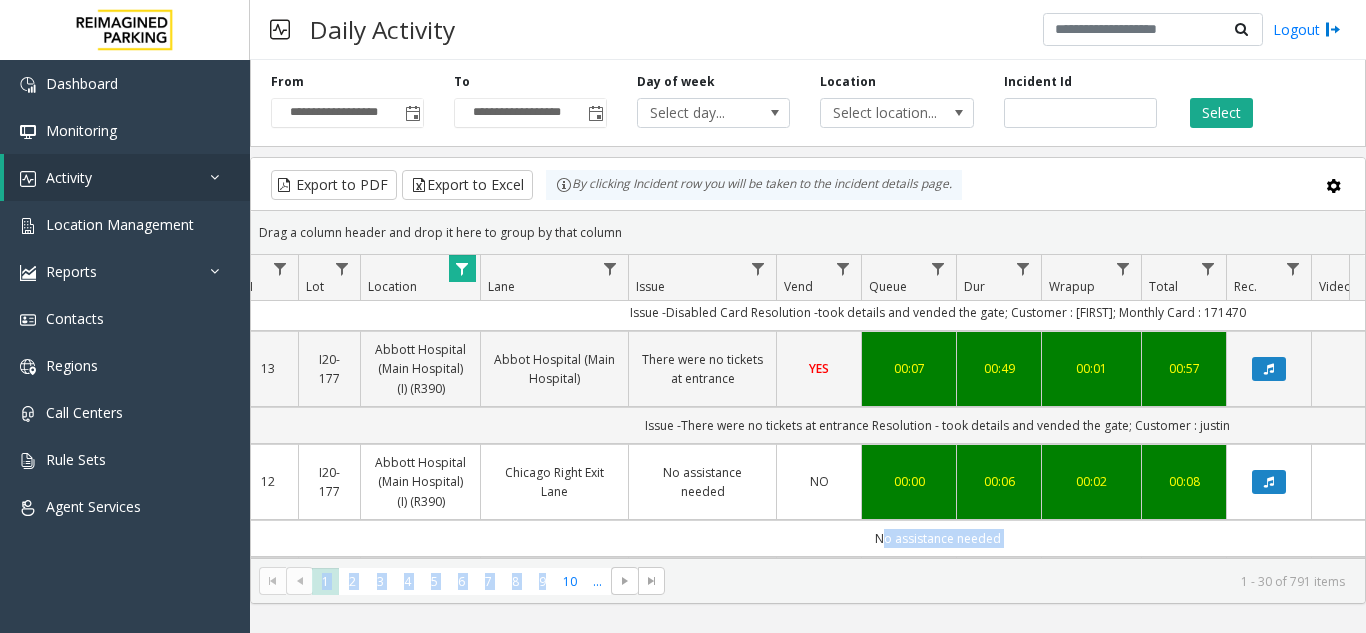 drag, startPoint x: 560, startPoint y: 559, endPoint x: 470, endPoint y: 541, distance: 91.78235 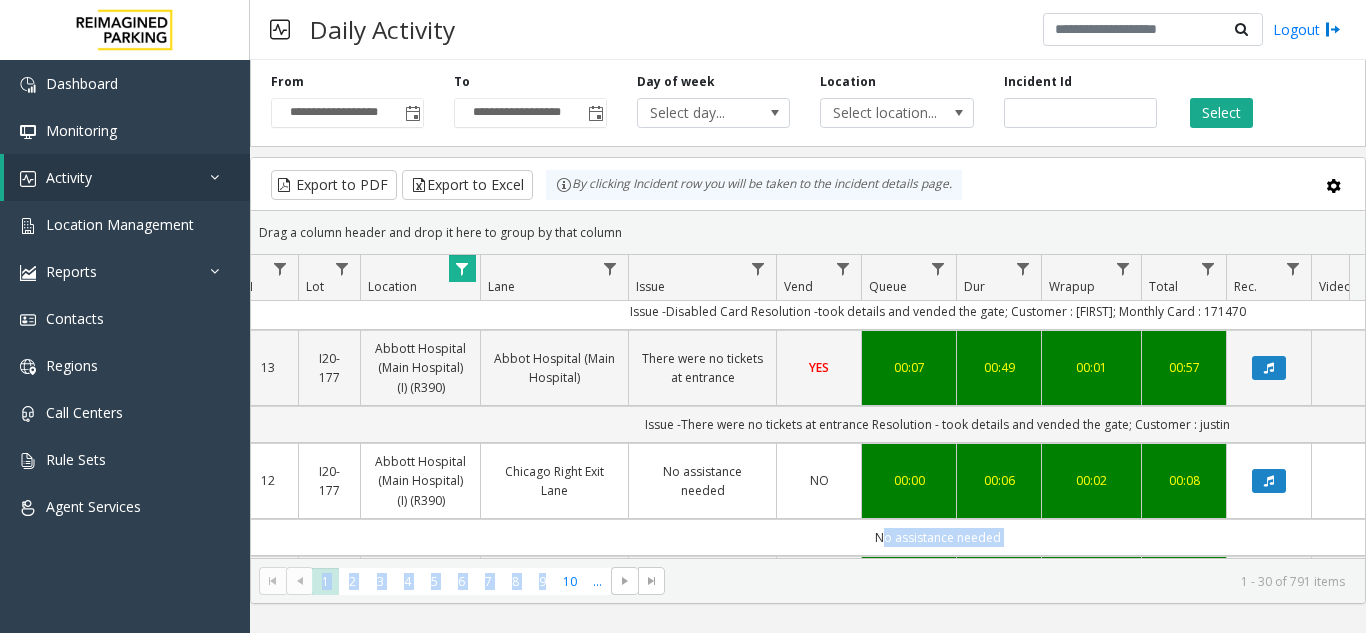 click on "Export to PDF  Export to Excel By clicking Incident row you will be taken to the incident details page.   Drag a column header and drop it here to group by that column  Id Date Sorted Descending H Lot Location Lane Issue Vend Queue Dur Wrapup Total Rec. Video Agent Parker Source Closed by Agent  4033200   Jul 16, 2025 03:22:17 PM
15   I20-177   Abbott Hospital (Main Hospital) (I) (R390)   Chicago Right Exit Lane   No Response/Unable to hear parker   NO   00:06   00:26   00:04   00:36    Prabhat Vajpayee      genesys   NO   No Response/Unable to hear parker
4033197   Jul 16, 2025 03:19:38 PM
15   I20-177   Abbott Hospital (Main Hospital) (I) (R390)   Chicago Right Exit Lane   Passback   NO   00:00   00:24   00:20   00:44   Lehar Sahni   na   genesys   NO   issue-Passback
Resolution – while assisting the parker call disconnected ; Customer : na; Monthly Card : na   4033185   Jul 16, 2025 03:04:16 PM
15   I20-177   Abbott Hospital (Main Hospital) (I) (R390)   Abbot Hospital (Main Hospital)   YES     *" 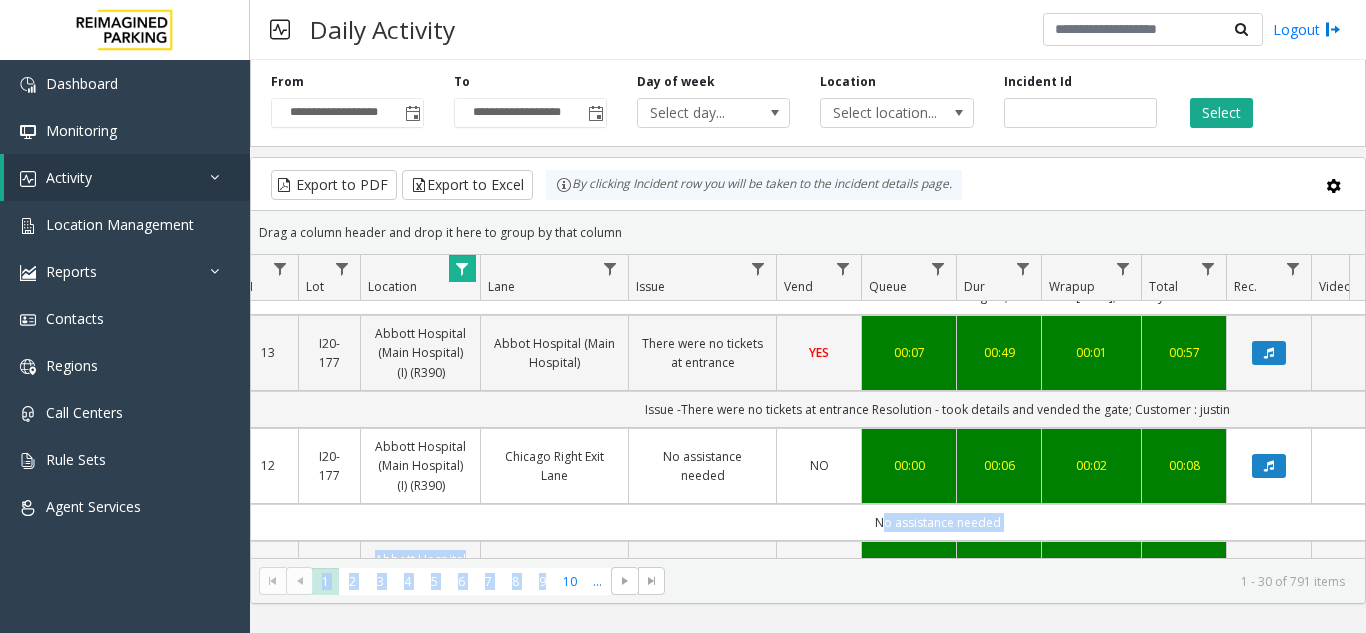 scroll, scrollTop: 549, scrollLeft: 90, axis: both 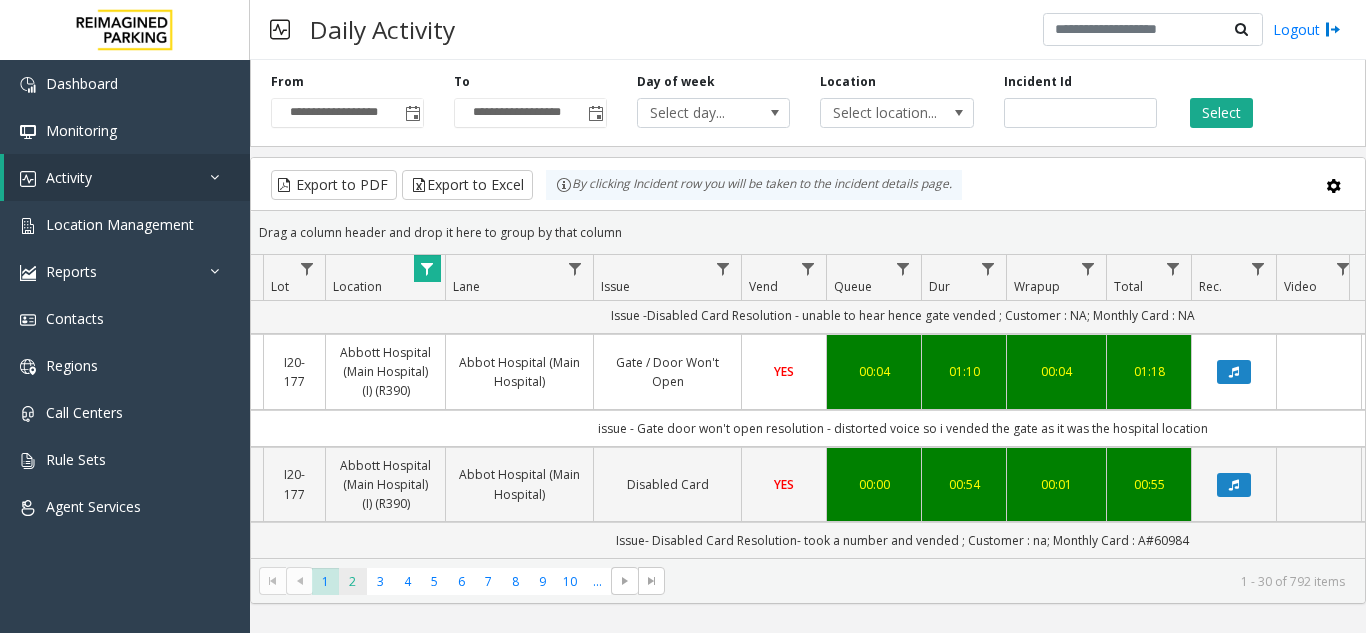 click on "2" 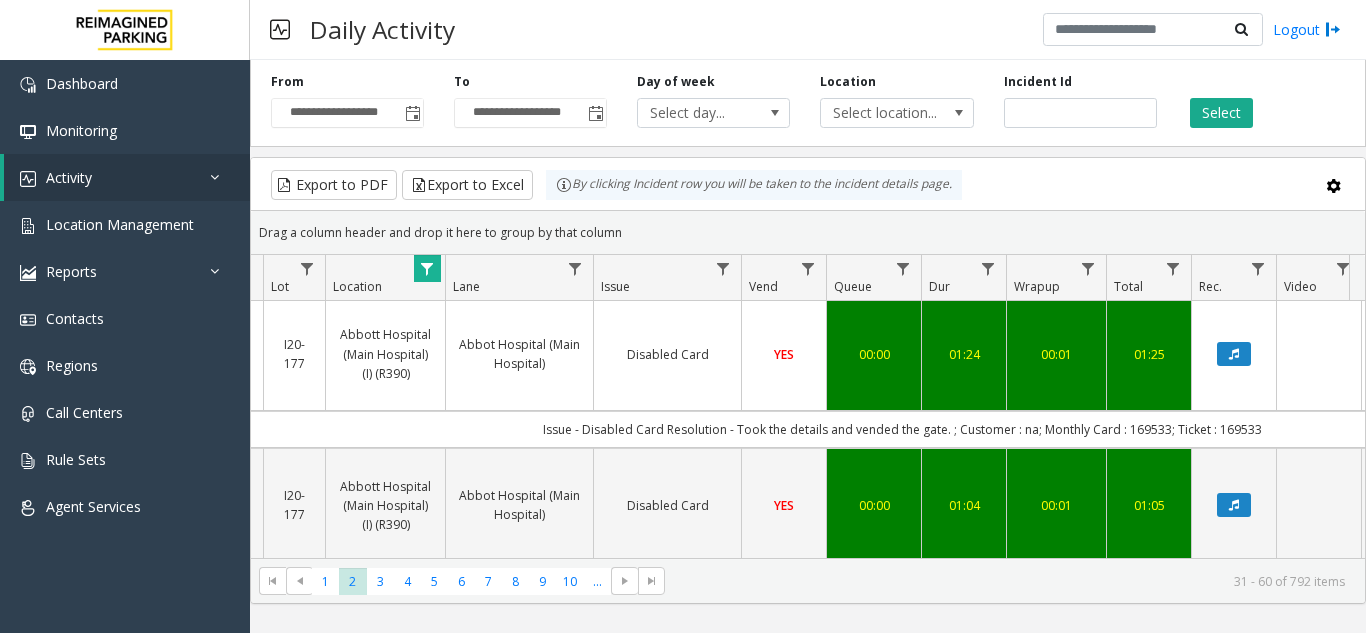 scroll, scrollTop: 1800, scrollLeft: 282, axis: both 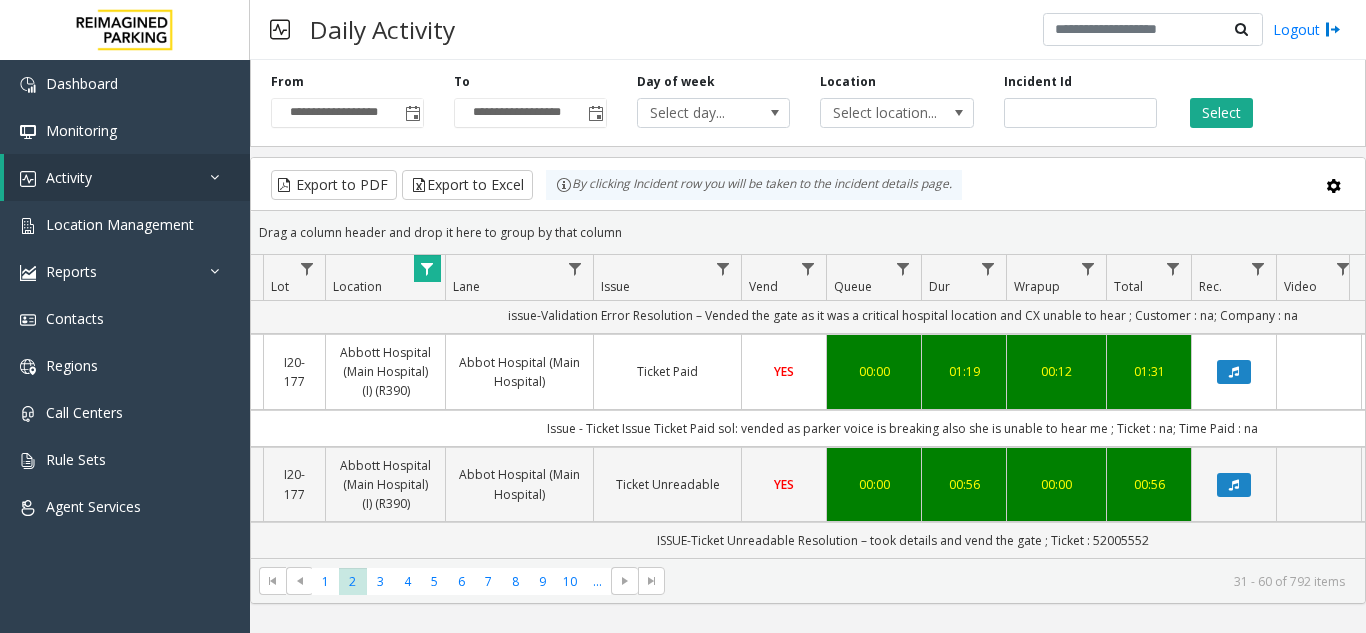 click 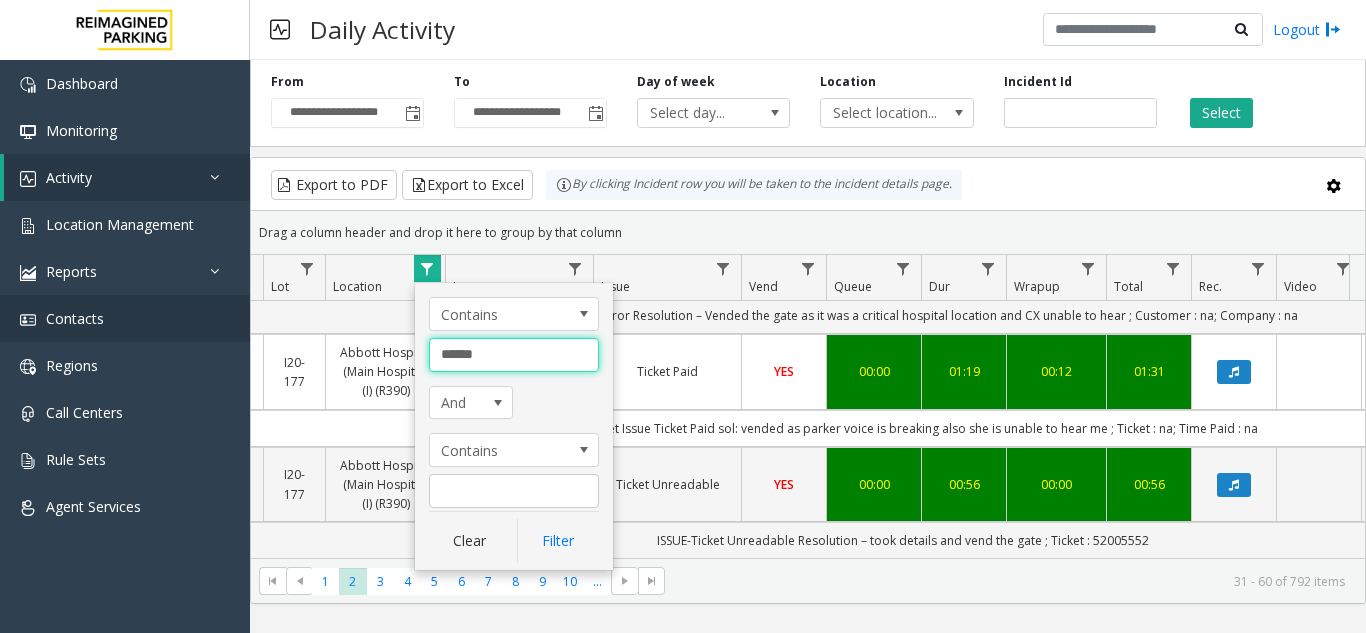 drag, startPoint x: 506, startPoint y: 355, endPoint x: 114, endPoint y: 298, distance: 396.12247 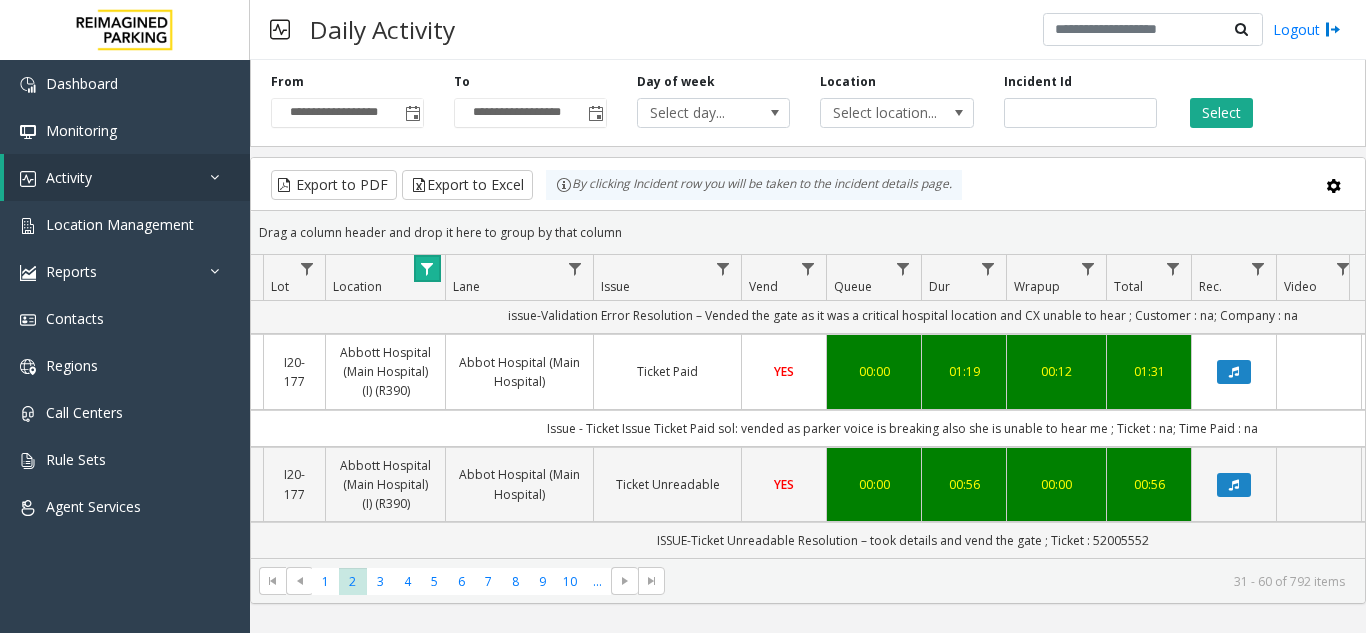 click 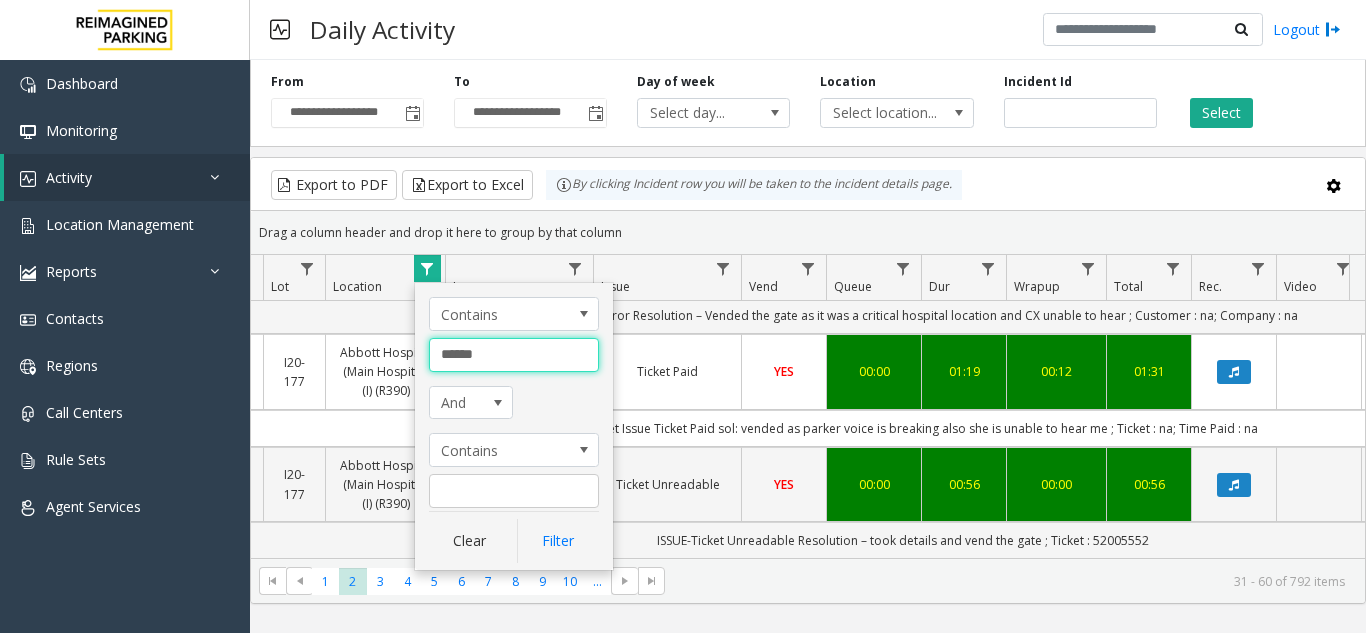drag, startPoint x: 507, startPoint y: 360, endPoint x: 393, endPoint y: 335, distance: 116.70904 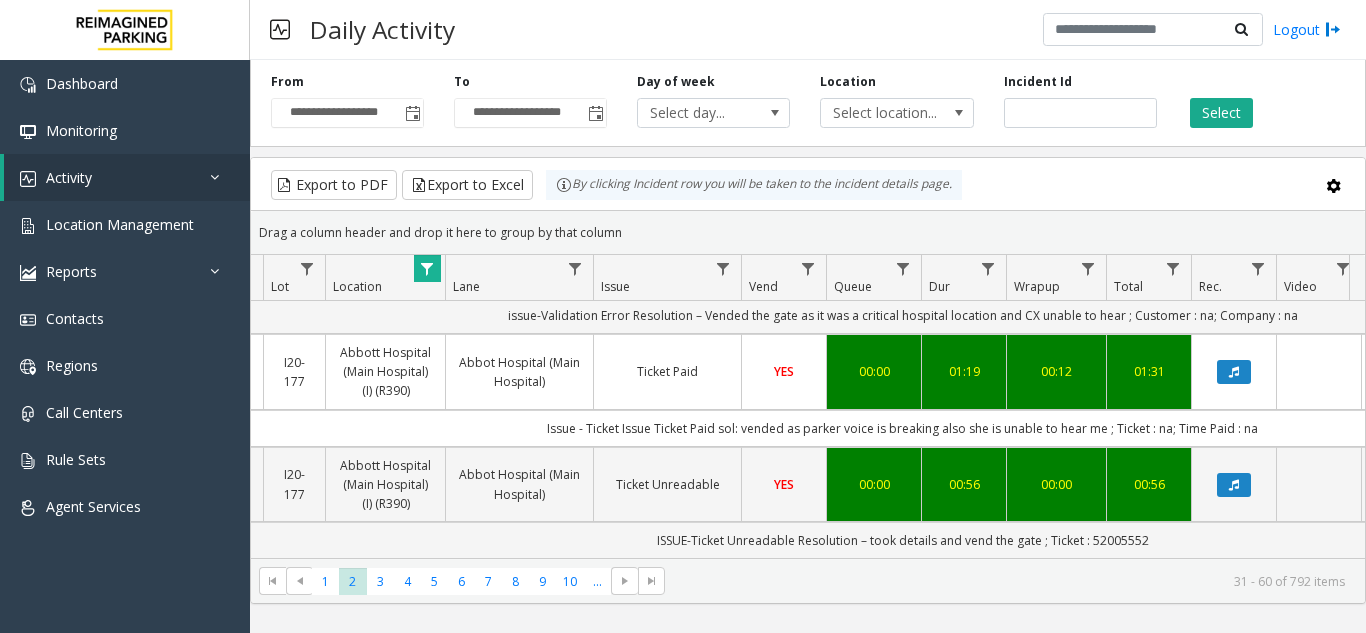click 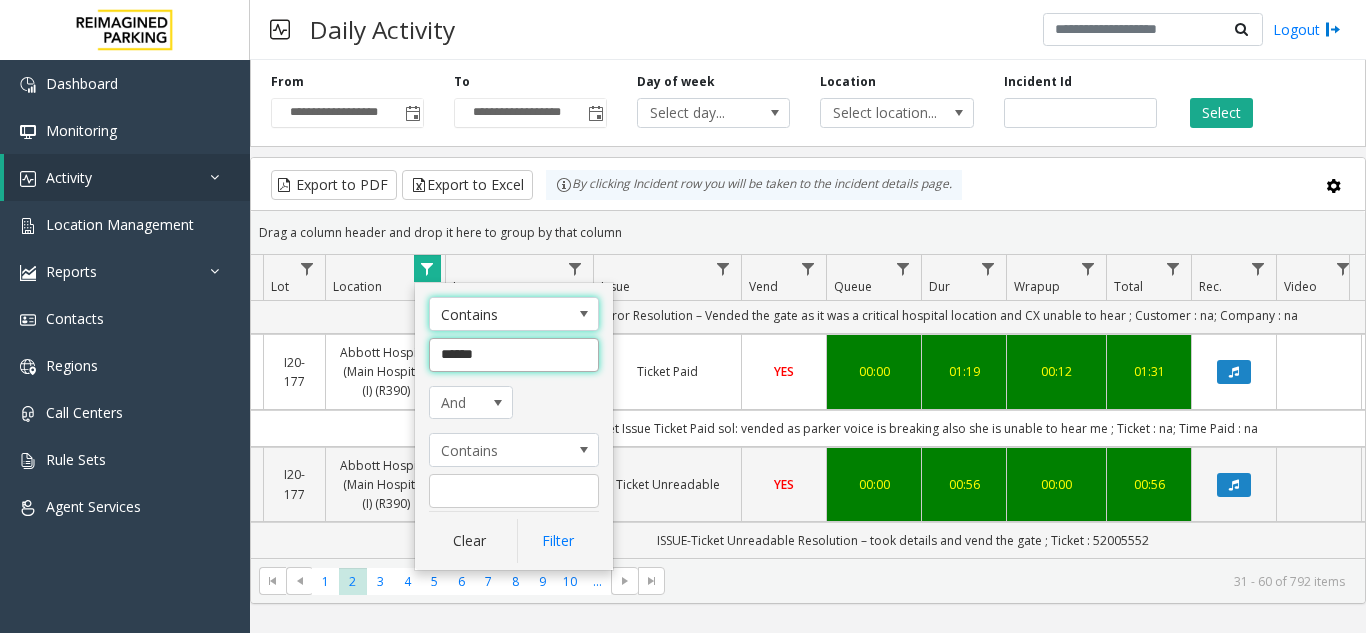 click on "******" 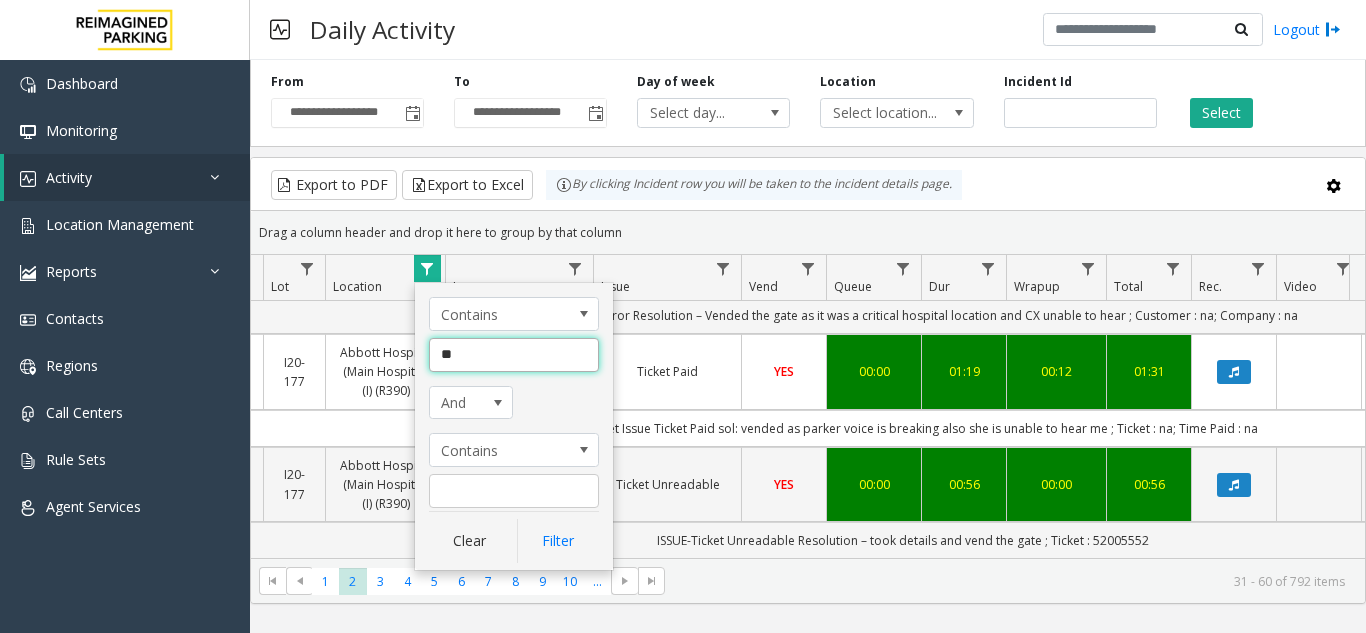 type on "*" 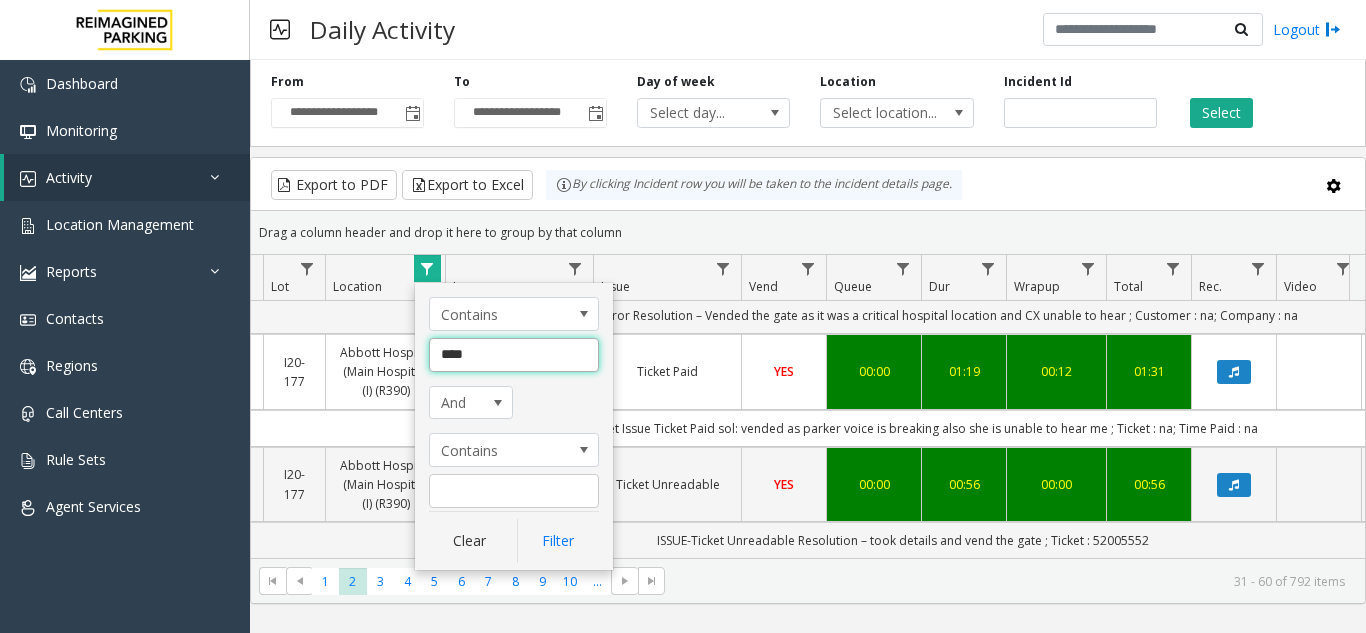 type on "*****" 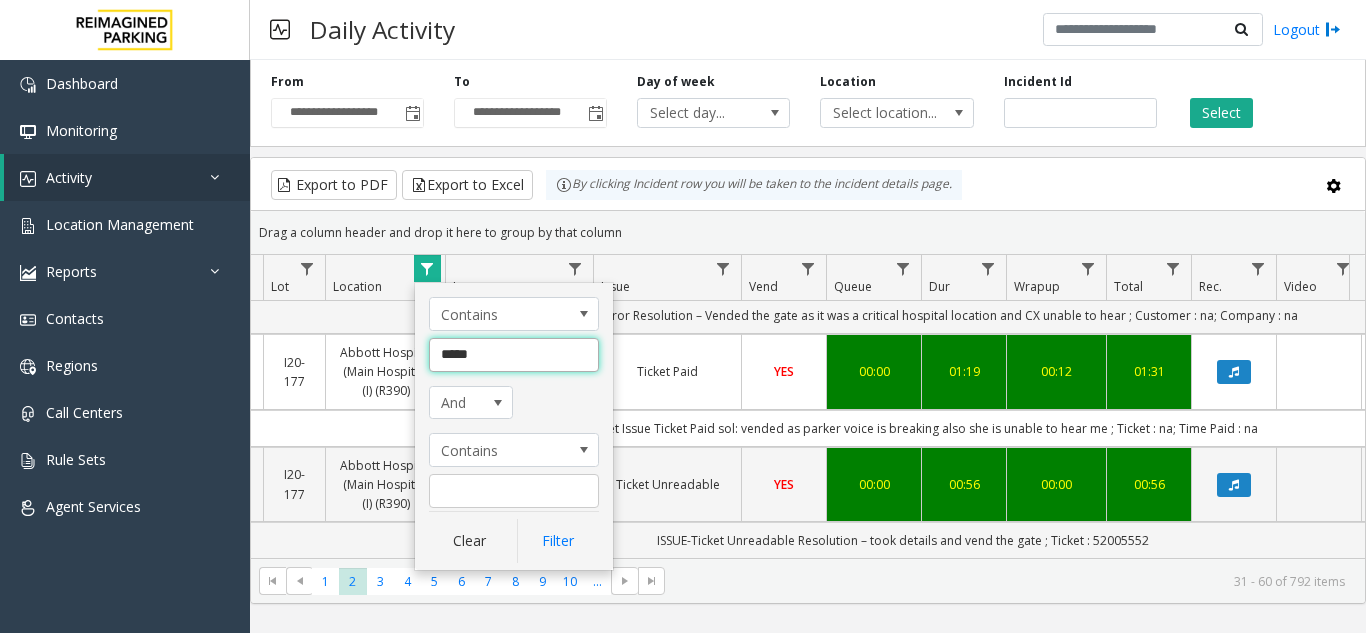click on "Filter" 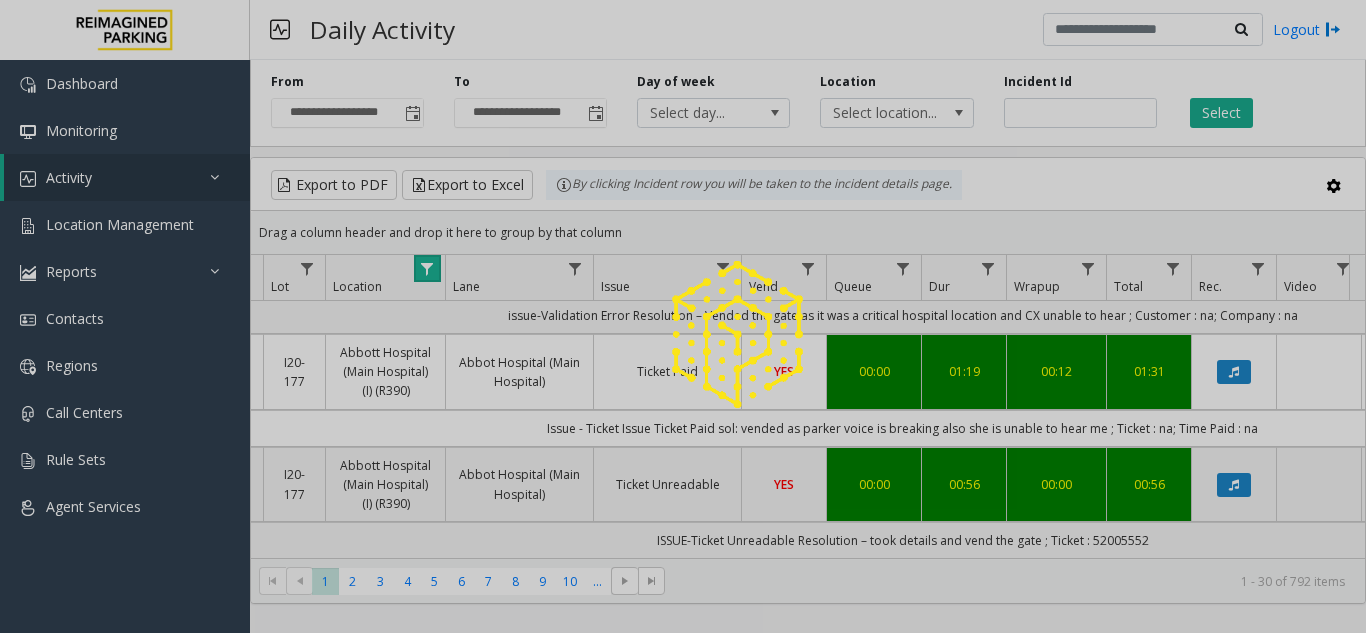 scroll, scrollTop: 0, scrollLeft: 282, axis: horizontal 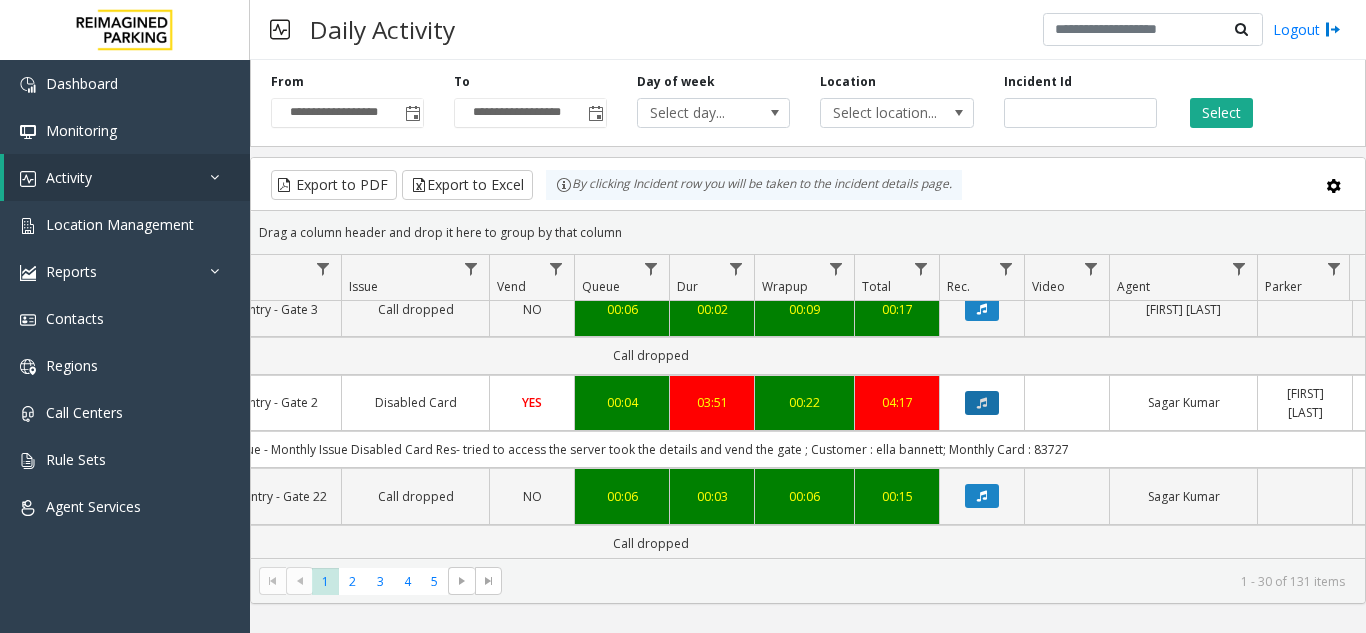 click 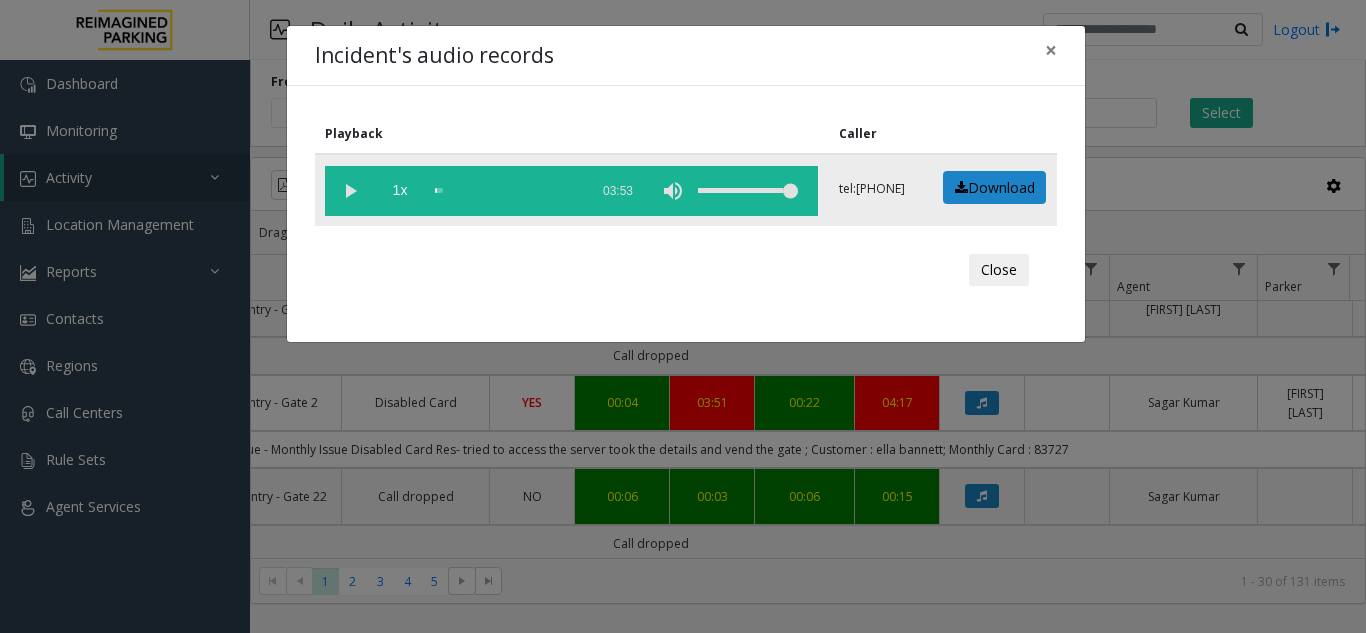 click 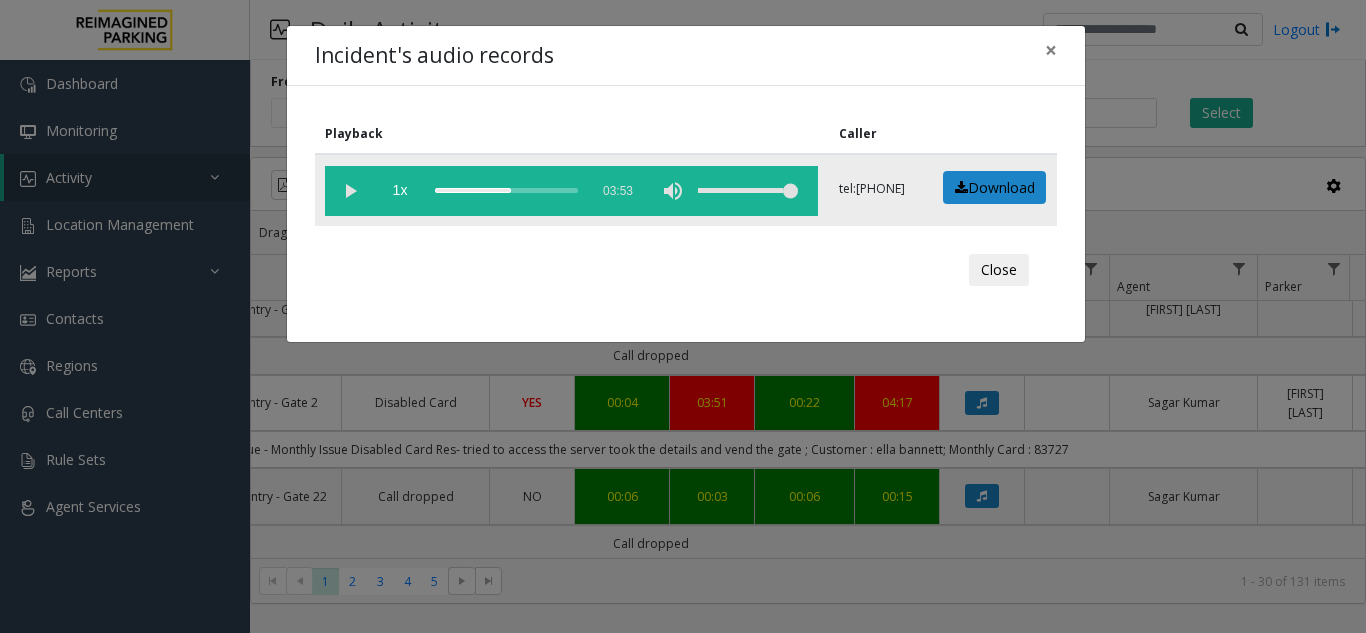 click 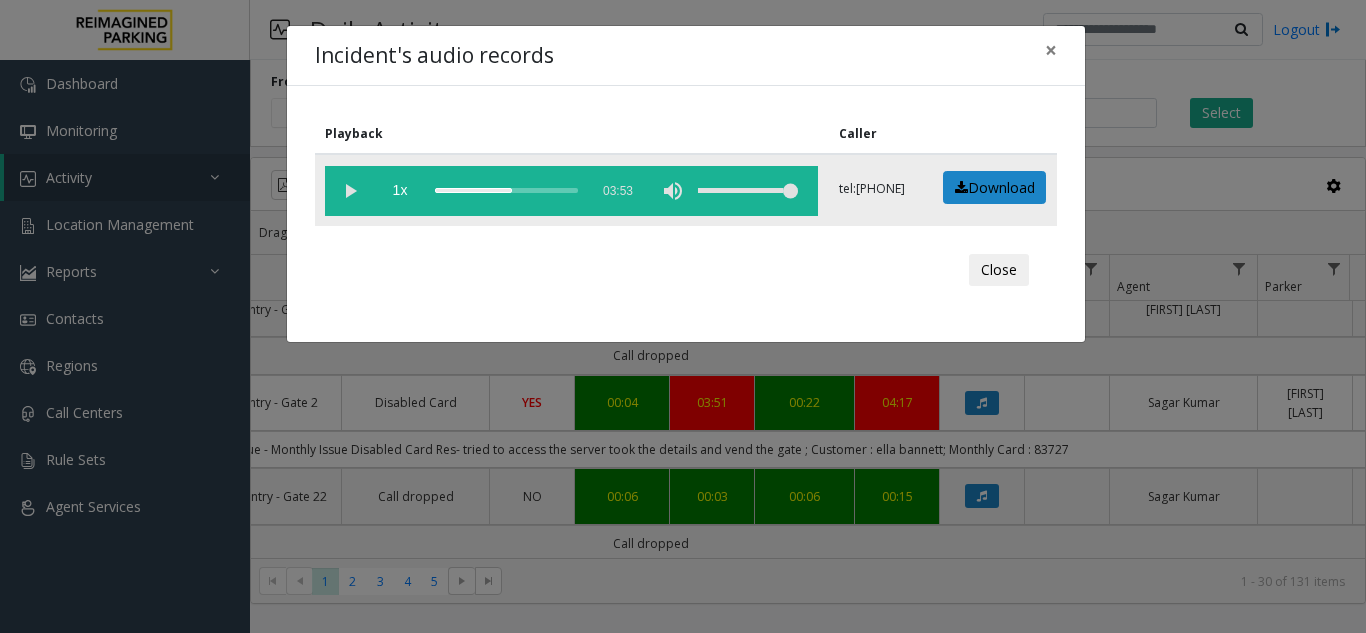 click 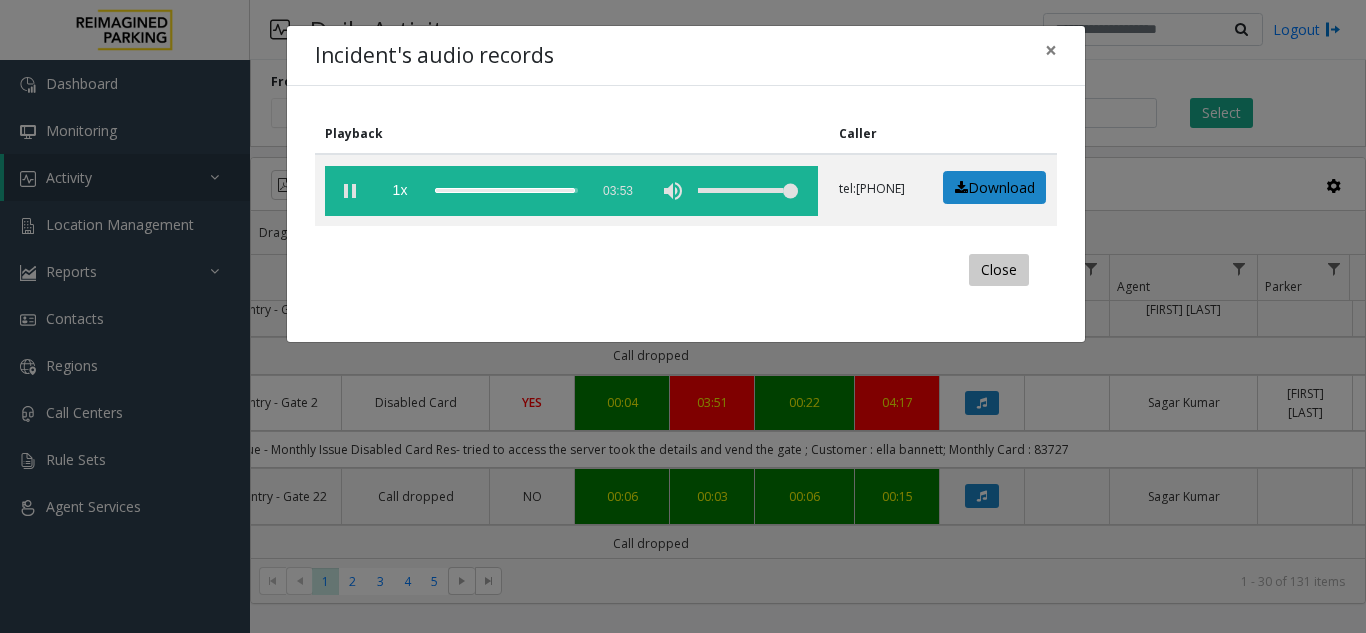 click on "Close" 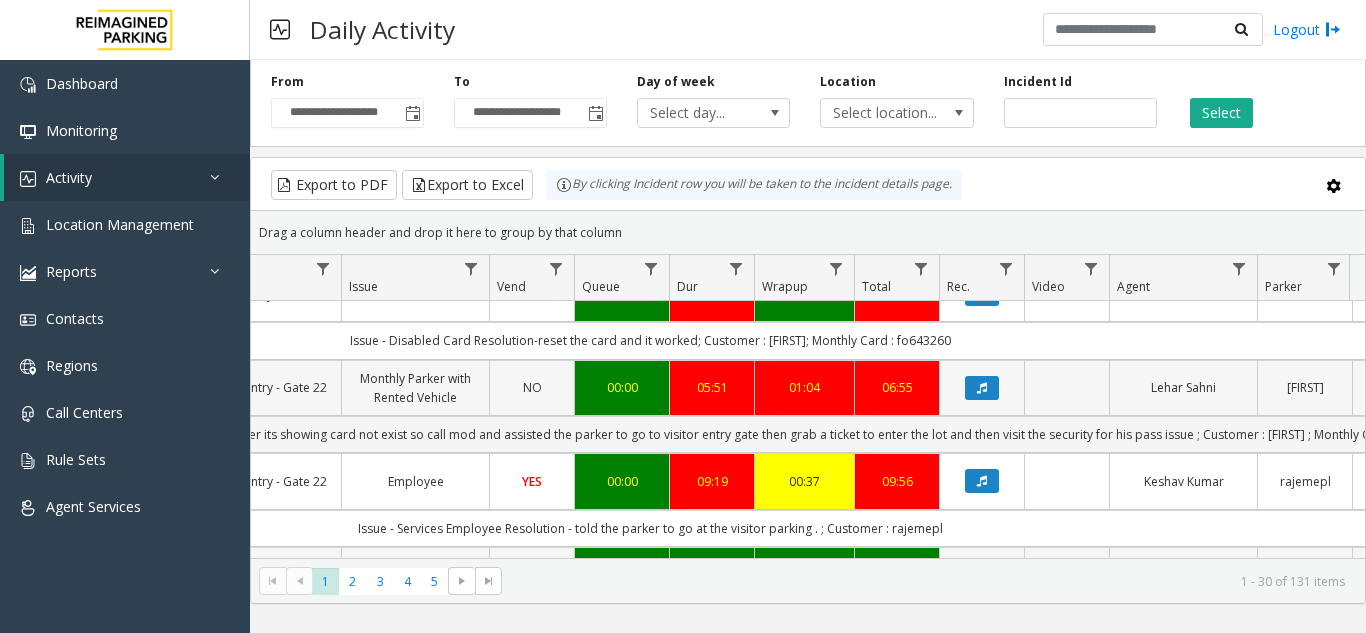 scroll, scrollTop: 2200, scrollLeft: 534, axis: both 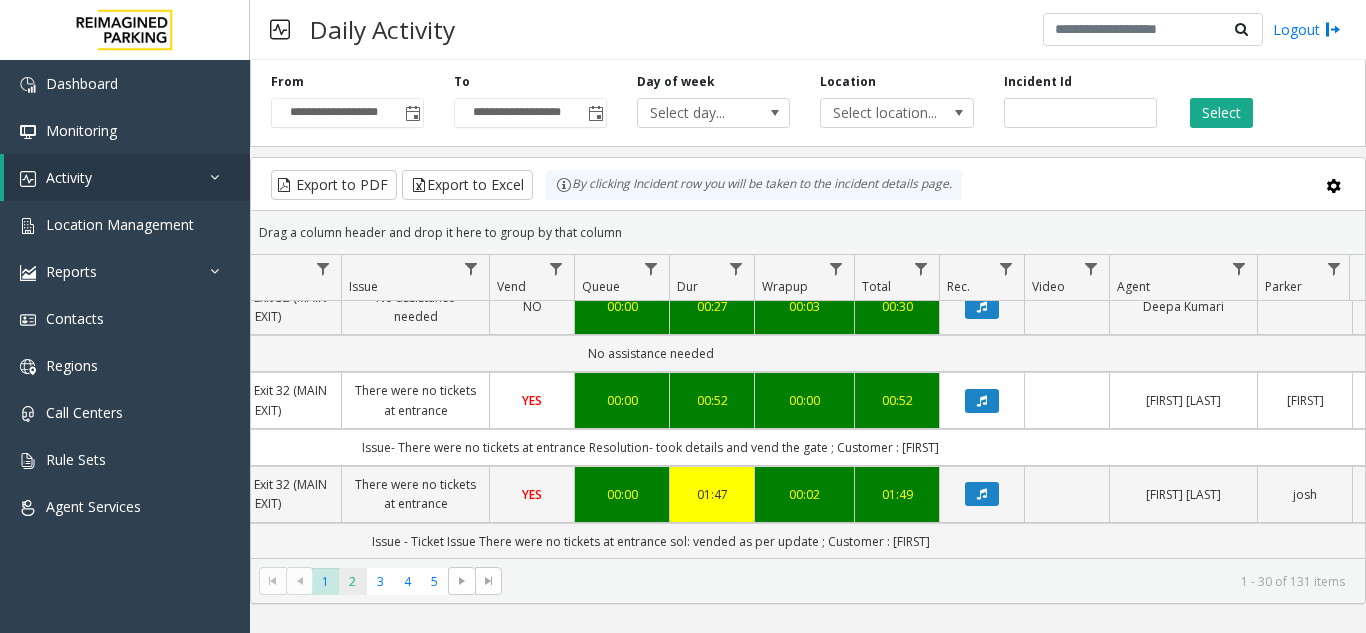 click on "2" 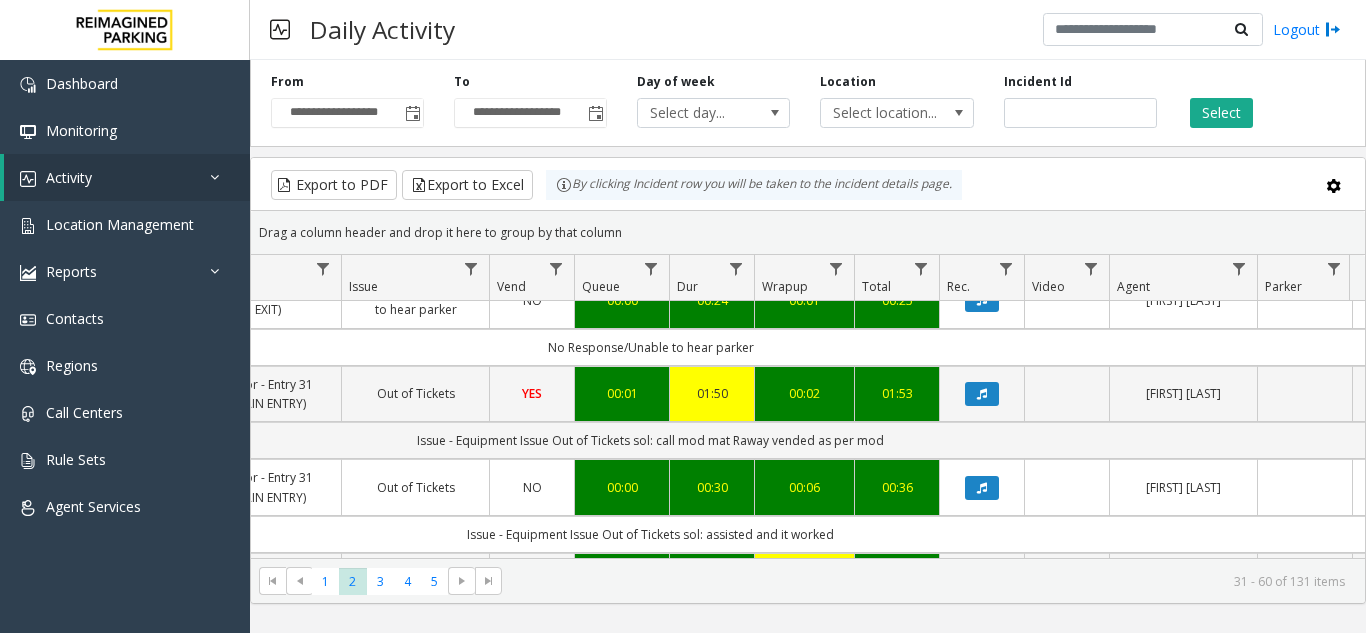 scroll, scrollTop: 0, scrollLeft: 534, axis: horizontal 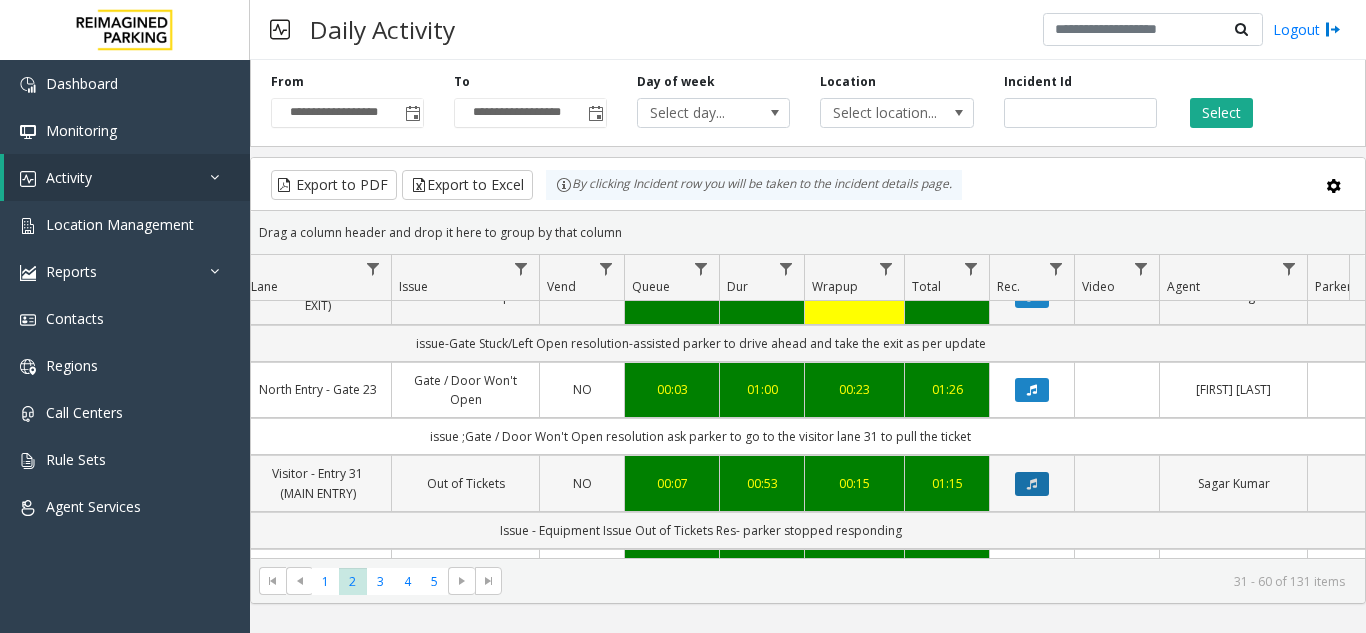 click 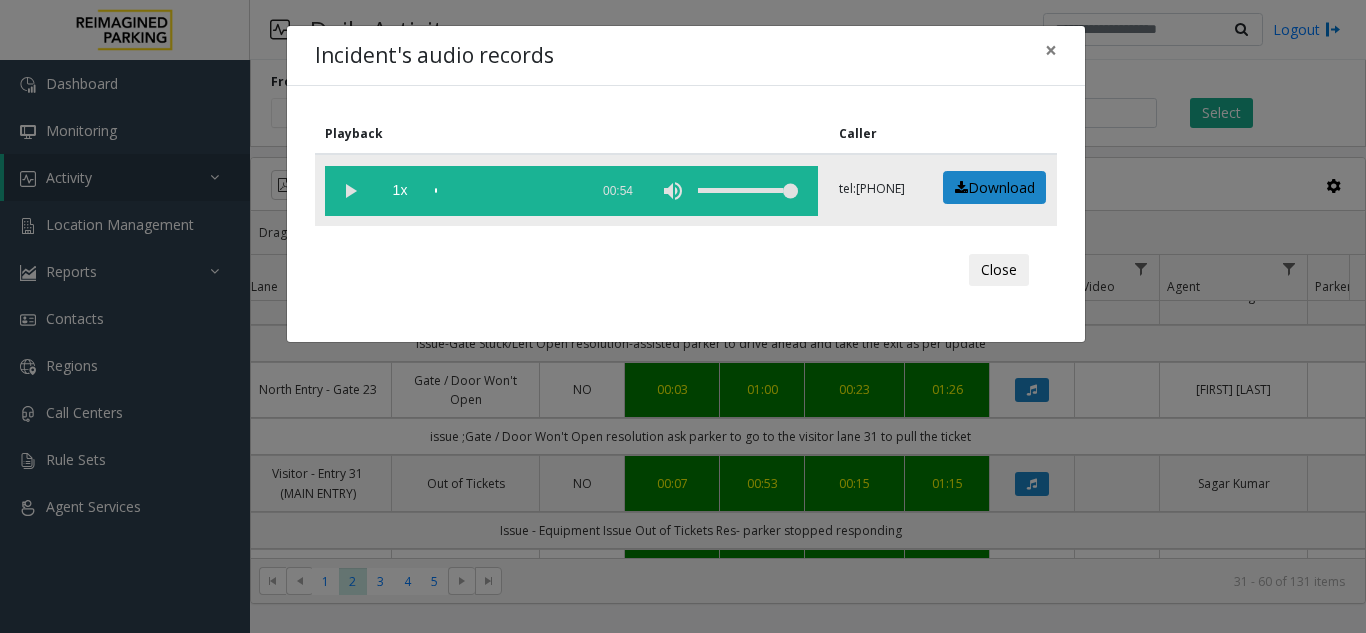 click 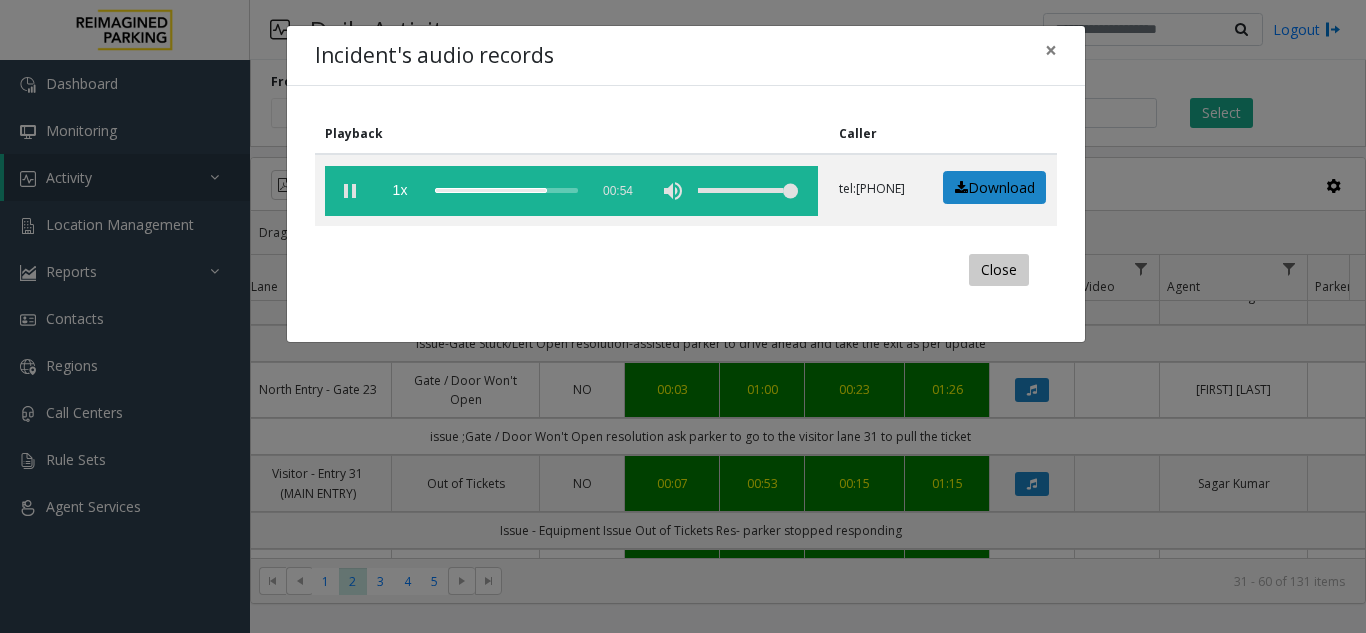 click on "Close" 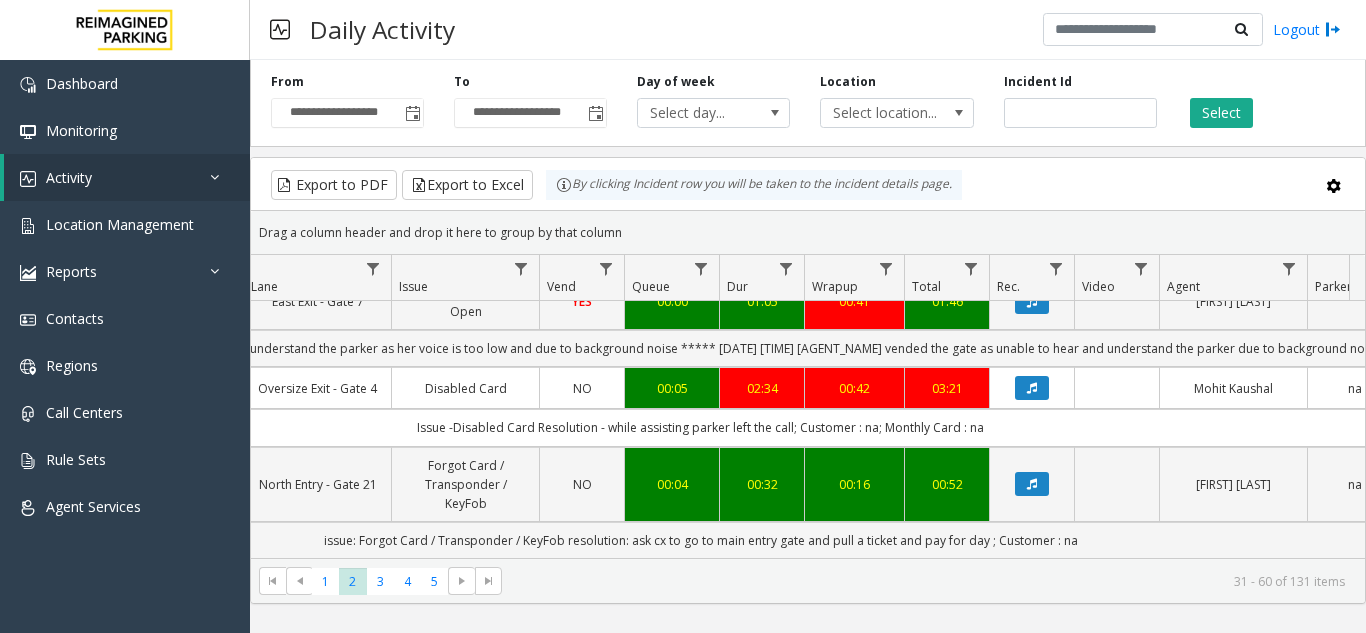 scroll, scrollTop: 2641, scrollLeft: 484, axis: both 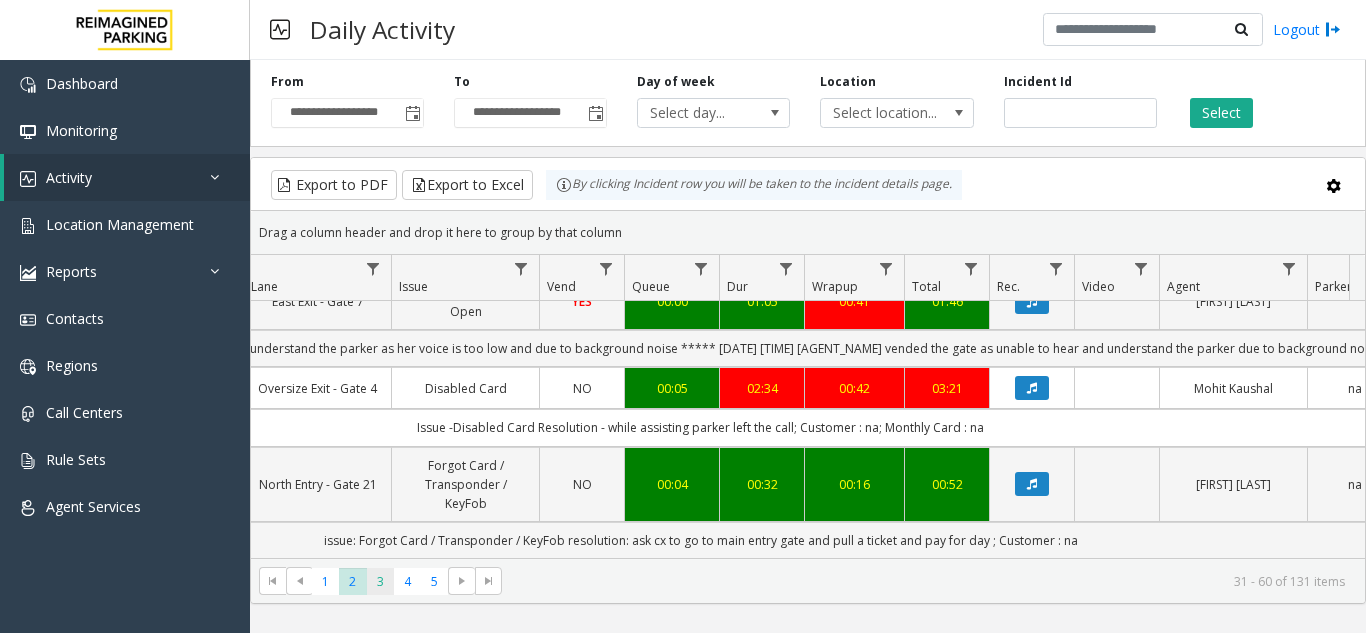click on "**********" at bounding box center (683, 316) 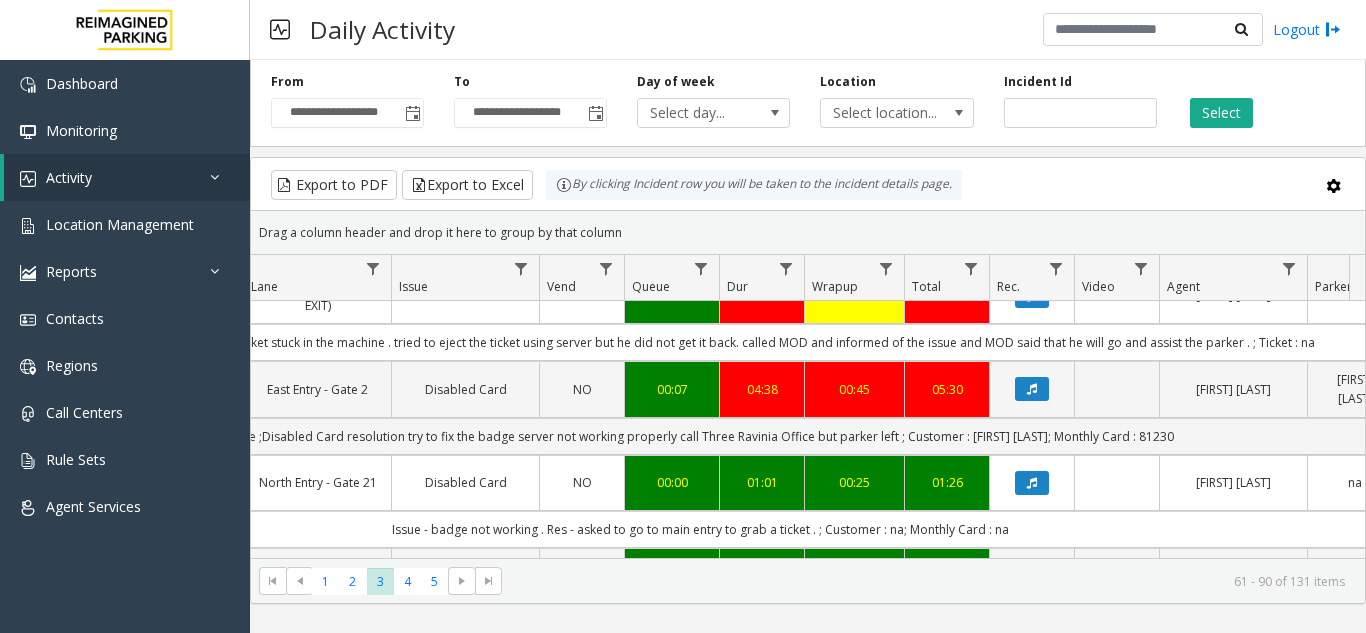 scroll, scrollTop: 1800, scrollLeft: 484, axis: both 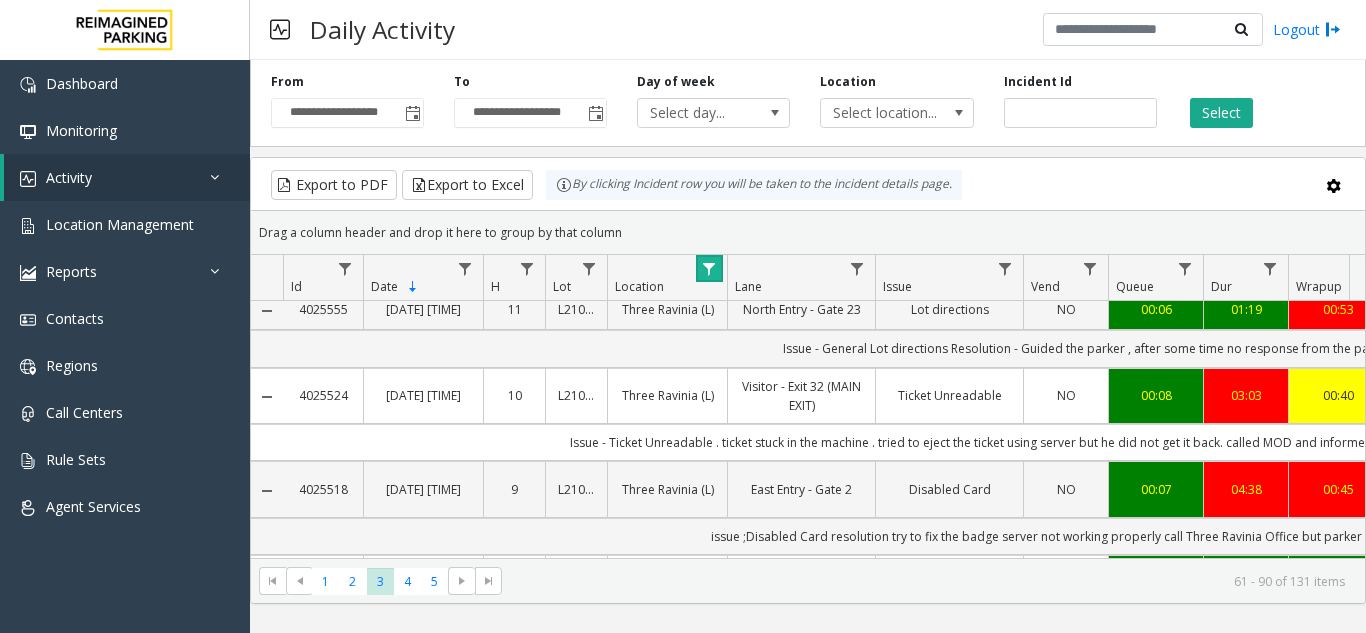 click 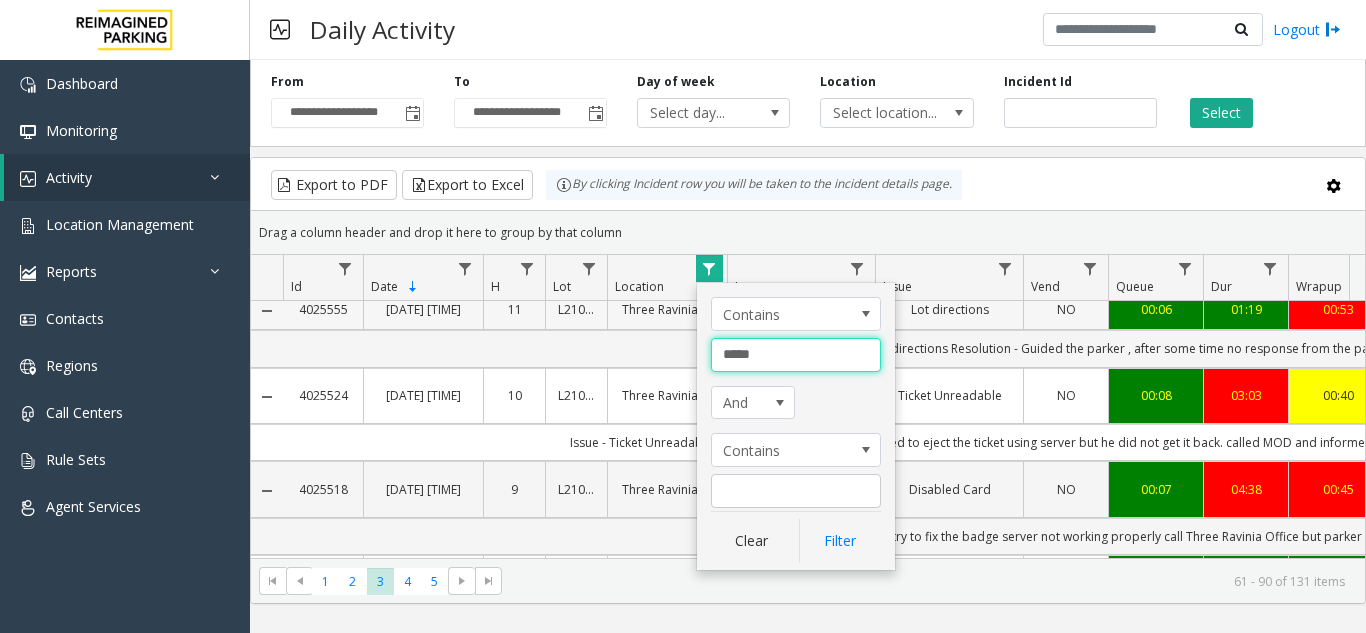 drag, startPoint x: 777, startPoint y: 348, endPoint x: 627, endPoint y: 339, distance: 150.26976 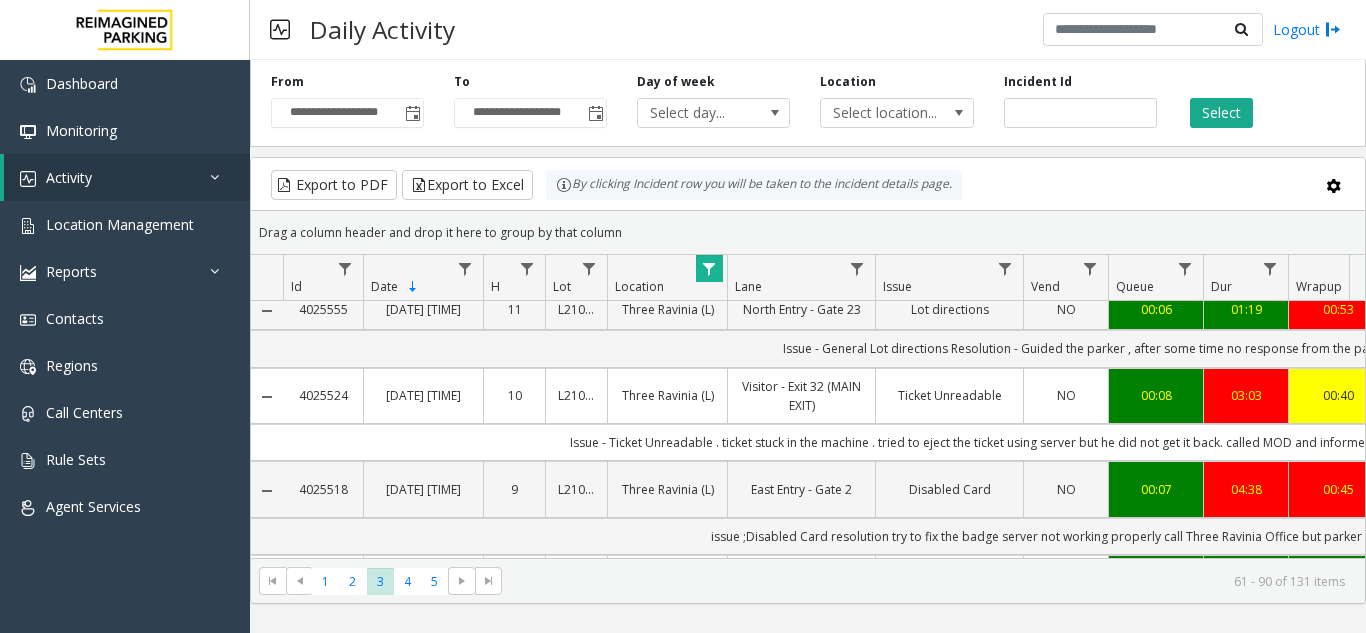 click 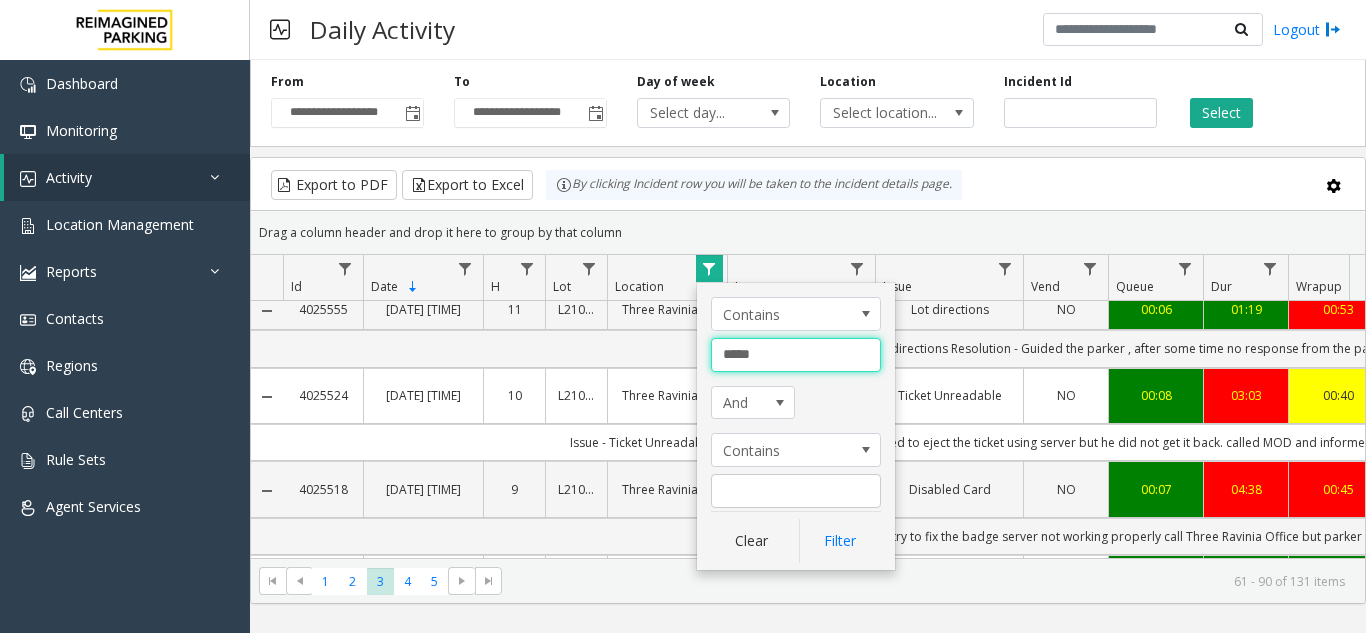 drag, startPoint x: 773, startPoint y: 358, endPoint x: 695, endPoint y: 358, distance: 78 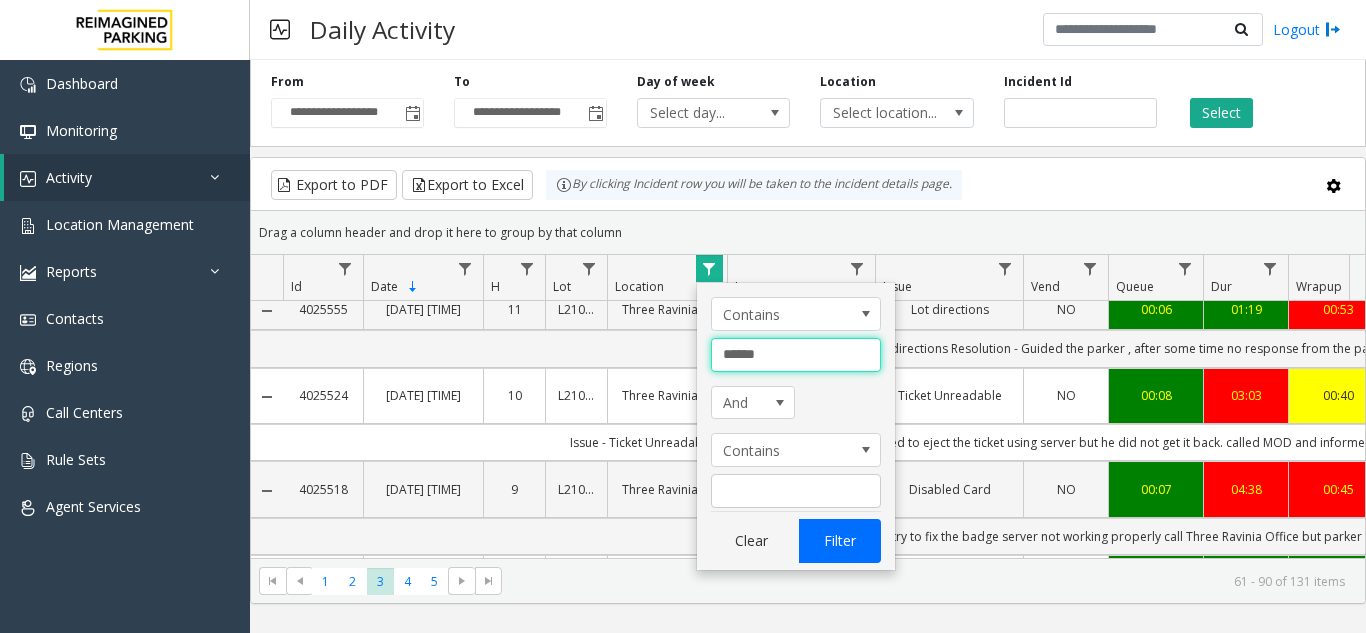 type on "******" 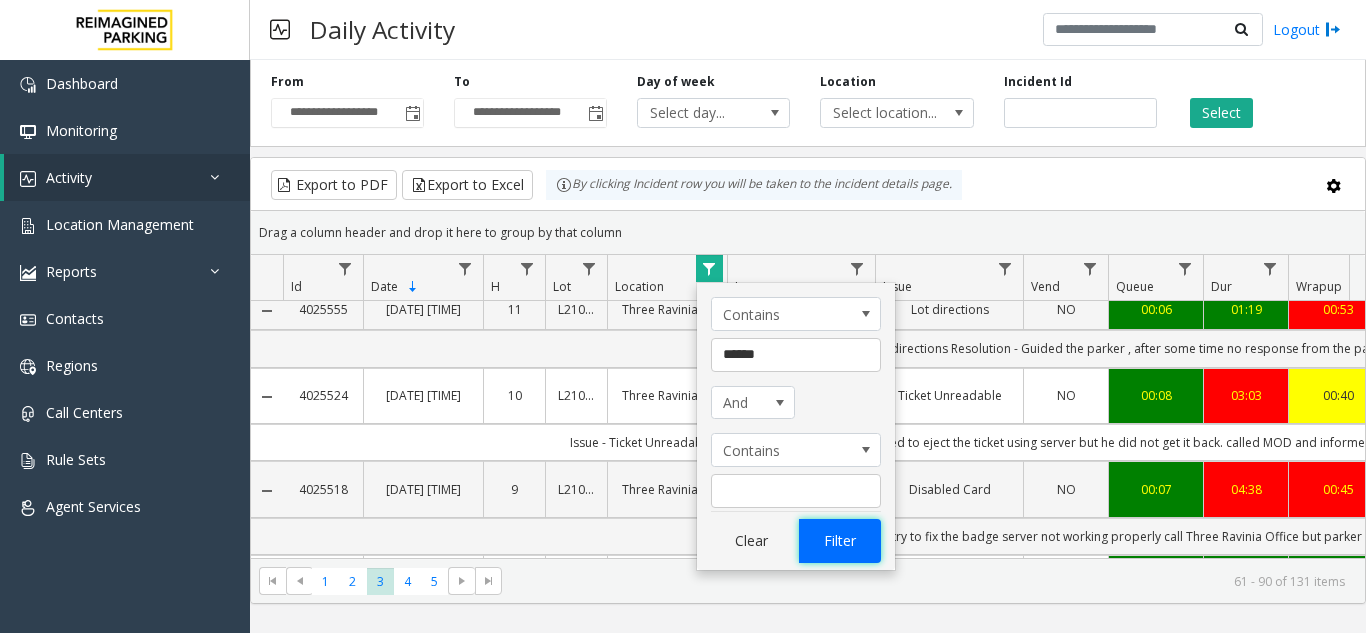 click on "Filter" 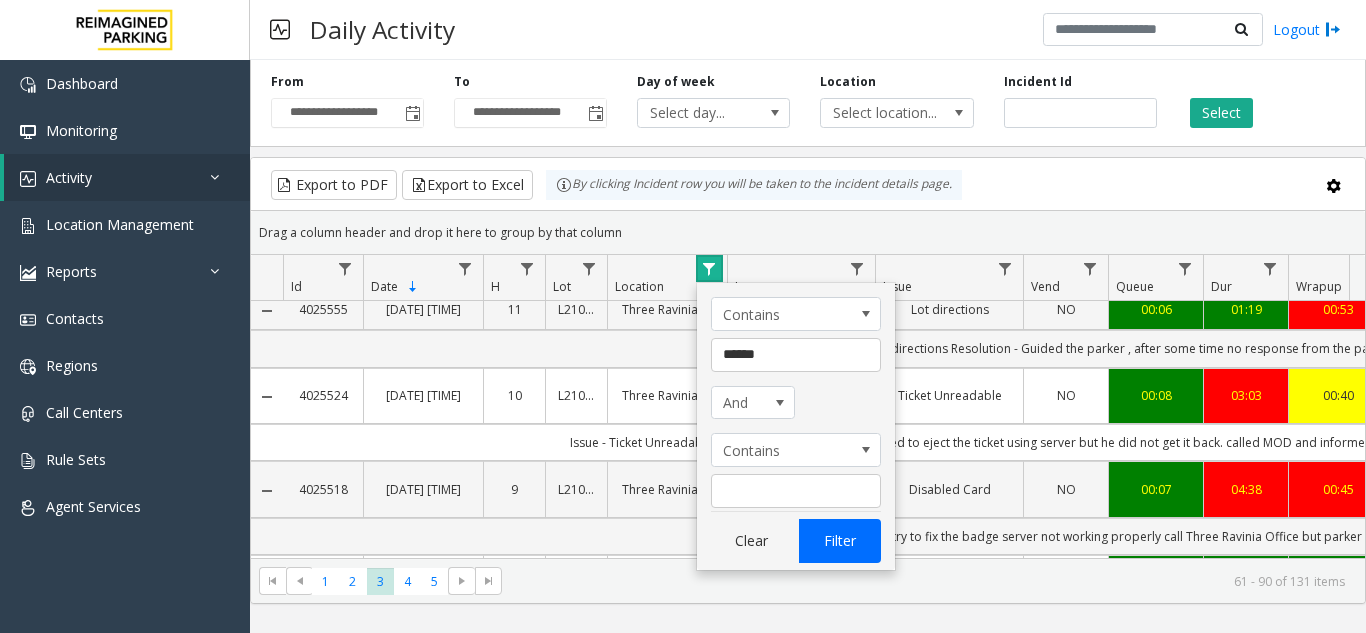 scroll, scrollTop: 0, scrollLeft: 0, axis: both 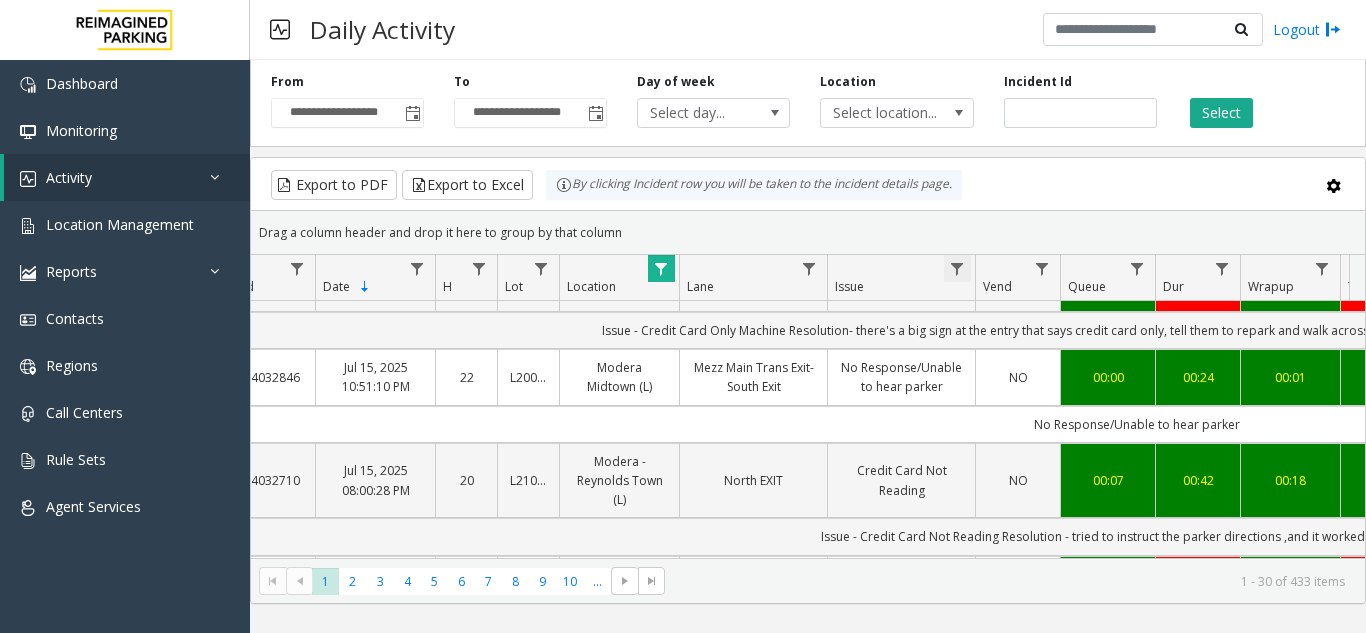 click 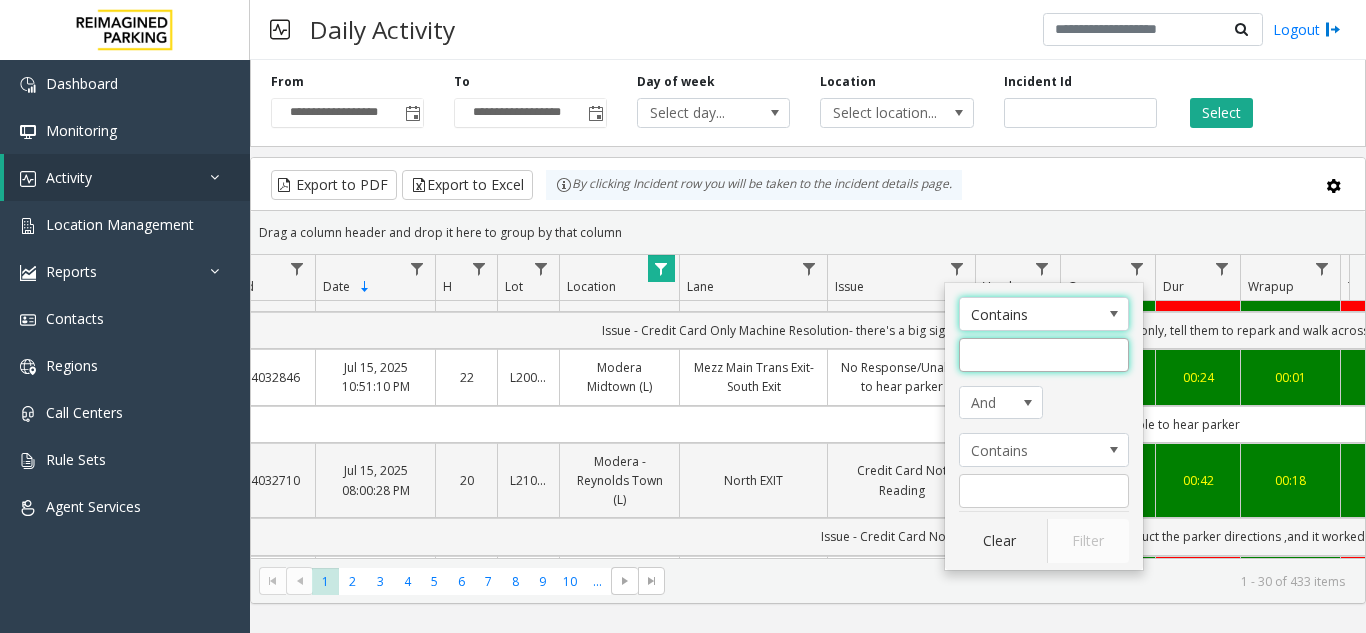 click 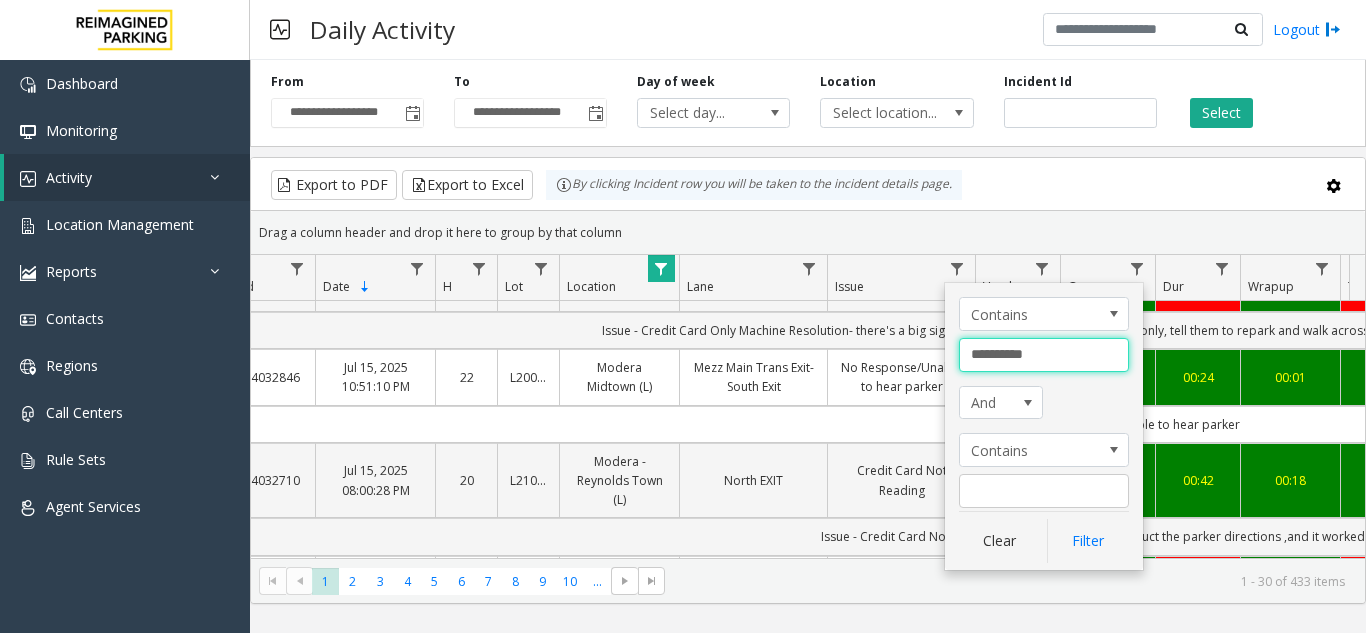 type on "**********" 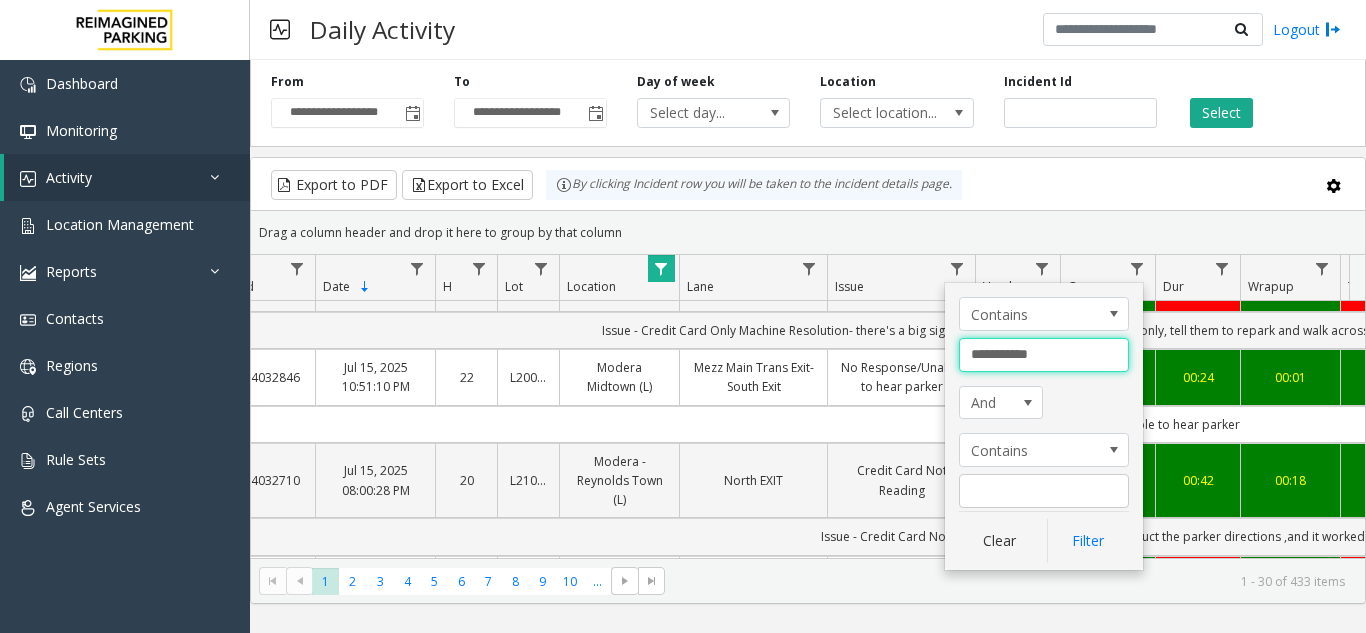 click on "Filter" 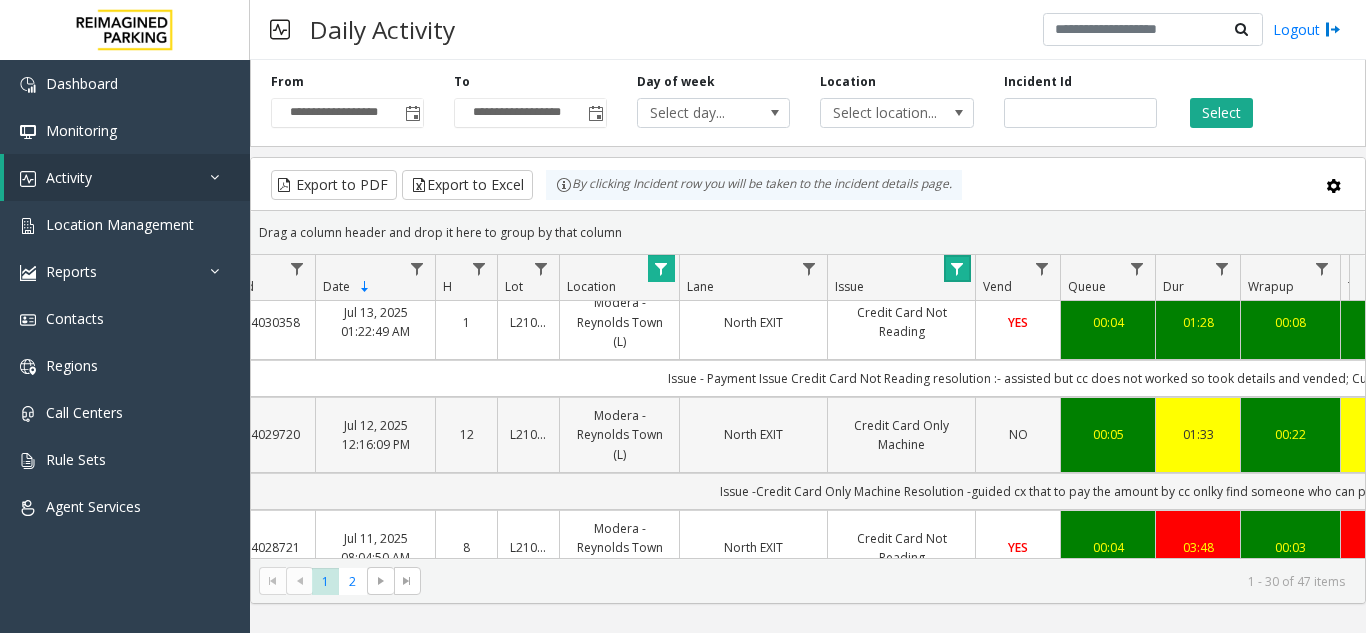 scroll, scrollTop: 900, scrollLeft: 48, axis: both 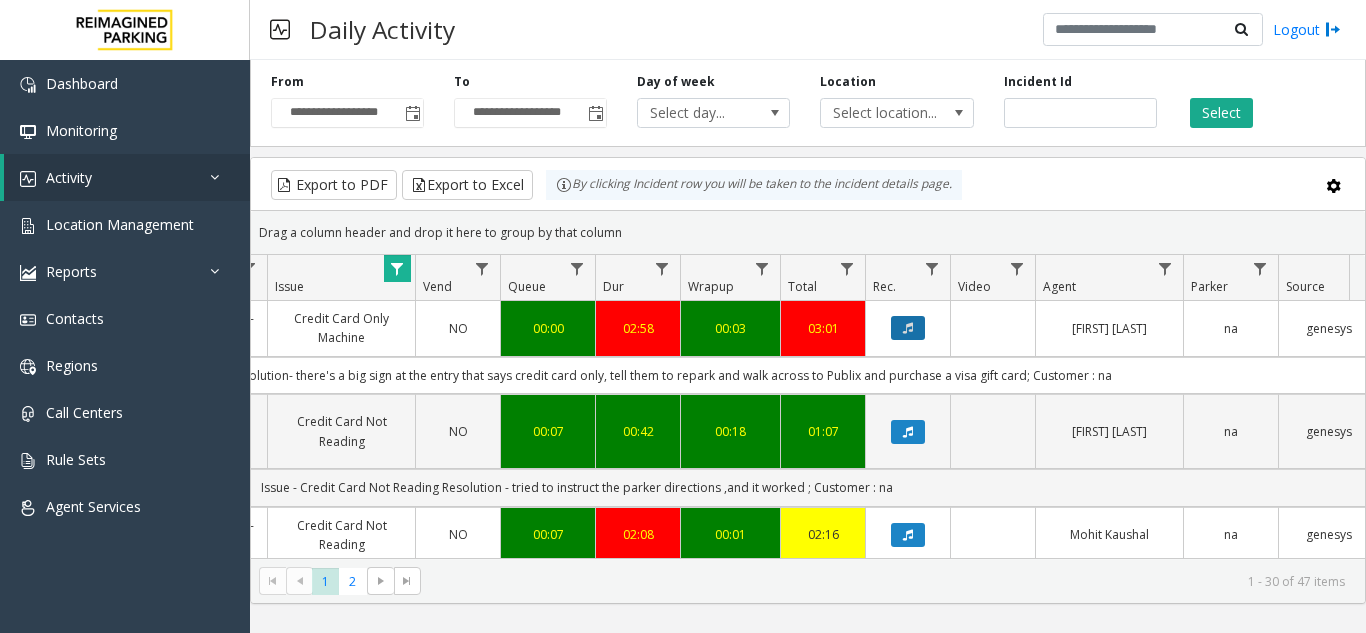 click 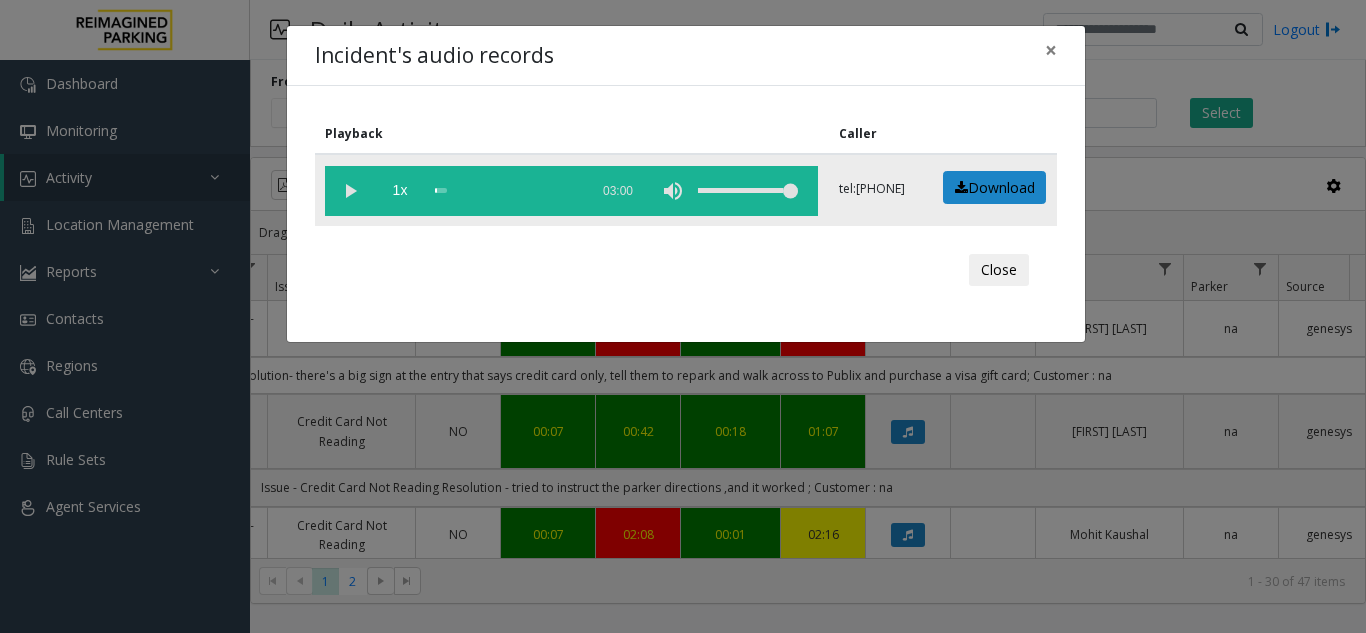 click 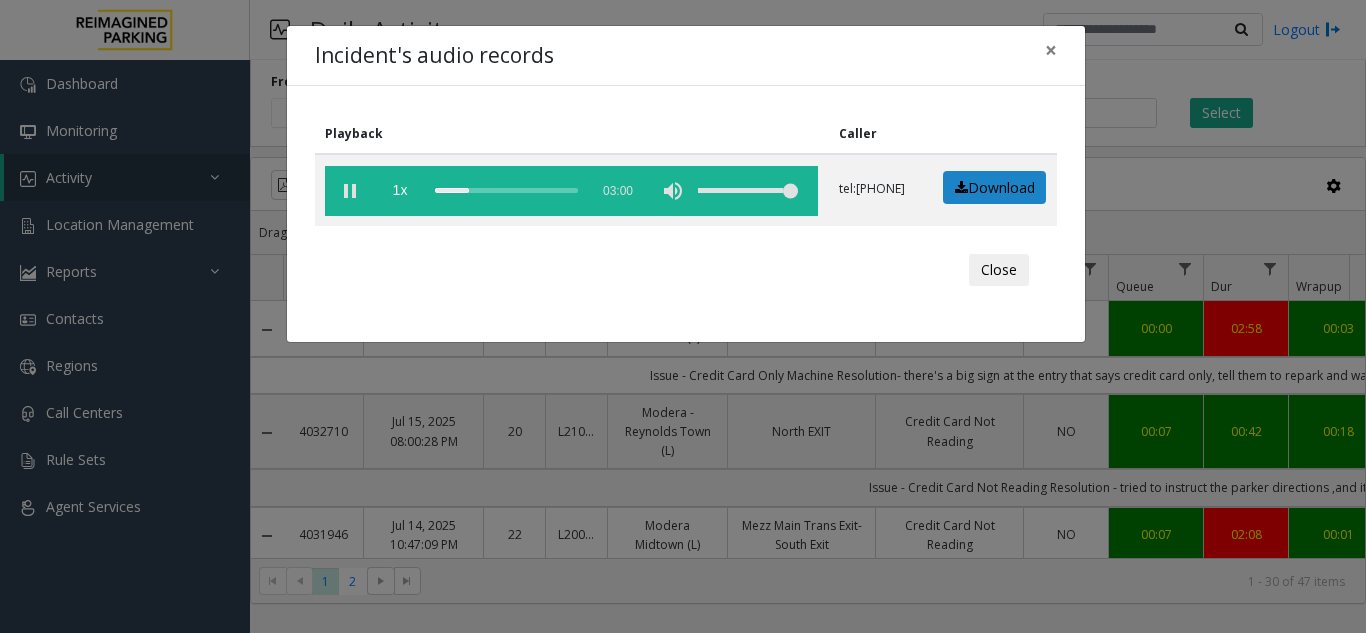 scroll, scrollTop: 0, scrollLeft: 0, axis: both 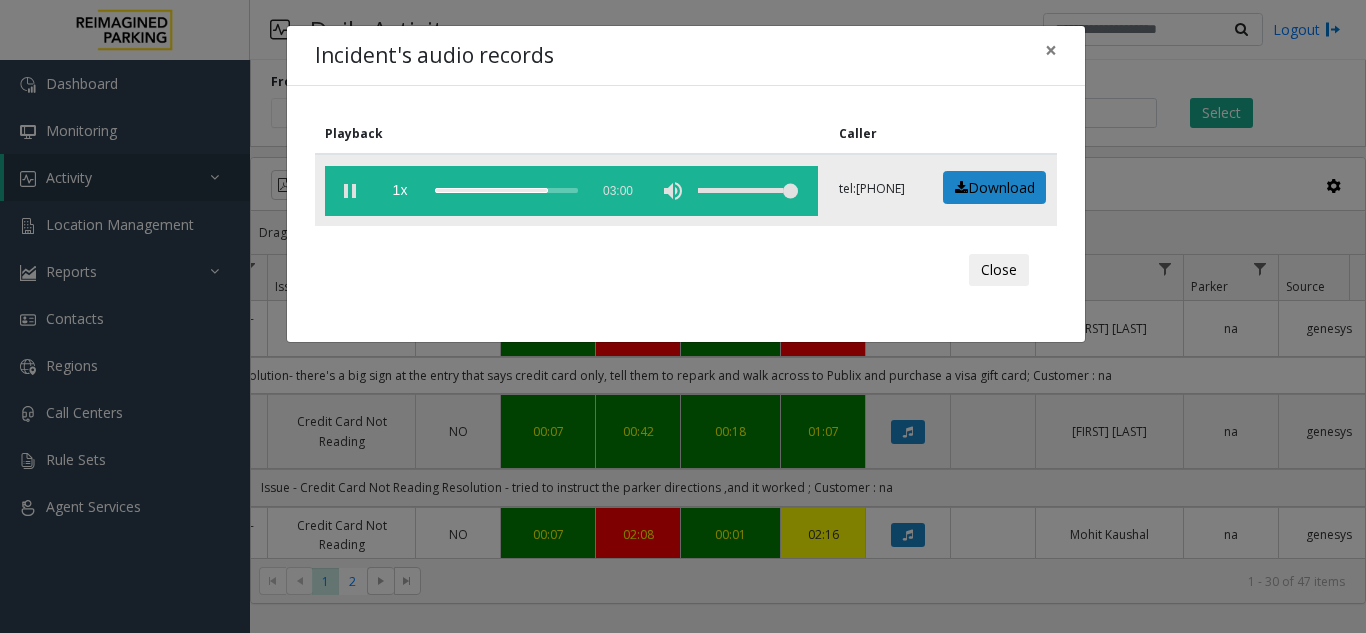 click 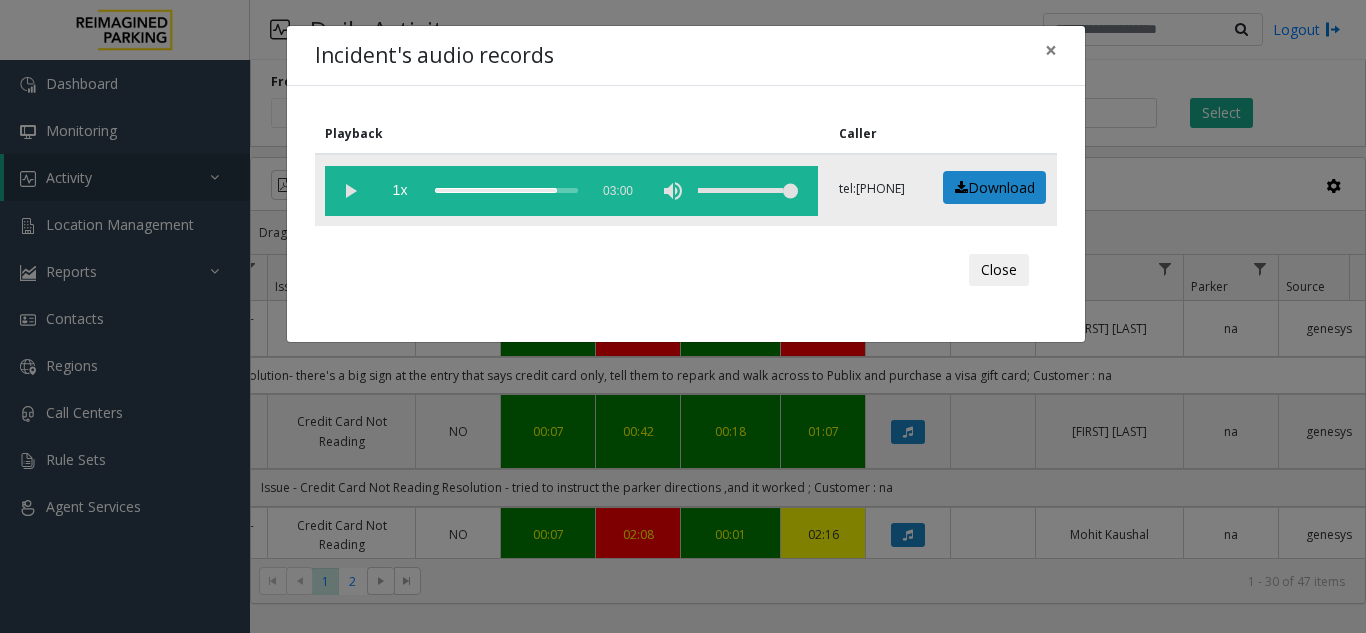 click 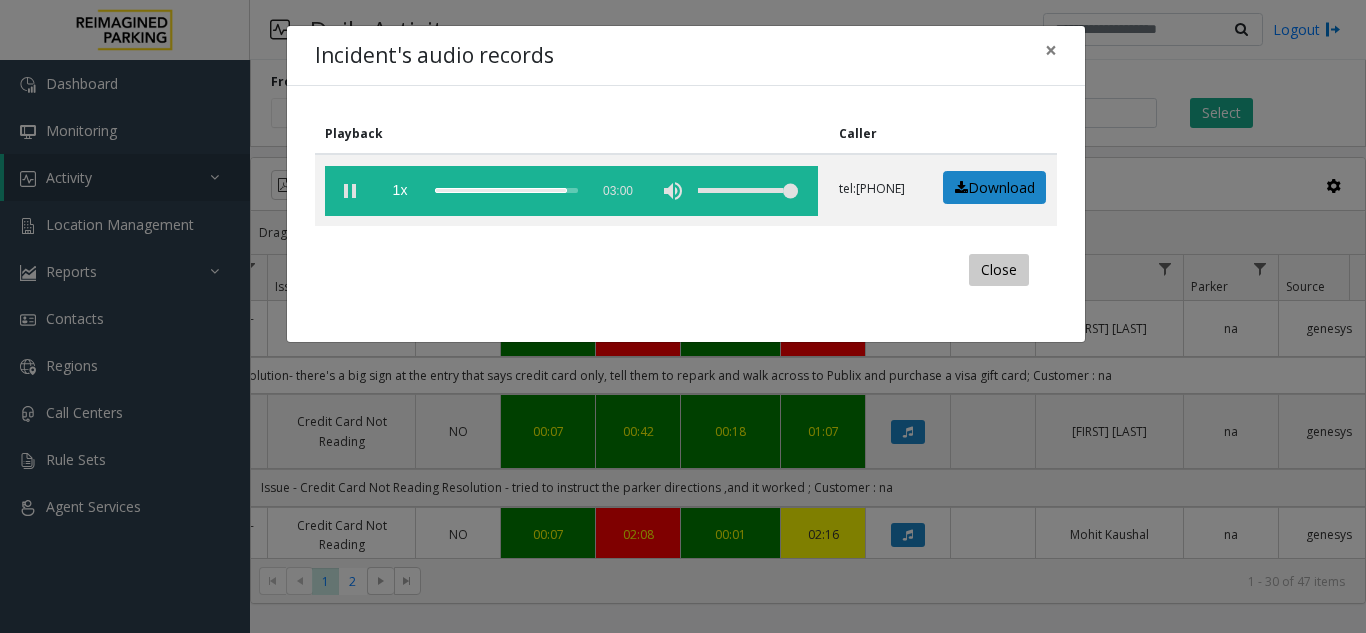 click on "Close" 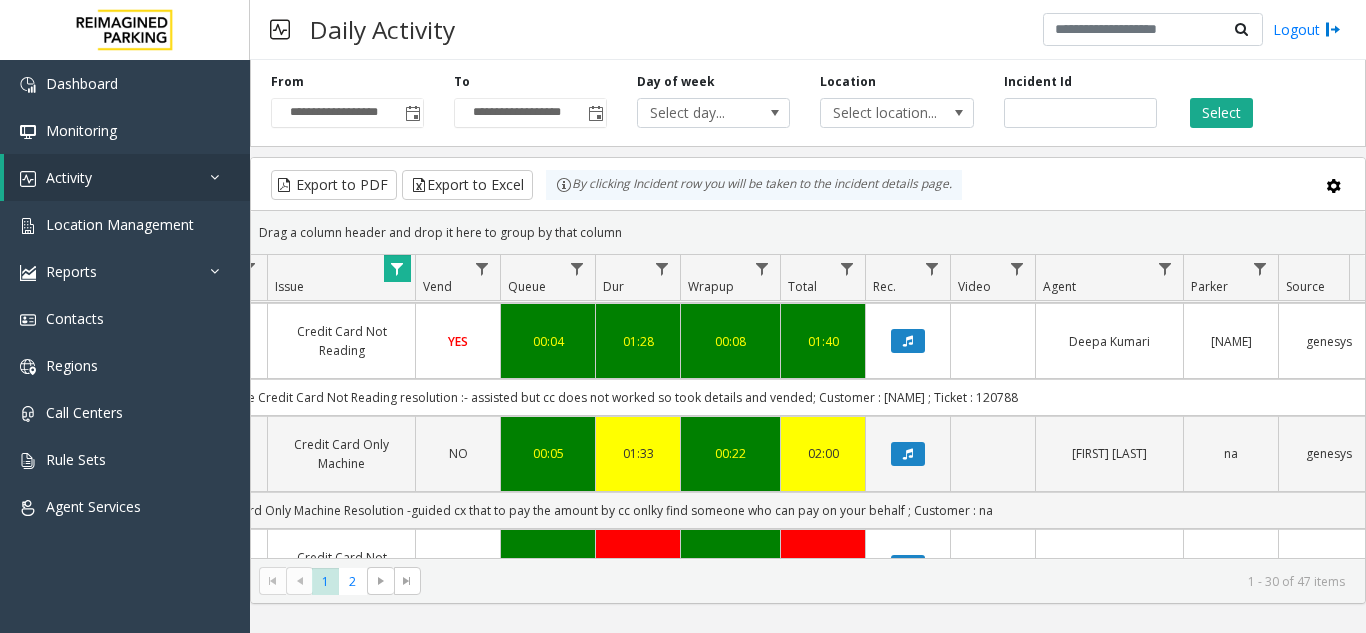 scroll, scrollTop: 800, scrollLeft: 608, axis: both 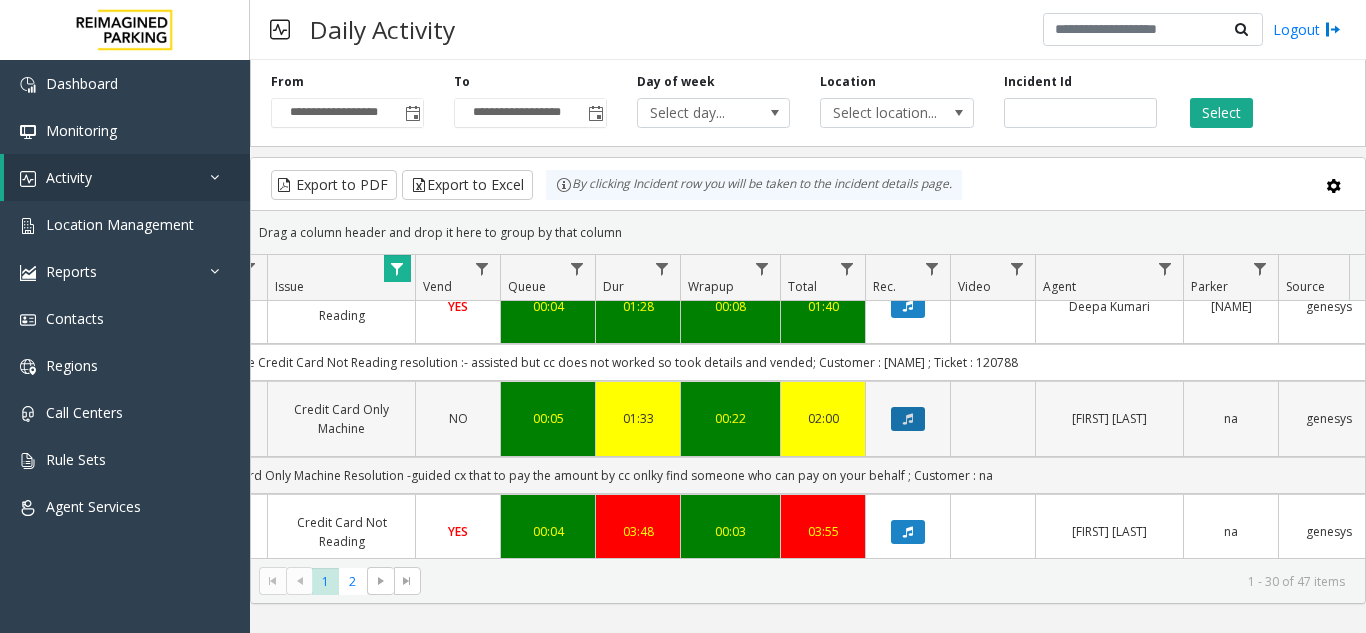 click 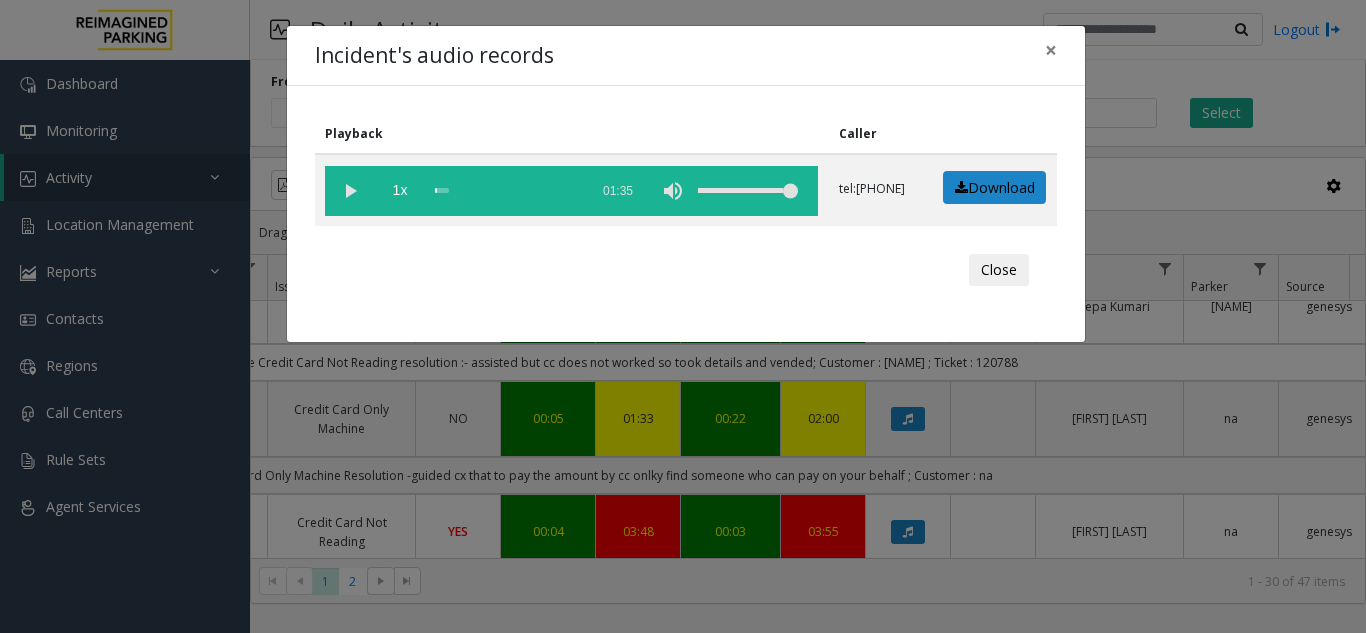 drag, startPoint x: 348, startPoint y: 192, endPoint x: 597, endPoint y: 259, distance: 257.85654 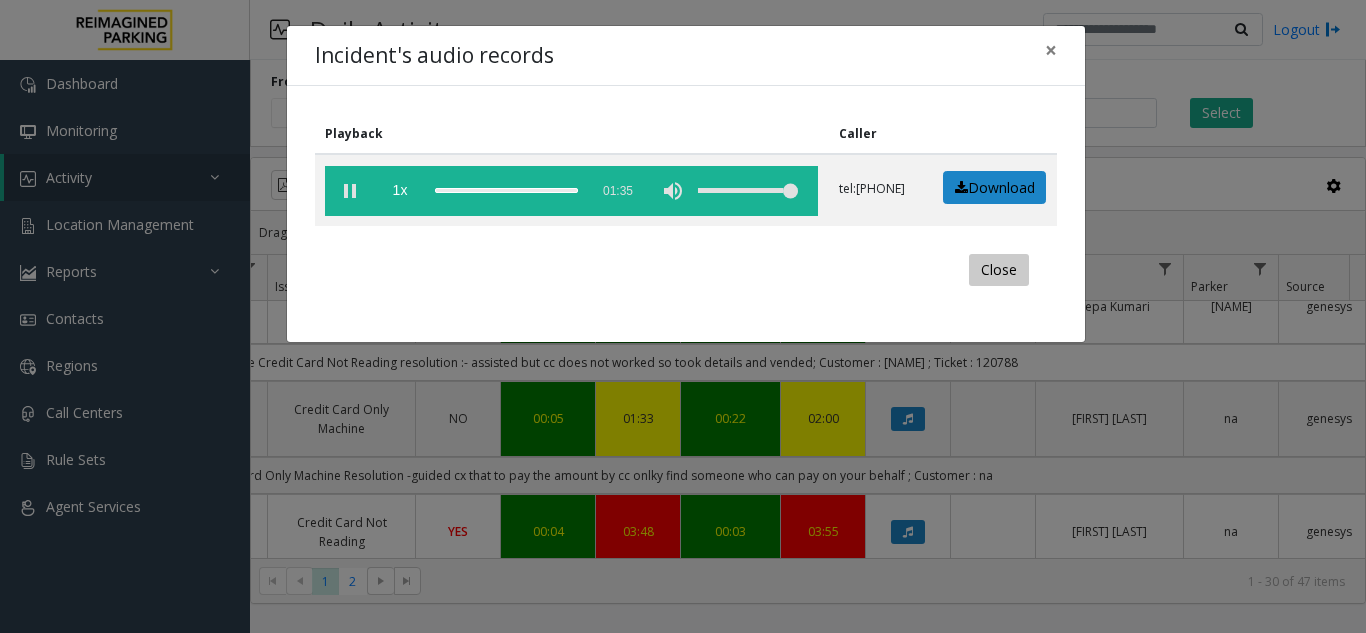 click on "Close" 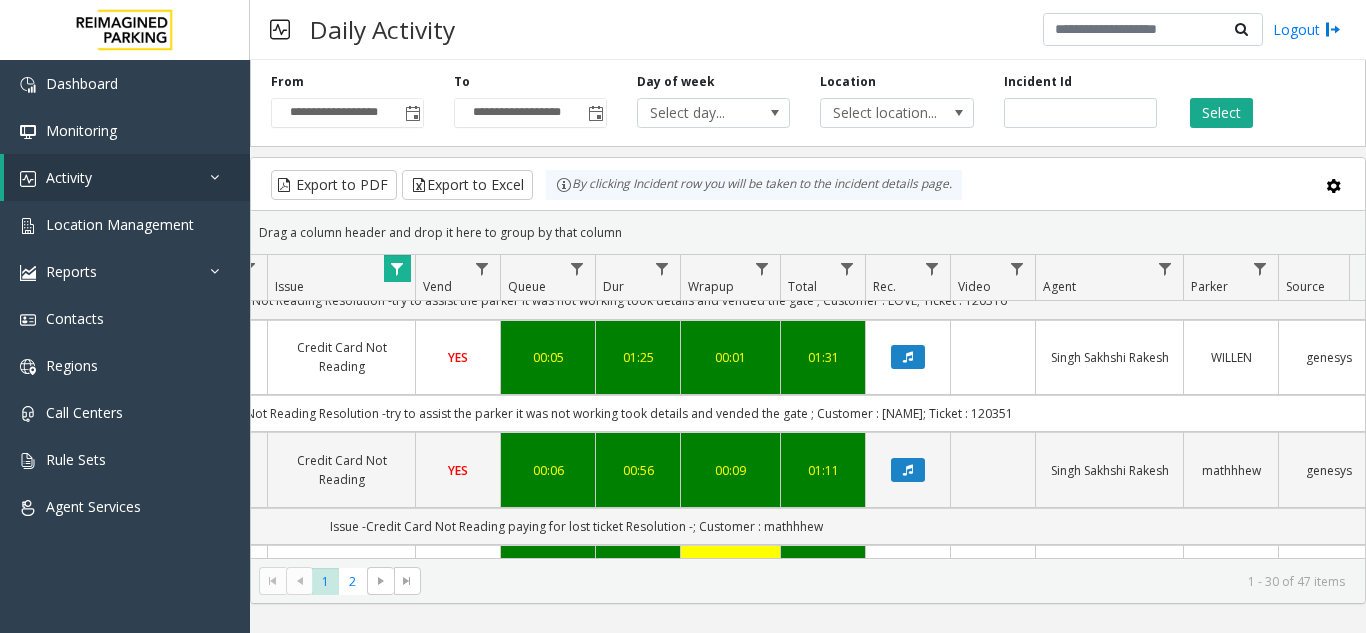 scroll, scrollTop: 1300, scrollLeft: 608, axis: both 